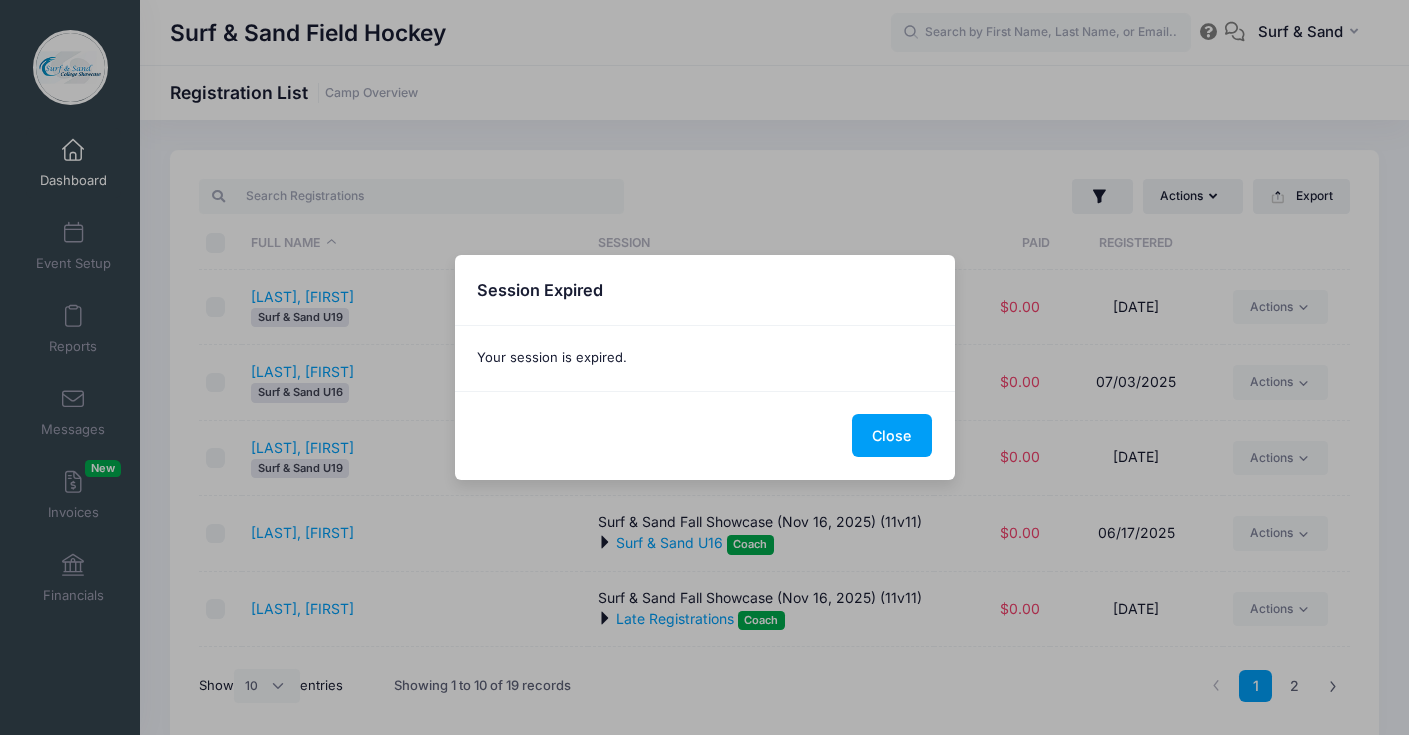 select on "10" 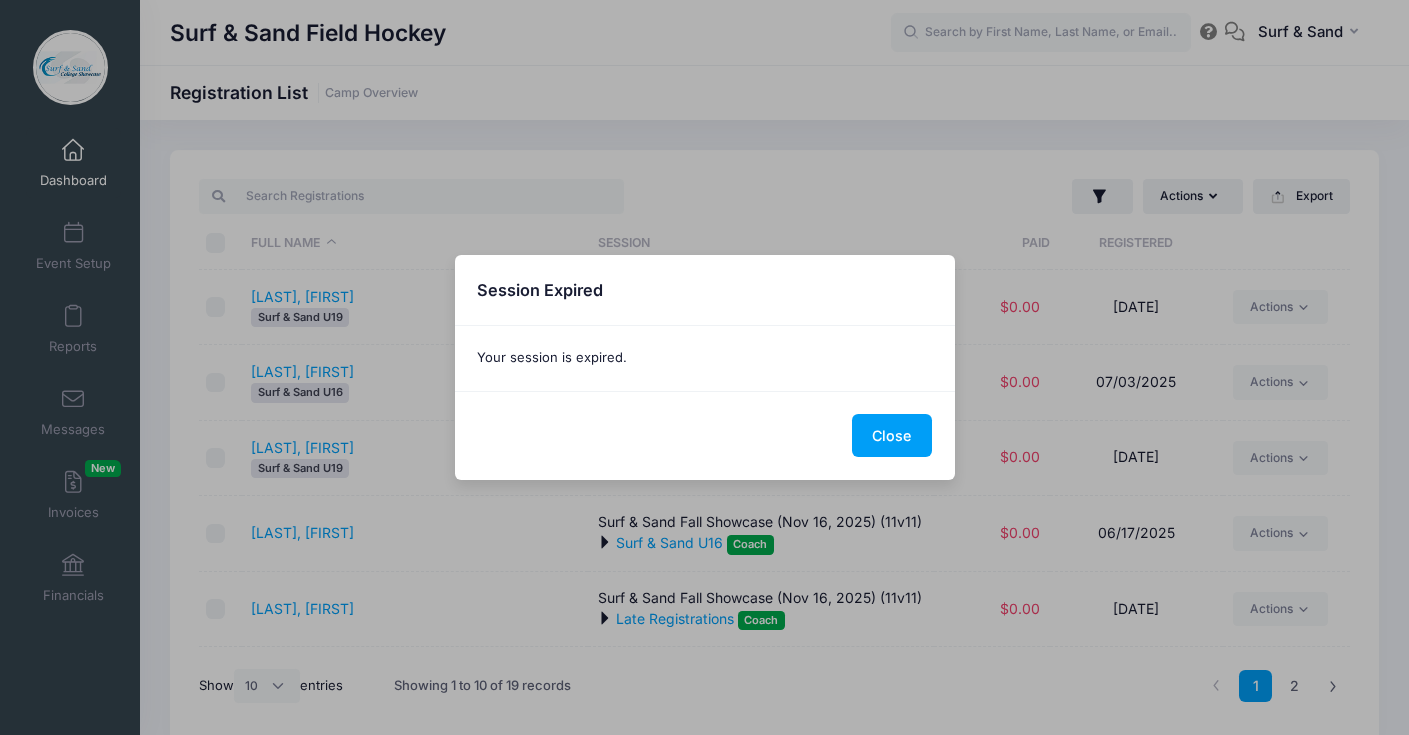 scroll, scrollTop: 0, scrollLeft: 0, axis: both 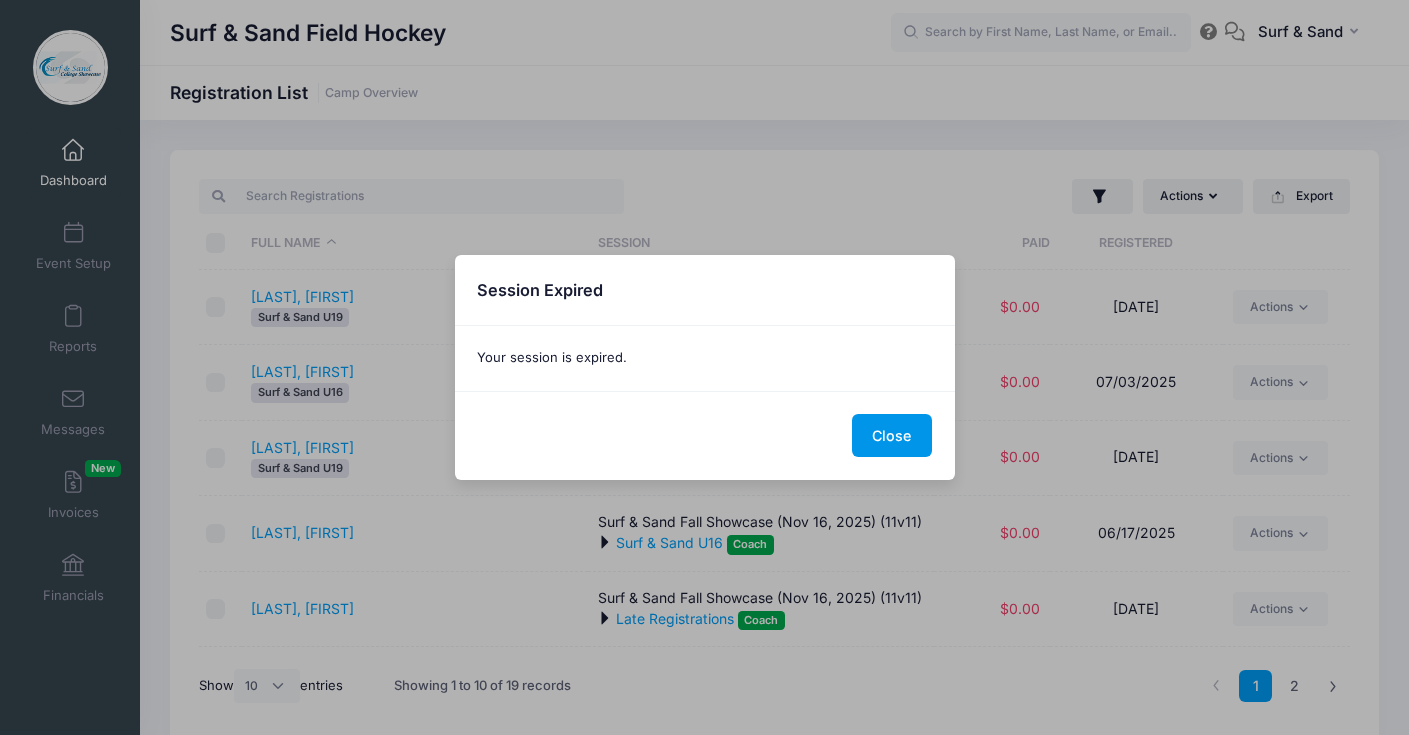 click on "Close" at bounding box center (892, 435) 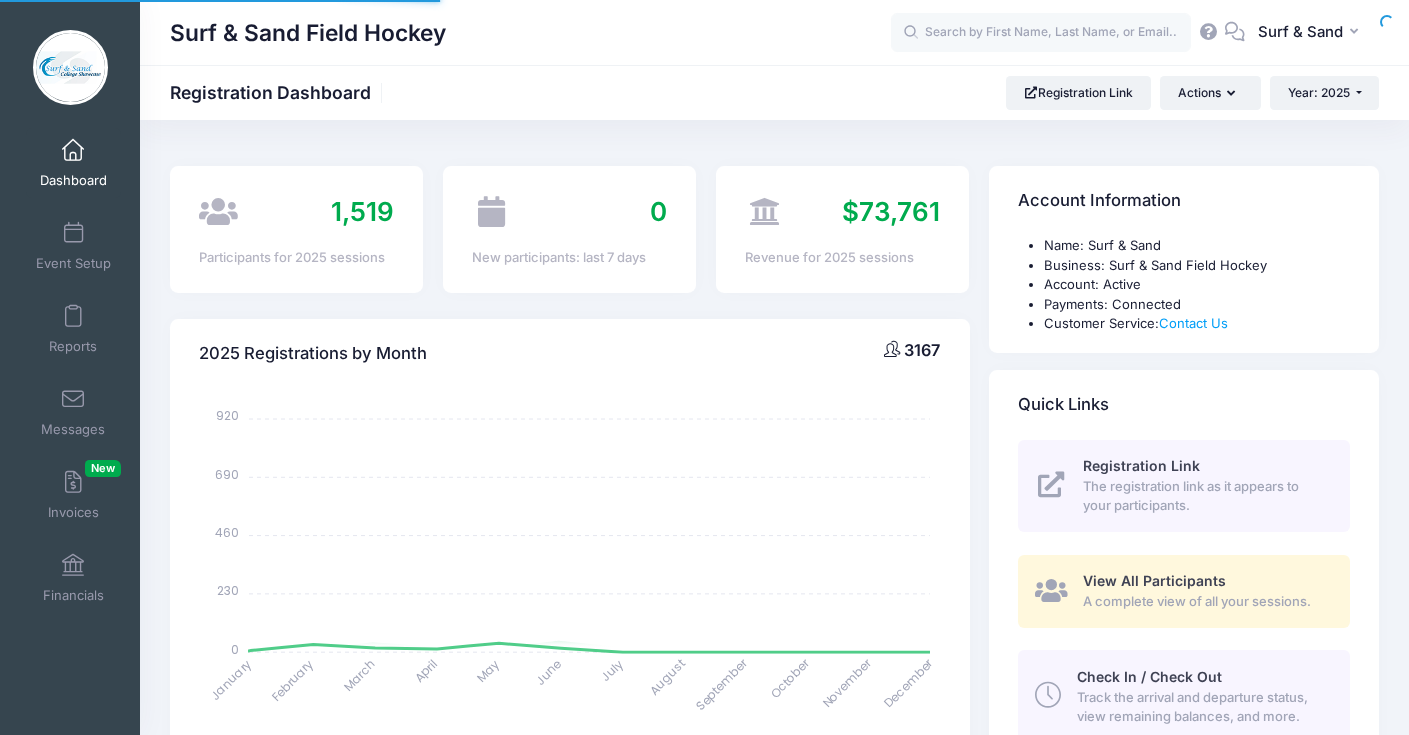 scroll, scrollTop: 0, scrollLeft: 0, axis: both 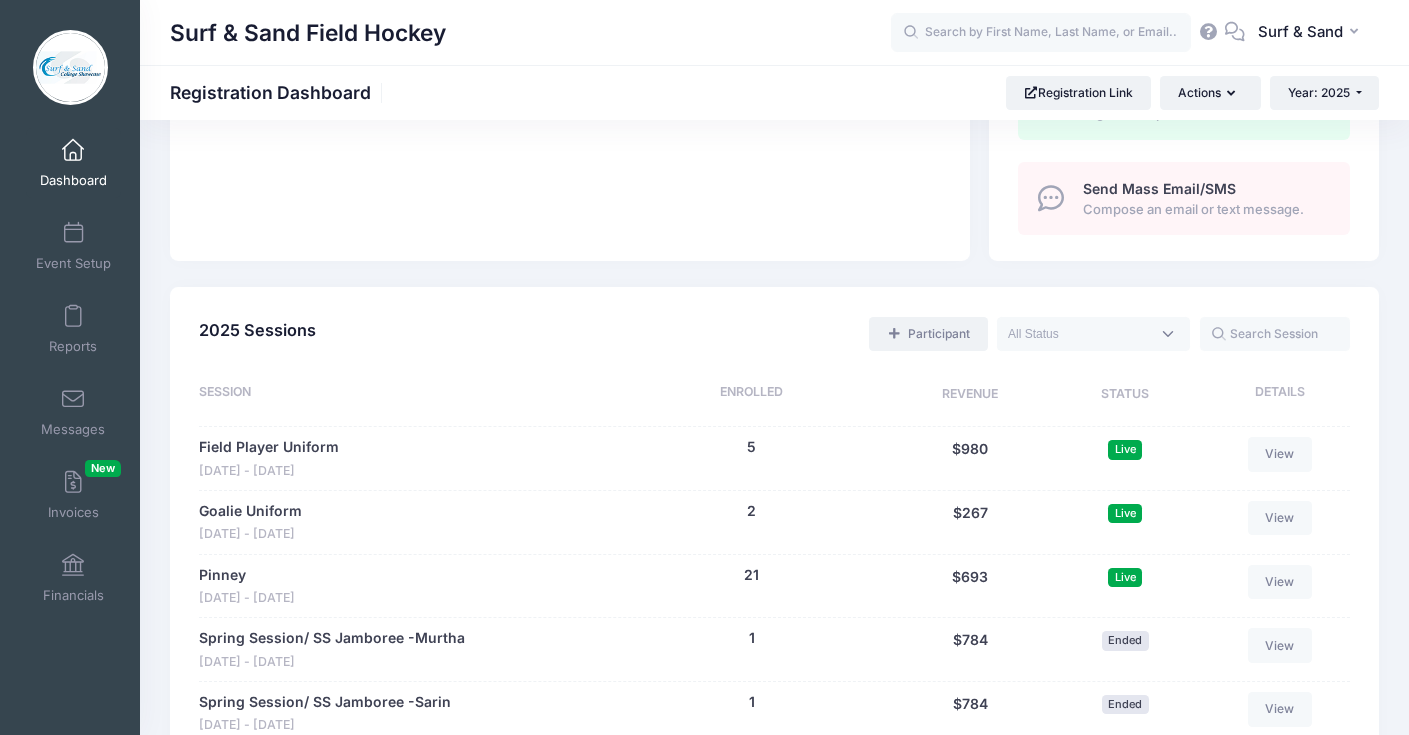 click on "Participant" at bounding box center [928, 334] 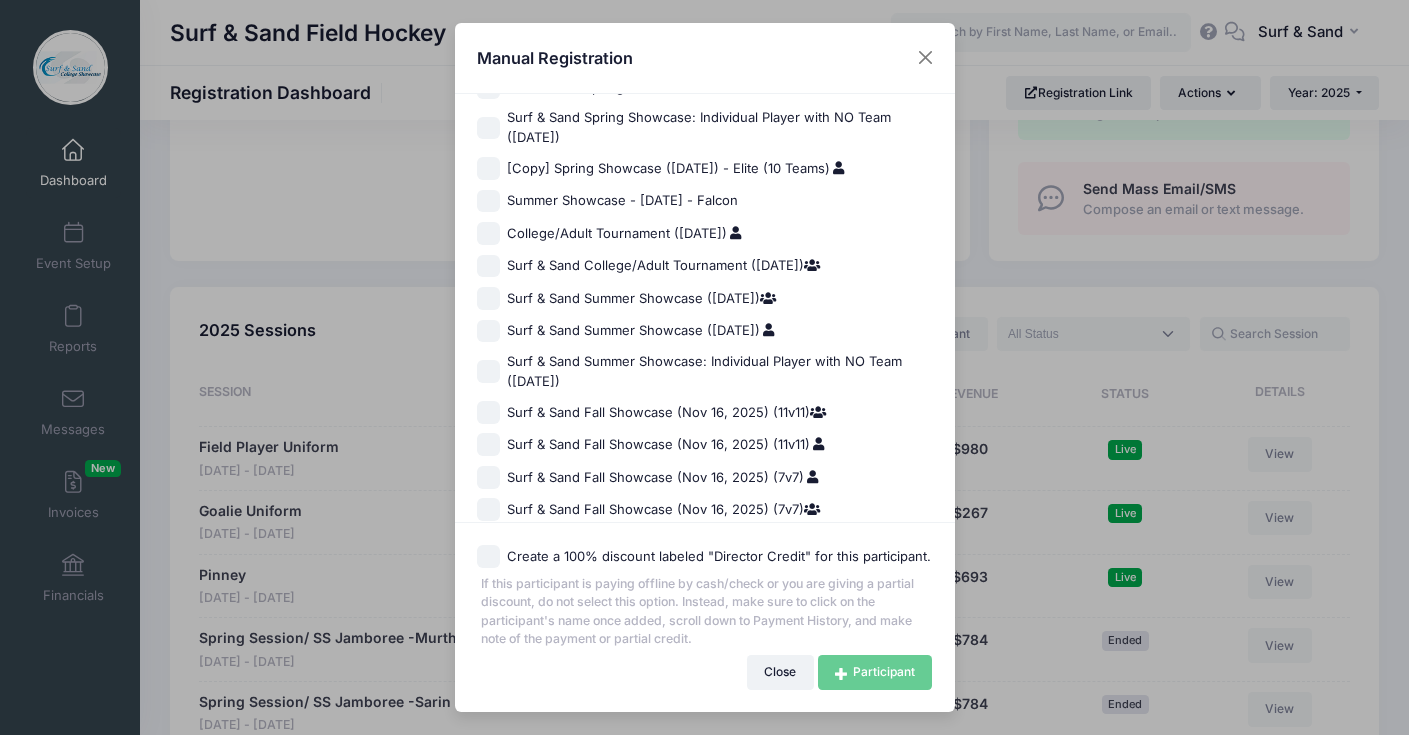 scroll, scrollTop: 1370, scrollLeft: 0, axis: vertical 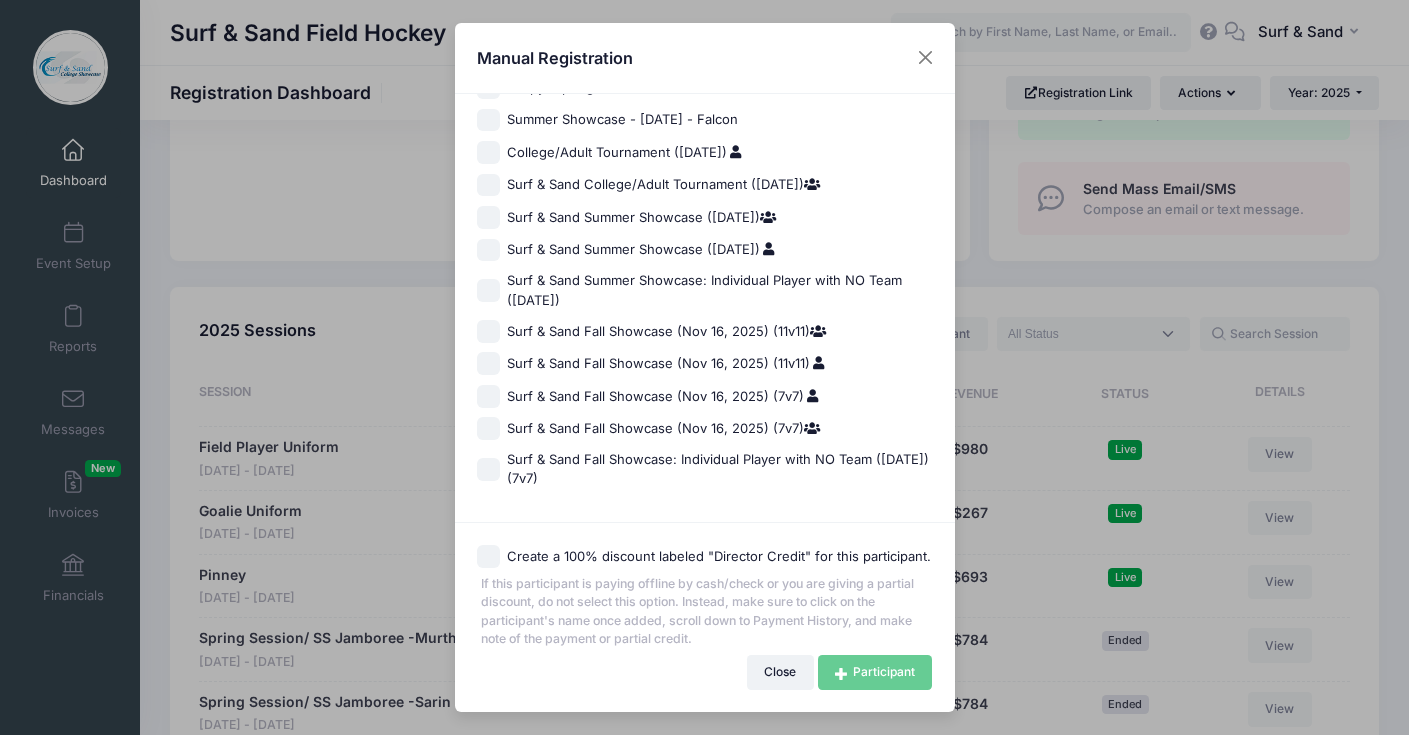 click on "Surf & Sand Fall Showcase (Nov 16, 2025) (11v11)" at bounding box center (666, 364) 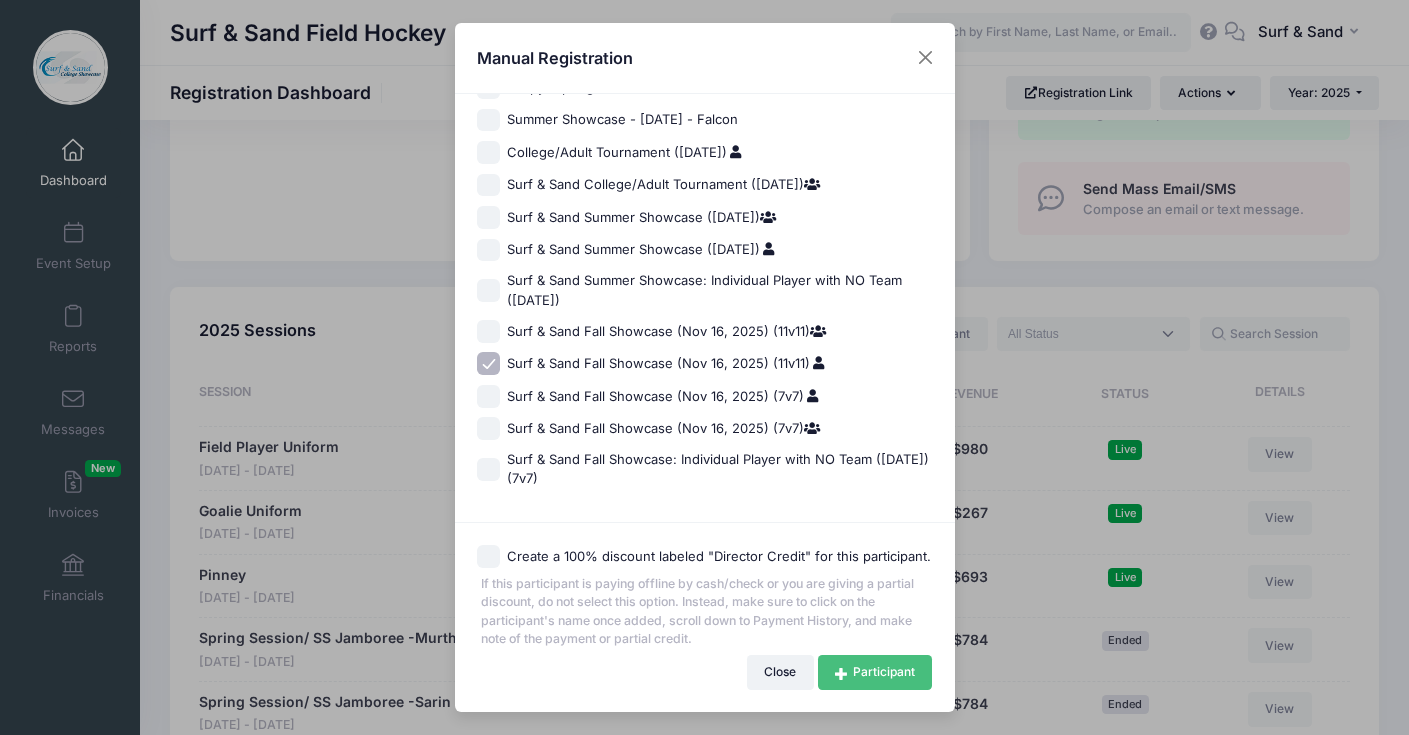 click on "Participant" at bounding box center [875, 672] 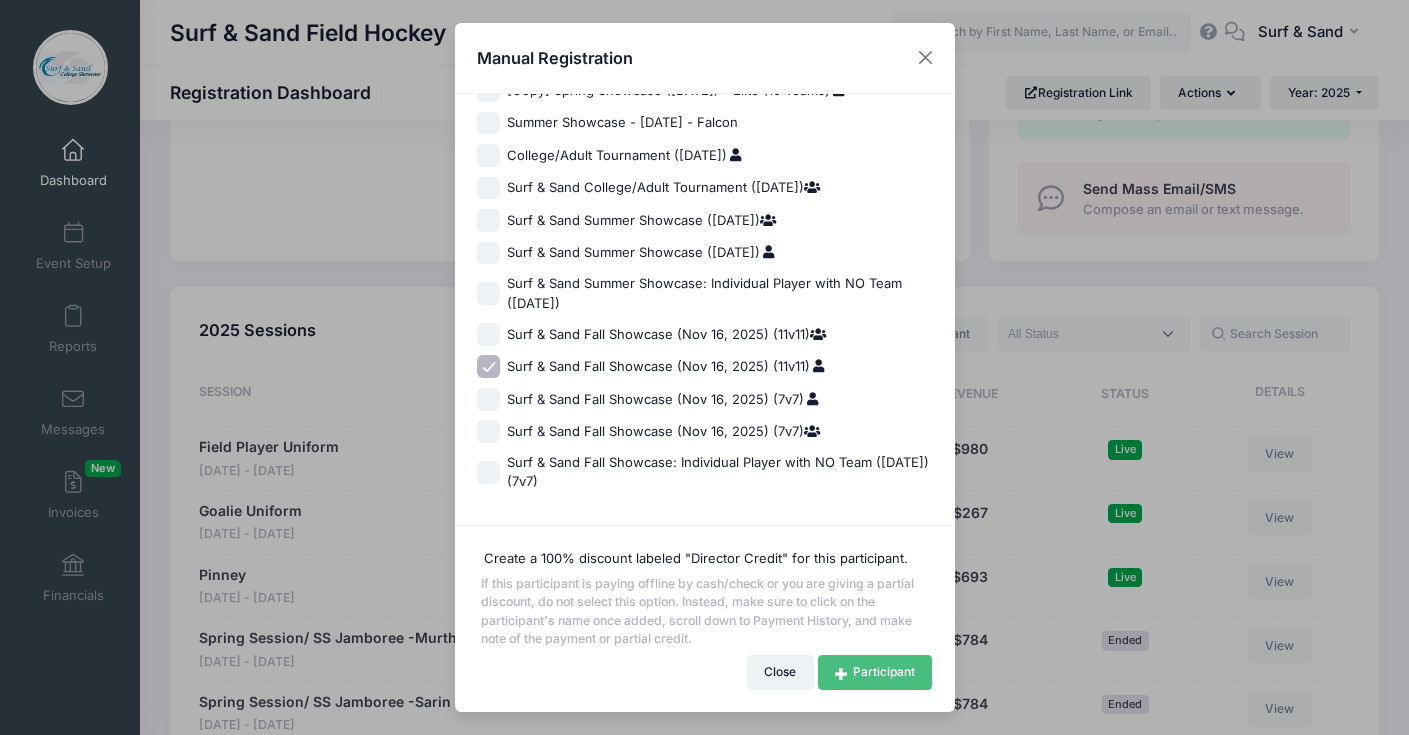 scroll, scrollTop: 1366, scrollLeft: 0, axis: vertical 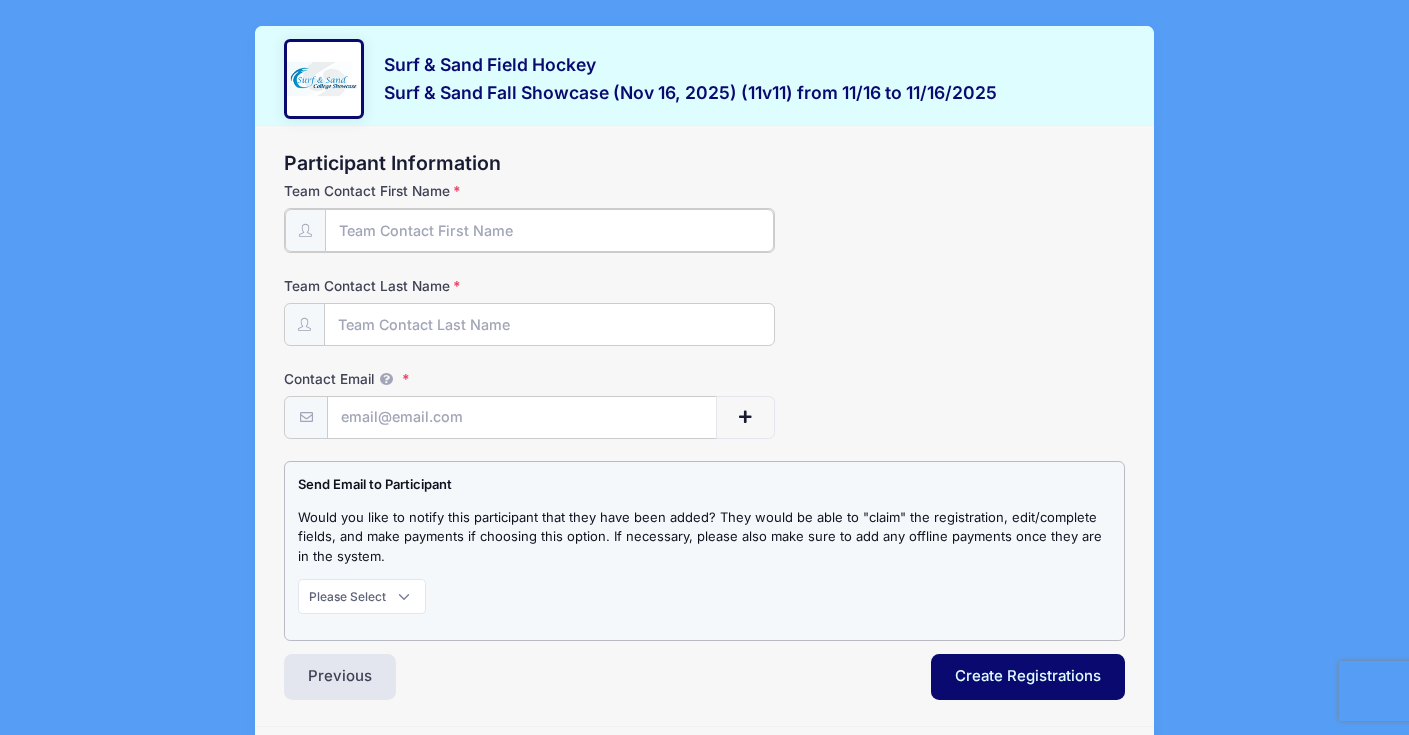 click on "Team Contact First Name" at bounding box center [549, 230] 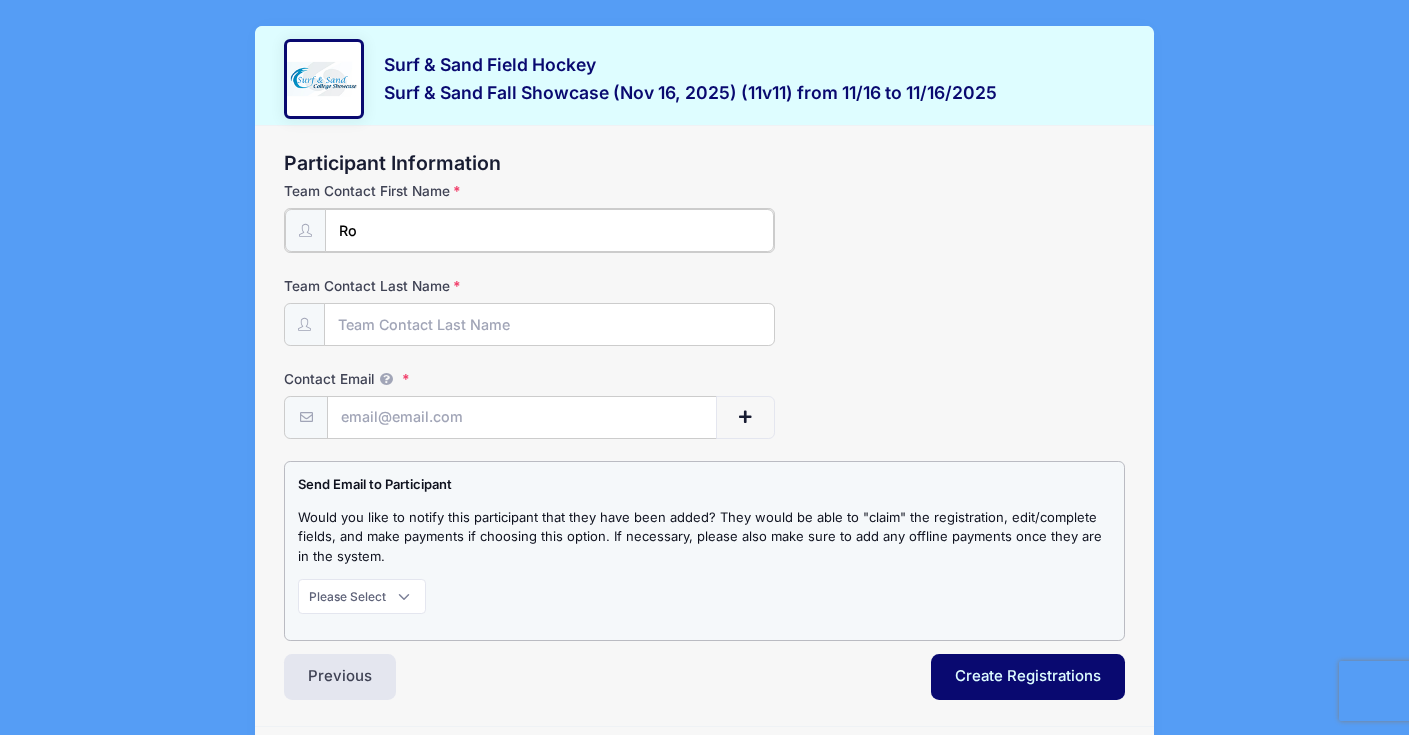 type on "[FIRST]" 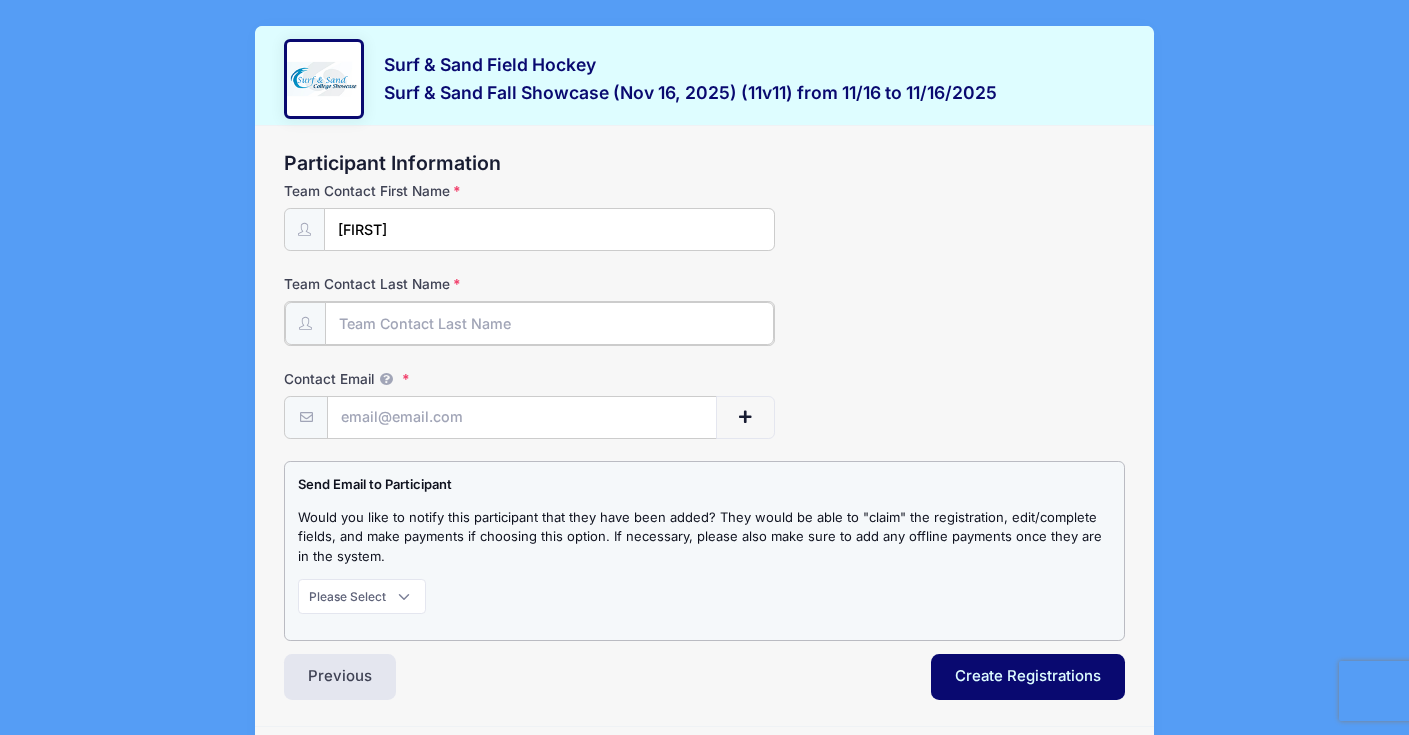 type on "[LAST]" 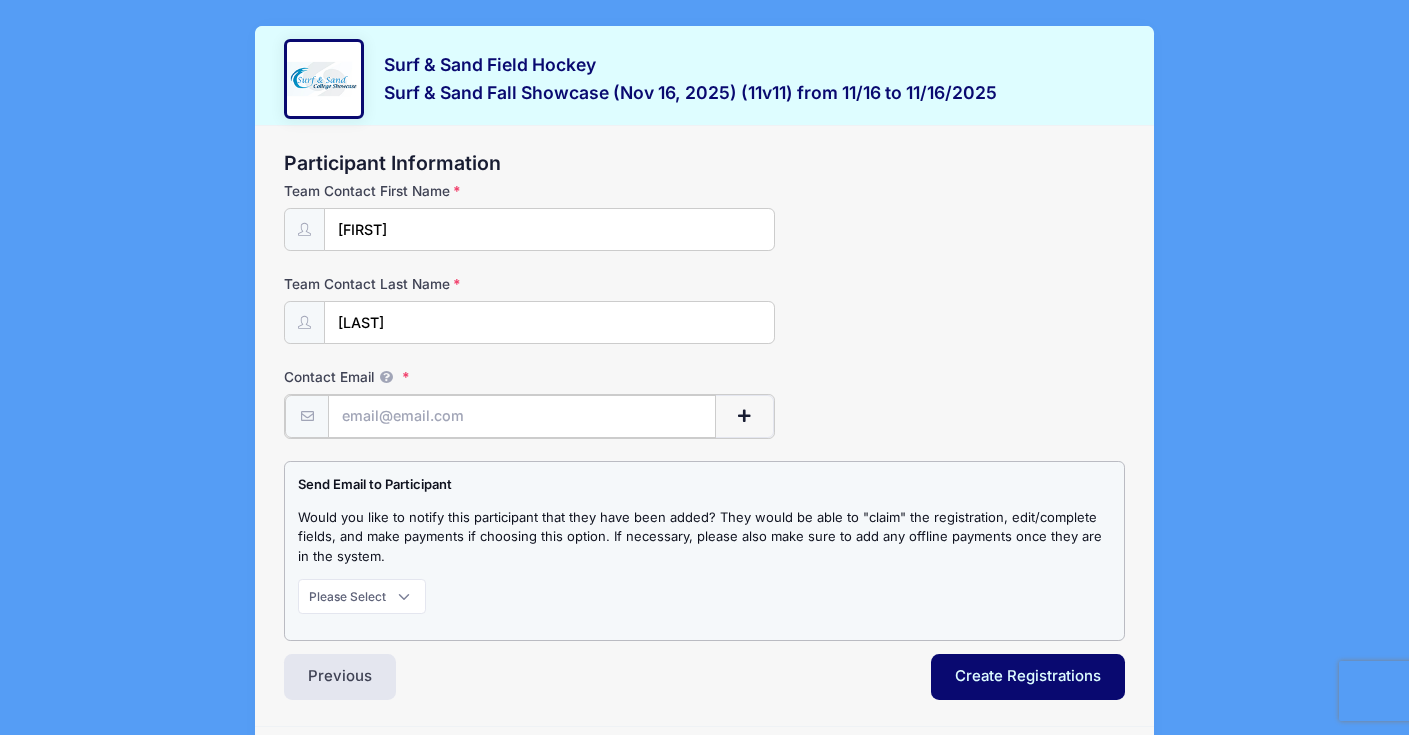 type on "phoenixelitenj@gmail.com" 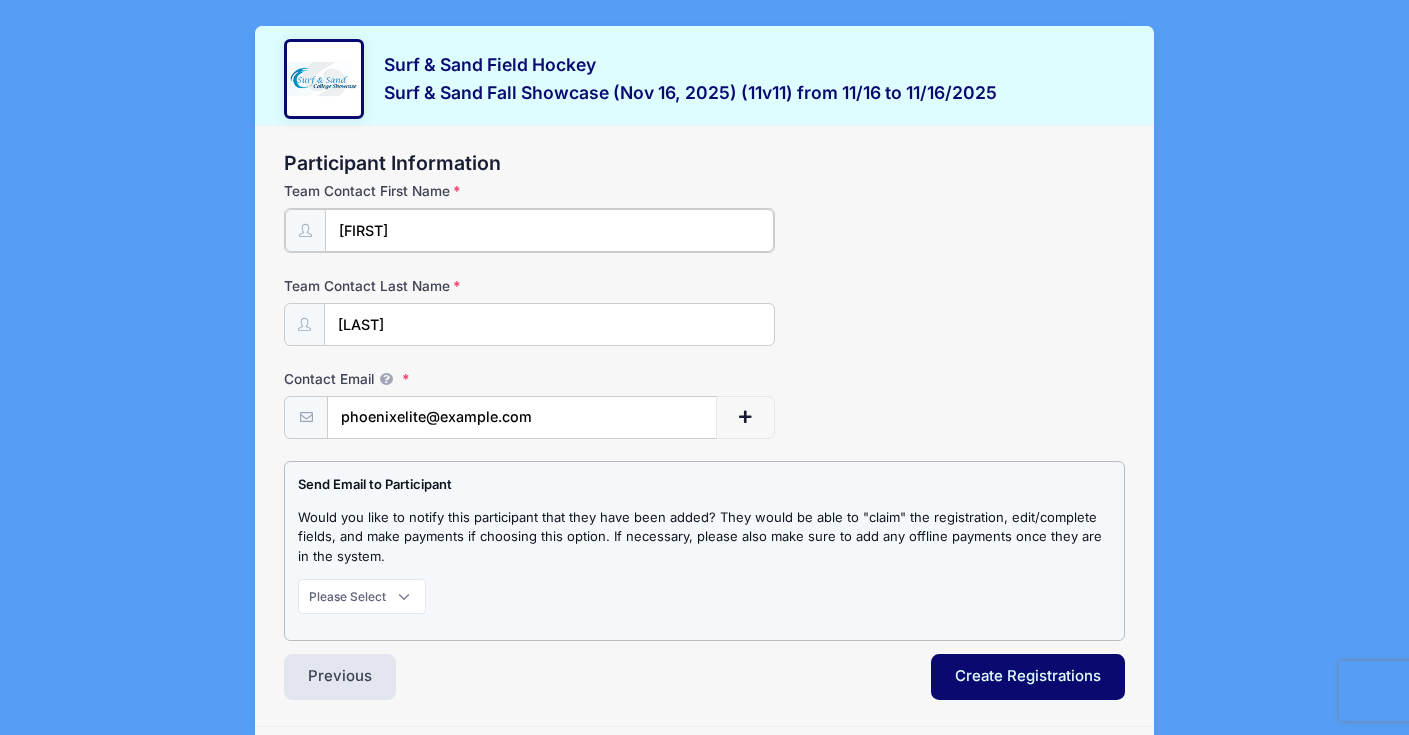 scroll, scrollTop: 69, scrollLeft: 0, axis: vertical 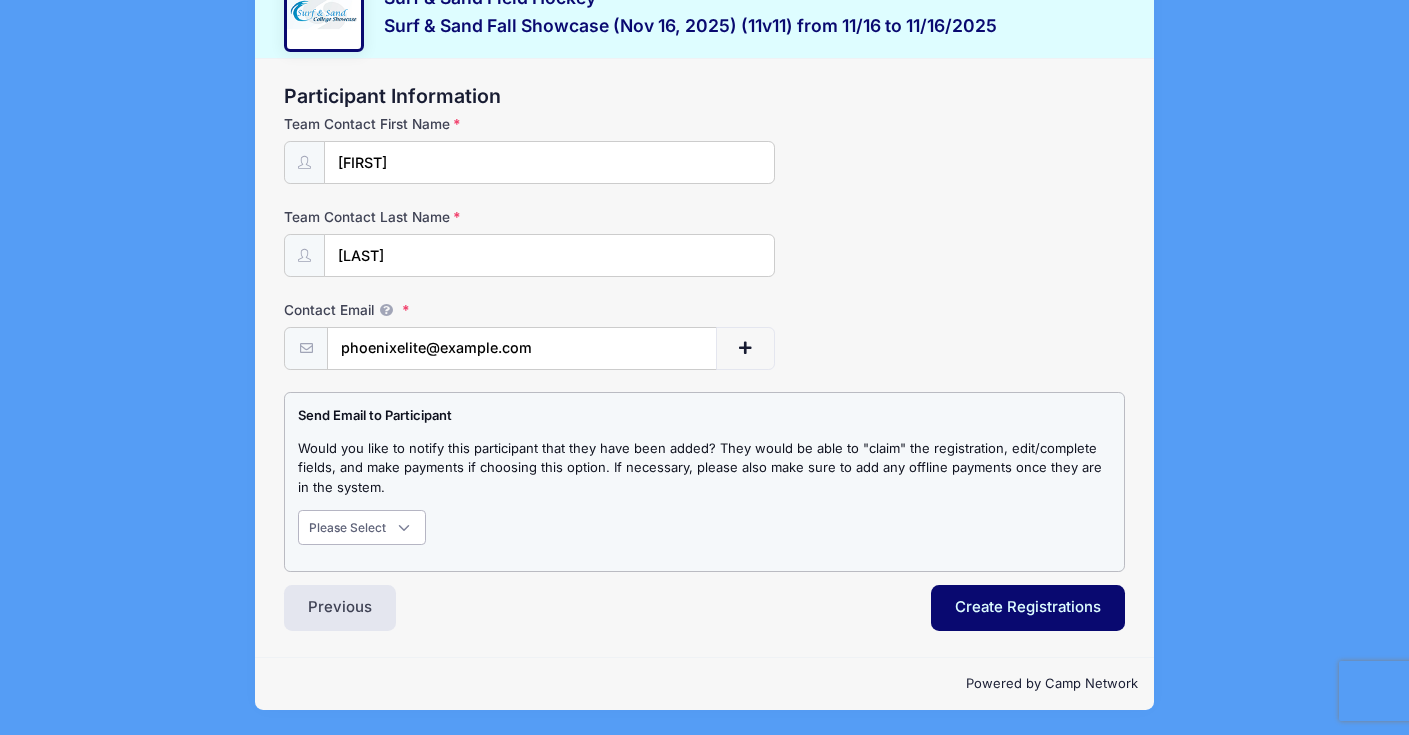 select on "1" 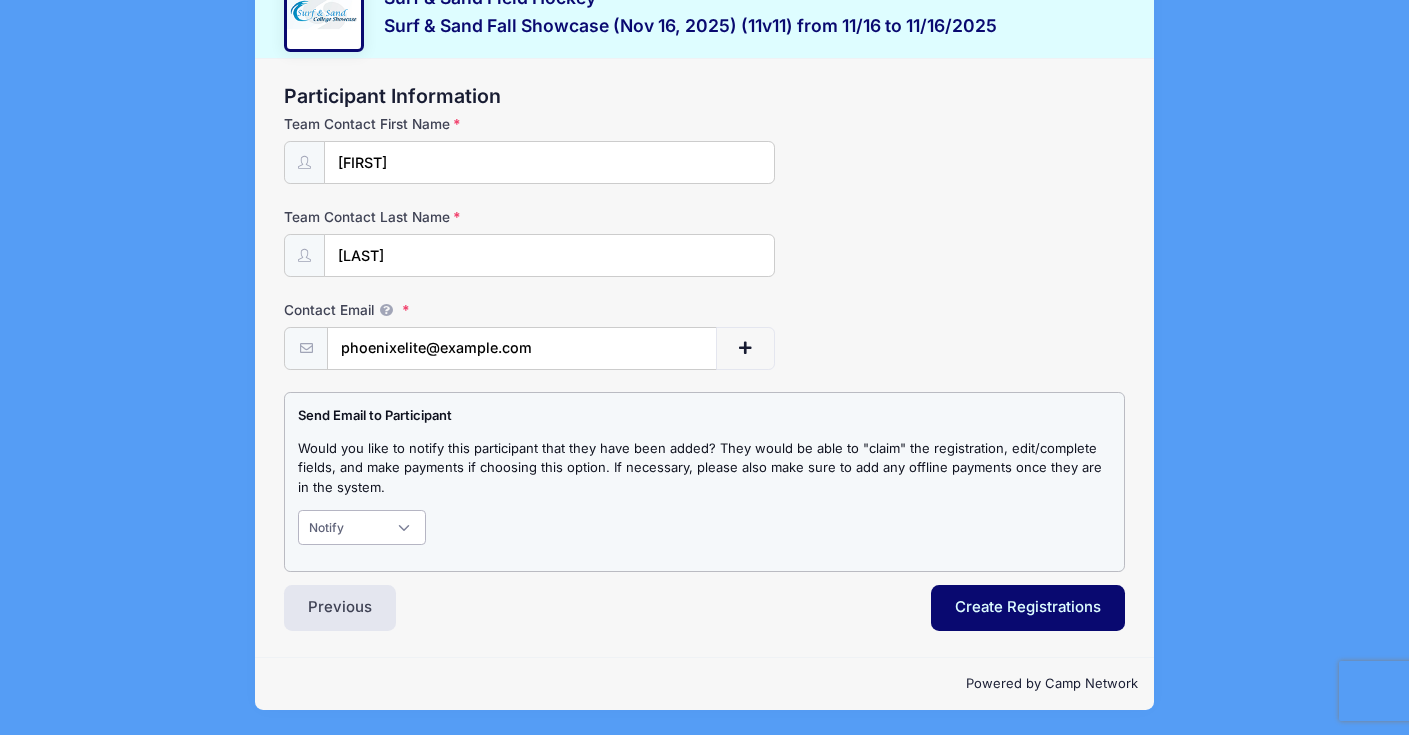 click on "Notify" at bounding box center (0, 0) 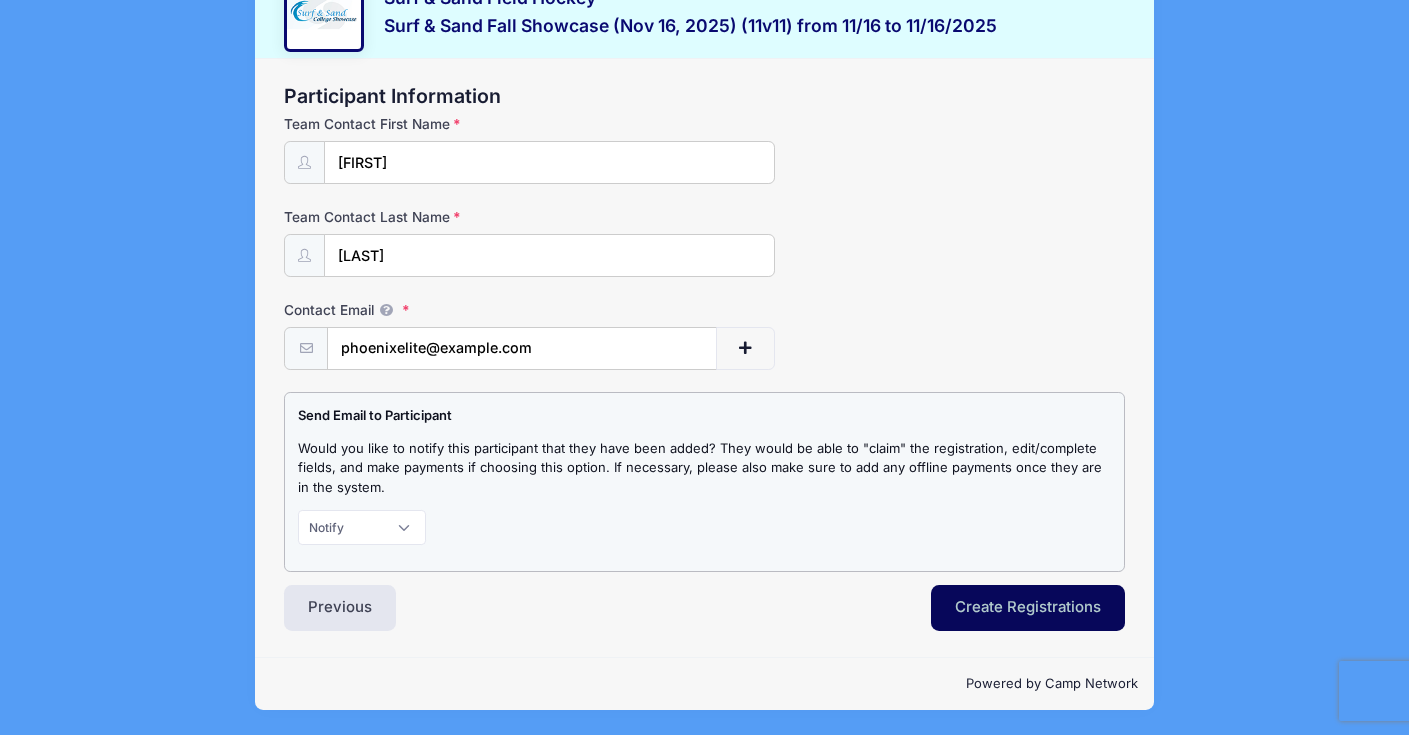 click on "Create Registrations" at bounding box center [1028, 608] 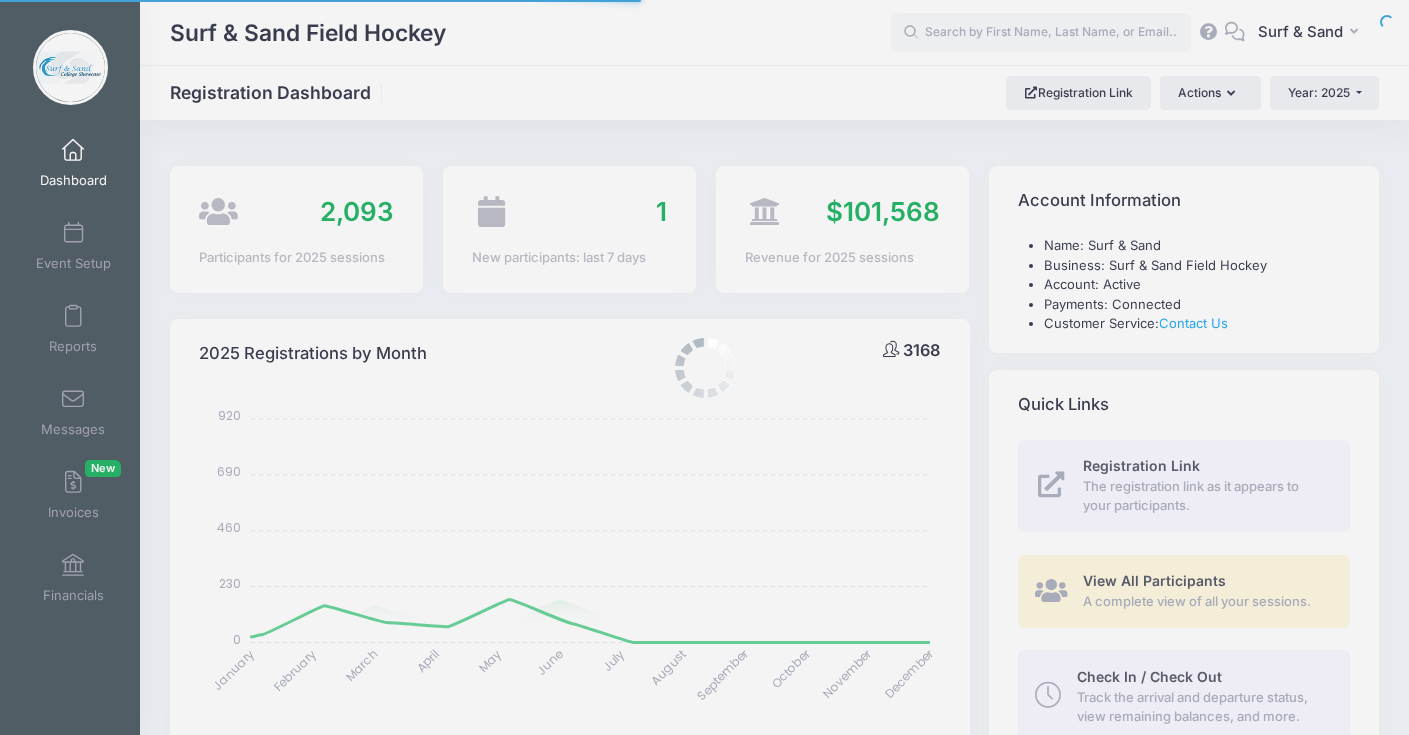 select 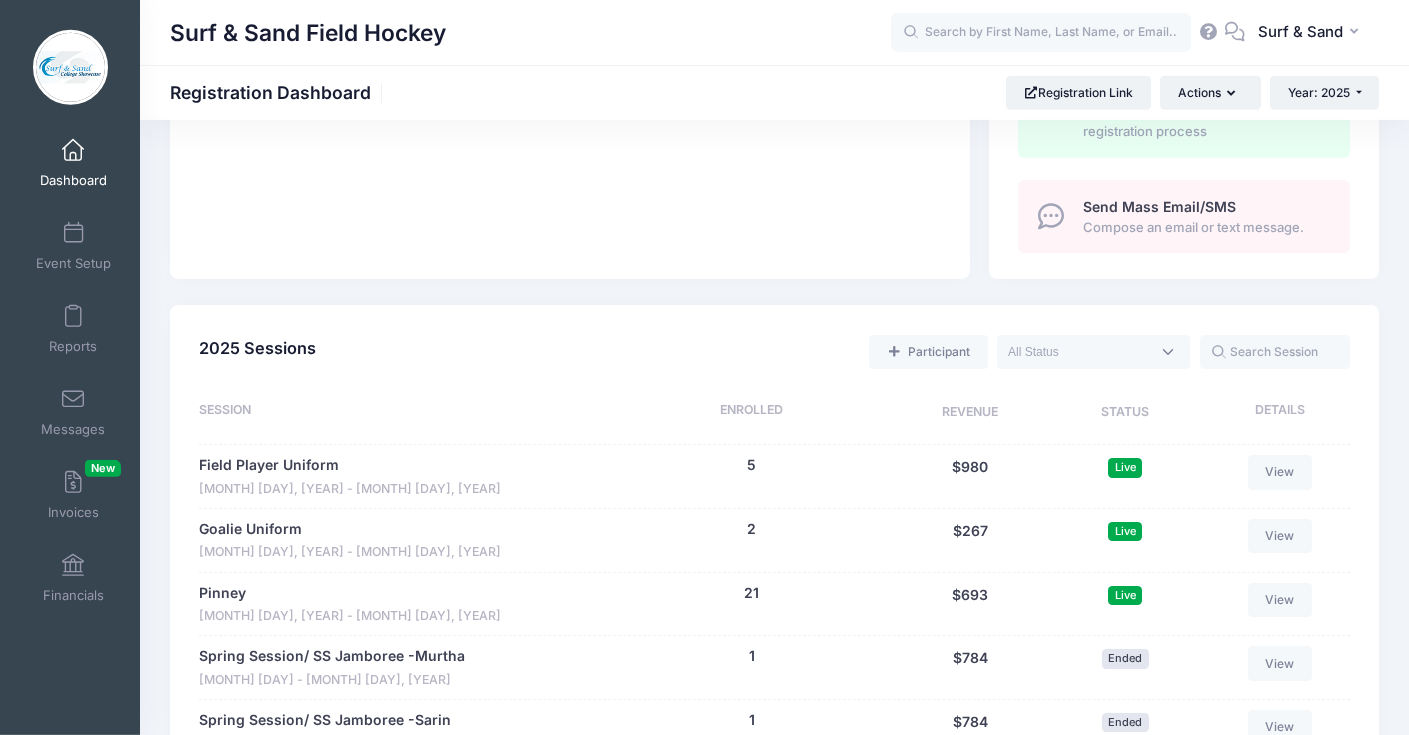 scroll, scrollTop: 820, scrollLeft: 0, axis: vertical 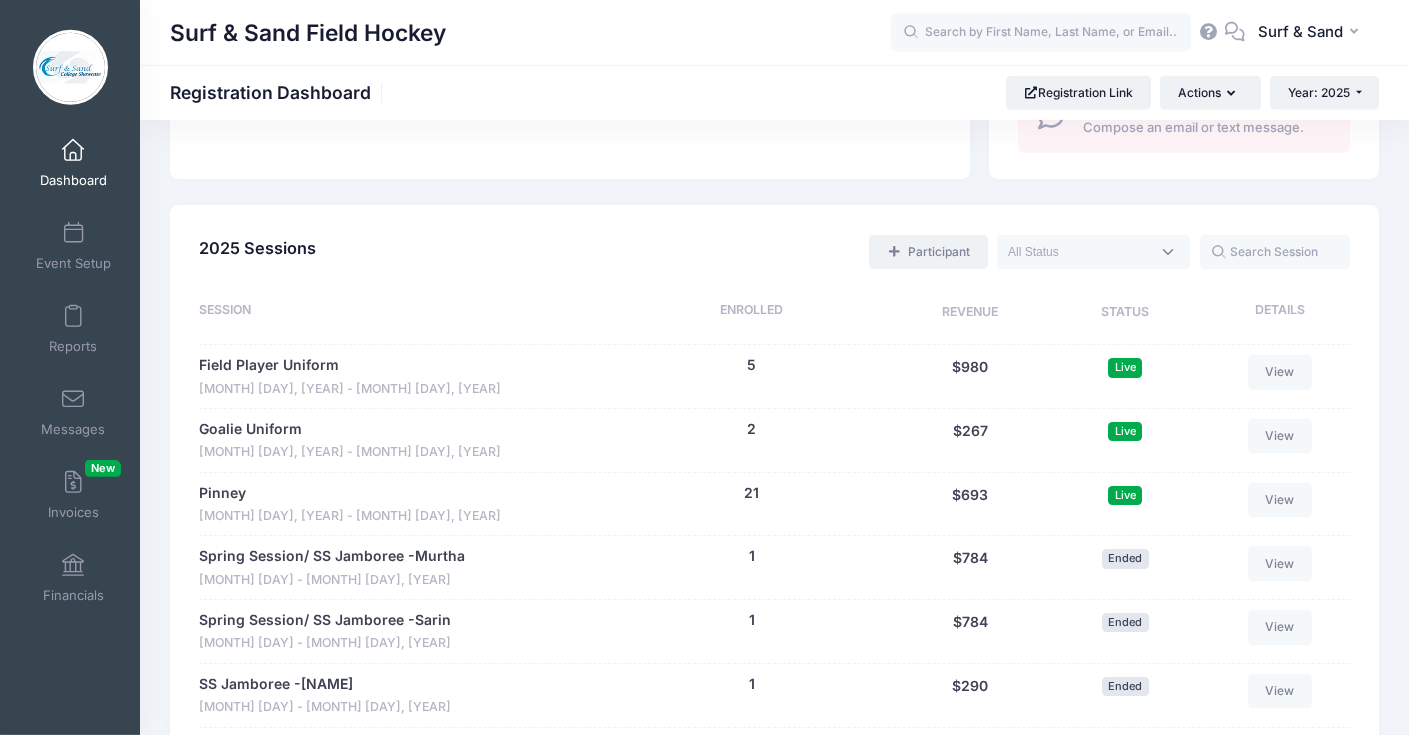 click on "Participant" at bounding box center (928, 252) 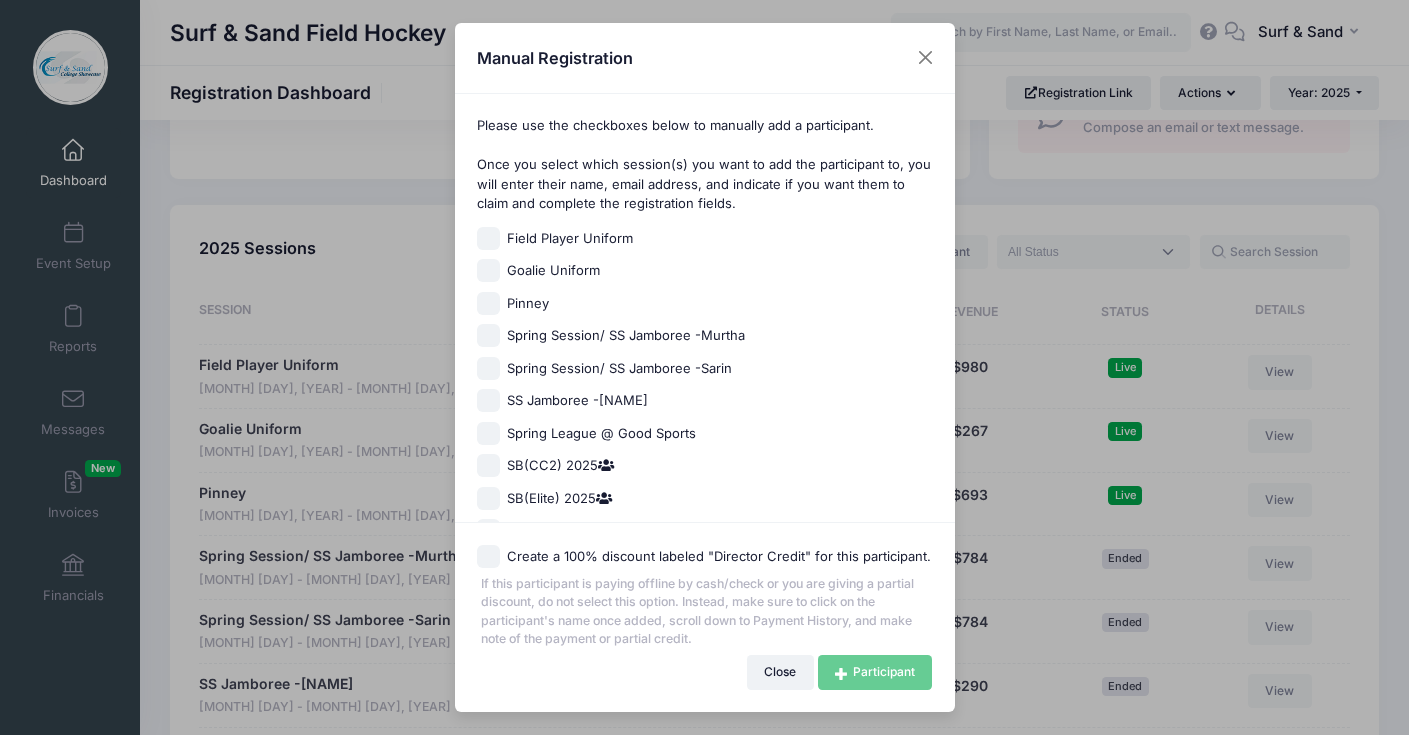 scroll, scrollTop: 1370, scrollLeft: 0, axis: vertical 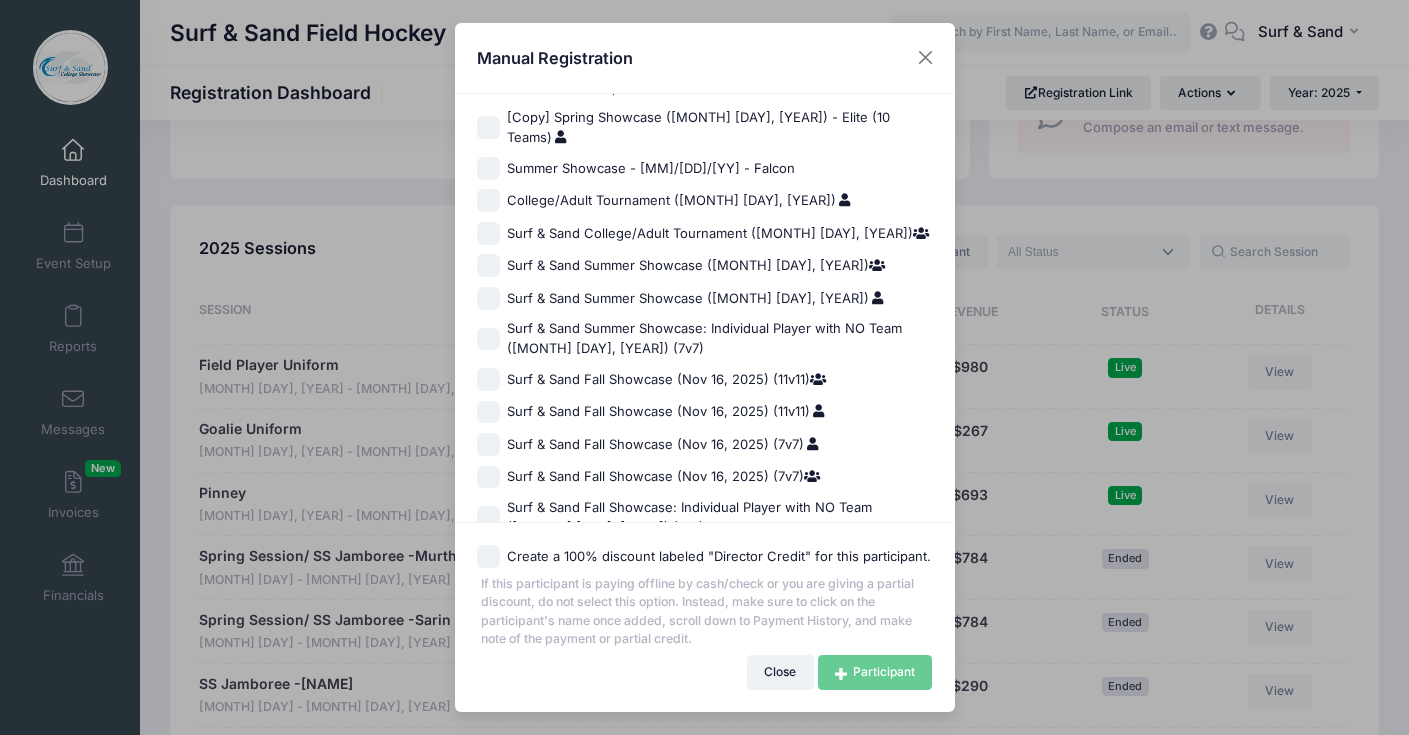 click on "Surf & Sand Fall Showcase (Nov 16, 2025) (11v11)" at bounding box center (666, 412) 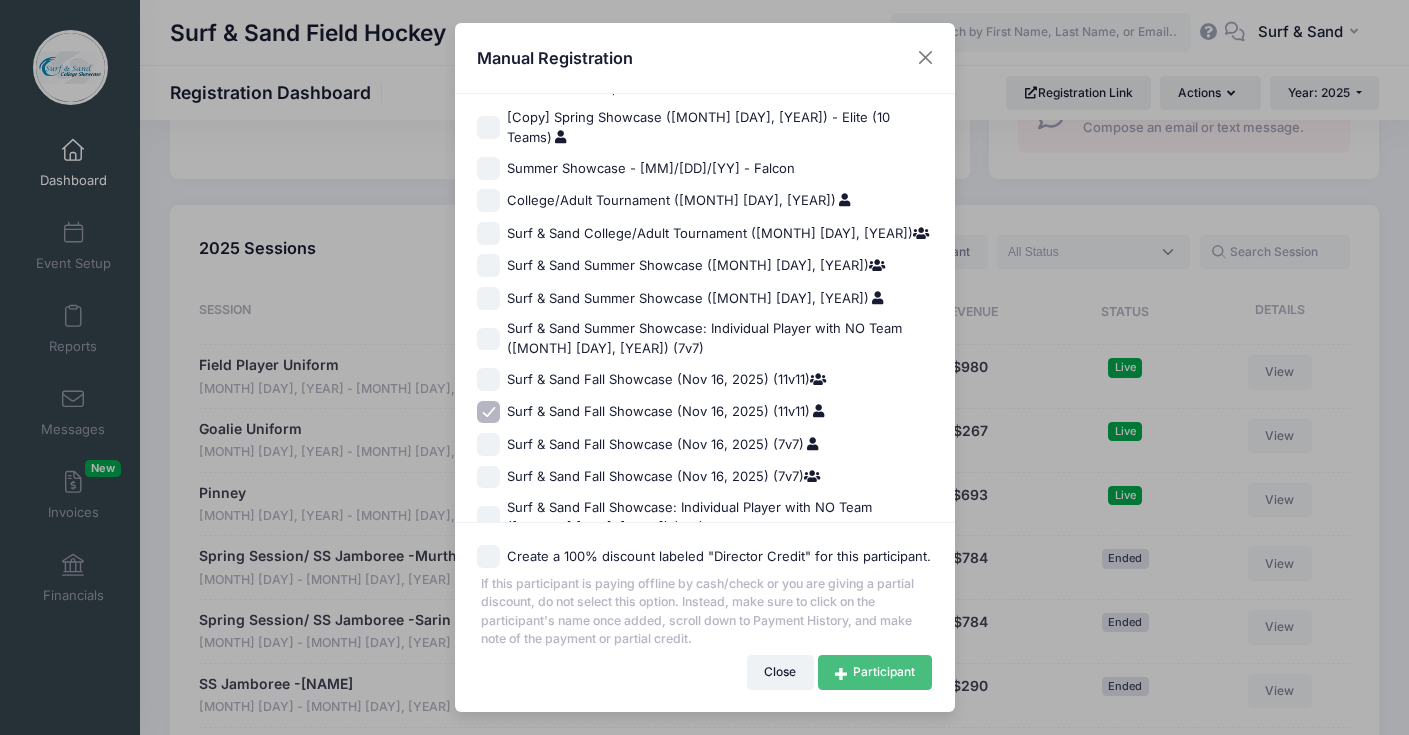 click on "Participant" at bounding box center (875, 672) 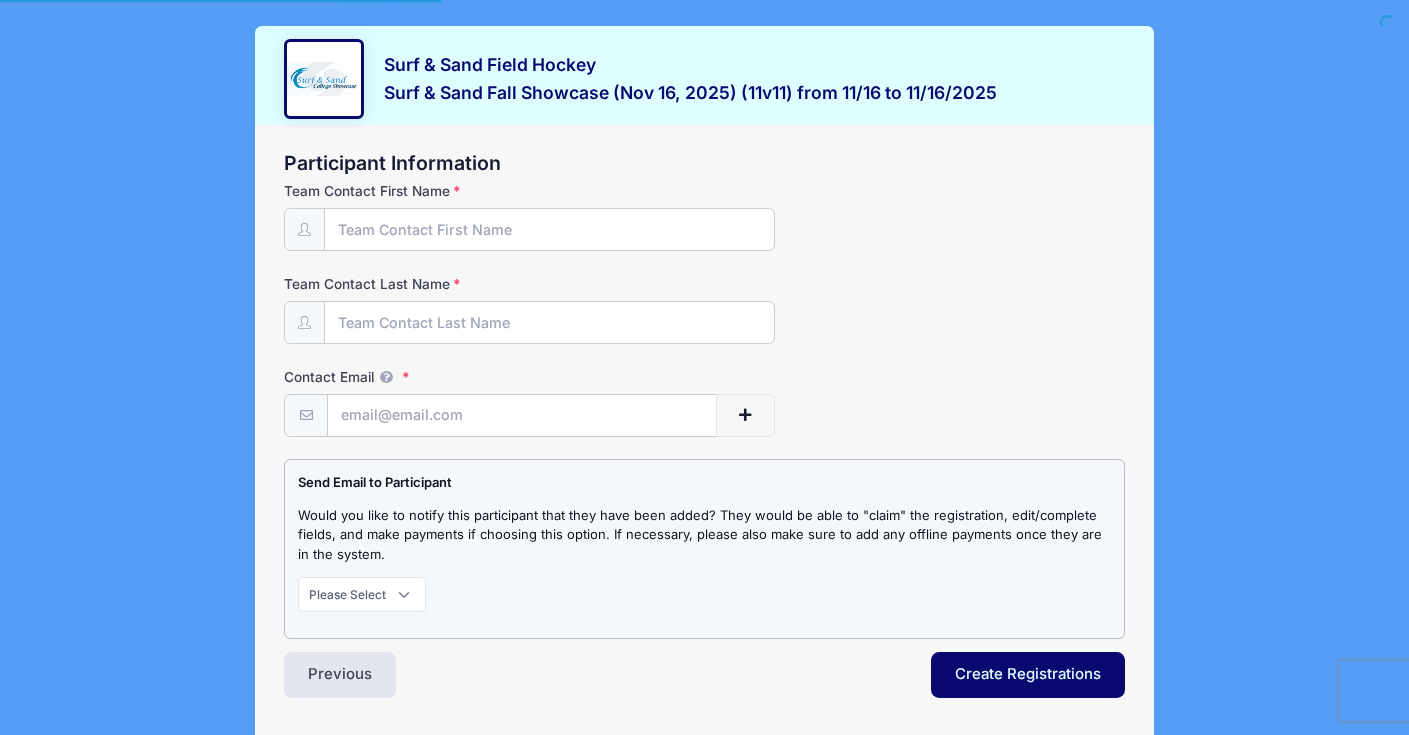 scroll, scrollTop: 0, scrollLeft: 0, axis: both 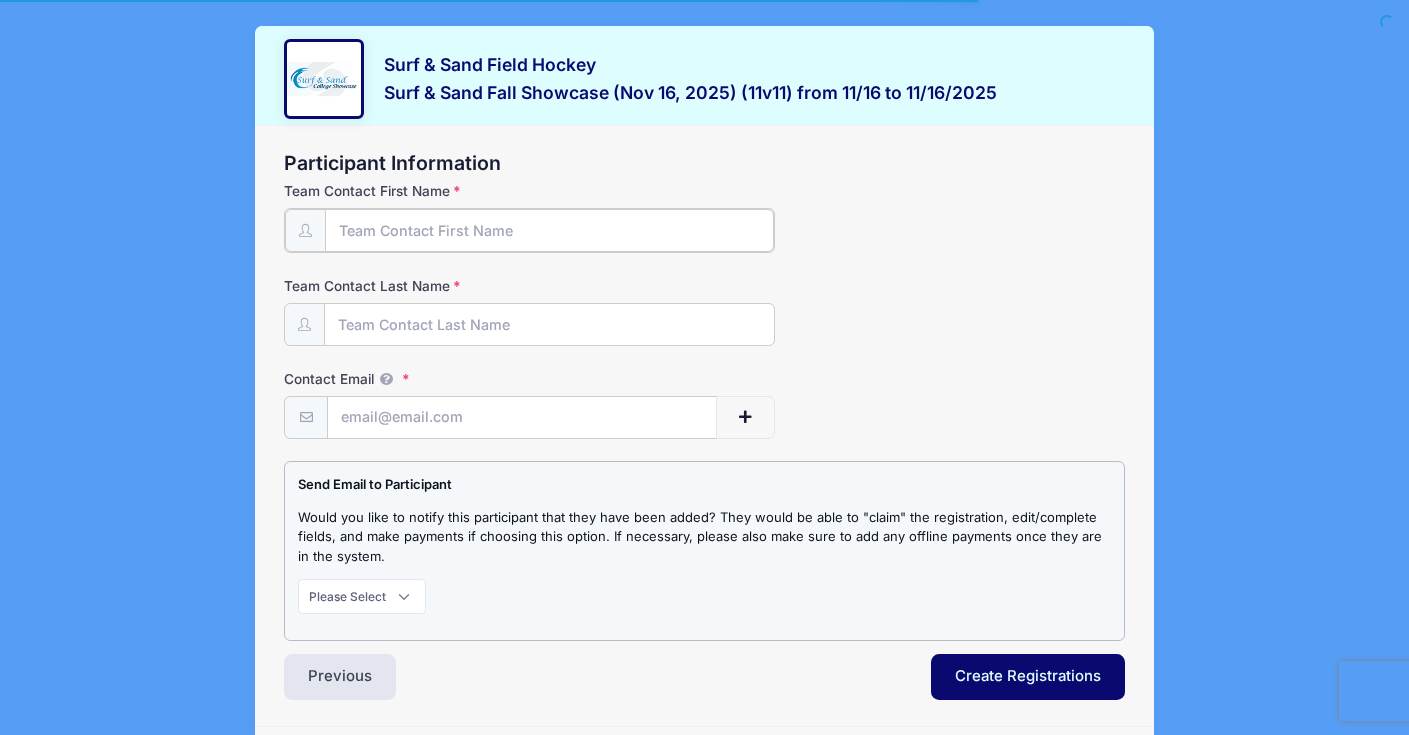 click on "Team Contact First Name" at bounding box center (549, 230) 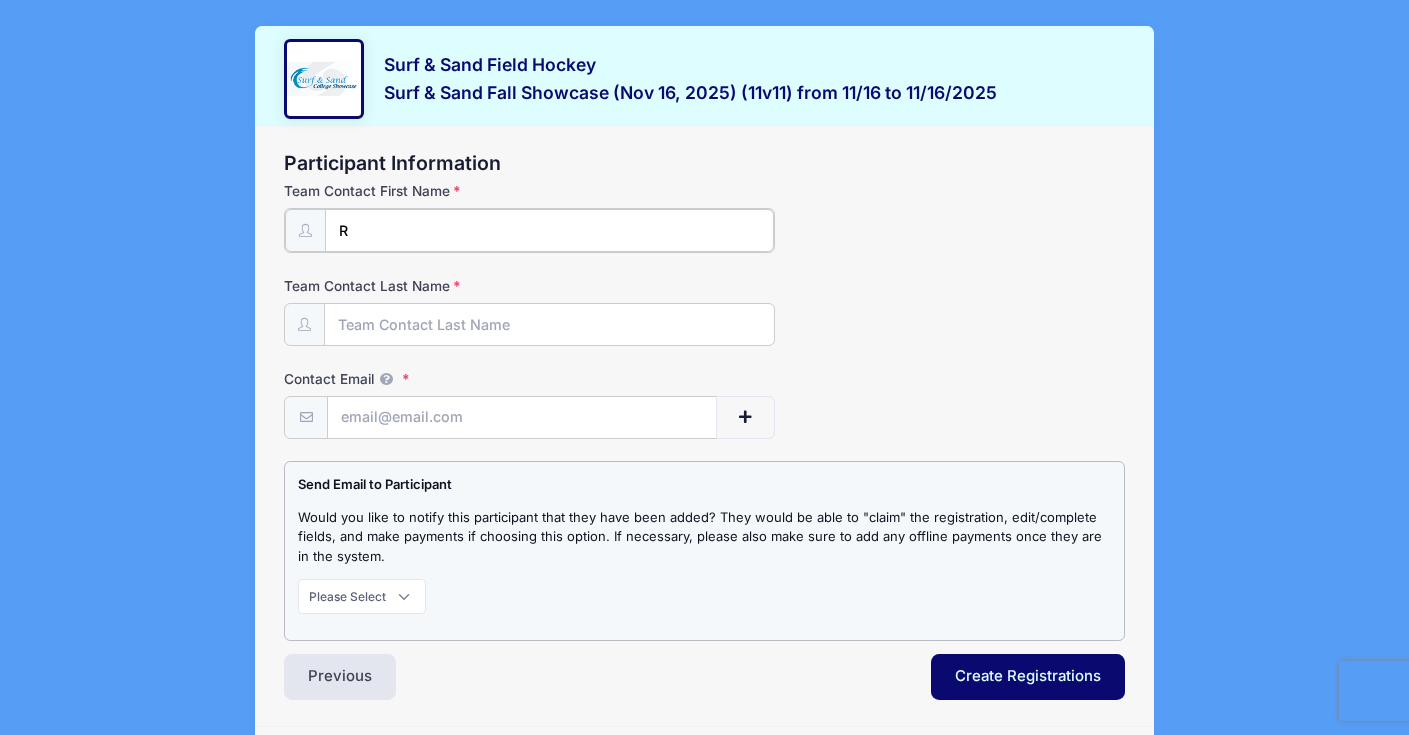type on "[FIRST]" 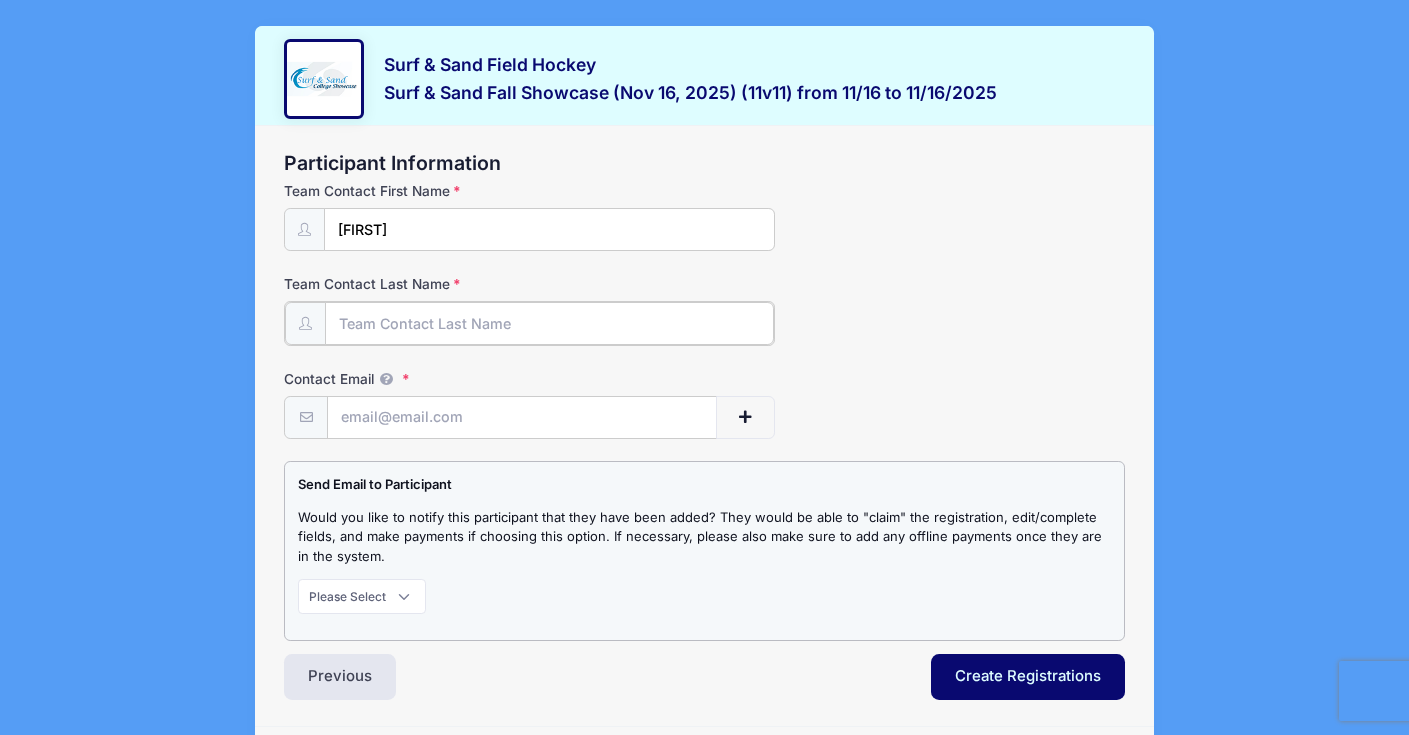 type on "[LAST]" 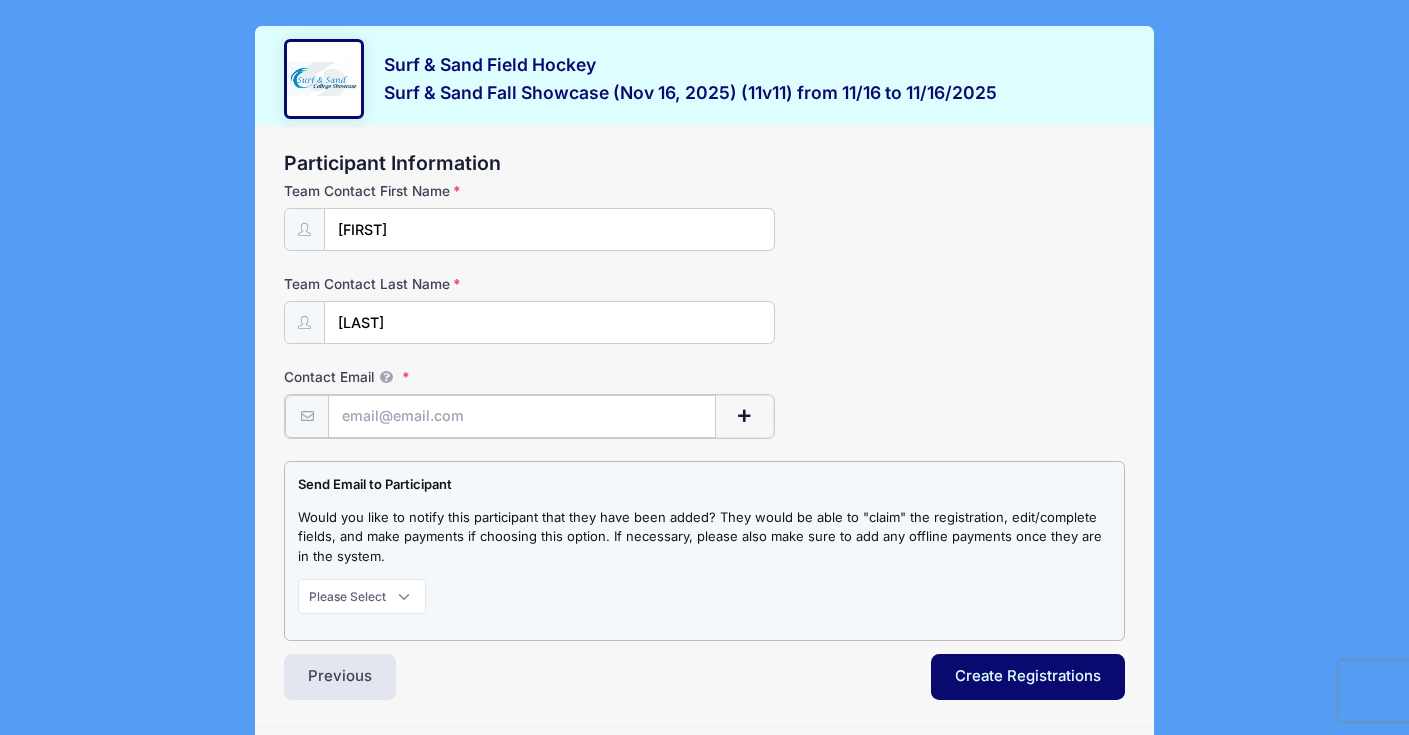type on "[EMAIL]" 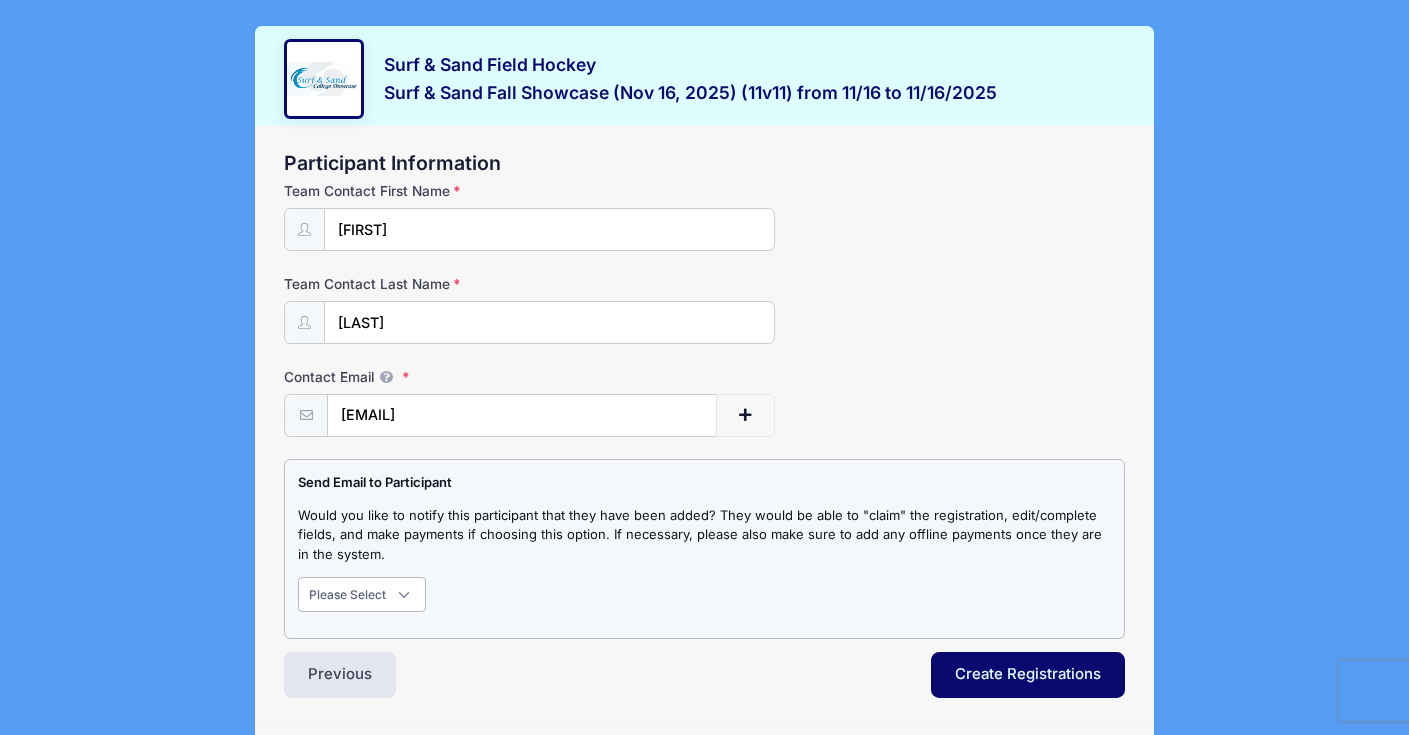 select on "1" 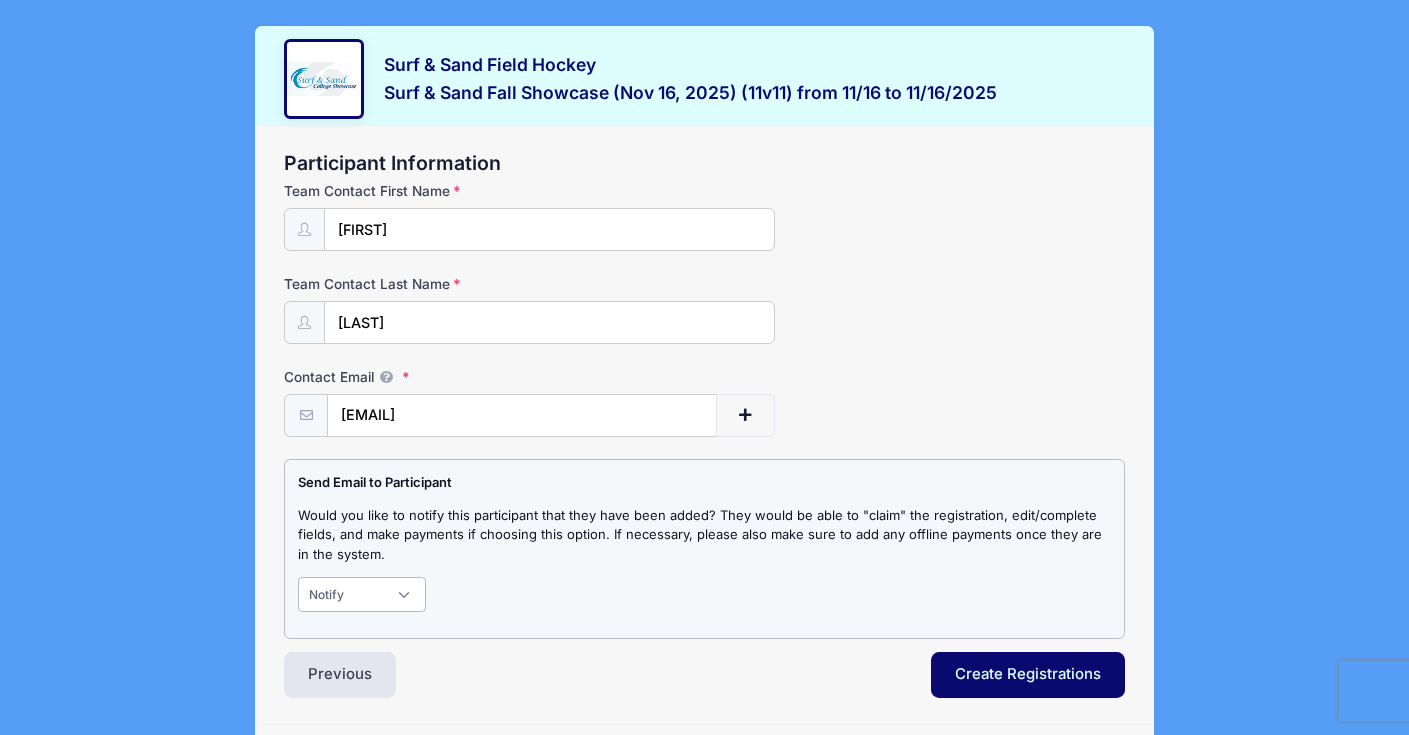 click on "Notify" at bounding box center [0, 0] 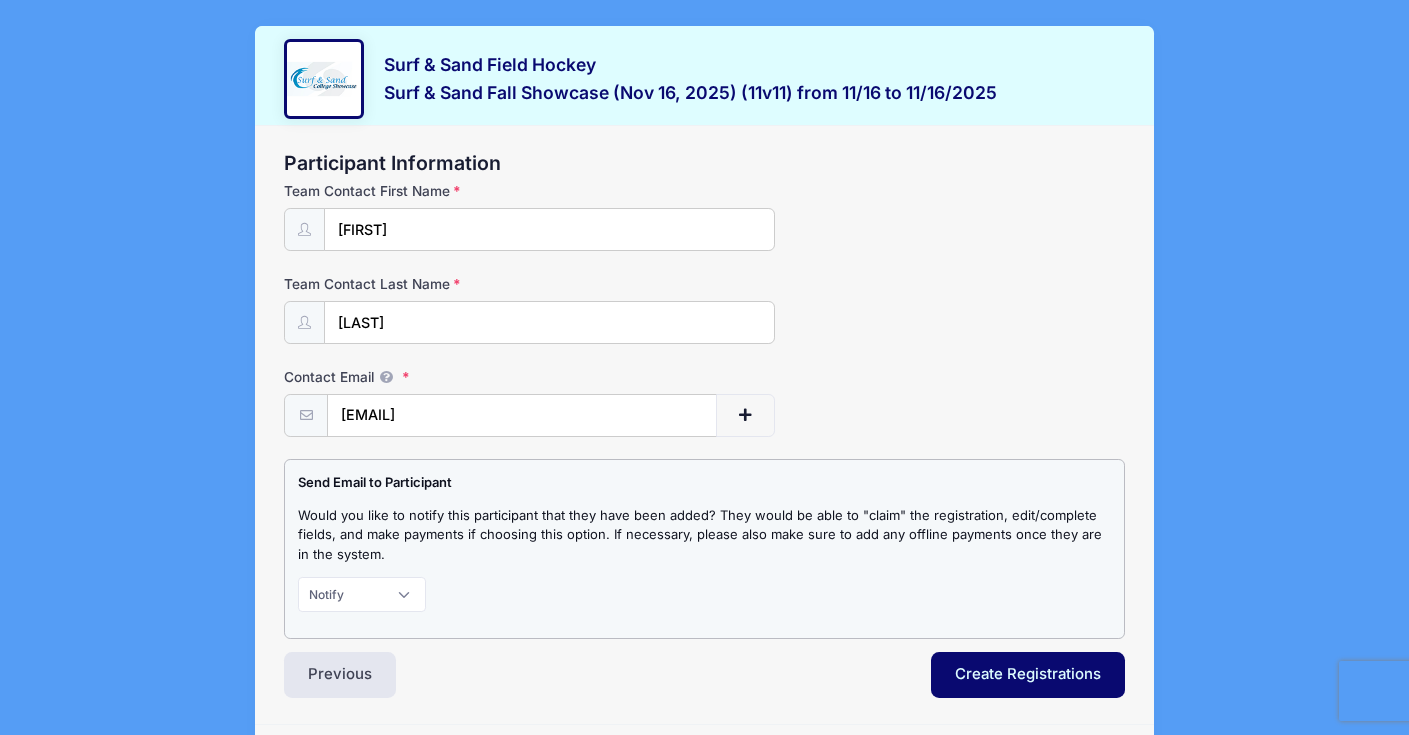 click on "Participant Information
Team Contact First Name
[FIRST]
Team Contact Last Name
[LAST]
Contact Email
[EMAIL]
Contact Email # NN" at bounding box center [704, 425] 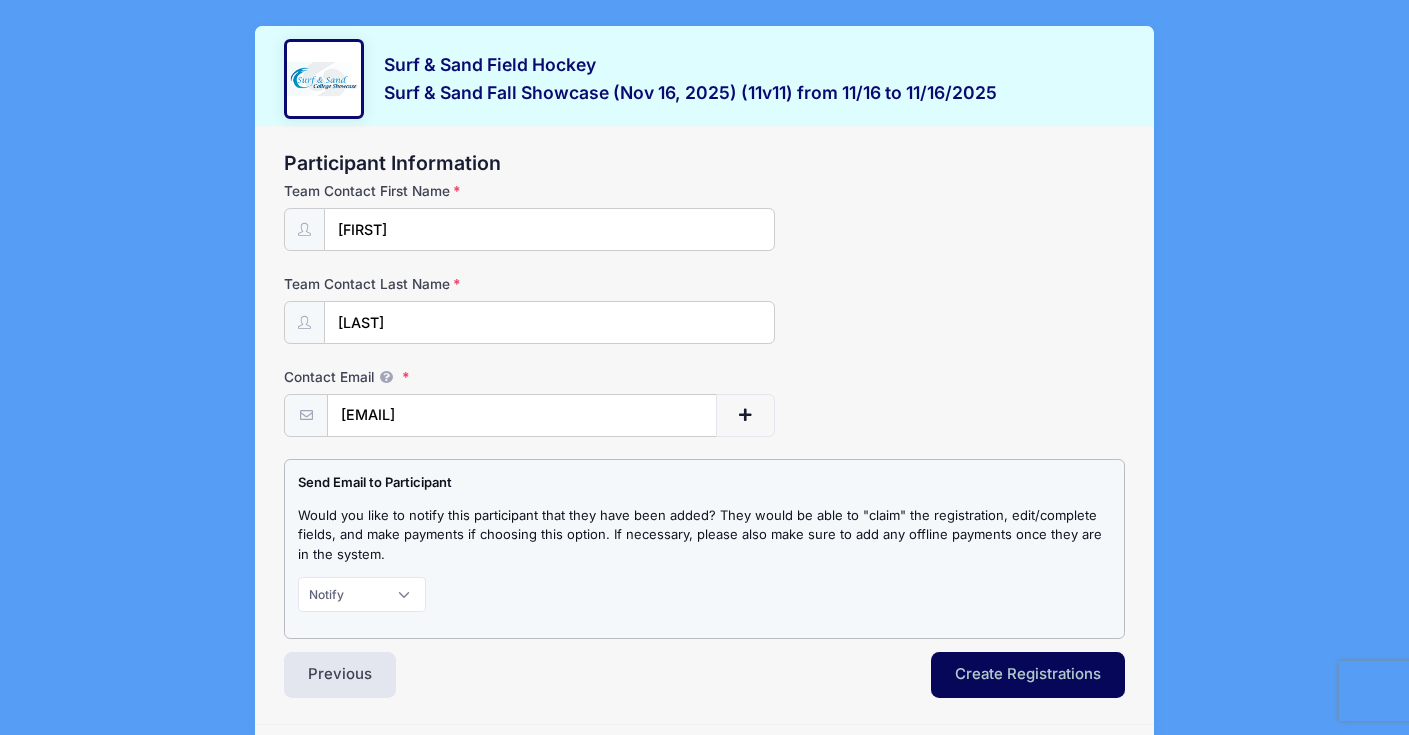 click on "Create Registrations" at bounding box center (1028, 675) 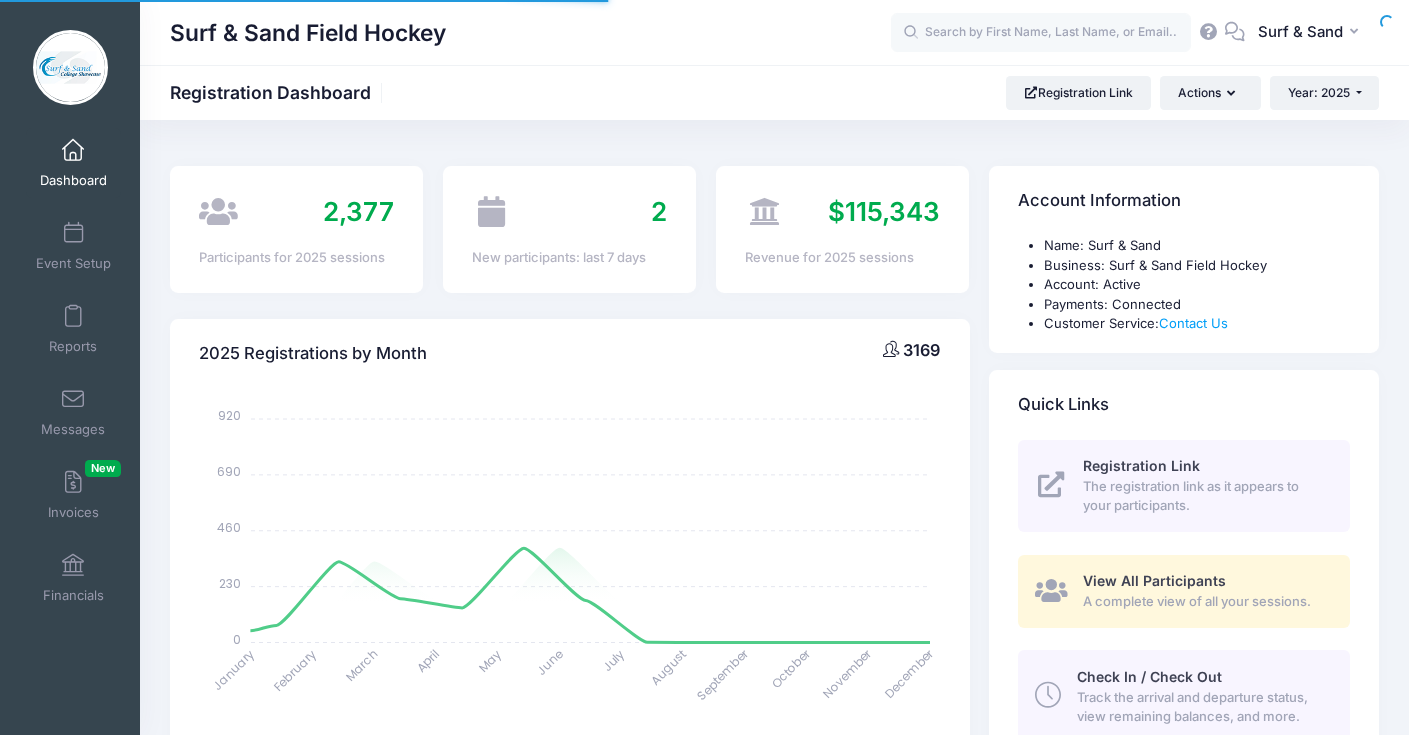 select 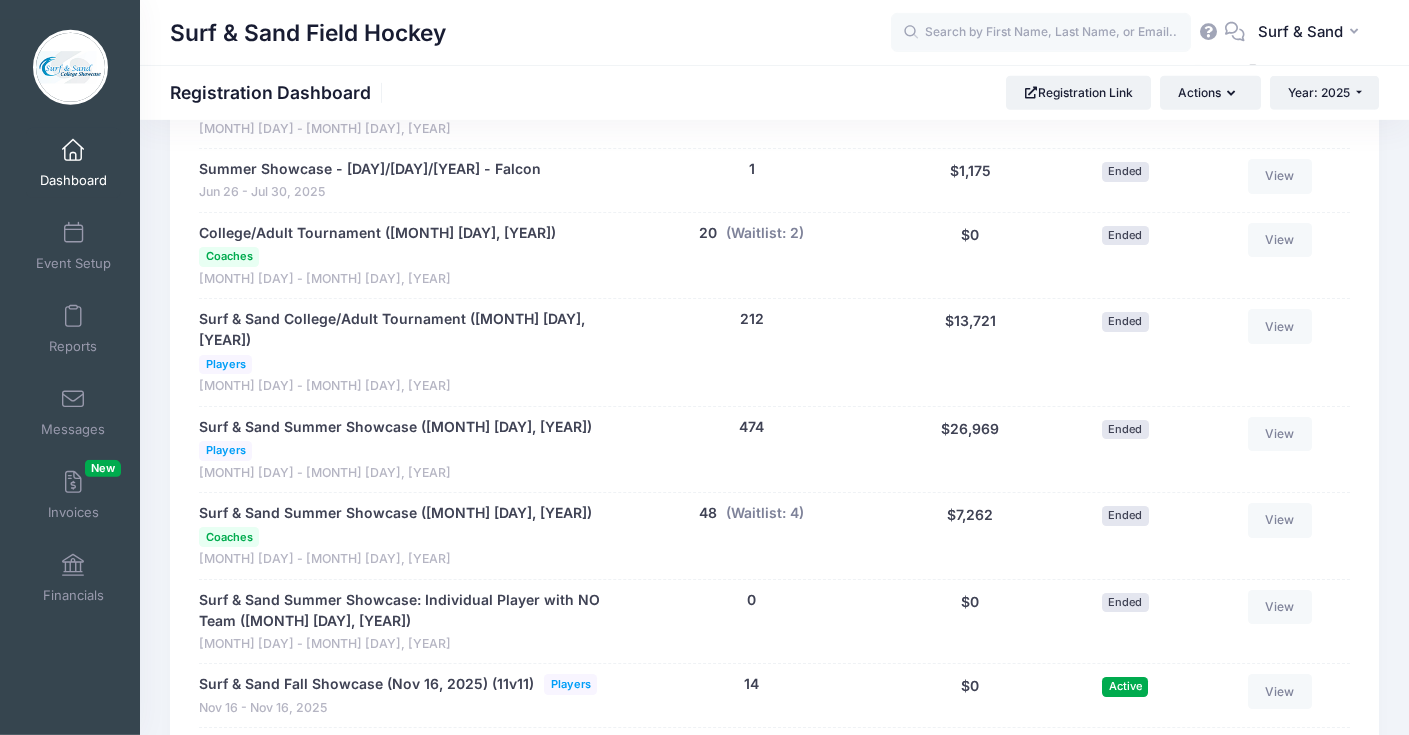 scroll, scrollTop: 3923, scrollLeft: 0, axis: vertical 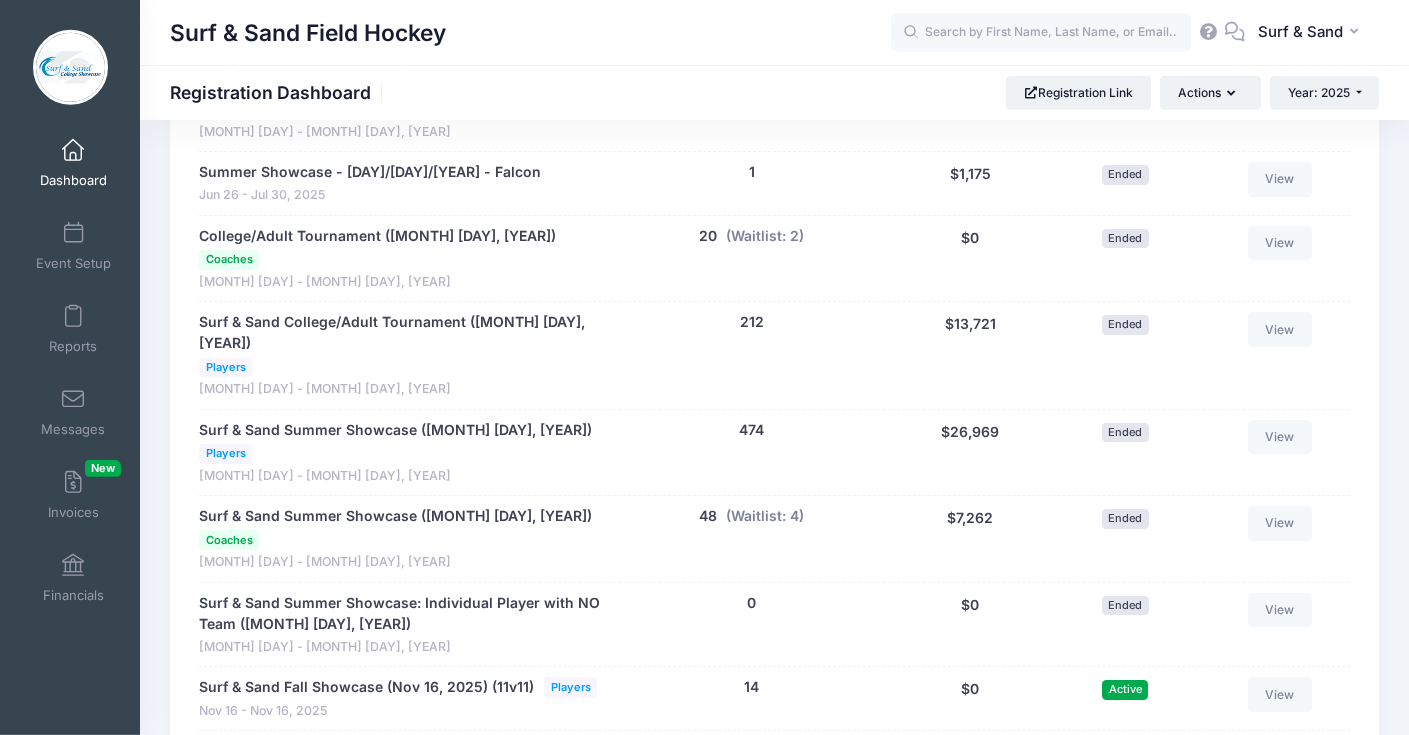 click on "View" at bounding box center [1280, 758] 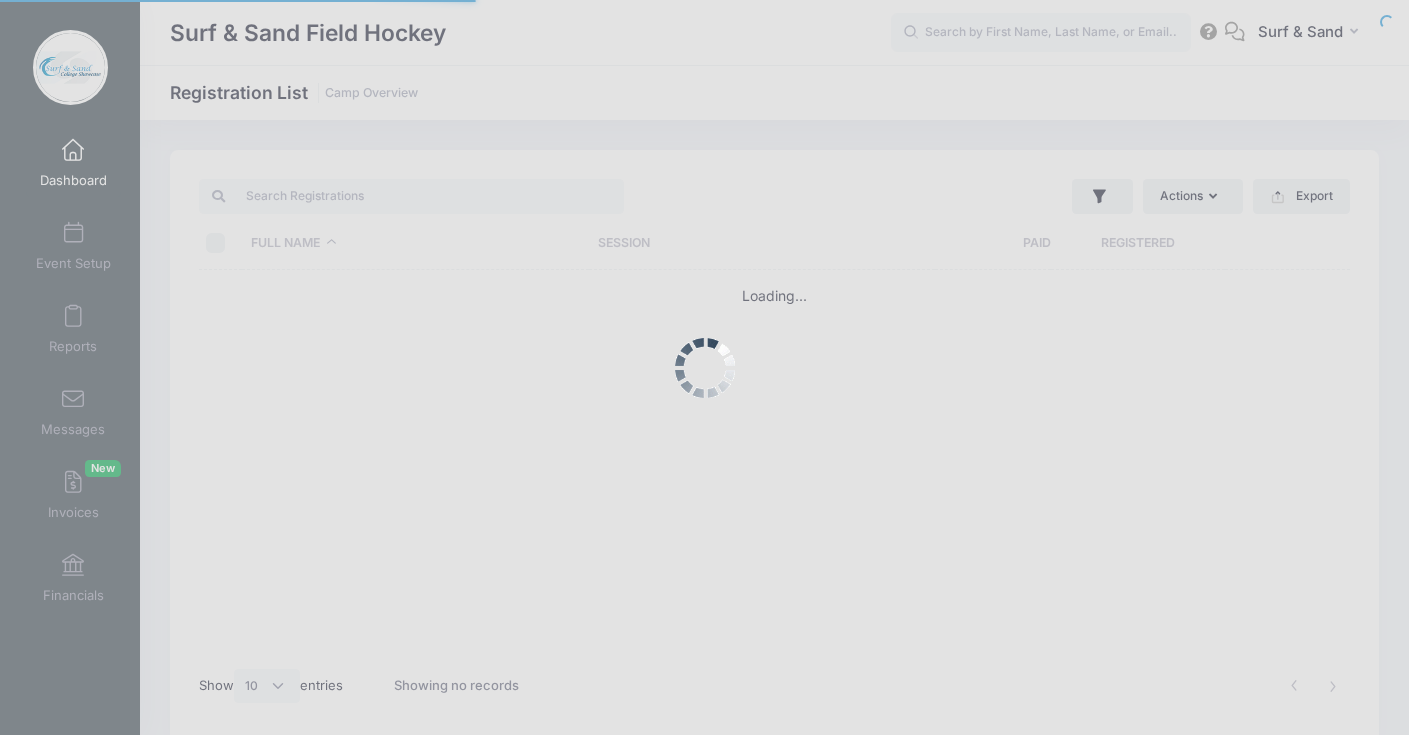 select on "10" 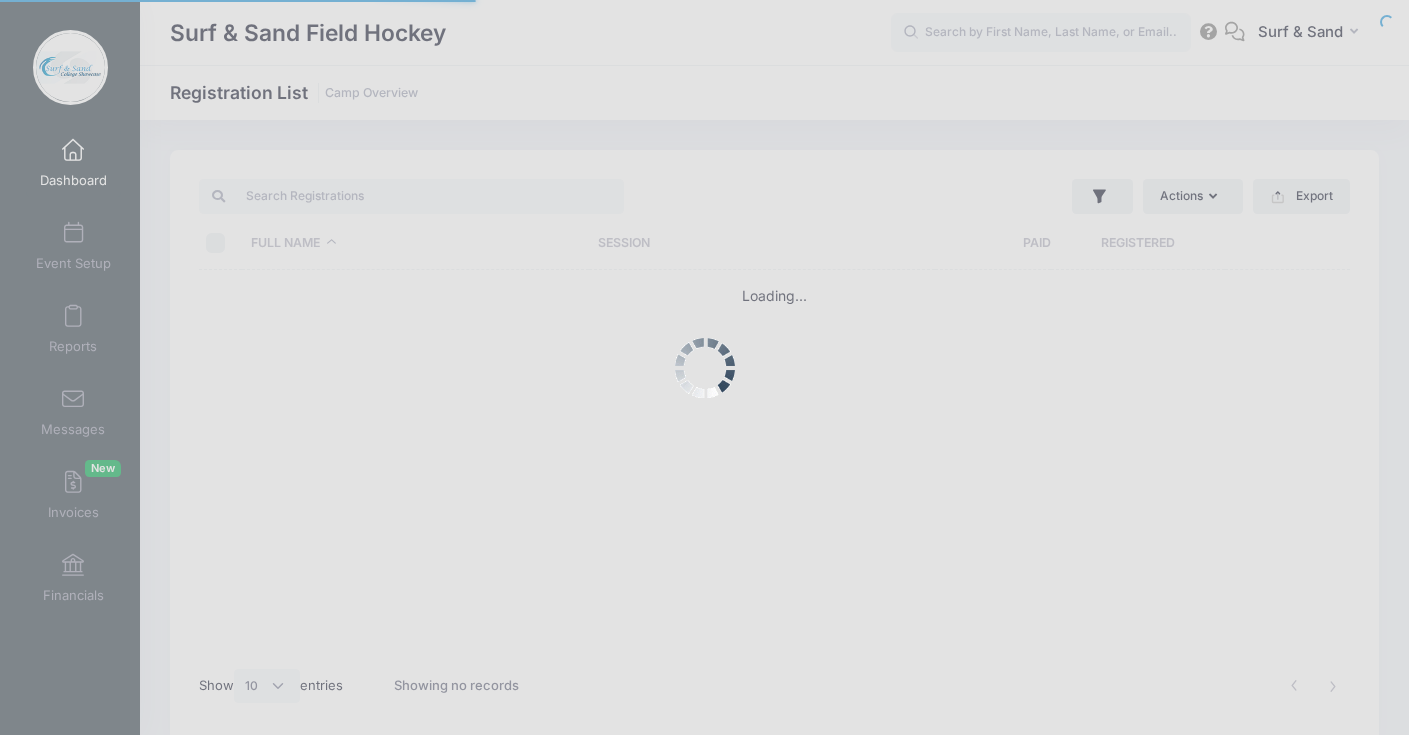 scroll, scrollTop: 0, scrollLeft: 0, axis: both 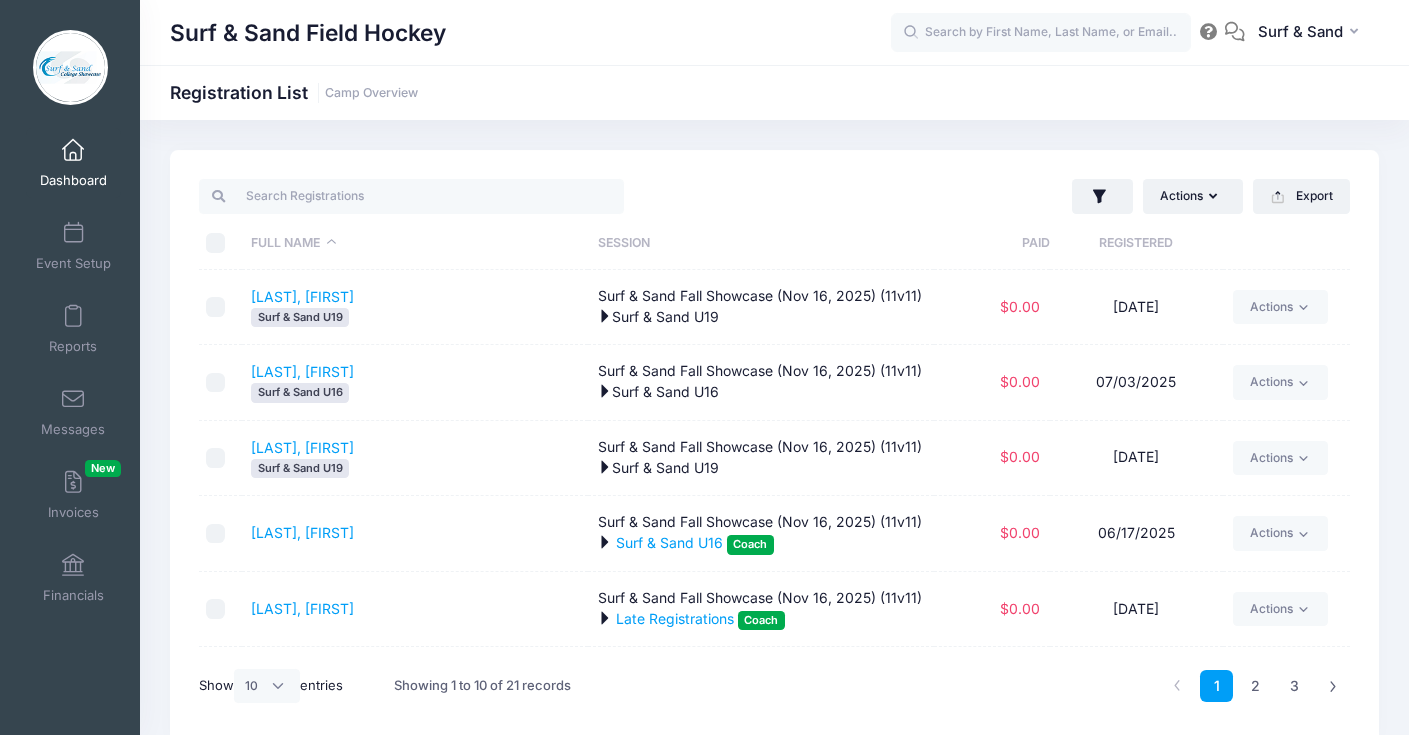 click on "Actions      Assign Labels
Send Email
Send Payment Reminder
Send Document Upload Reminder
Request Additional Information
Deleted Registrations
Filter Options
Payment Status:
All
Paid Full
Pending" at bounding box center [1067, 196] 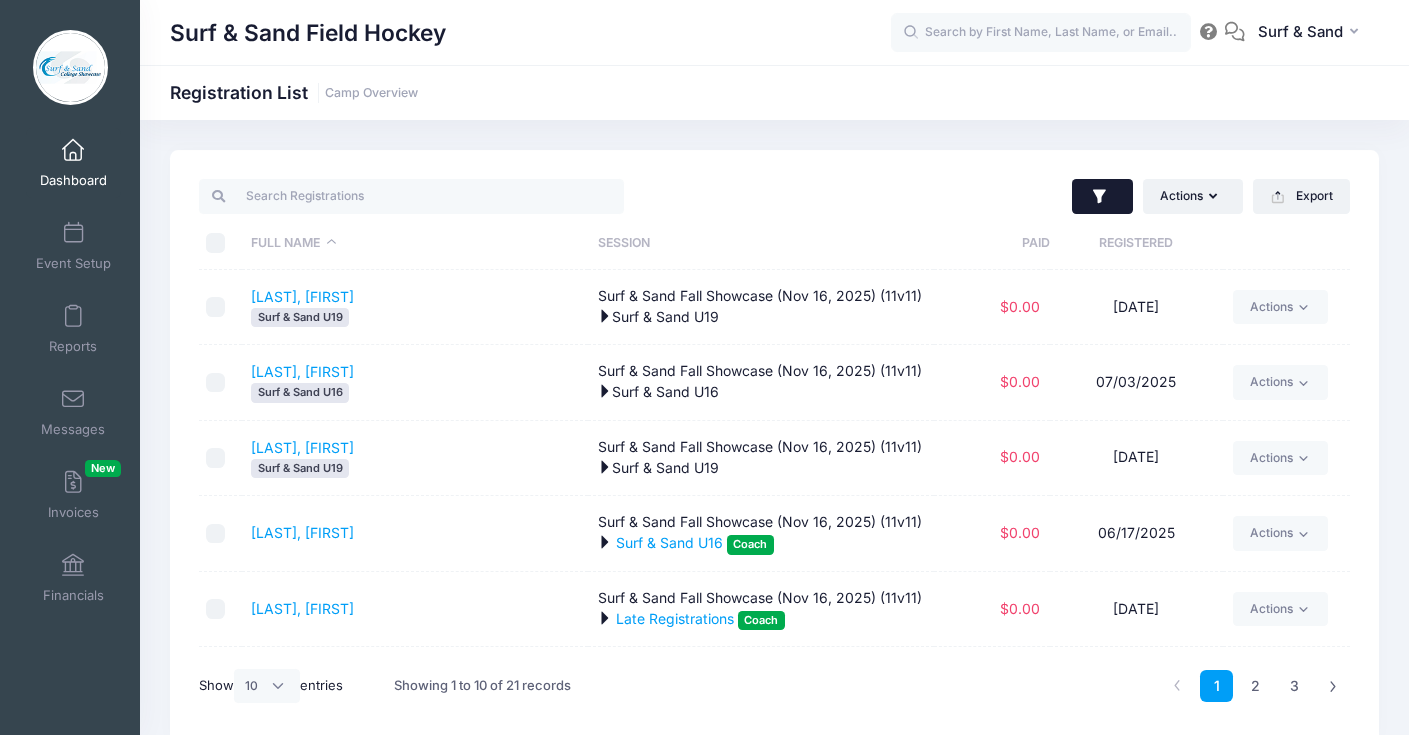 click 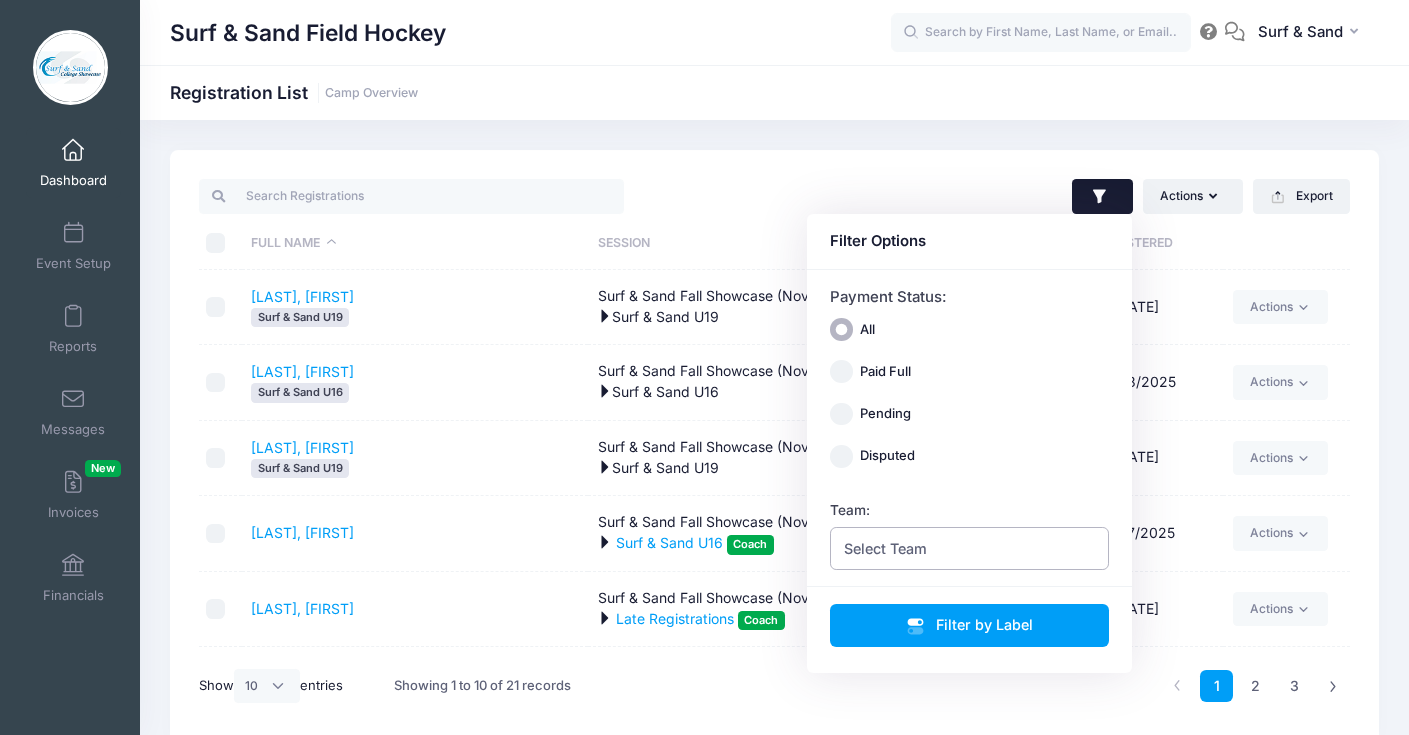click on "Select Team" at bounding box center [970, 548] 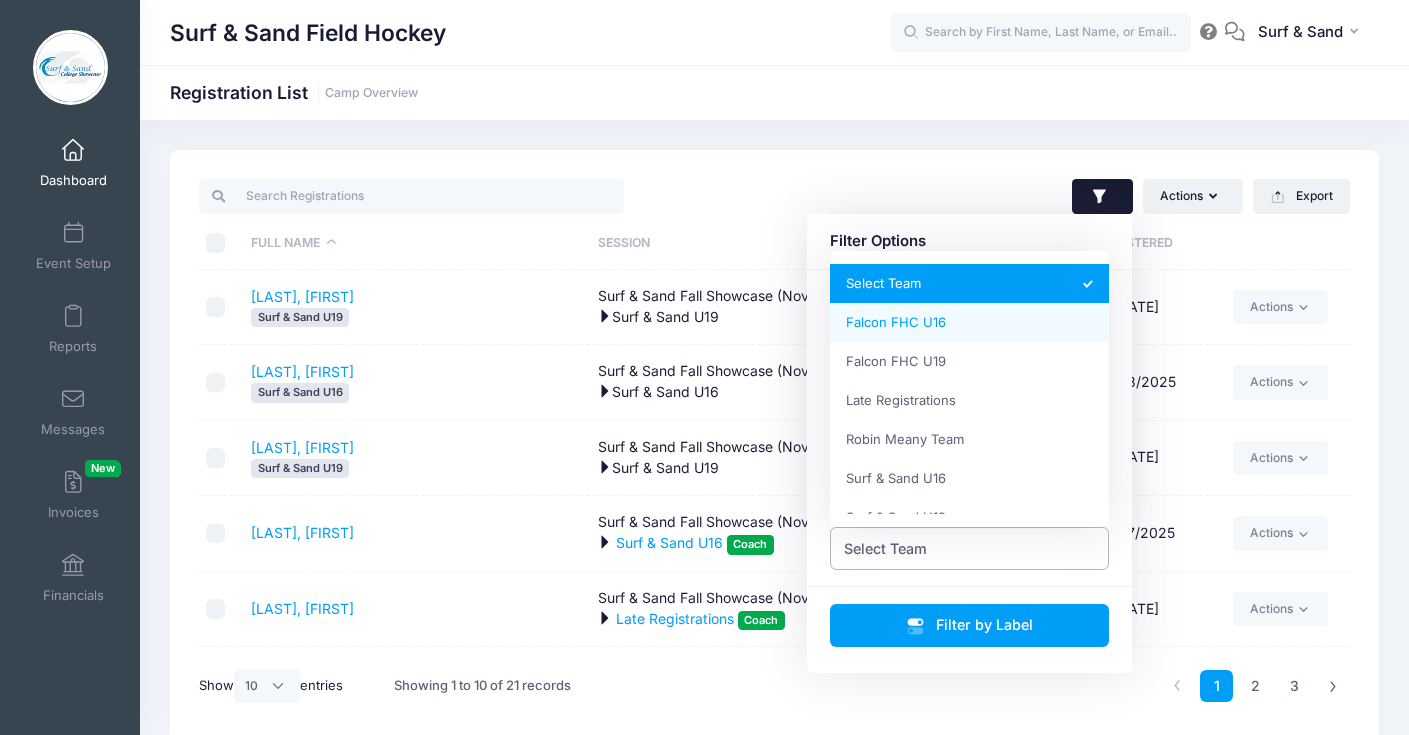 scroll, scrollTop: 23, scrollLeft: 0, axis: vertical 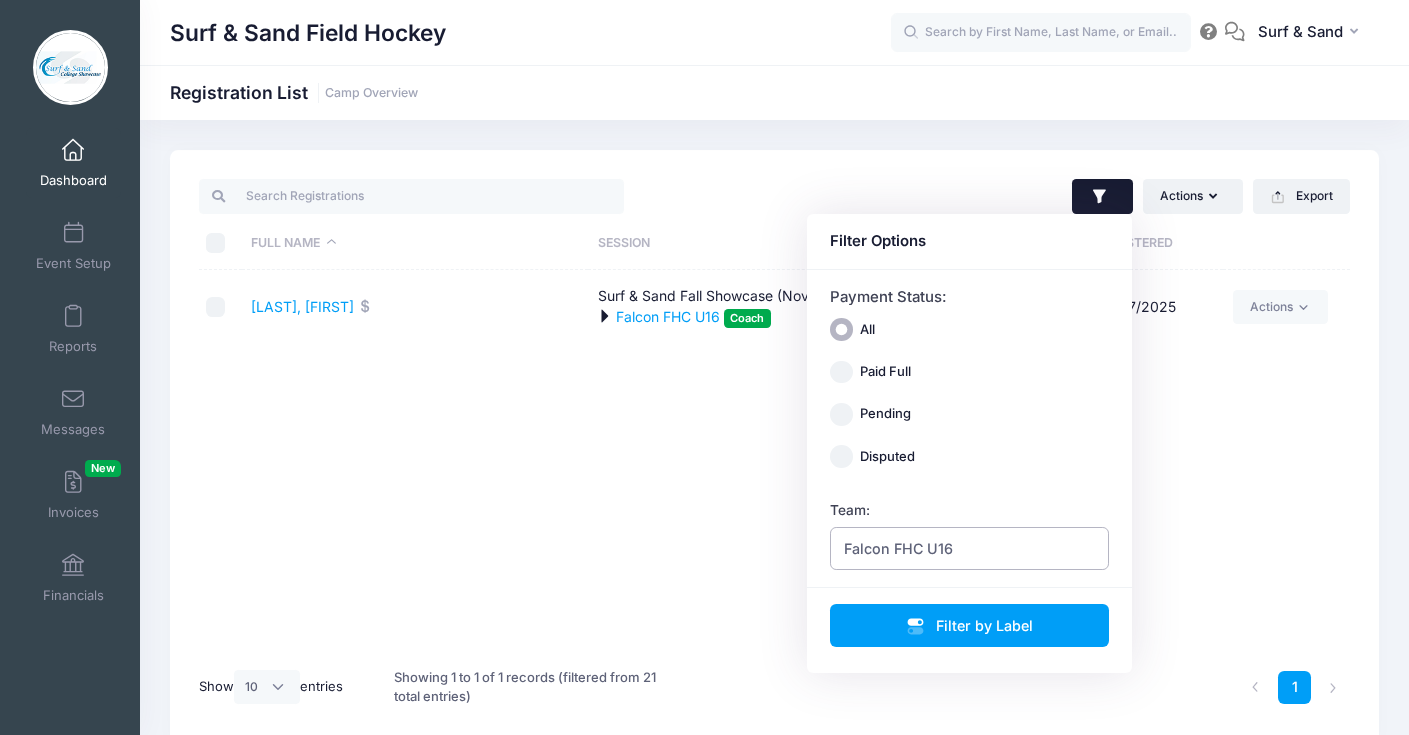 click on "Falcon FHC U16" at bounding box center [898, 548] 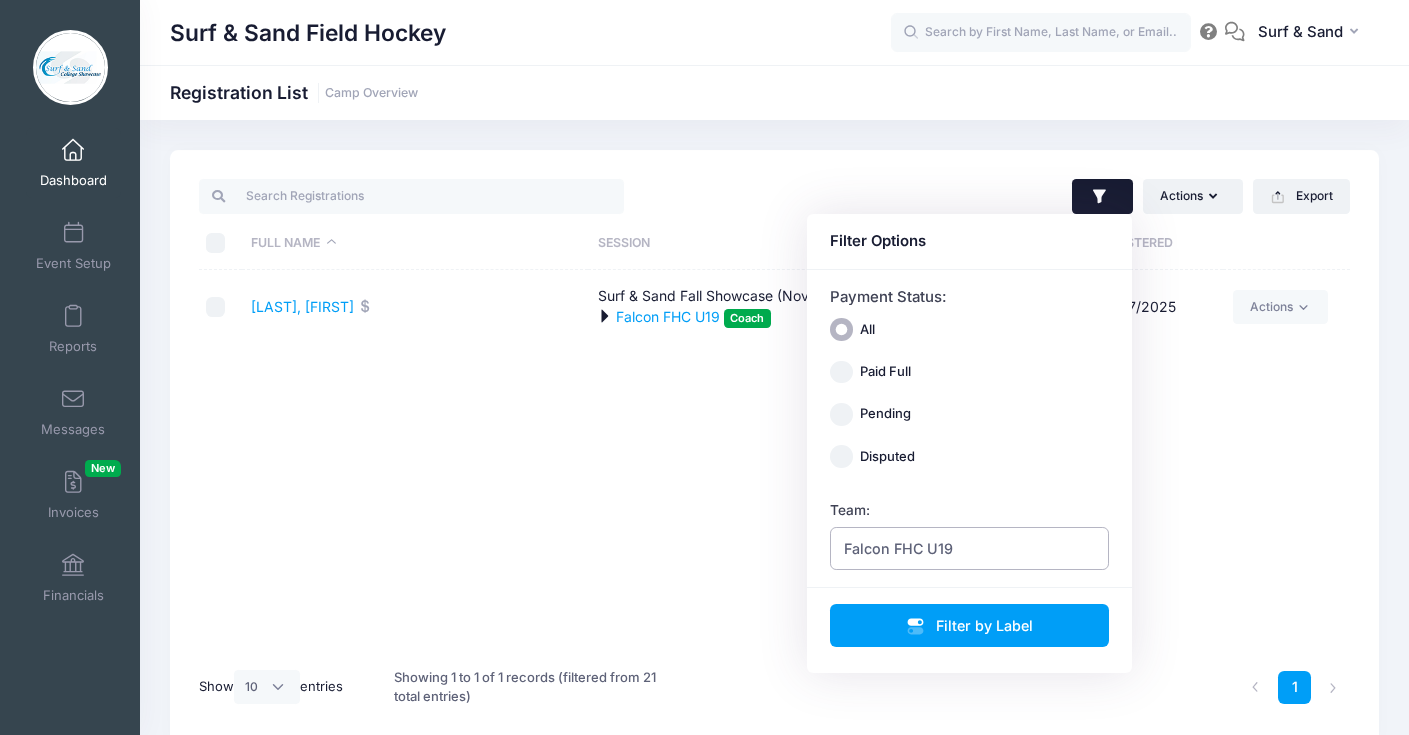 click on "Falcon FHC U19" at bounding box center [970, 548] 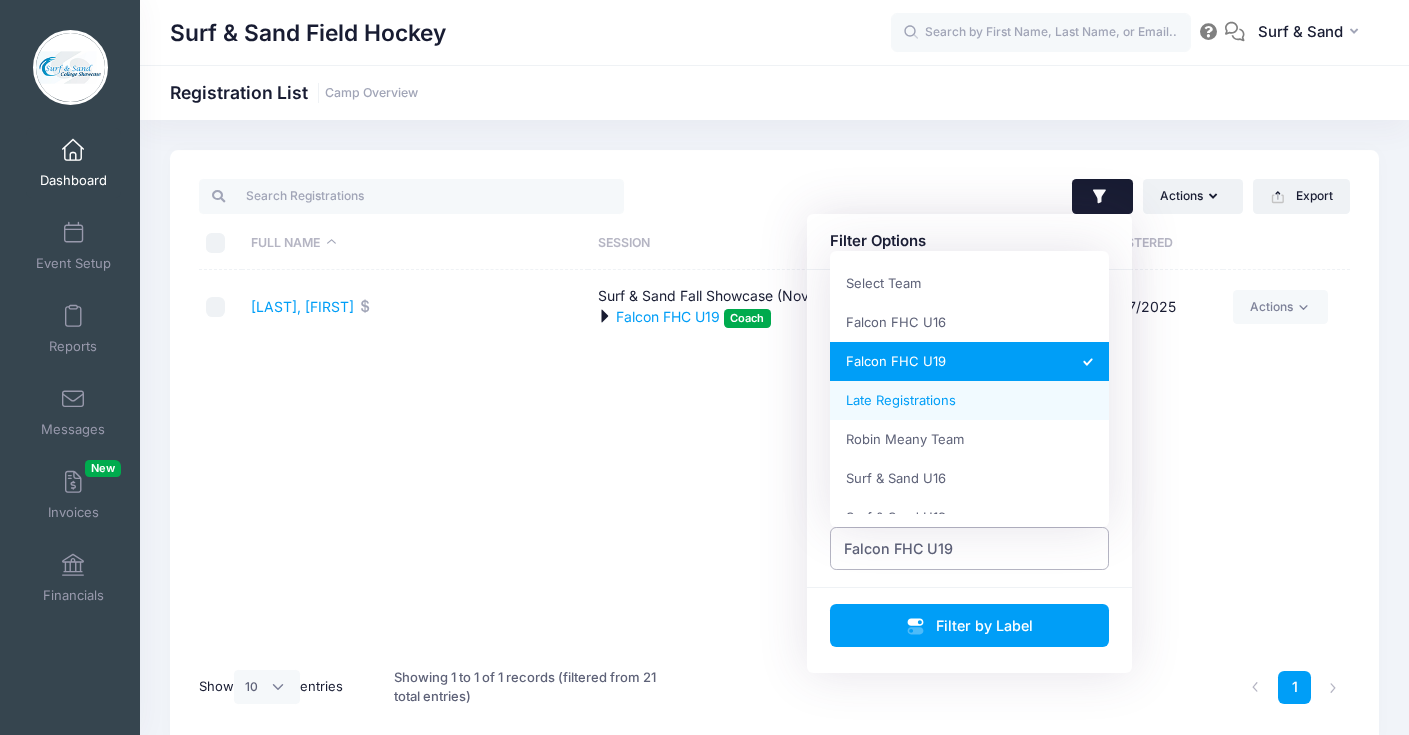 scroll, scrollTop: 23, scrollLeft: 0, axis: vertical 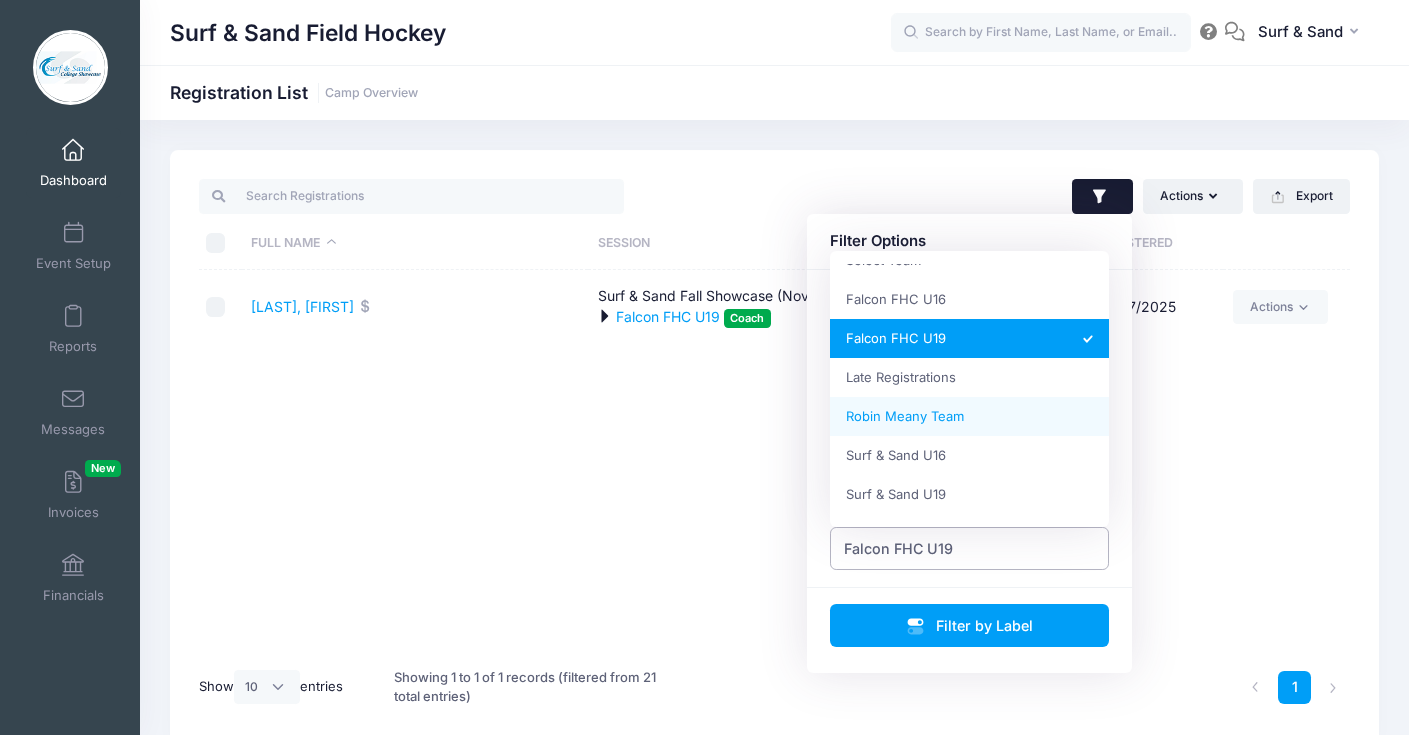 select on "Robin Meany Team" 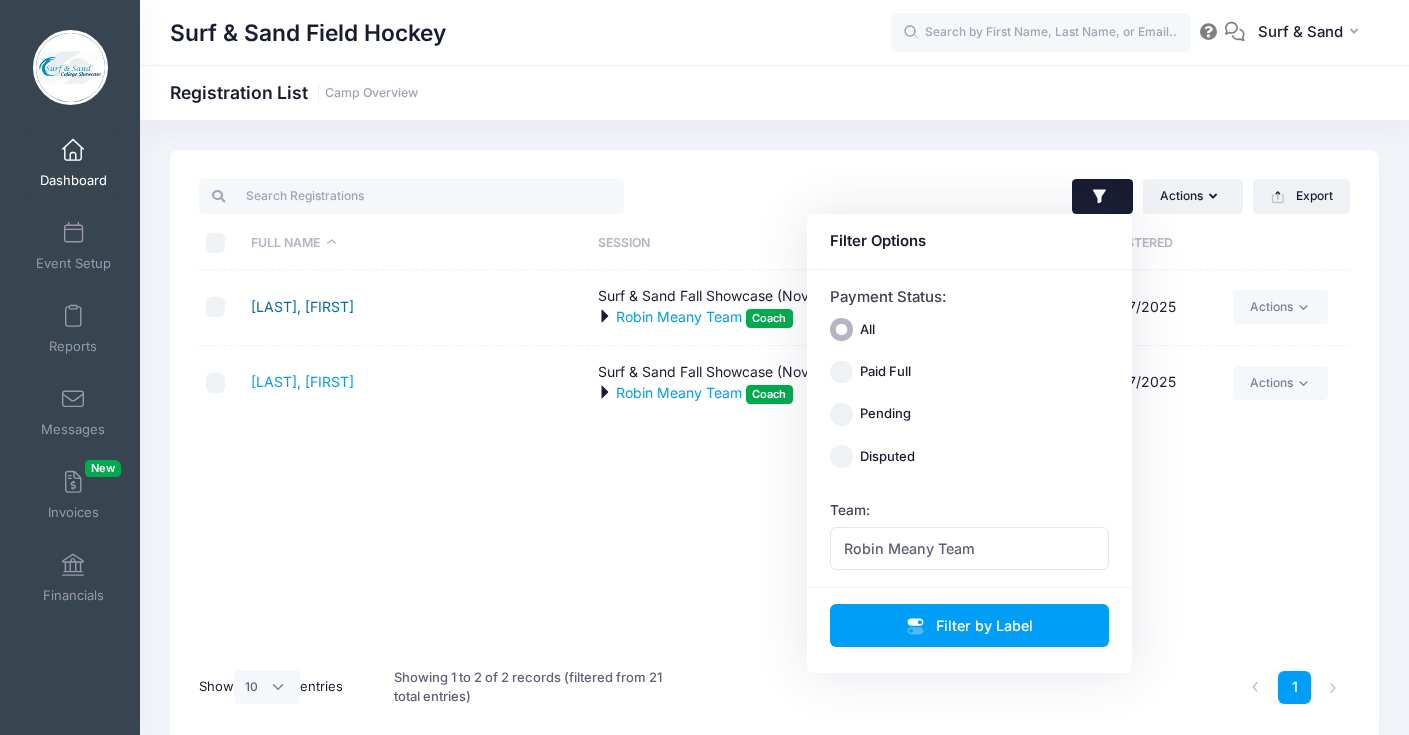 click on "[LAST], [FIRST]" at bounding box center [302, 306] 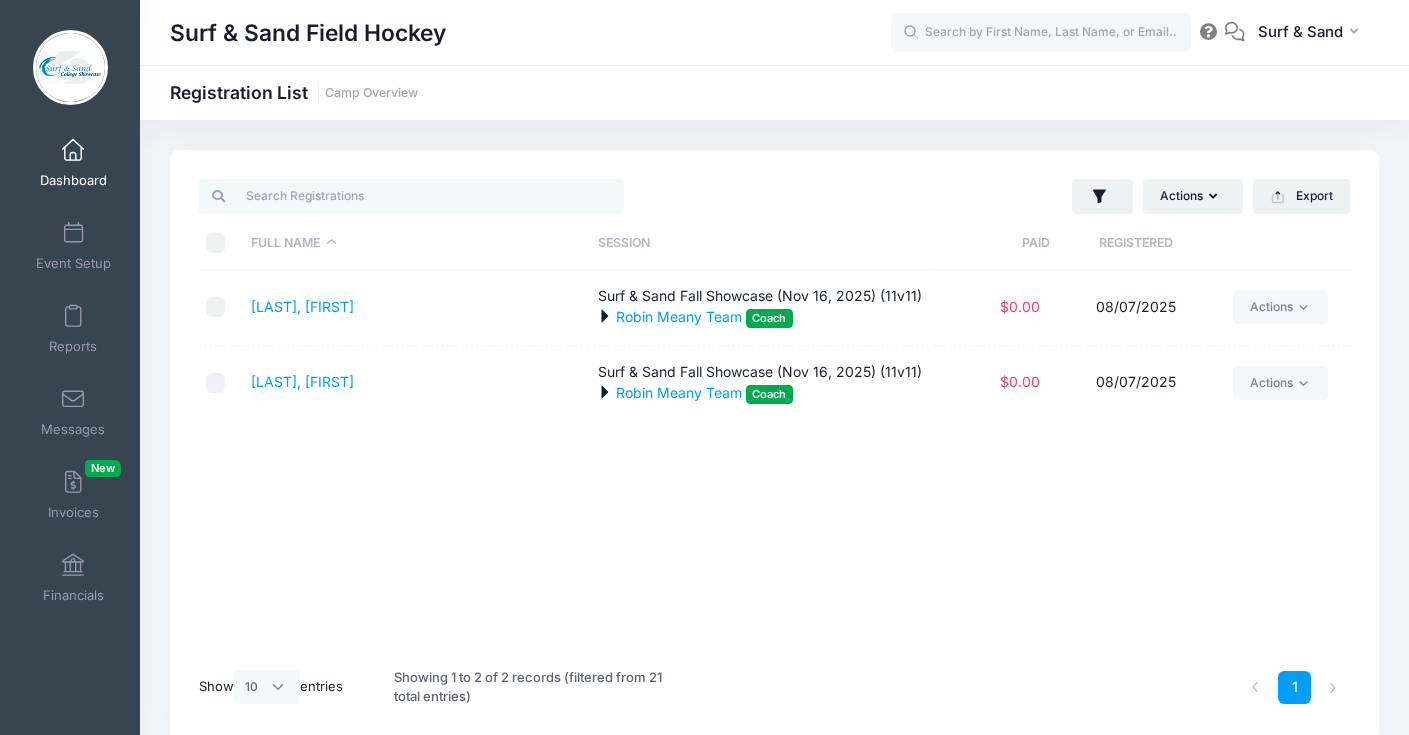 click on "Dashboard" at bounding box center (73, 163) 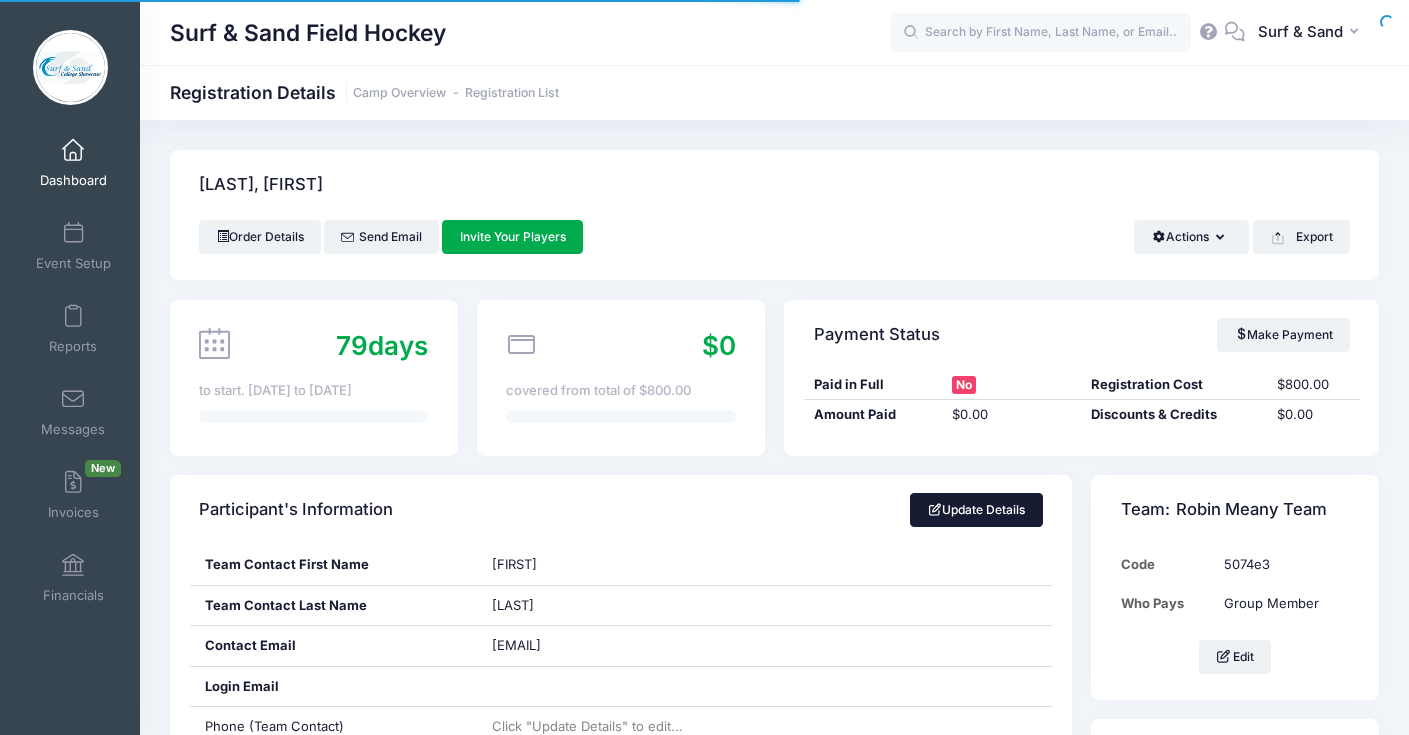 scroll, scrollTop: 0, scrollLeft: 0, axis: both 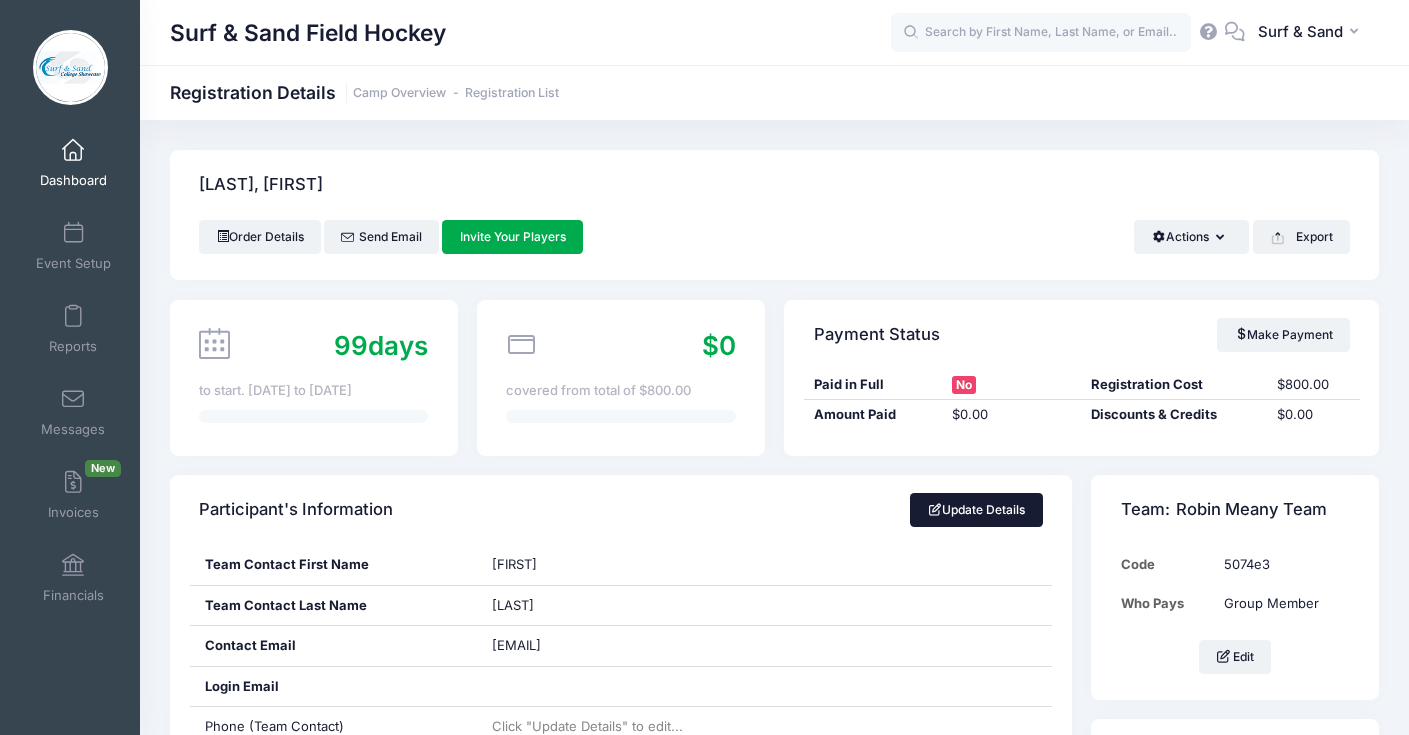 click on "Update Details" at bounding box center (976, 510) 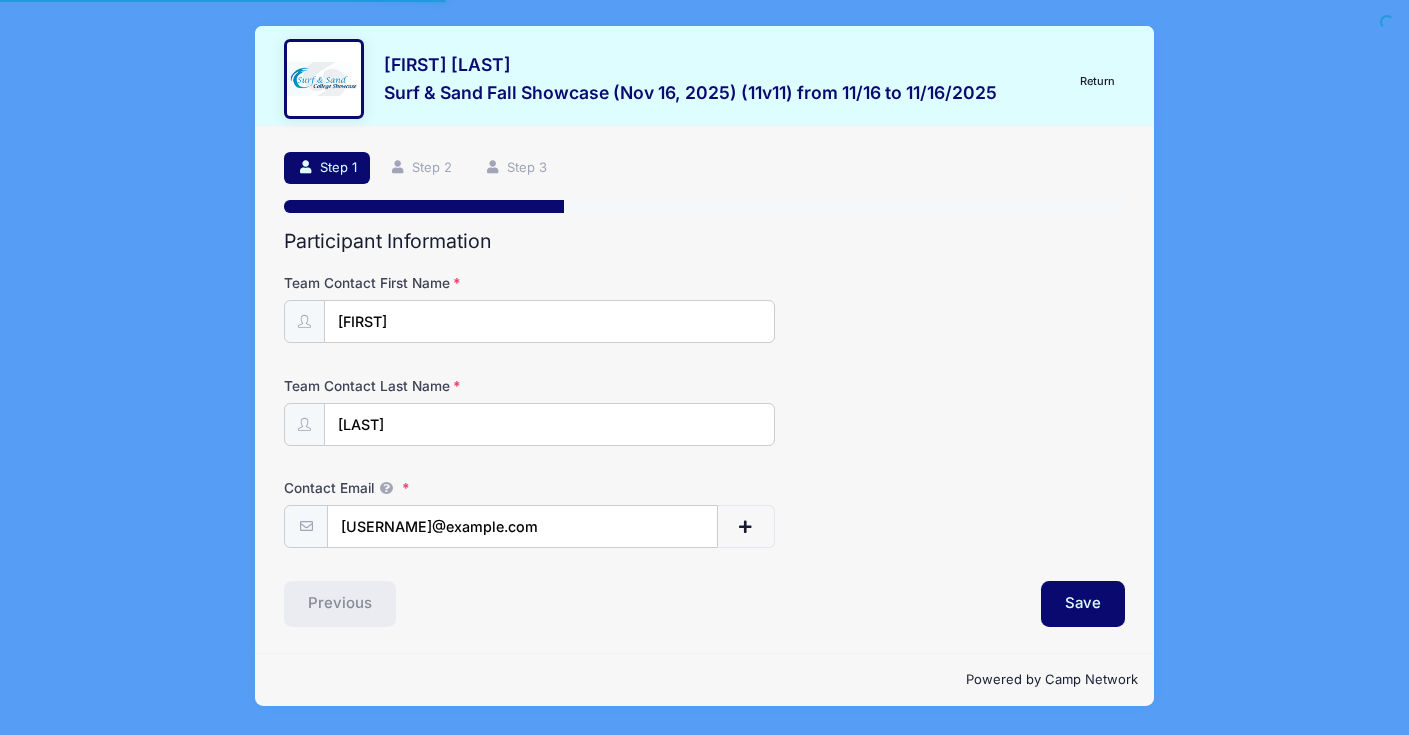 scroll, scrollTop: 0, scrollLeft: 0, axis: both 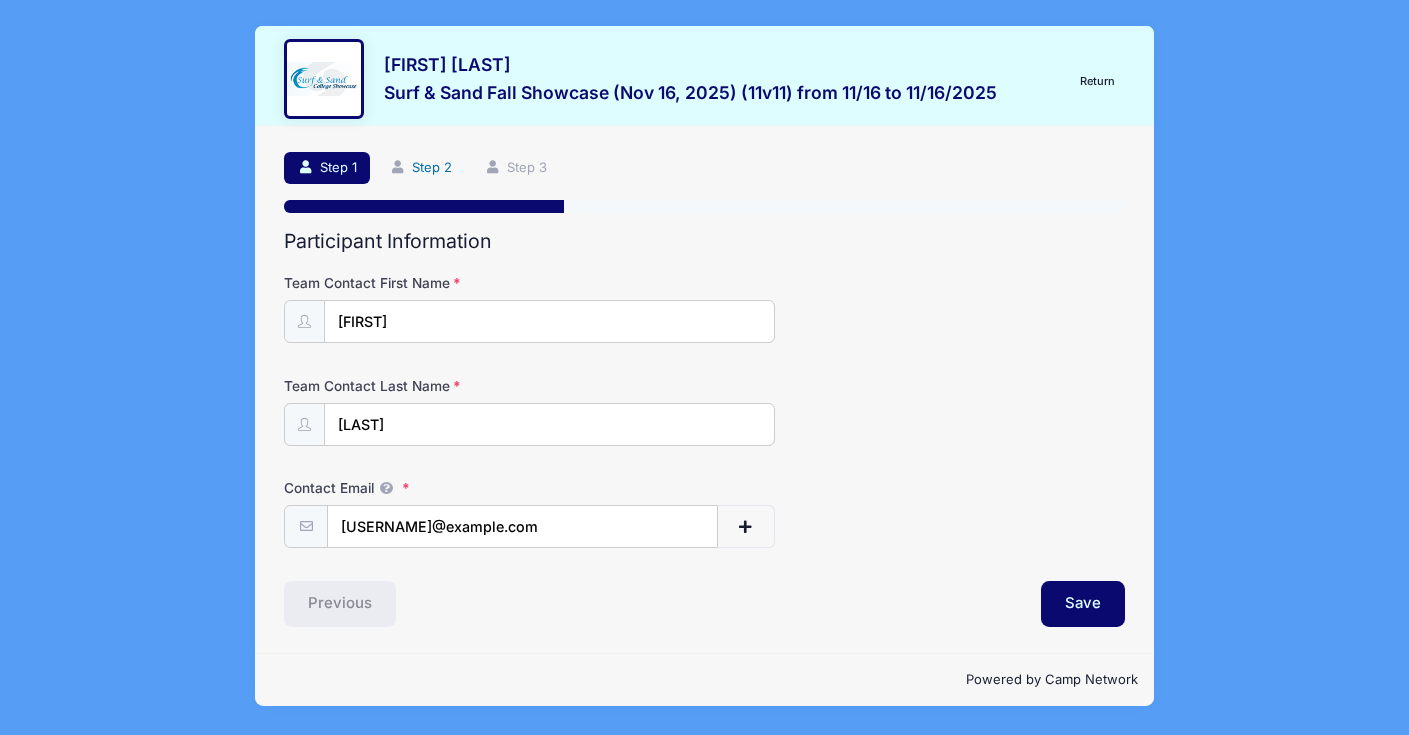 click on "Step 2" at bounding box center (420, 168) 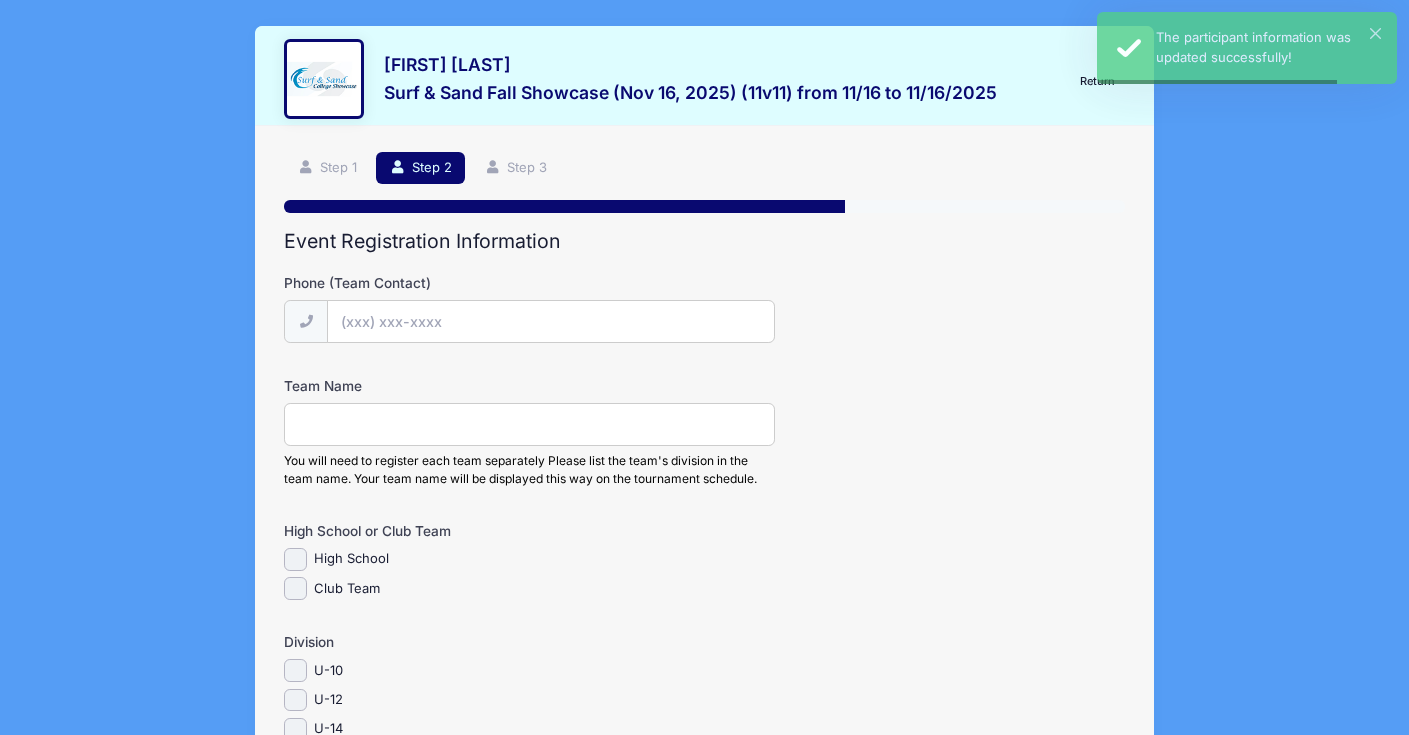 click on "Phone (Team Contact)" at bounding box center (550, 321) 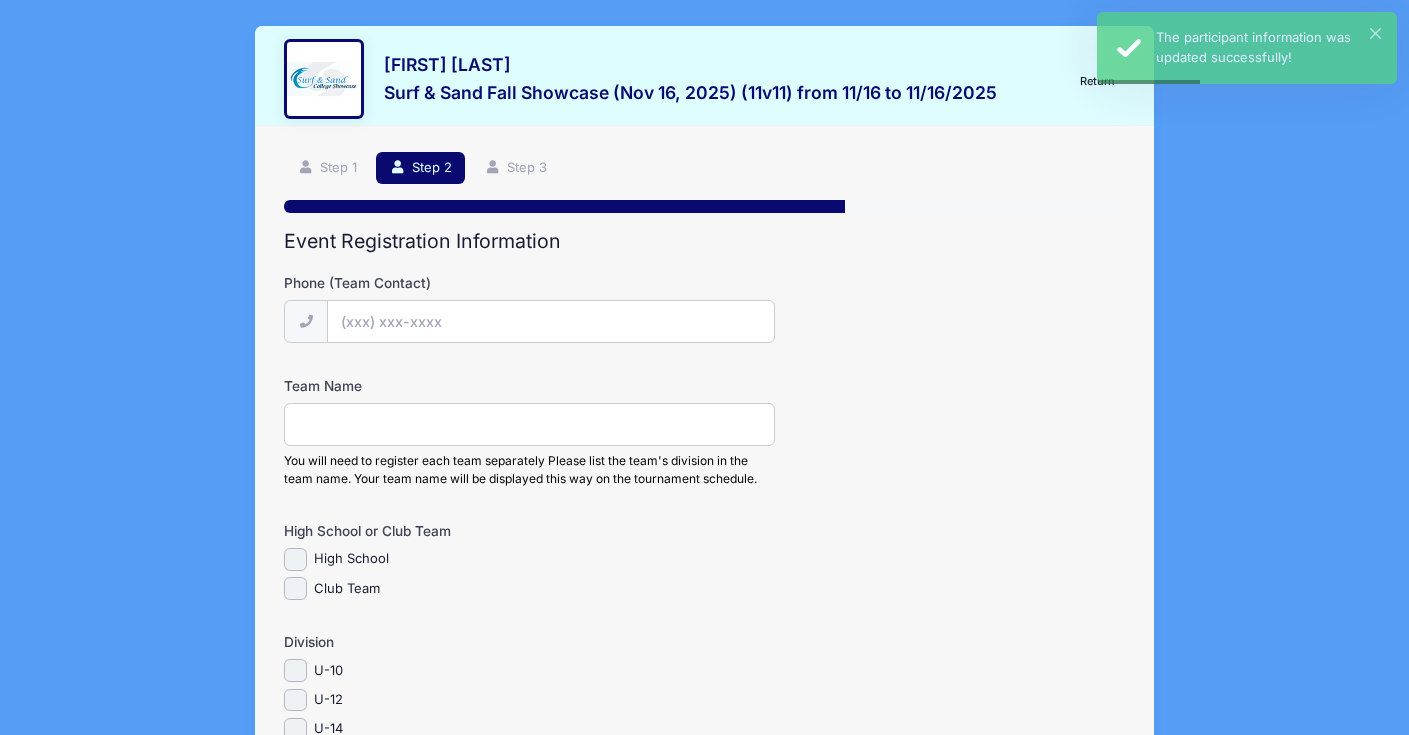 click on "Club Team" at bounding box center [347, 589] 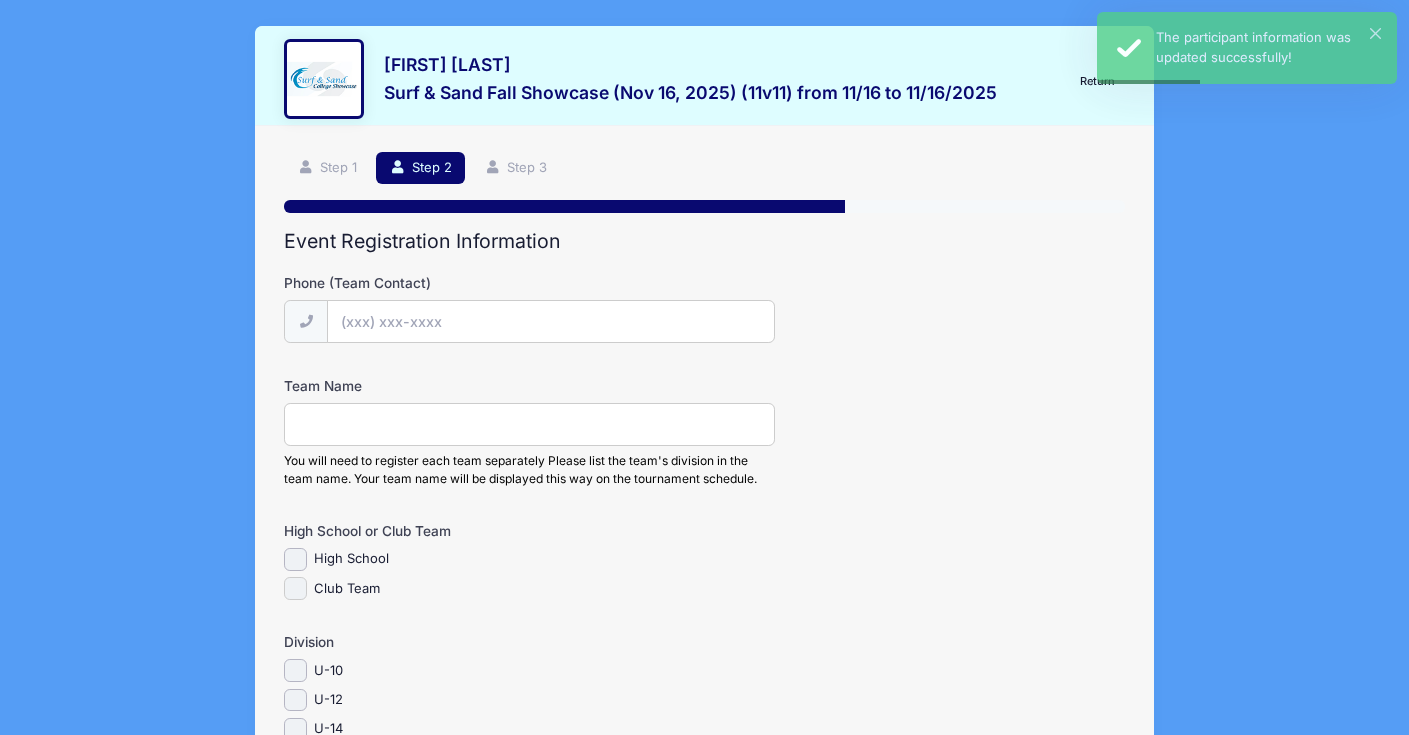 click on "Club Team" at bounding box center [295, 588] 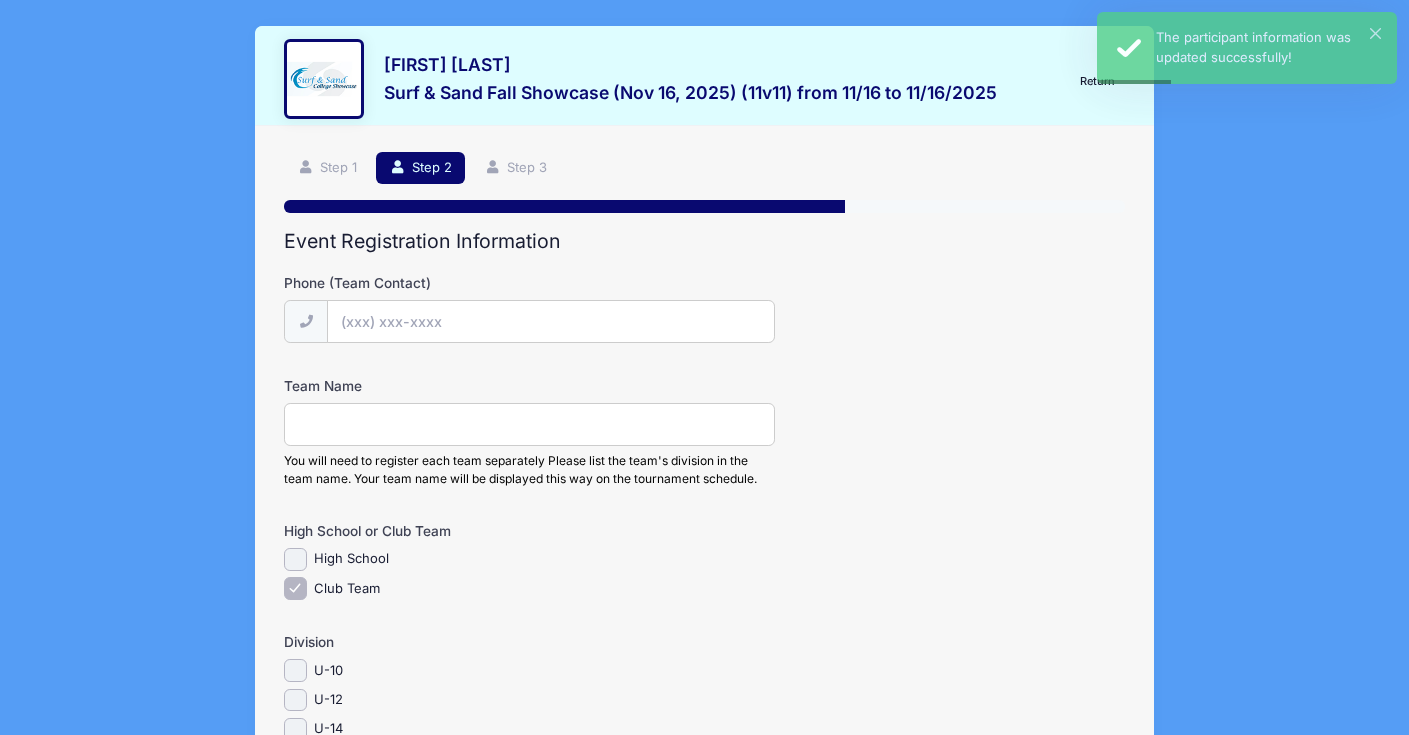 click on "Team Name" at bounding box center [529, 424] 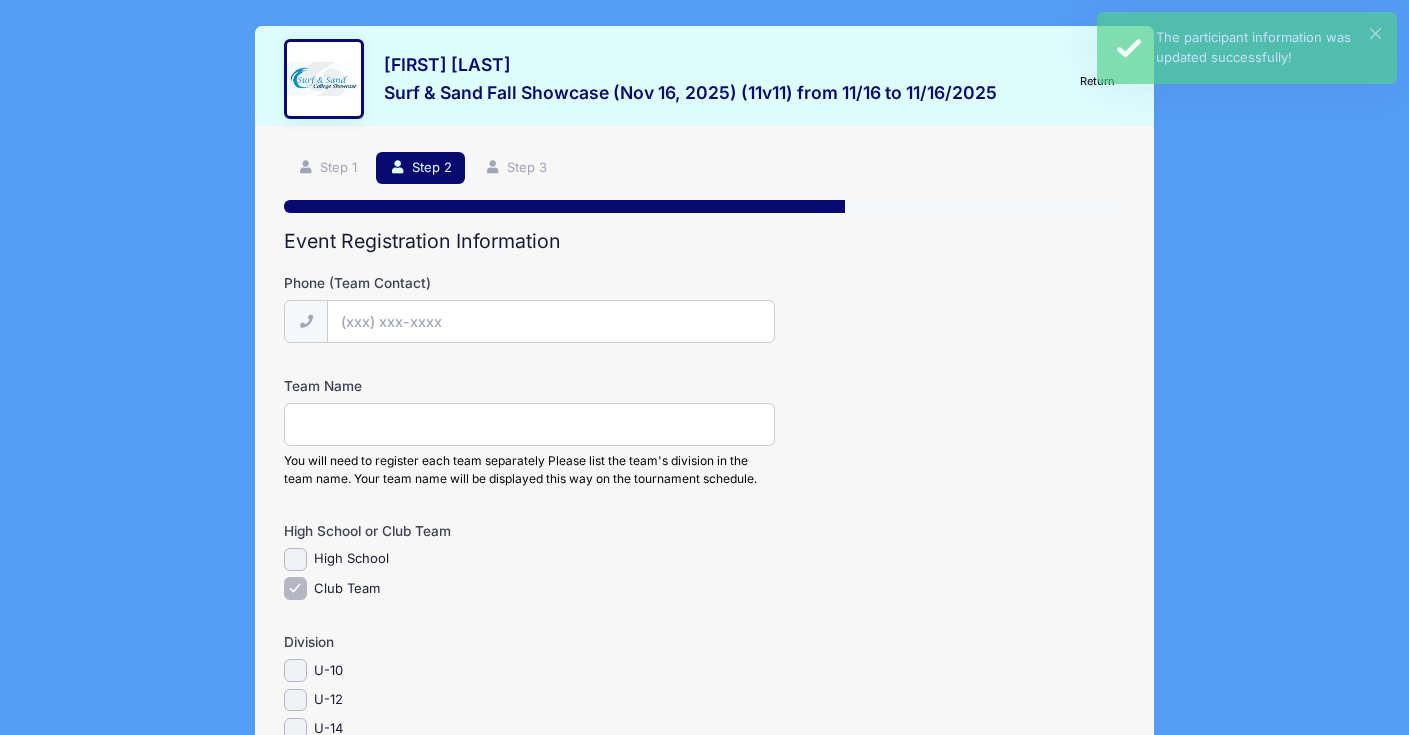 paste on "Phoenix Elite" 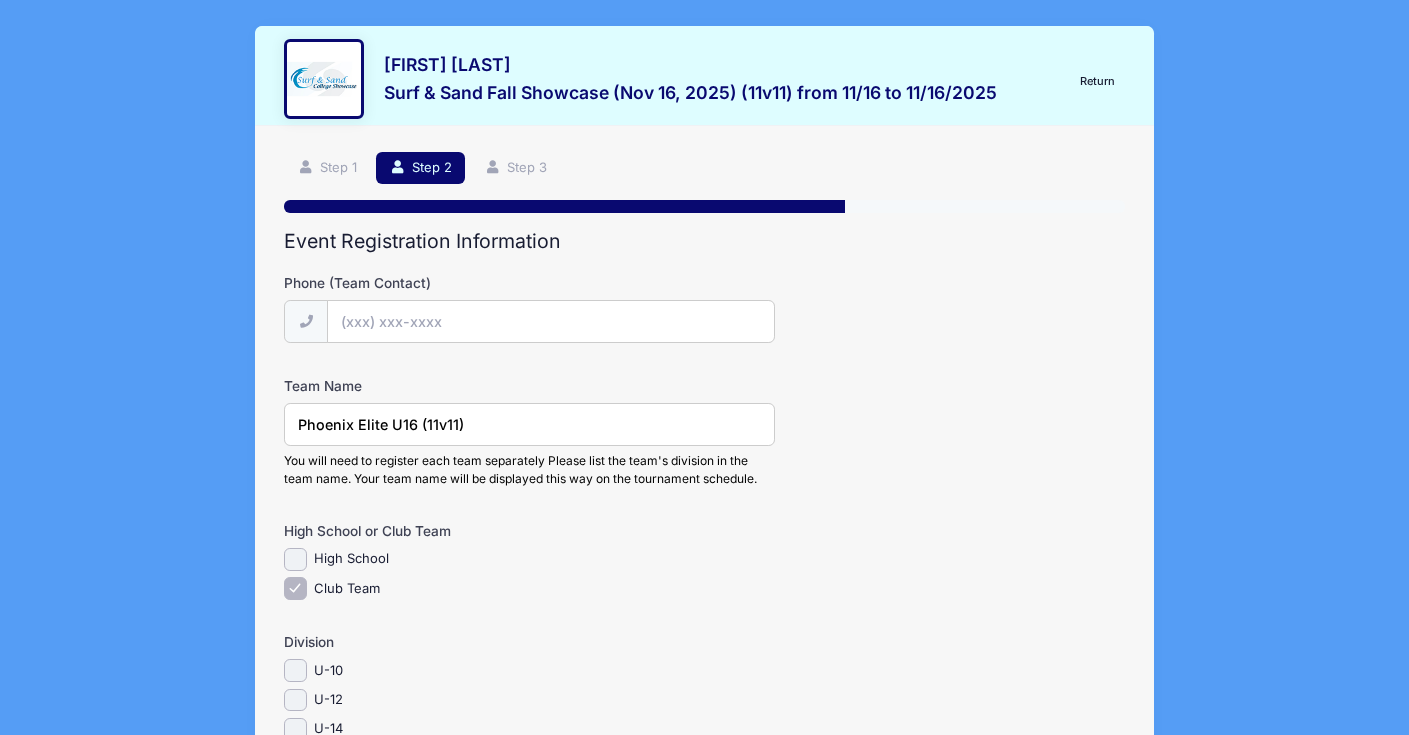 scroll, scrollTop: 191, scrollLeft: 0, axis: vertical 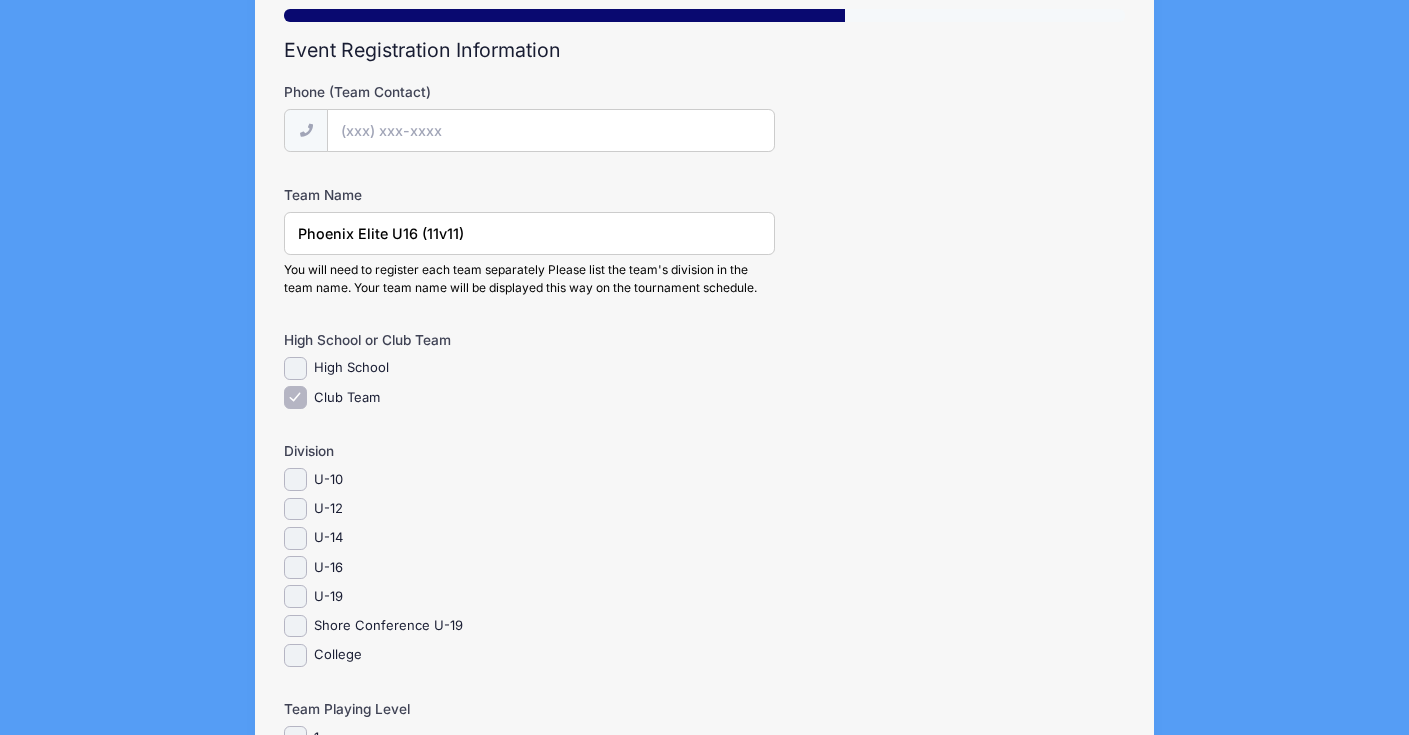 type on "Phoenix Elite U16 (11v11)" 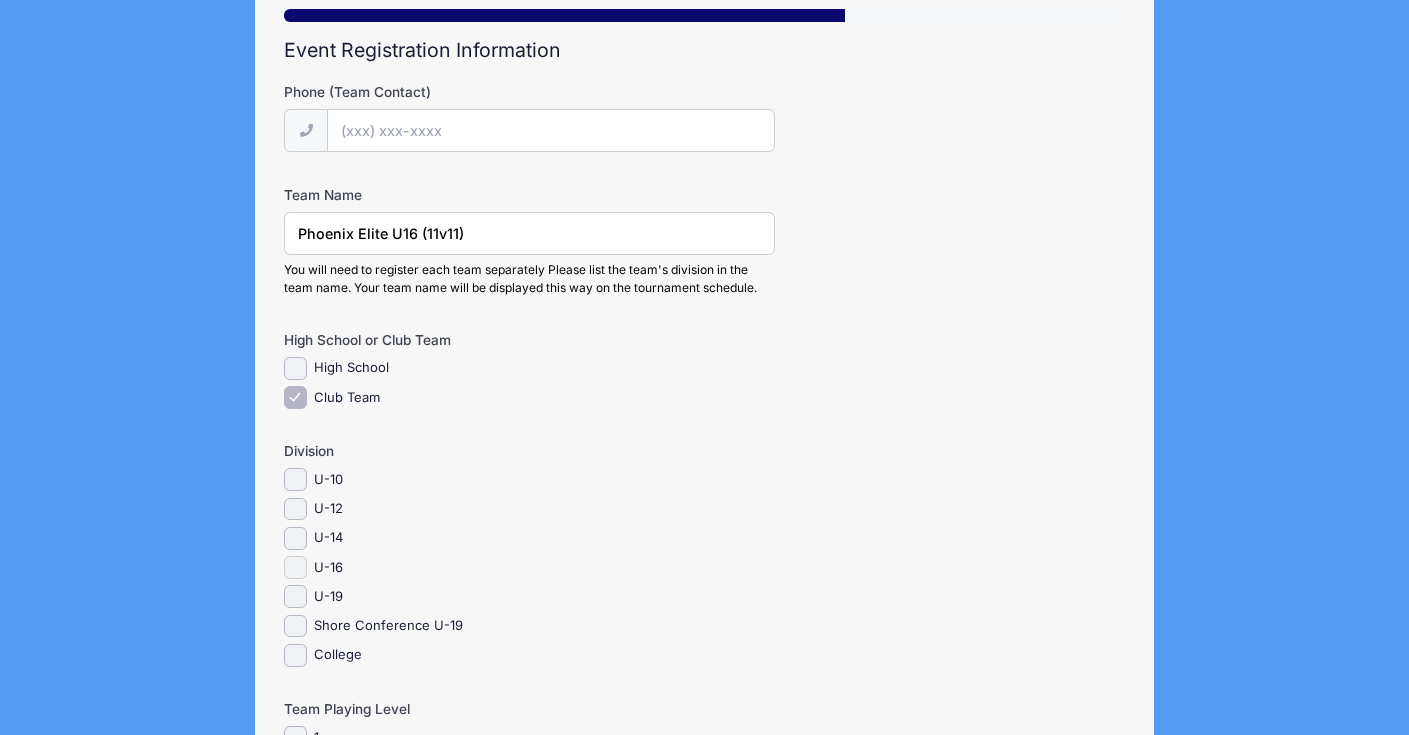 click on "U-16" at bounding box center [295, 567] 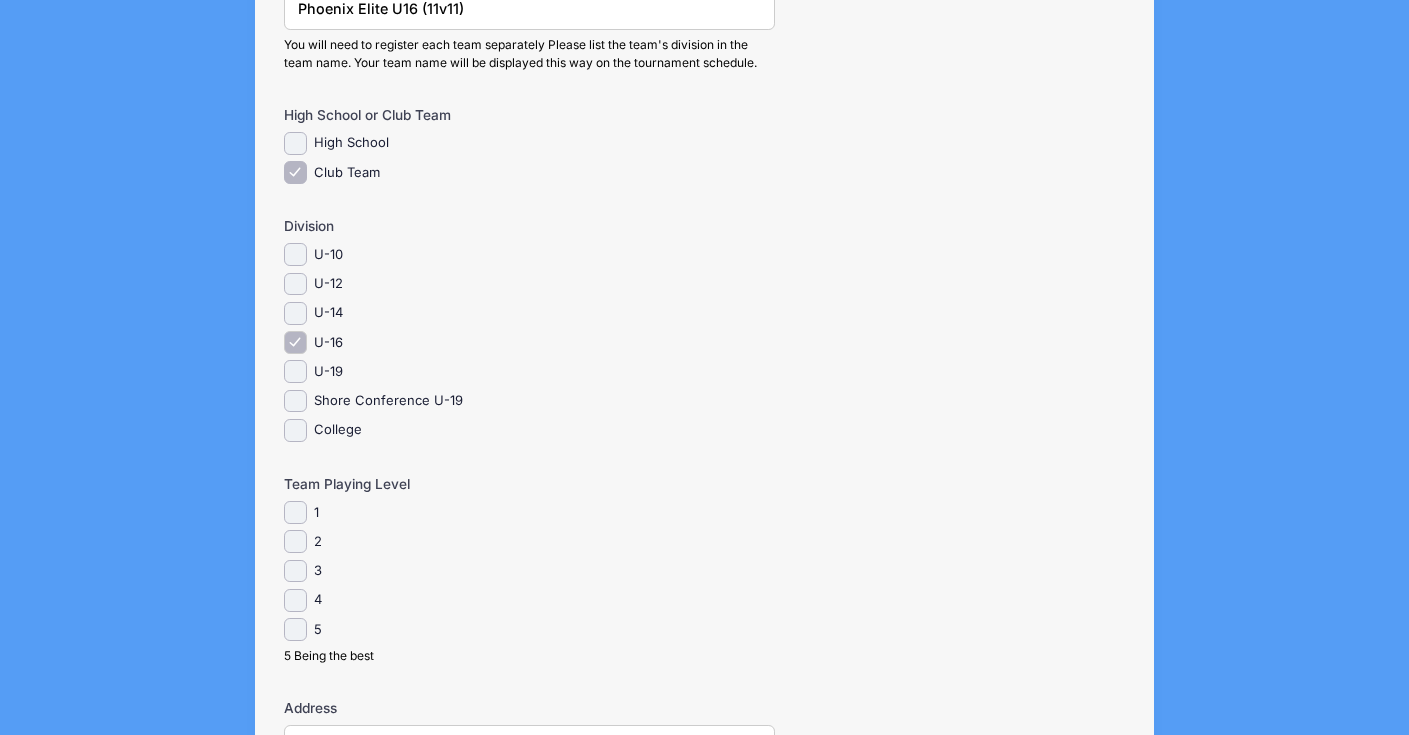scroll, scrollTop: 655, scrollLeft: 0, axis: vertical 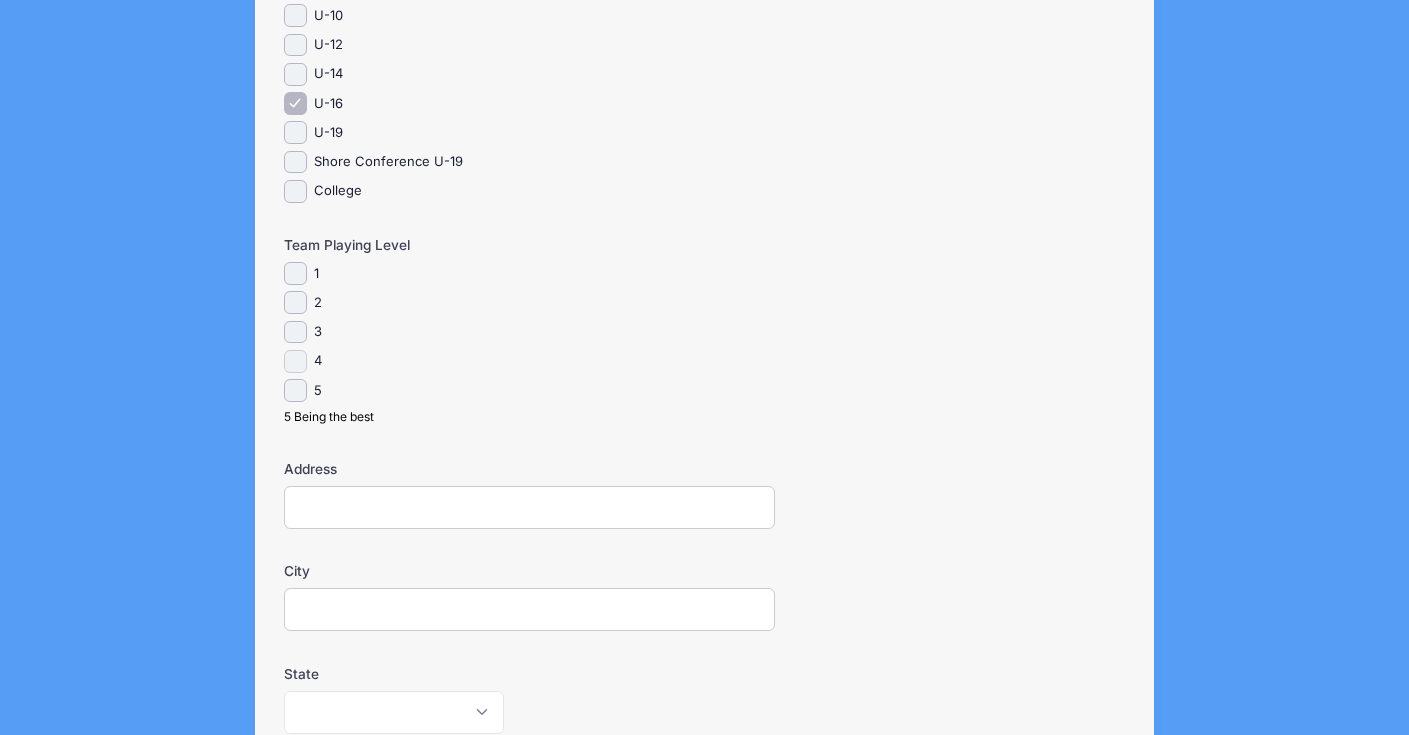 click on "4" at bounding box center [295, 361] 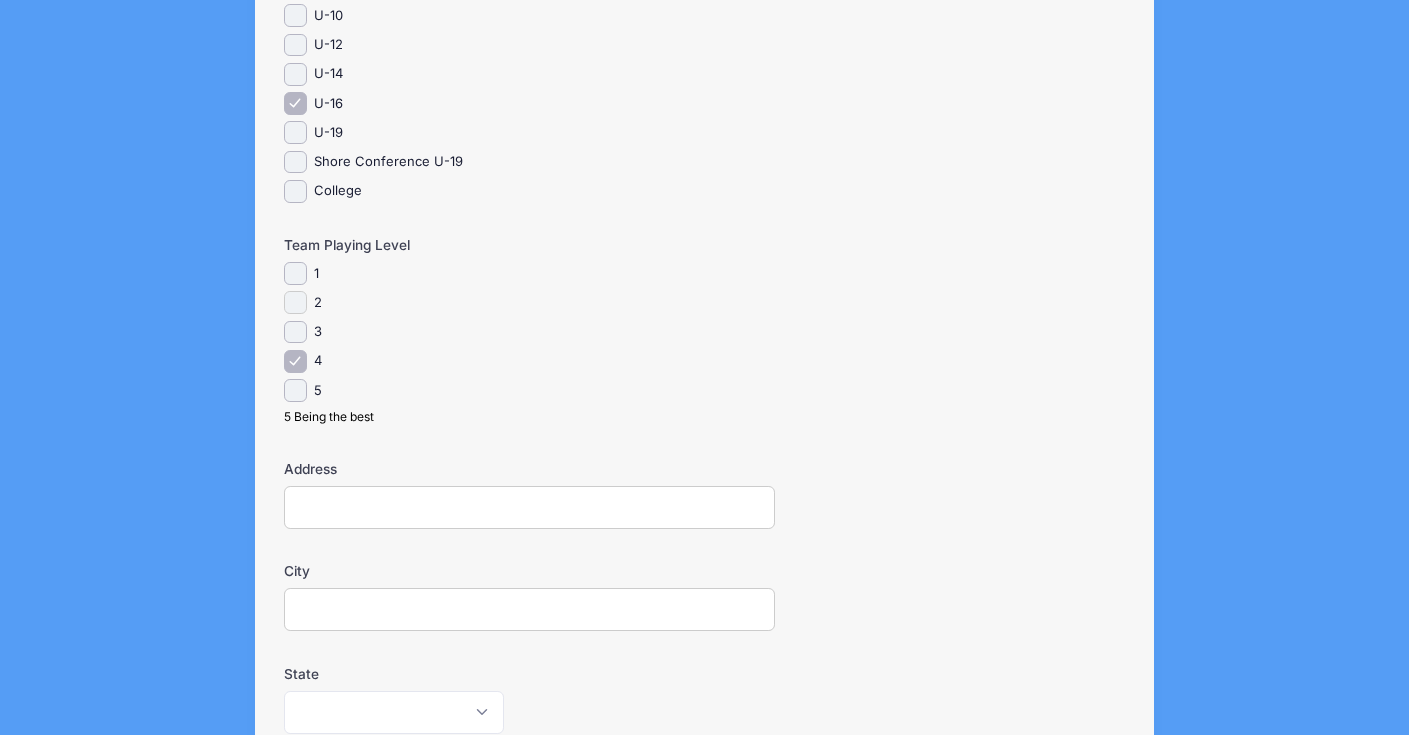 click on "2" at bounding box center (295, 302) 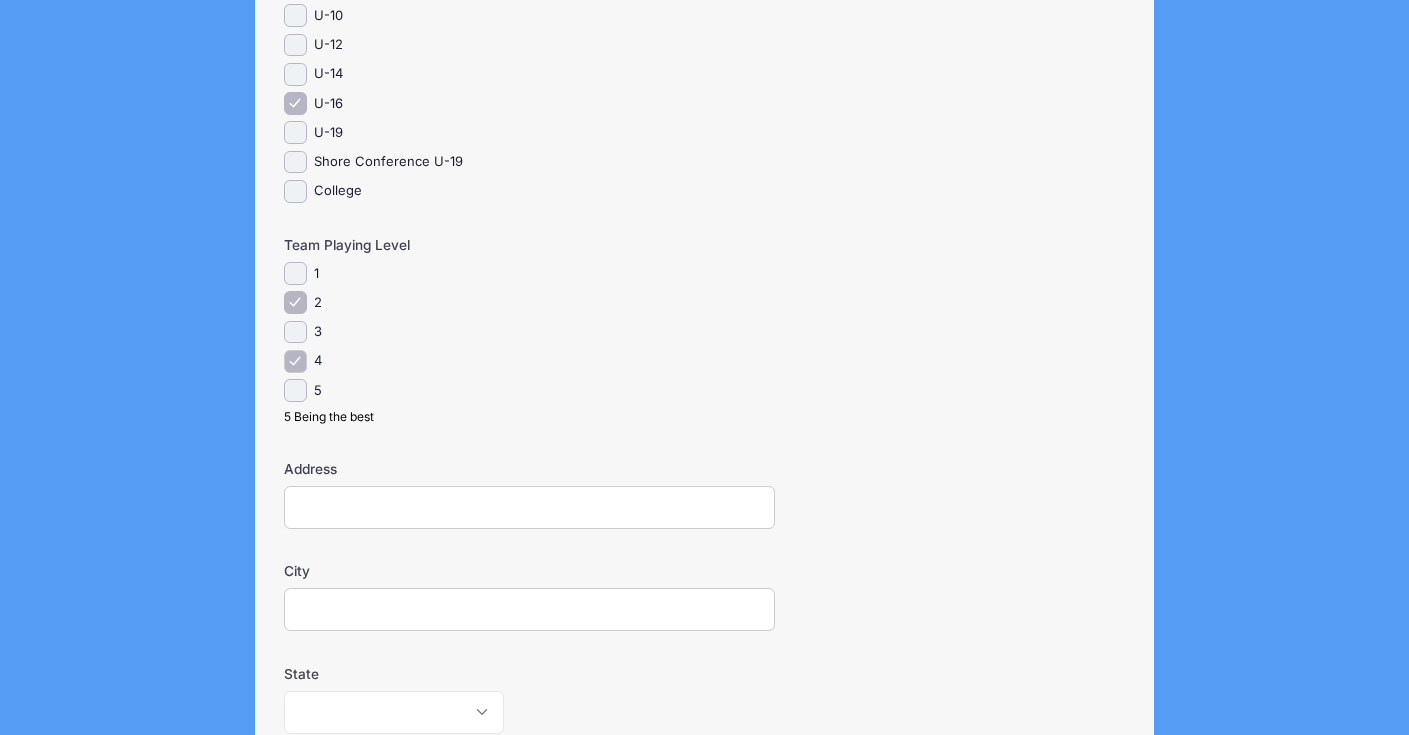 click on "4" at bounding box center [295, 361] 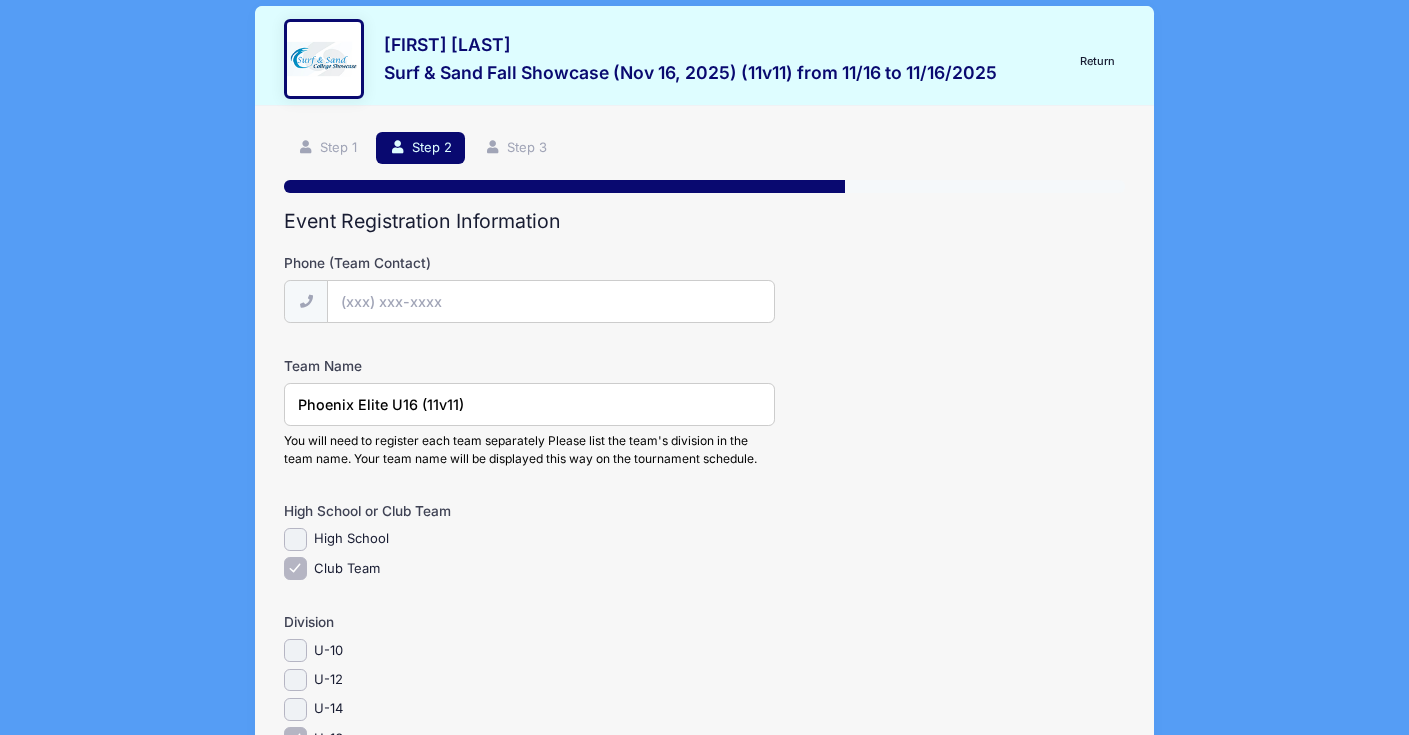 scroll, scrollTop: 25, scrollLeft: 0, axis: vertical 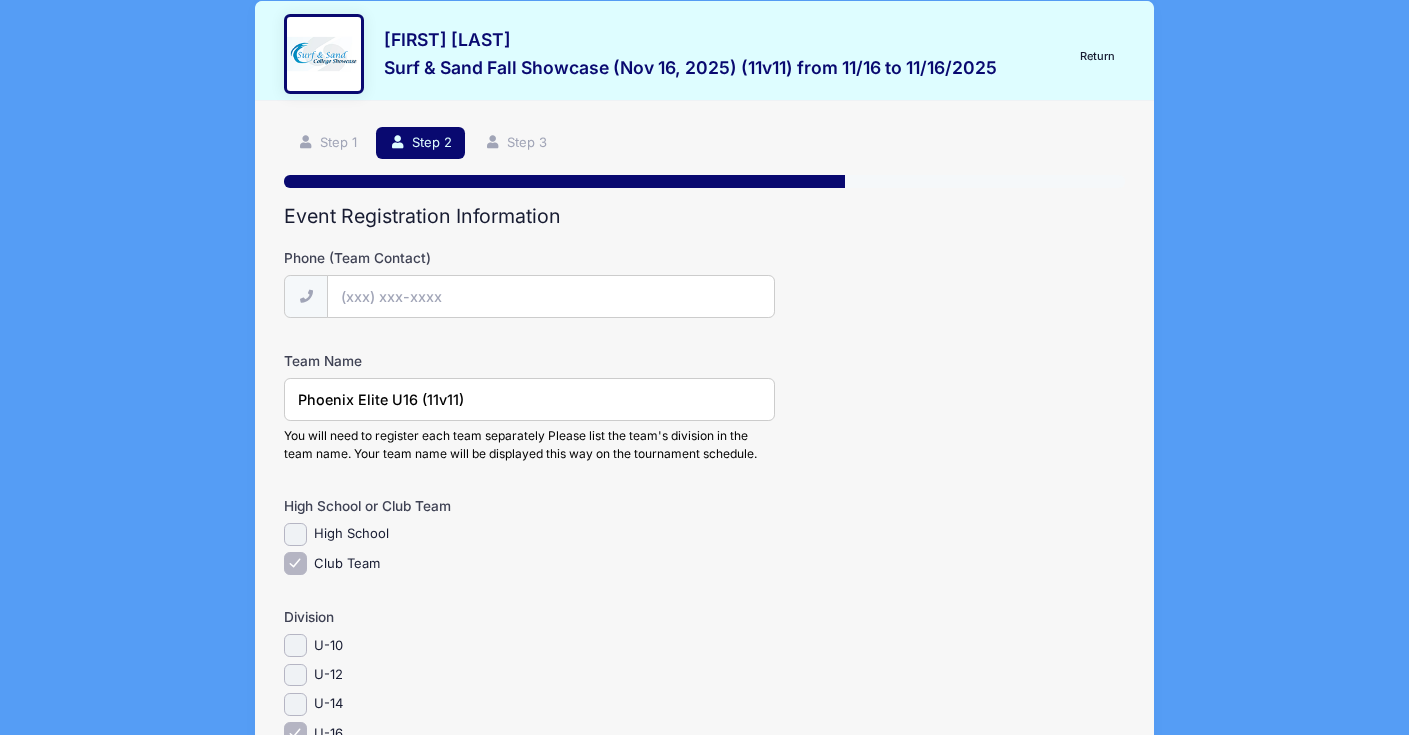 click on "Phone (Team Contact)" at bounding box center [550, 296] 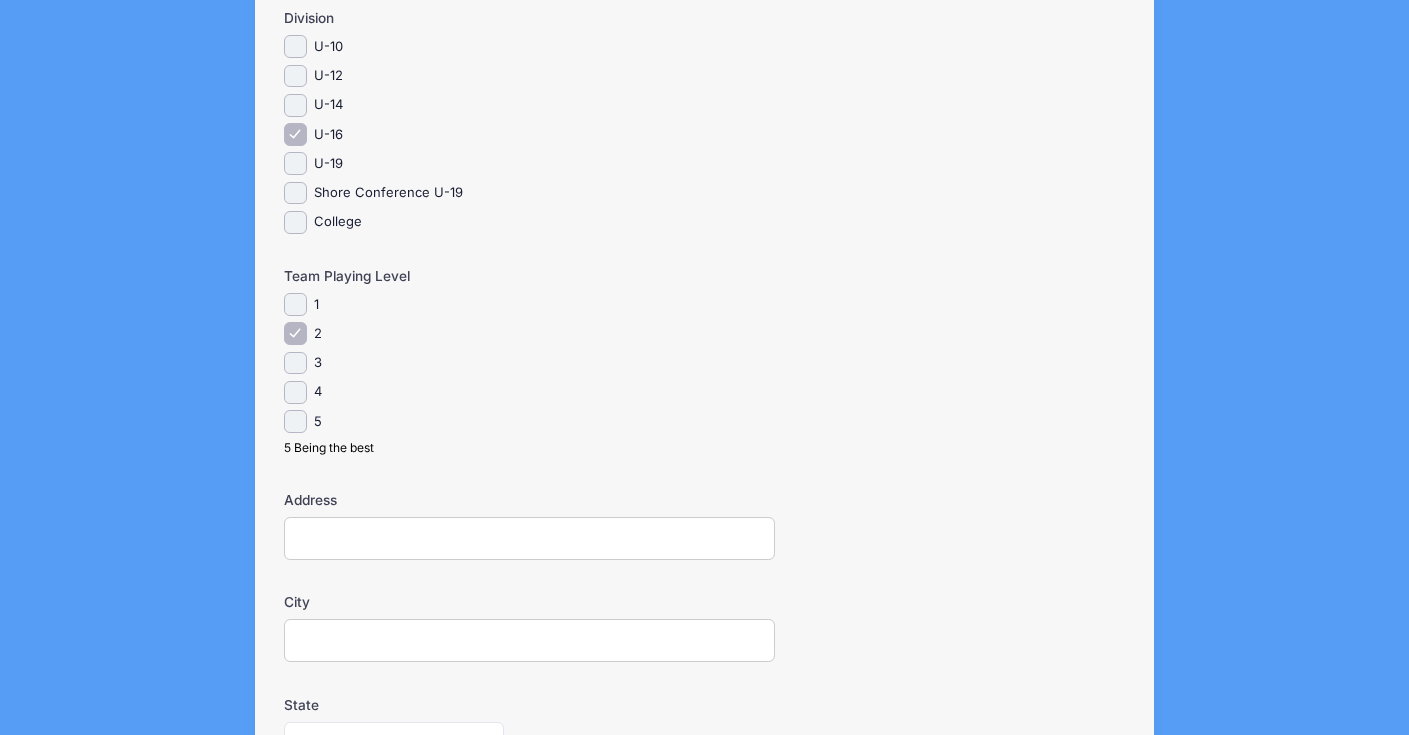scroll, scrollTop: 758, scrollLeft: 0, axis: vertical 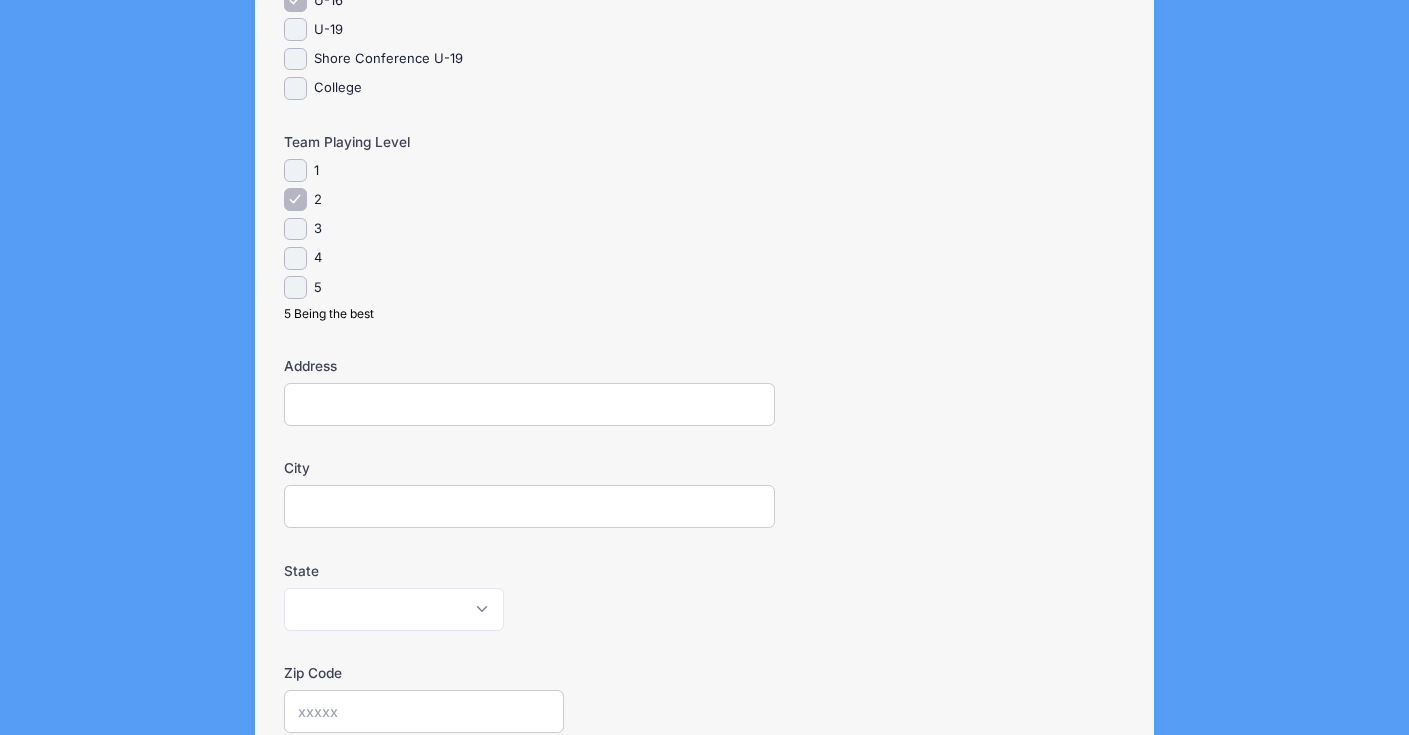 type on "[PHONE]" 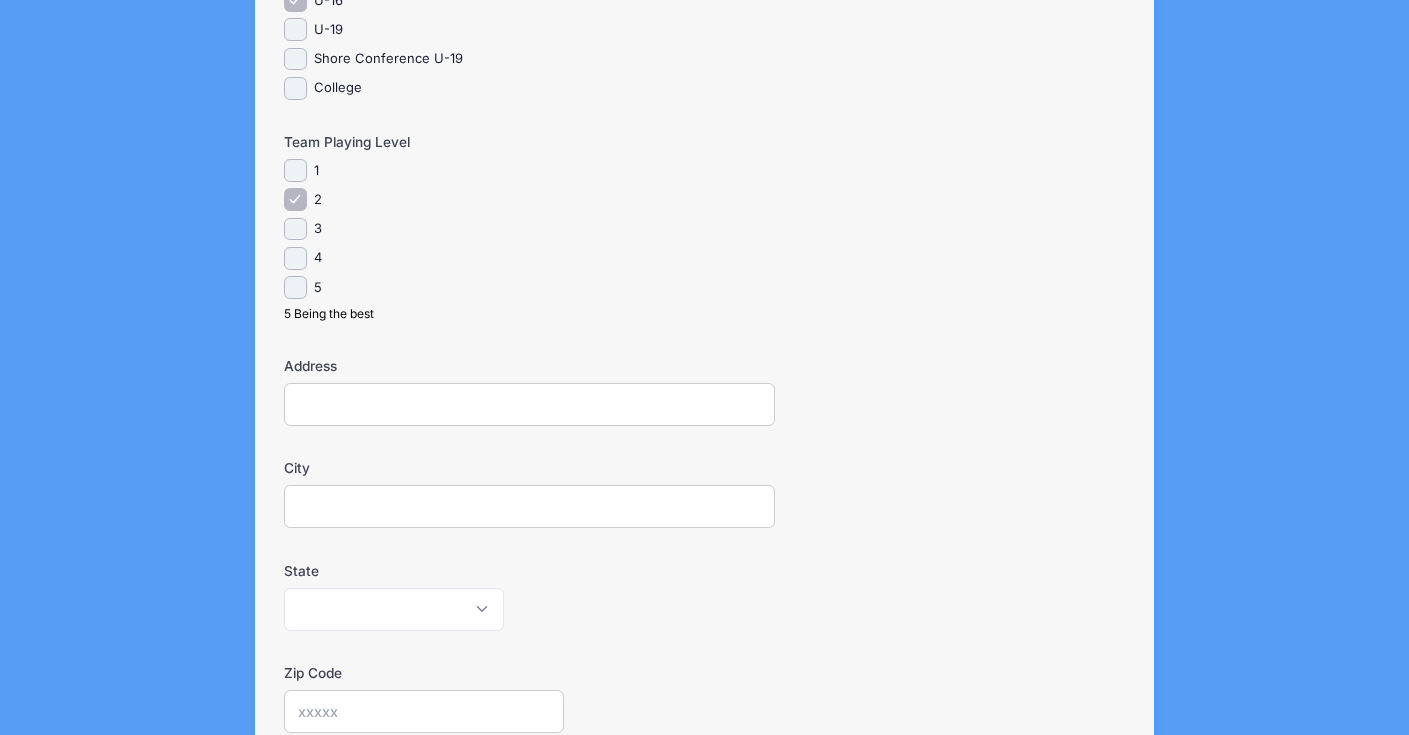 click on "City" at bounding box center [529, 506] 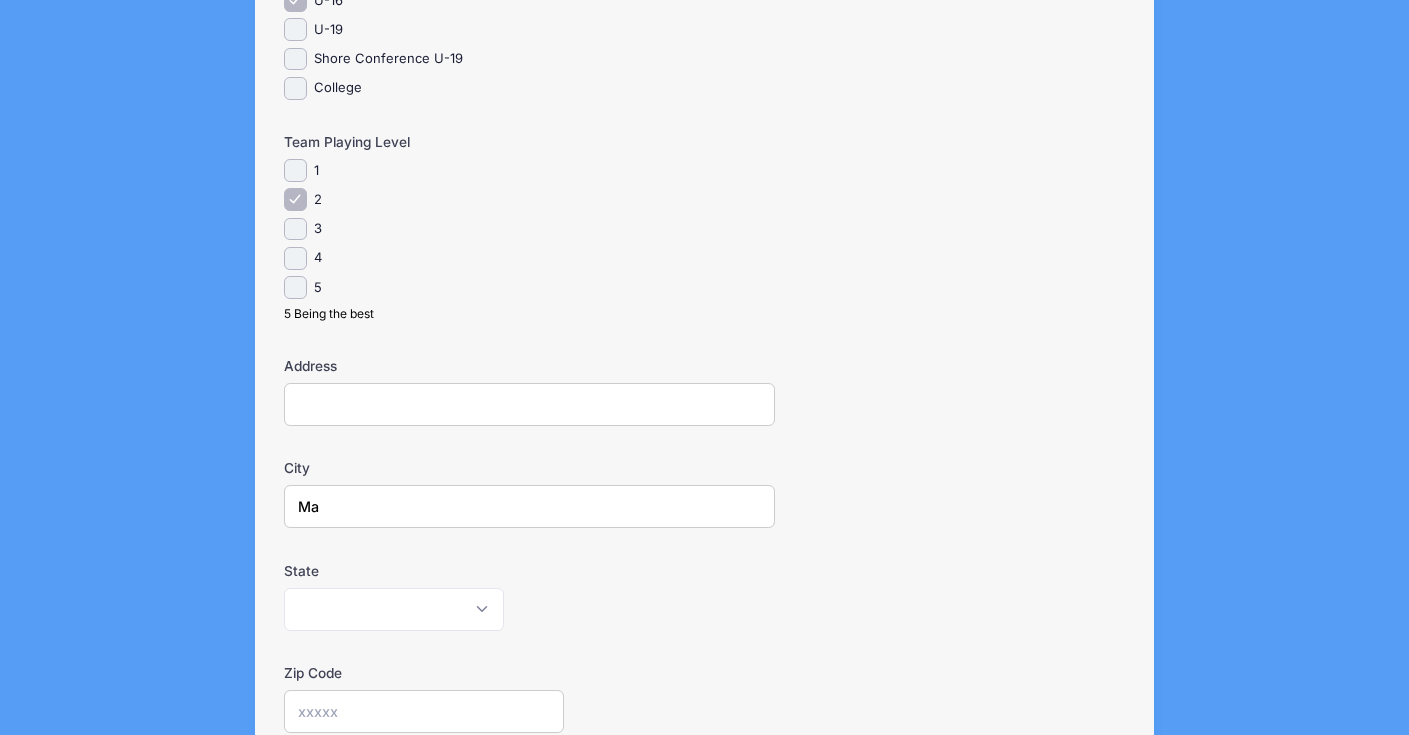 type on "Ma" 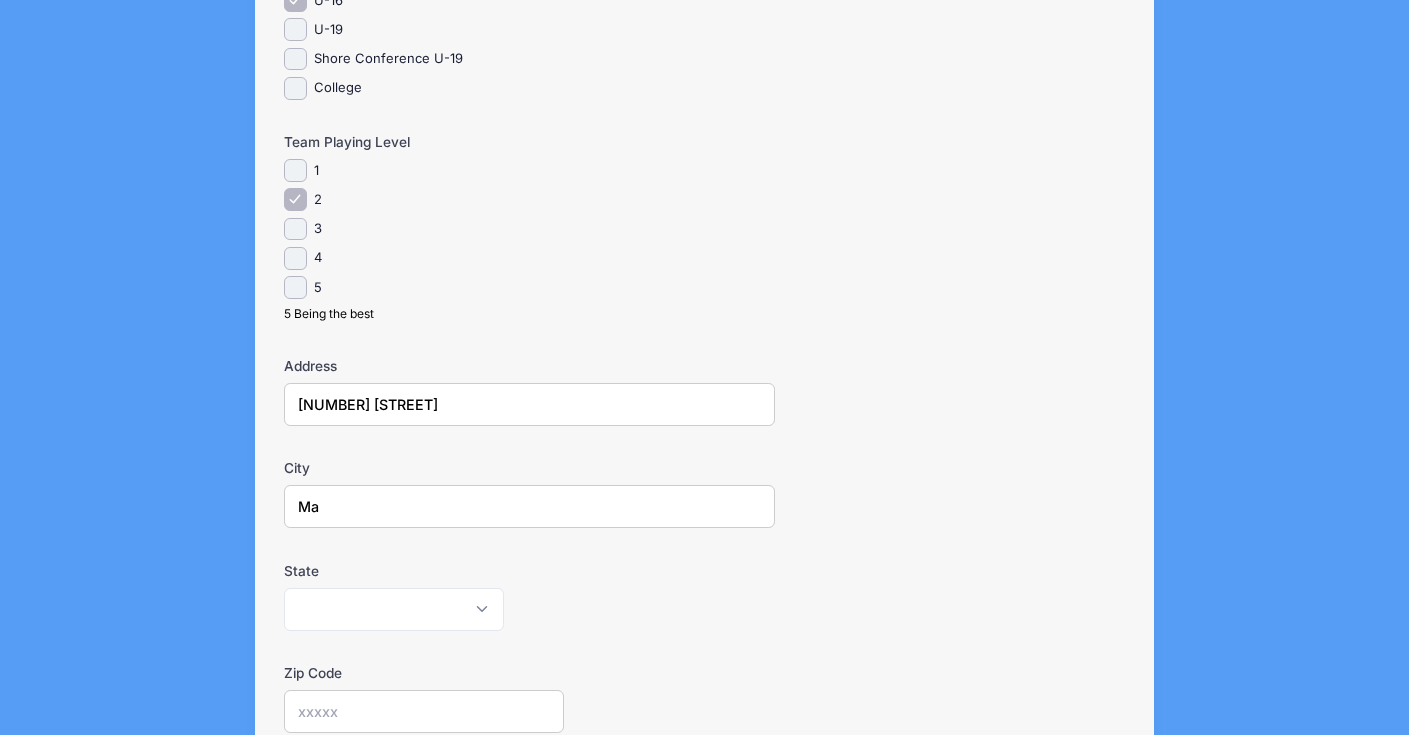 type on "[CITY]" 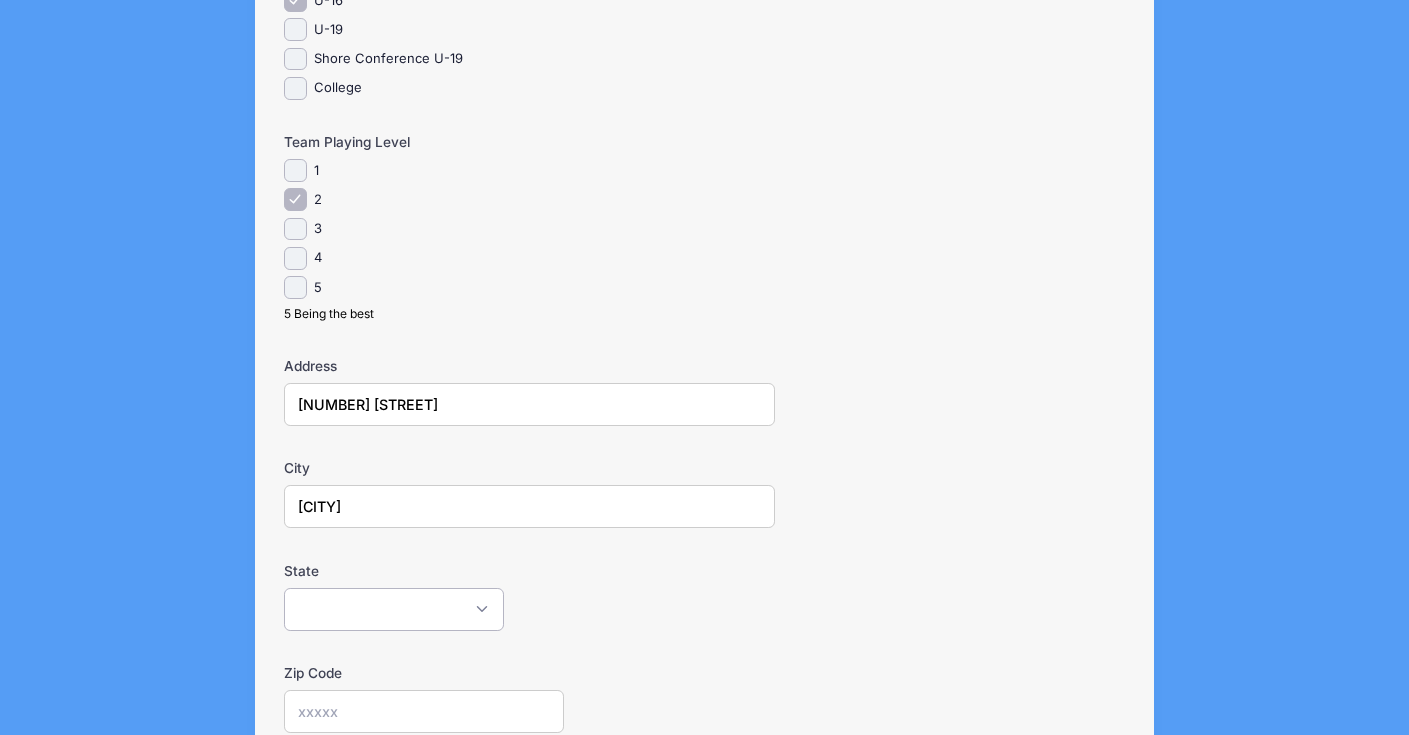 select on "NJ" 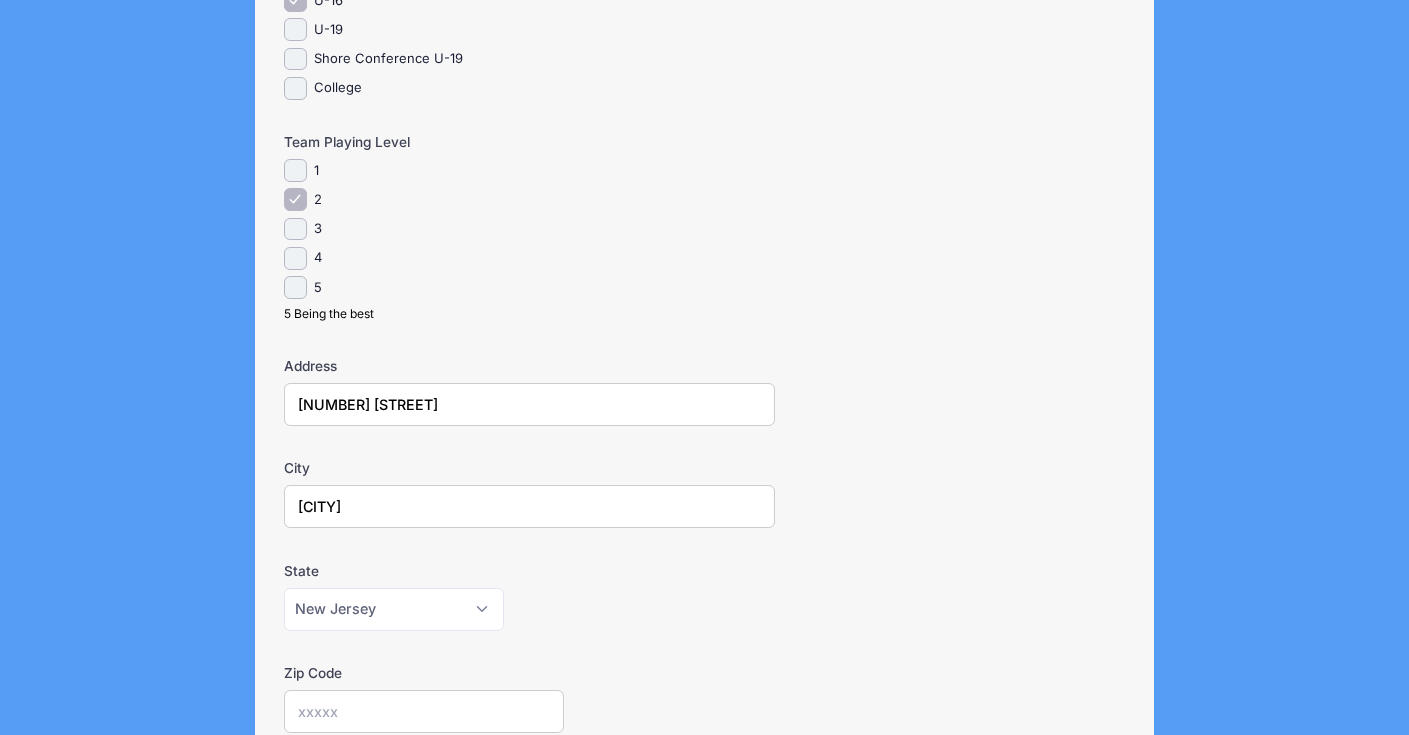 type on "[POSTAL_CODE]" 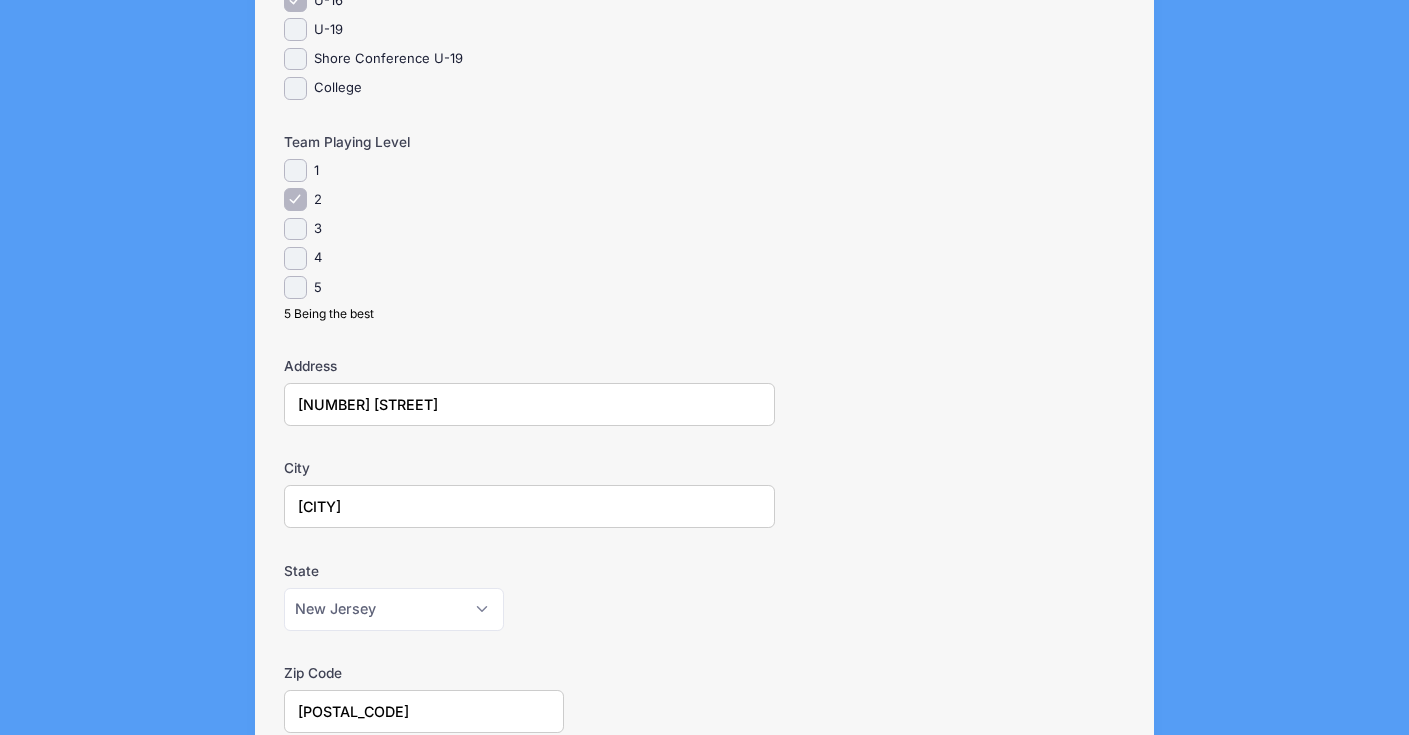 type on "[EMAIL]" 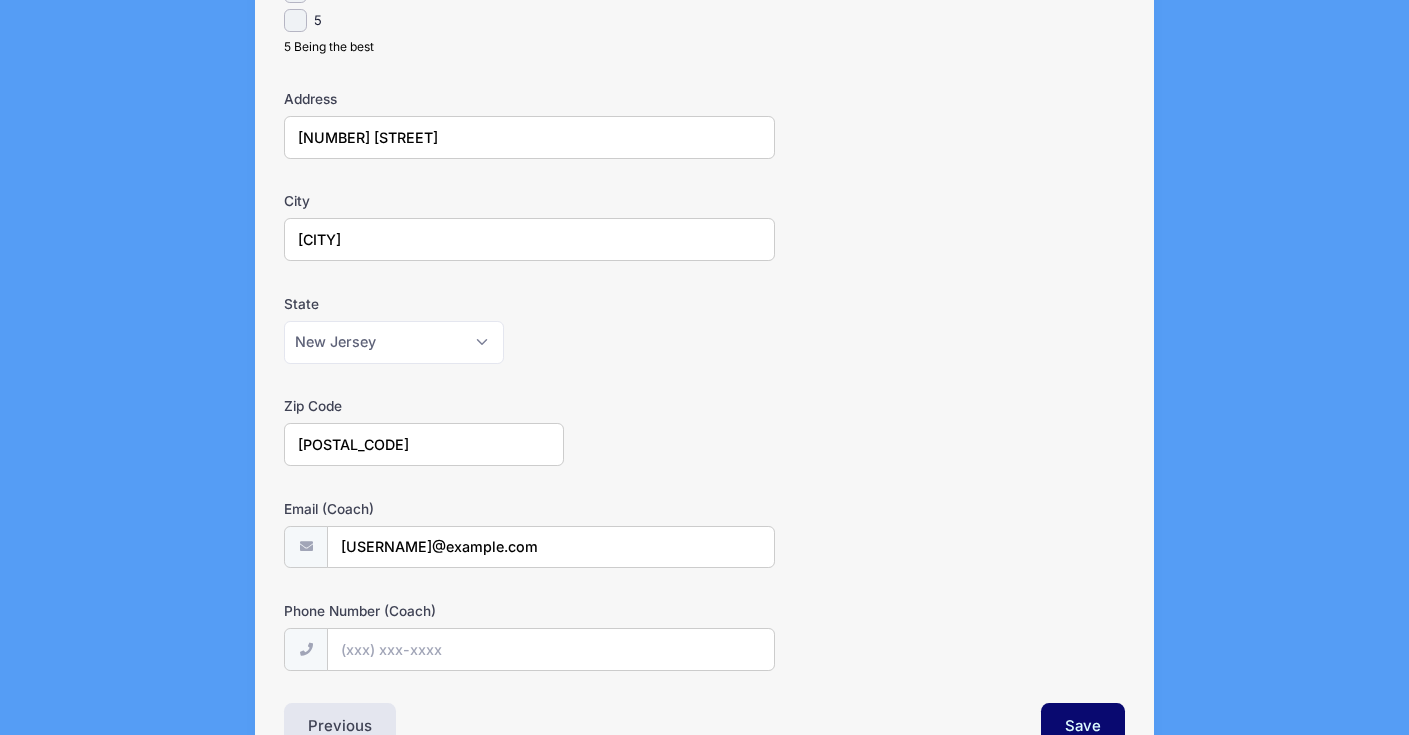 scroll, scrollTop: 1144, scrollLeft: 0, axis: vertical 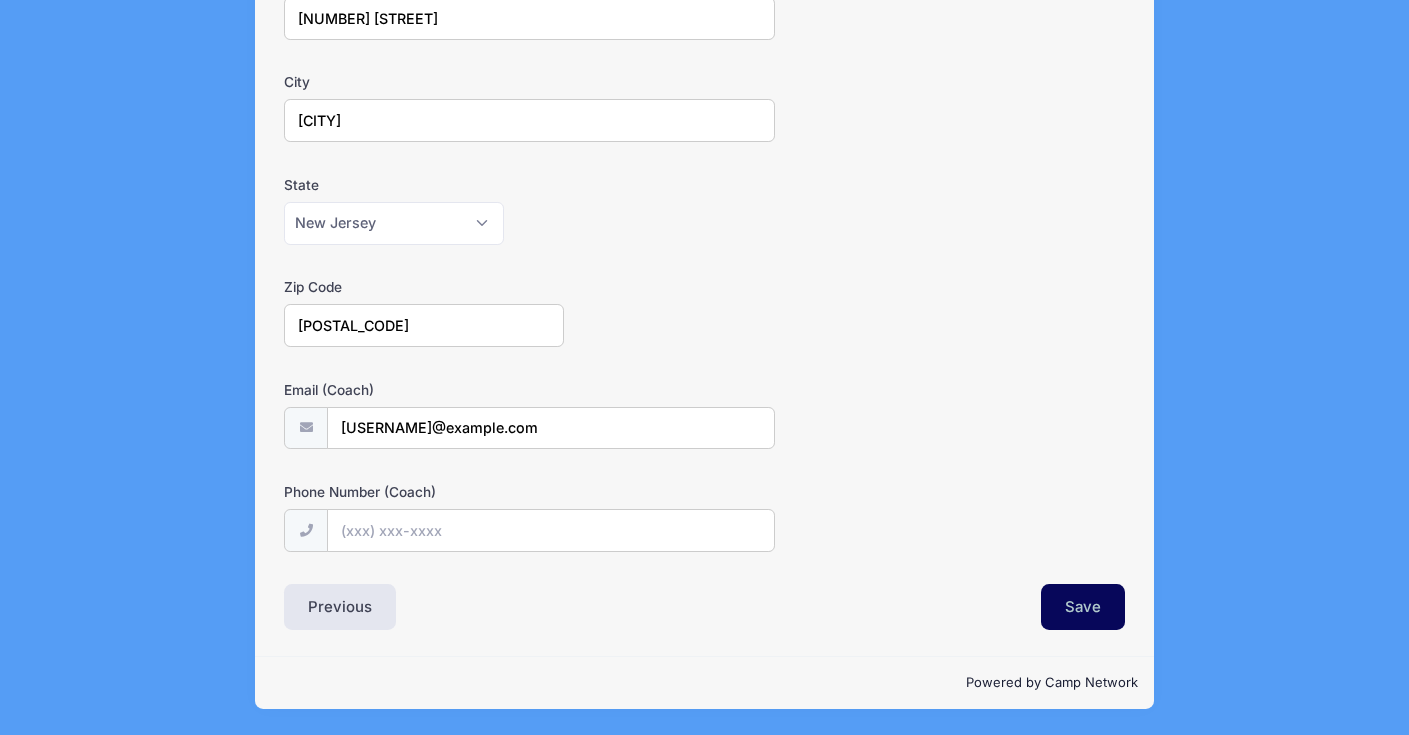 click on "Save" at bounding box center (1083, 607) 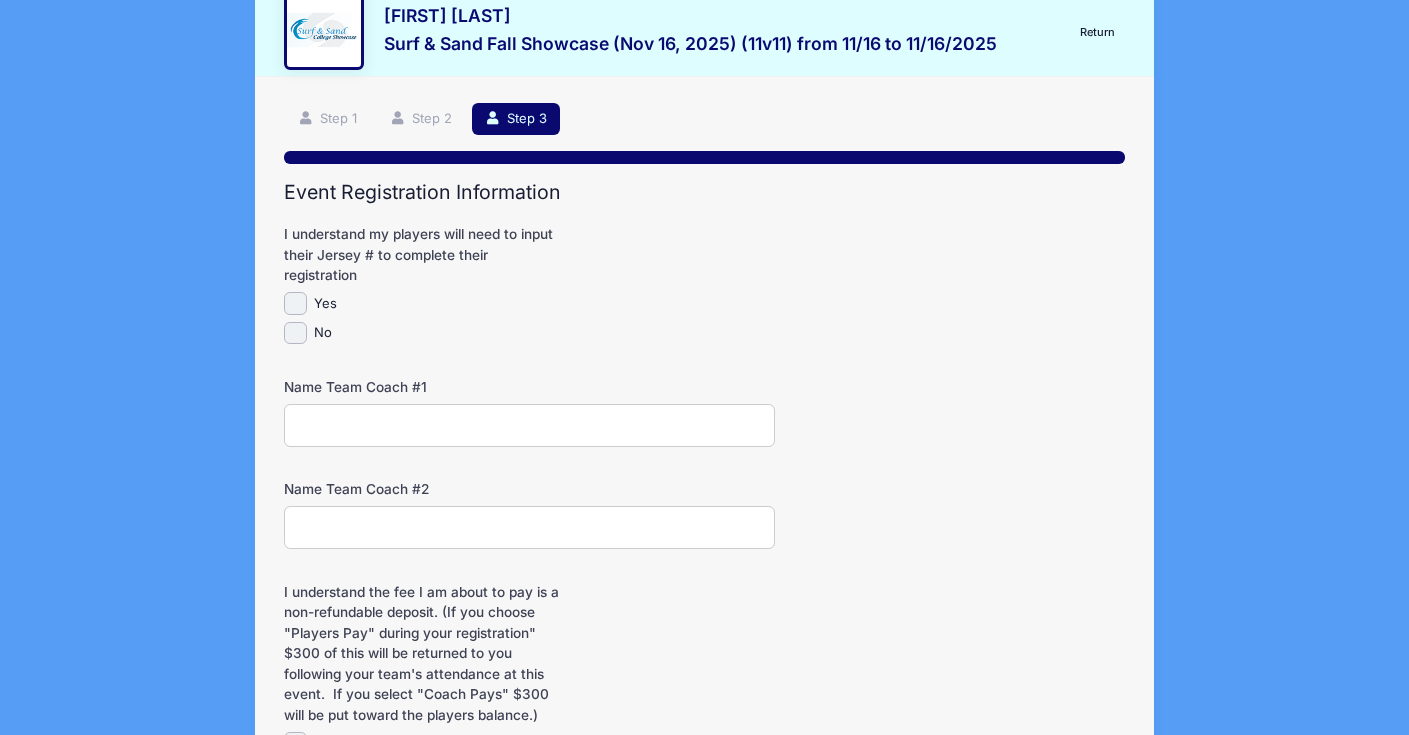 scroll, scrollTop: 0, scrollLeft: 0, axis: both 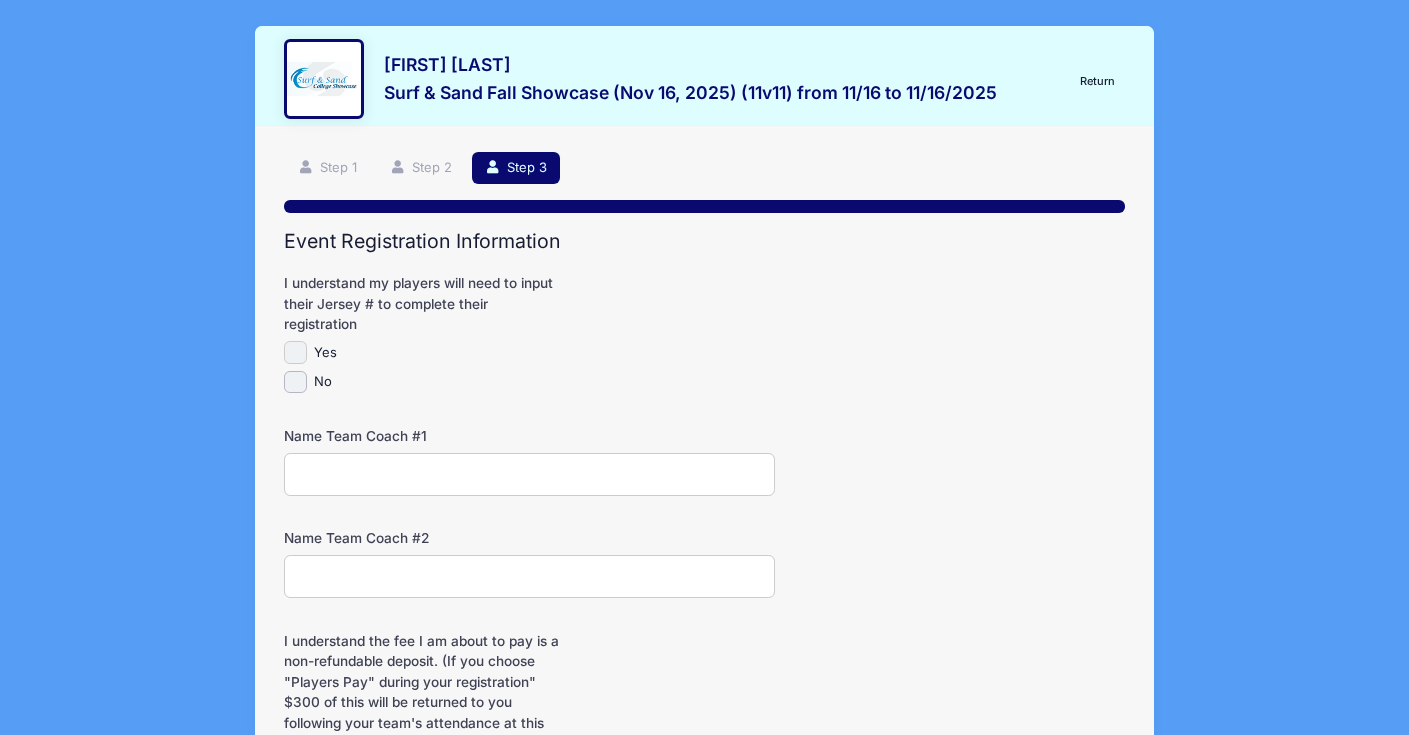 click on "Yes" at bounding box center [295, 352] 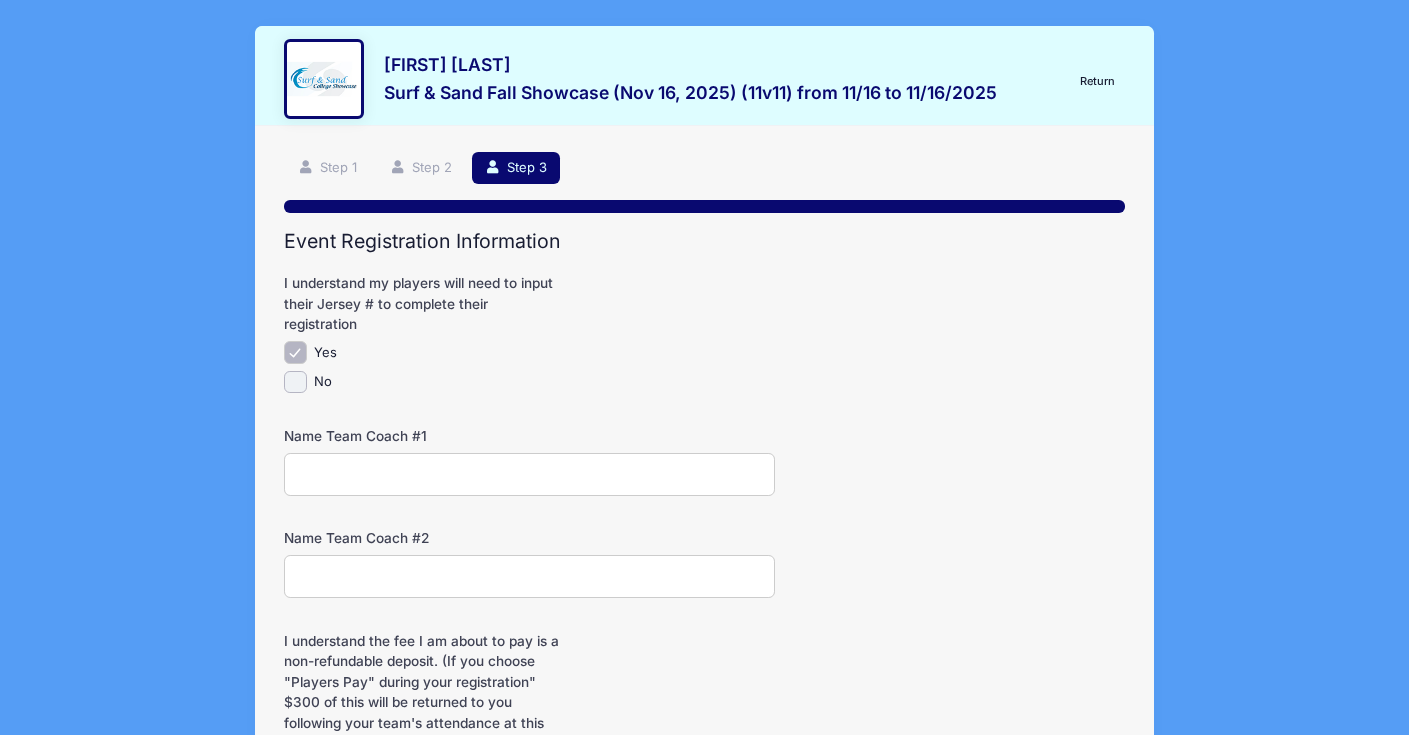 scroll, scrollTop: 294, scrollLeft: 0, axis: vertical 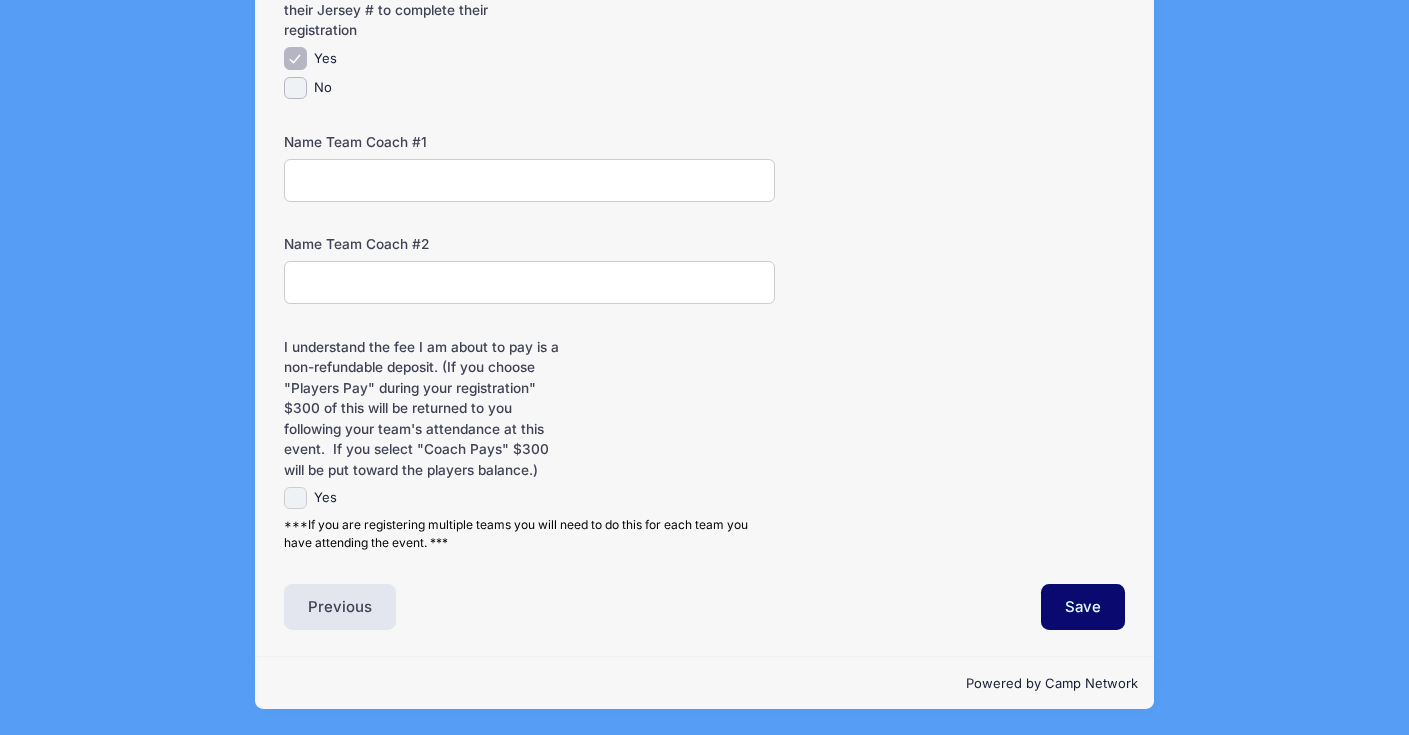 click on "Yes" at bounding box center (295, 498) 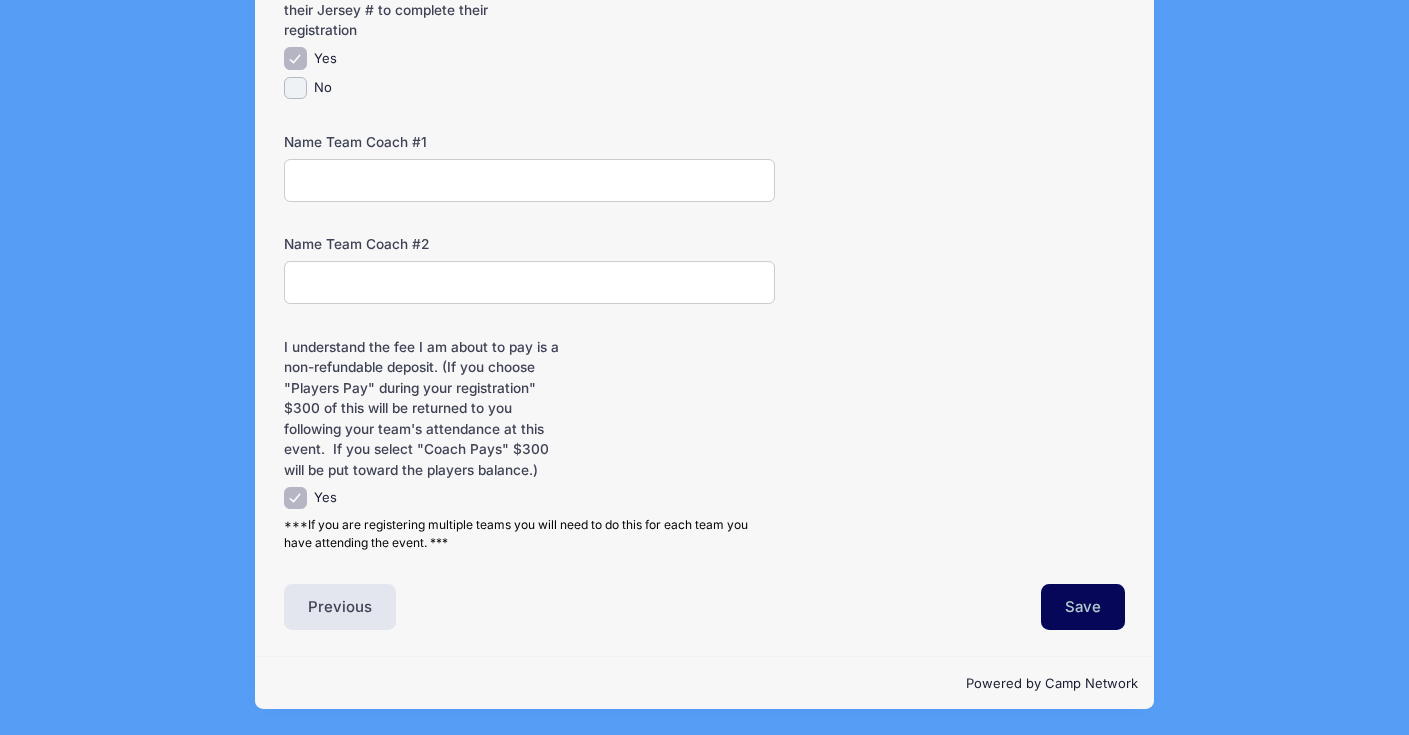 click on "Save" at bounding box center (1083, 607) 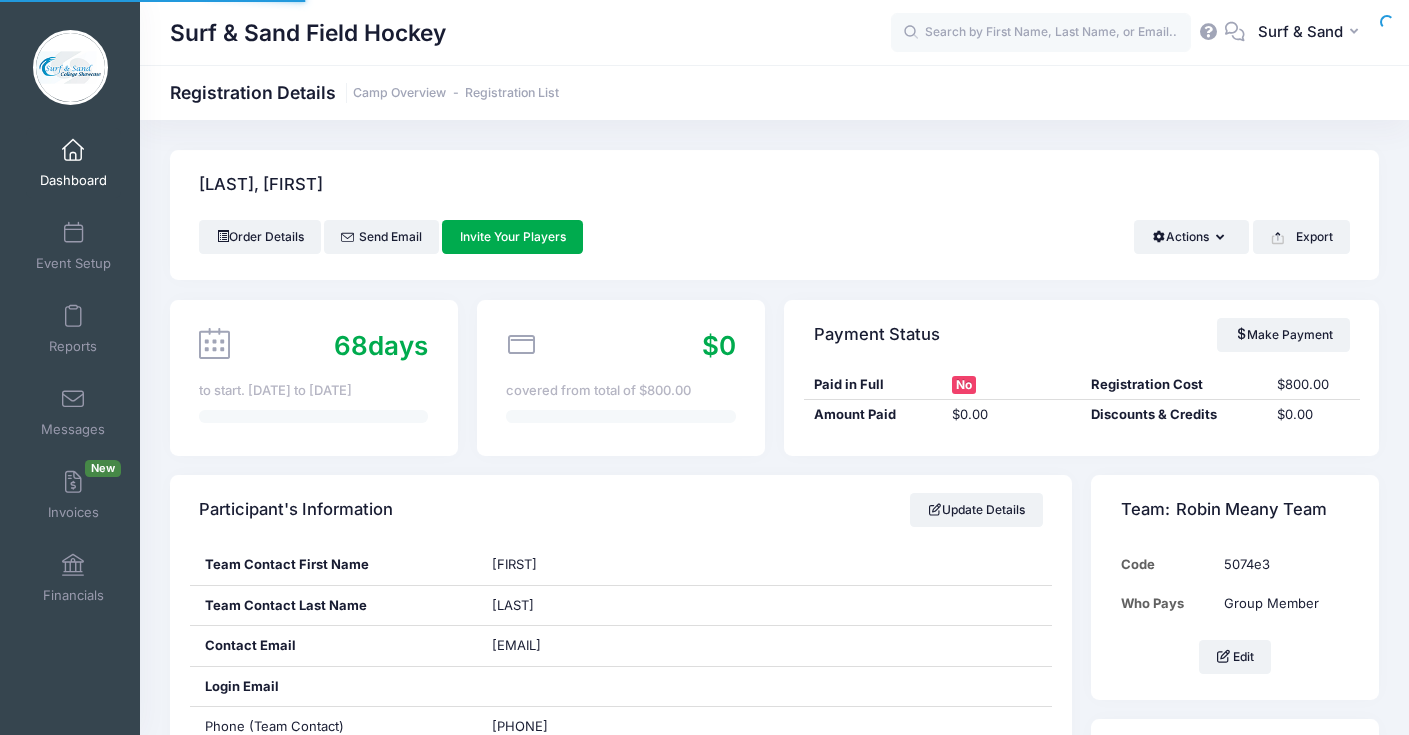 scroll, scrollTop: 0, scrollLeft: 0, axis: both 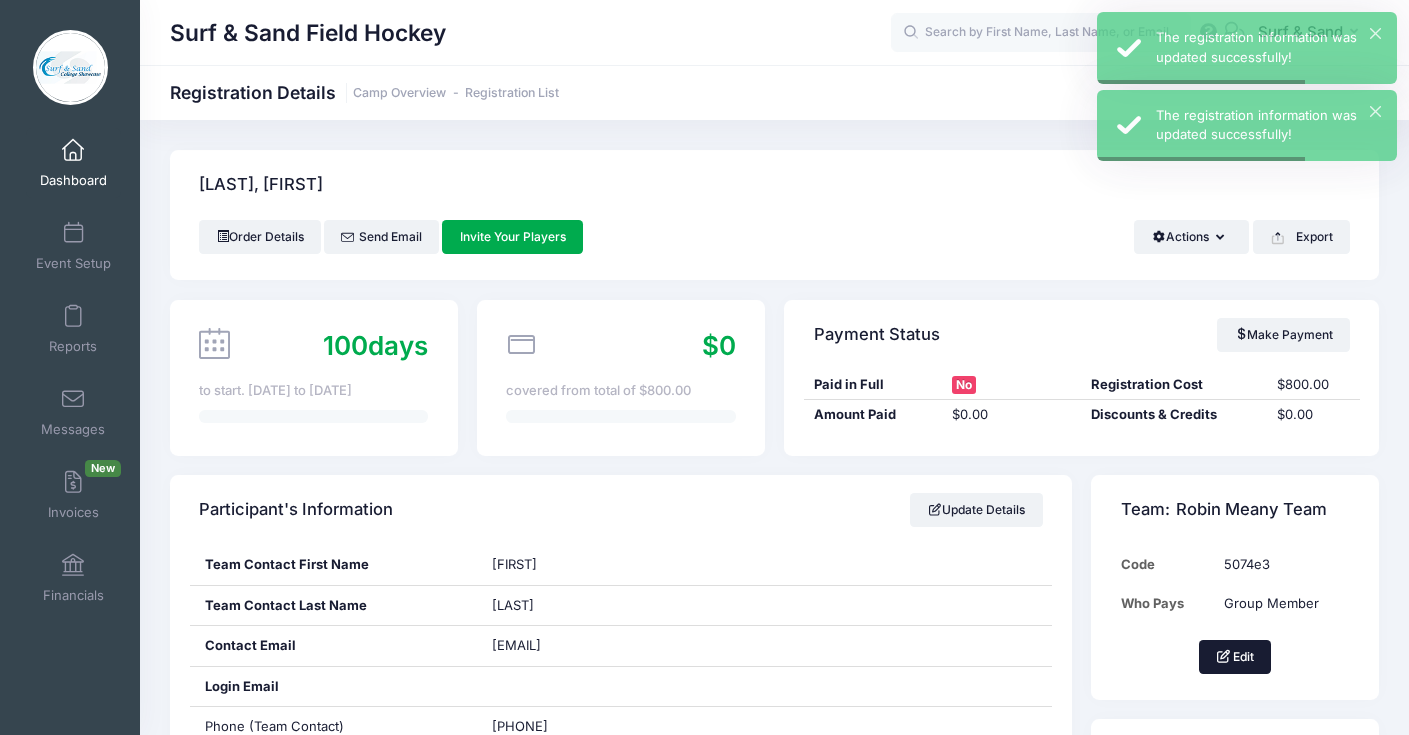 click on "Edit" at bounding box center (1235, 657) 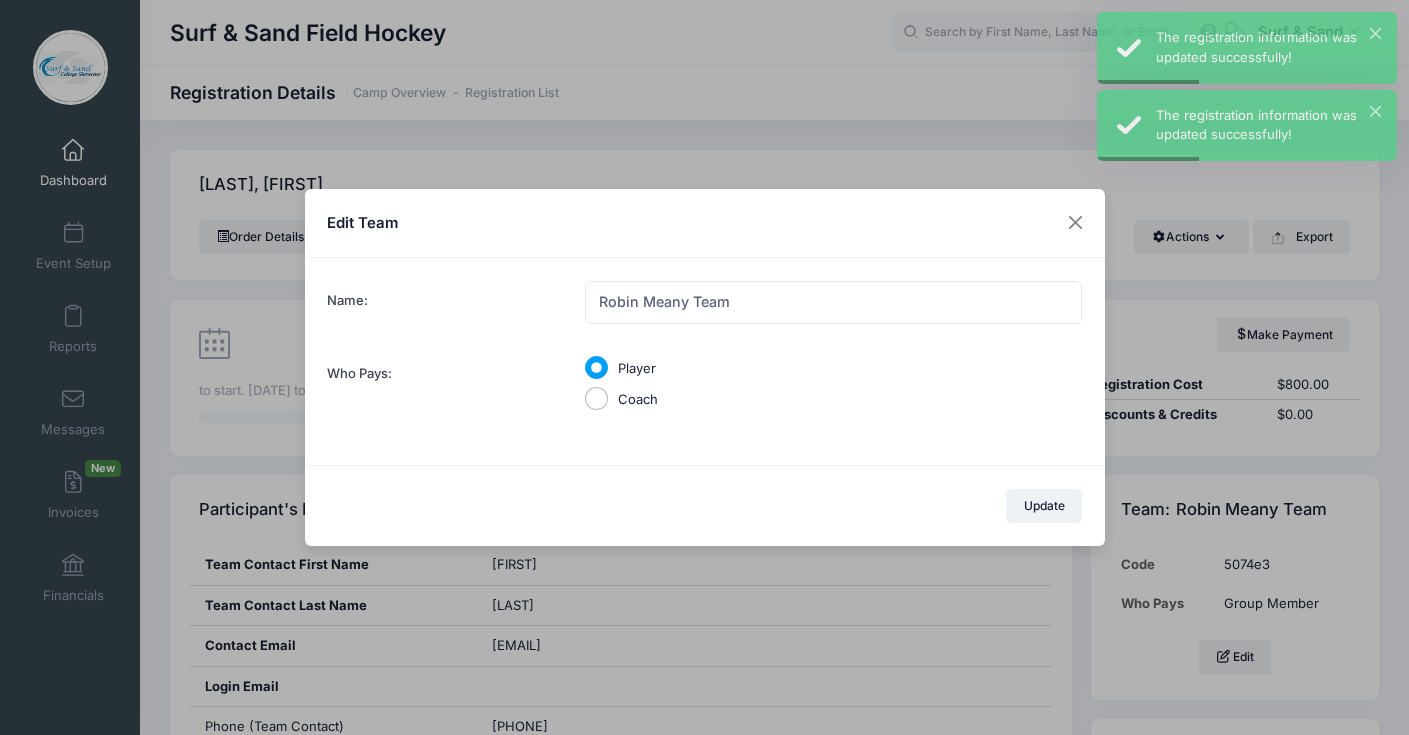 click on "Coach" at bounding box center (638, 400) 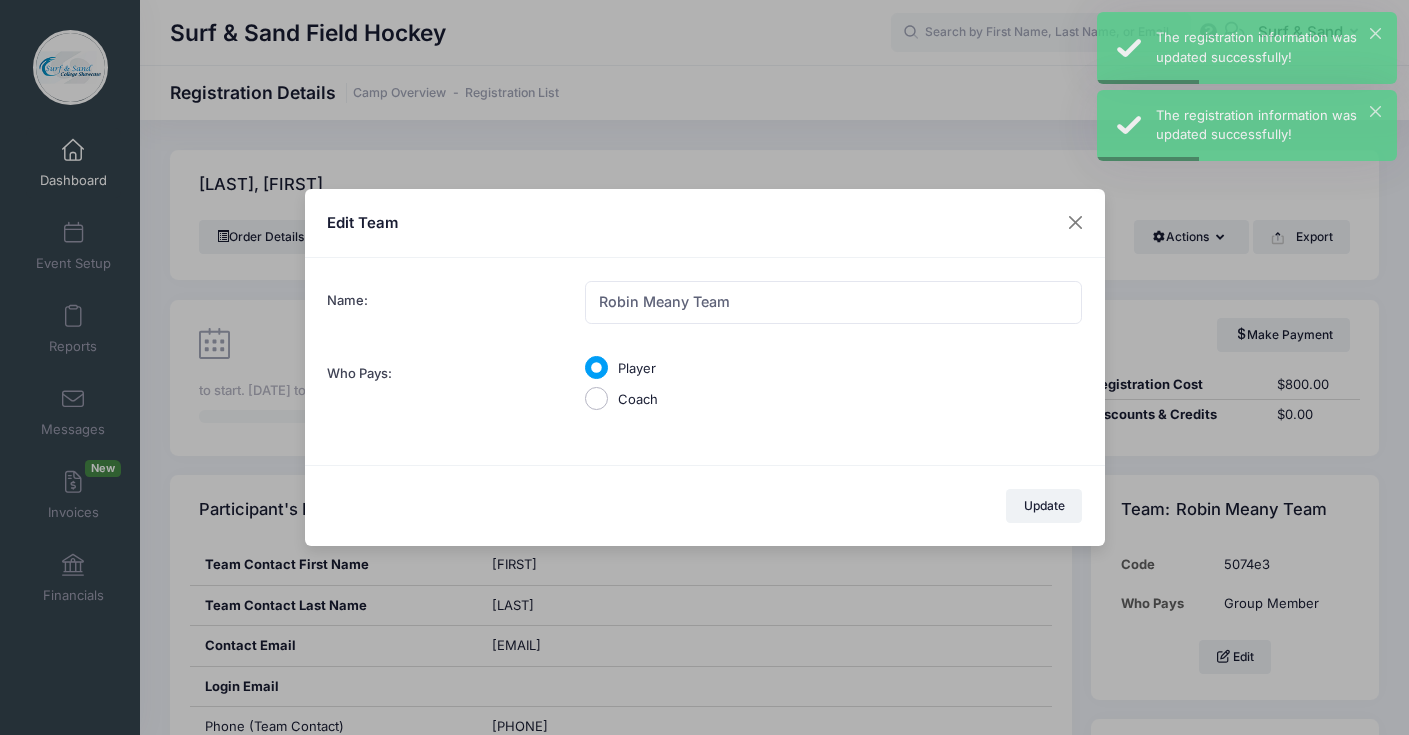 click on "Coach" at bounding box center [596, 398] 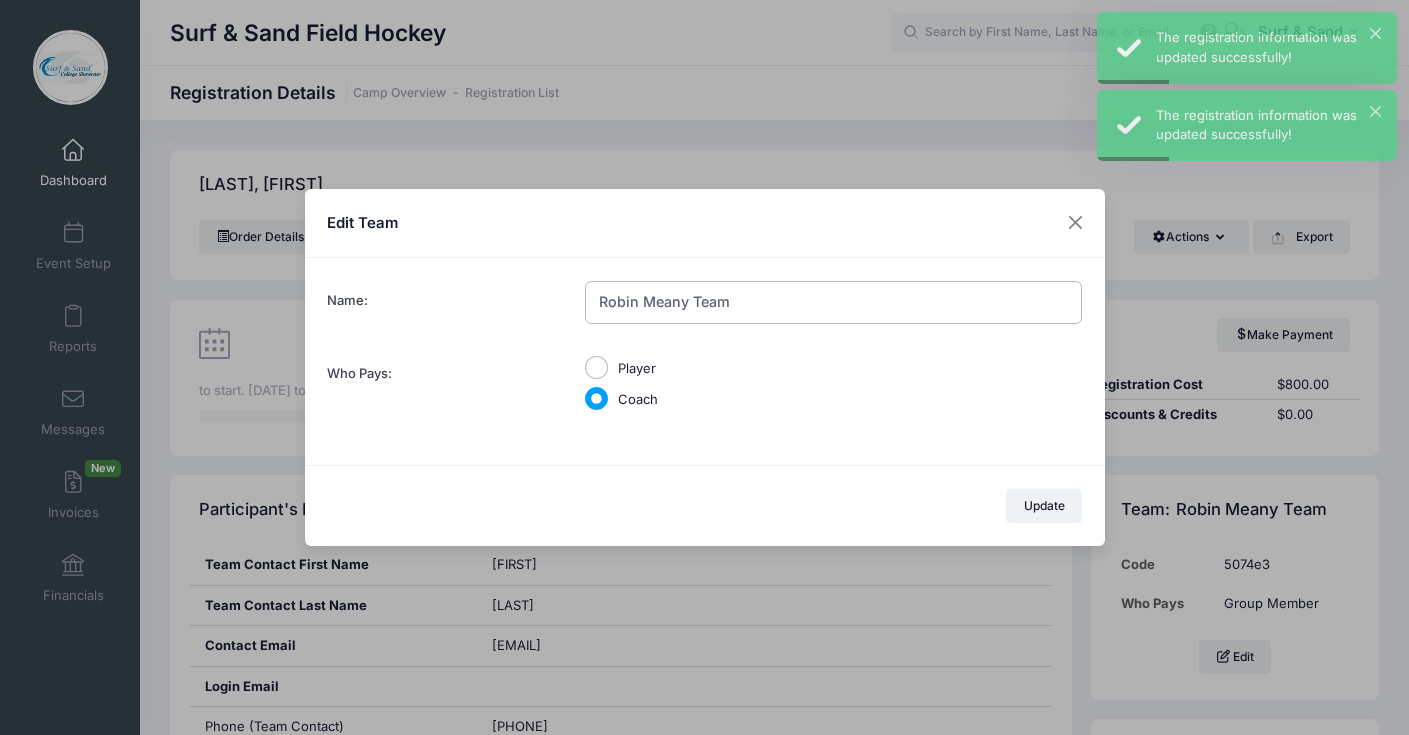 click on "Robin Meany Team" at bounding box center (833, 302) 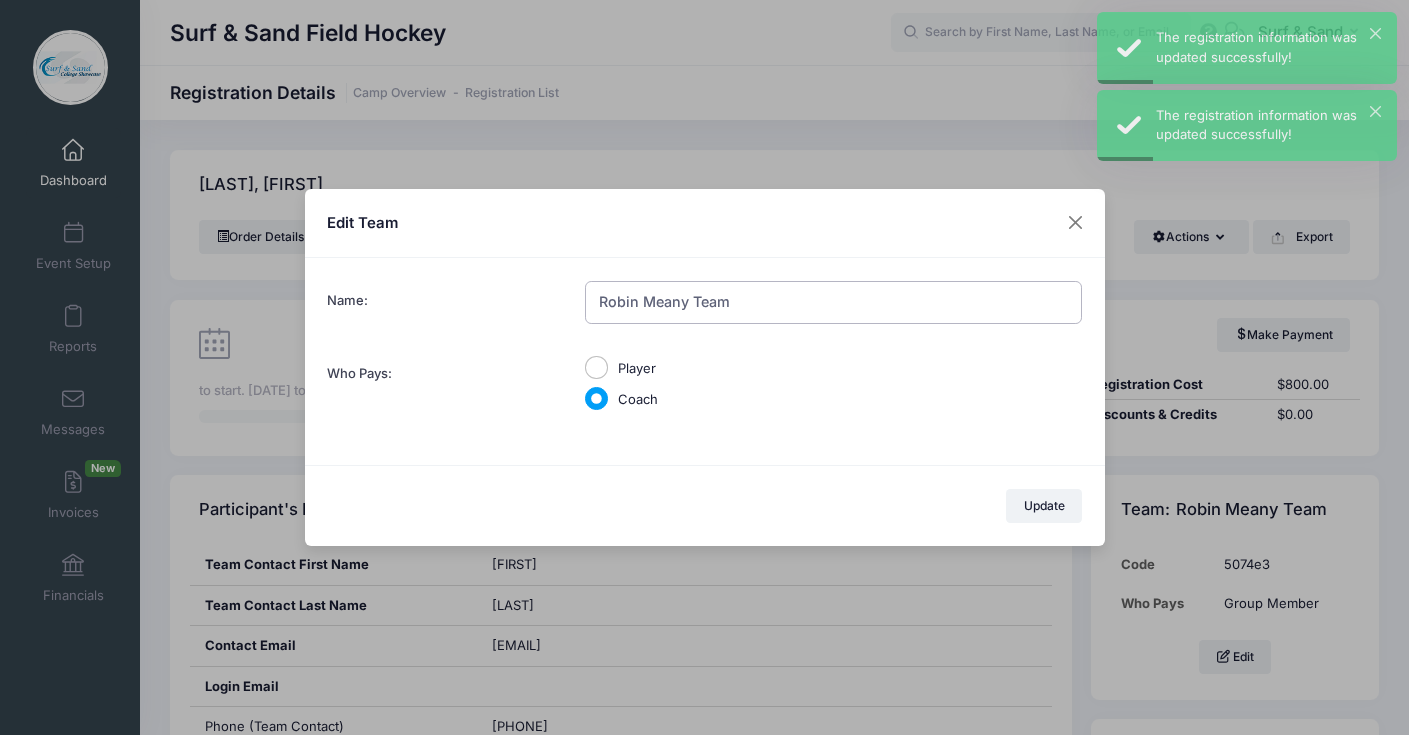 click on "Robin Meany Team" at bounding box center (833, 302) 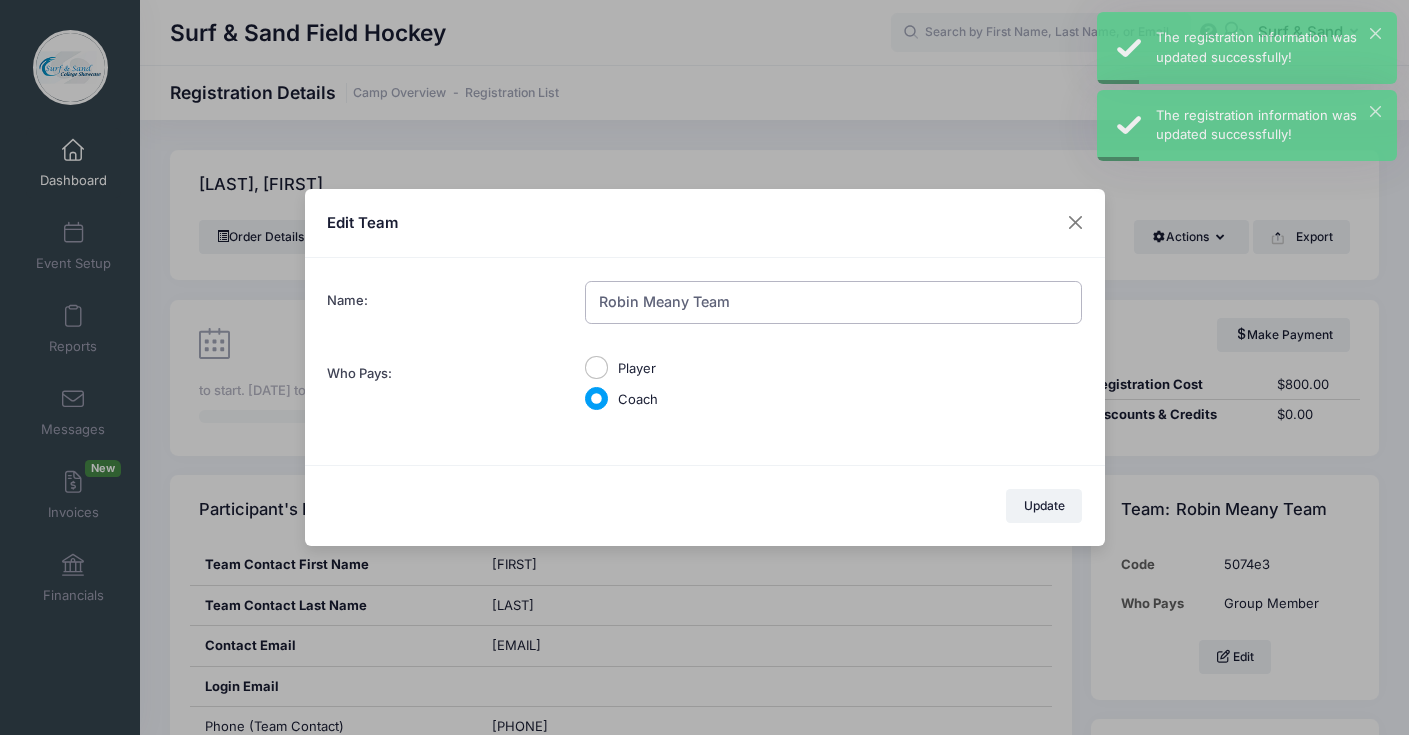click on "Robin Meany Team" at bounding box center (833, 302) 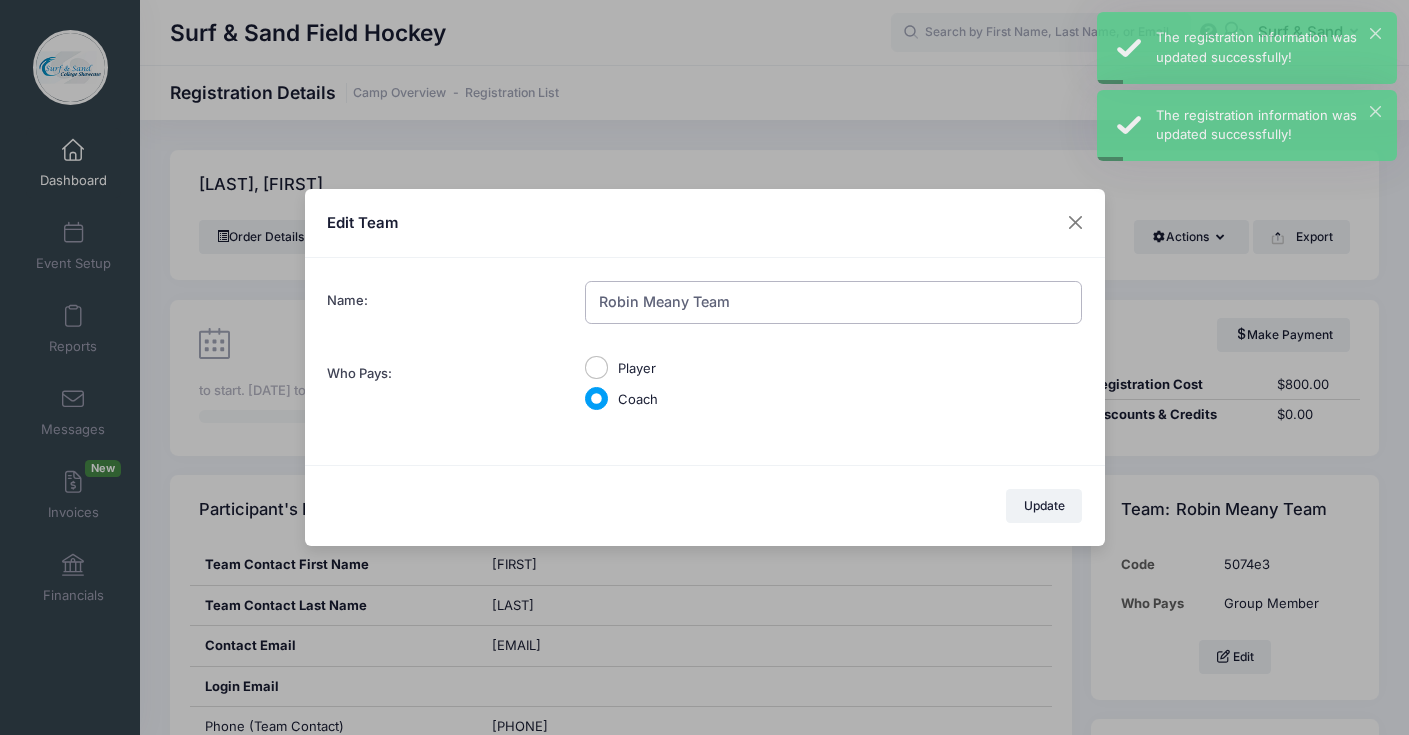 paste on "(609) 204-3291" 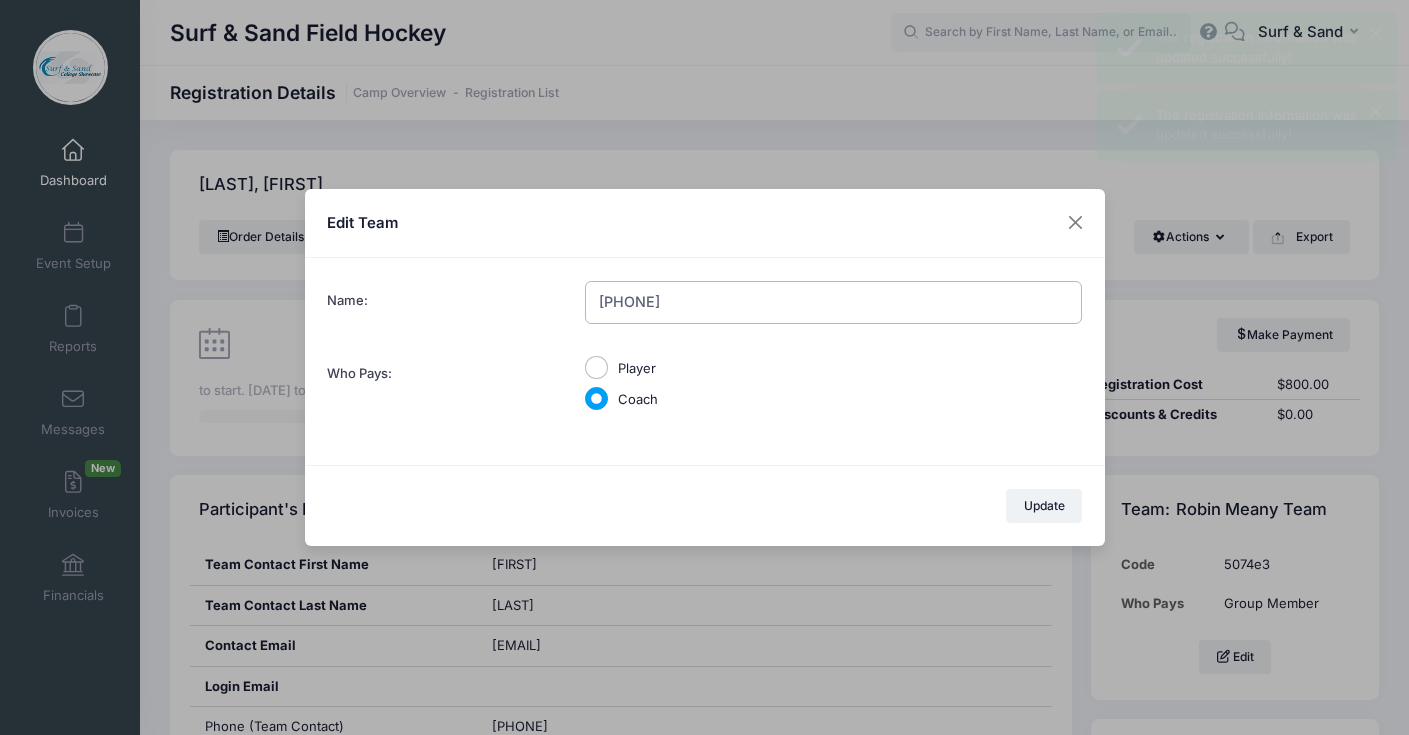 click on "[PHONE]" at bounding box center (833, 302) 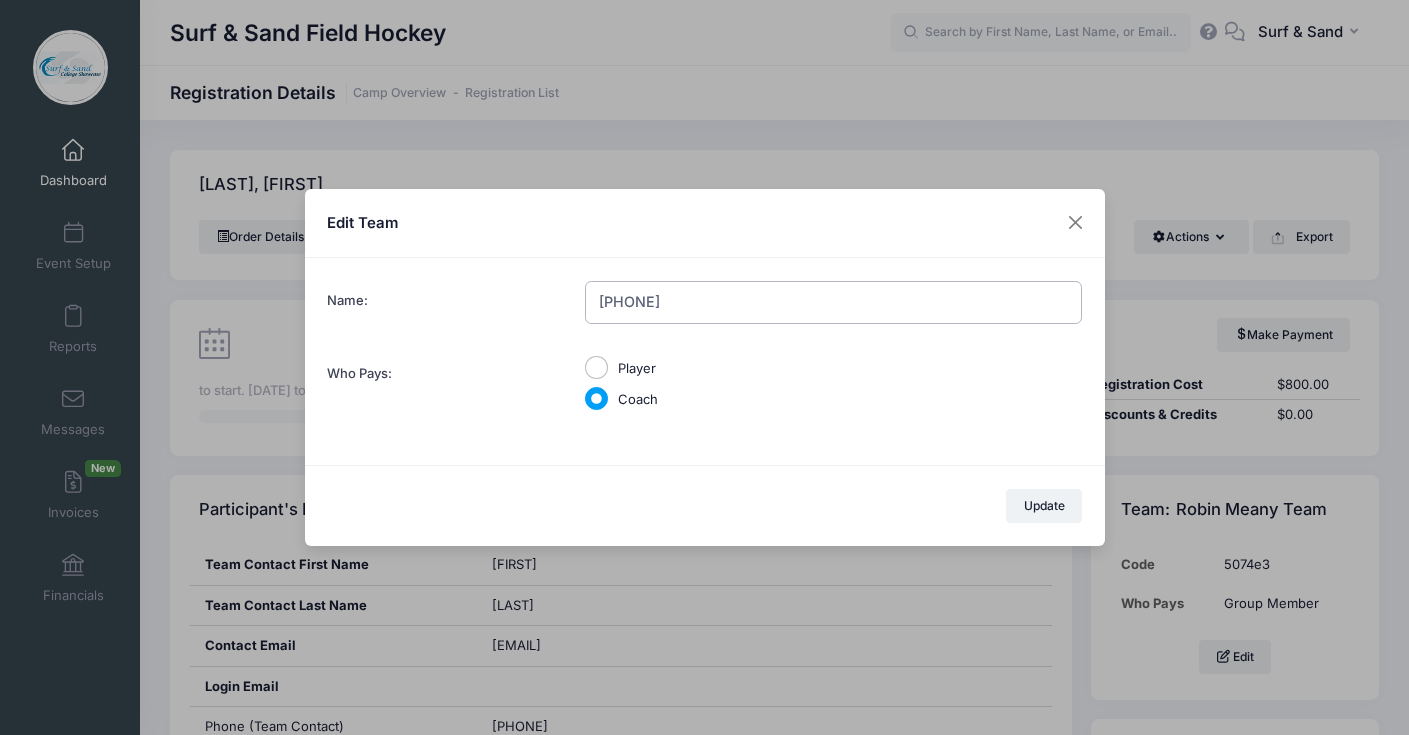 click on "[PHONE]" at bounding box center (833, 302) 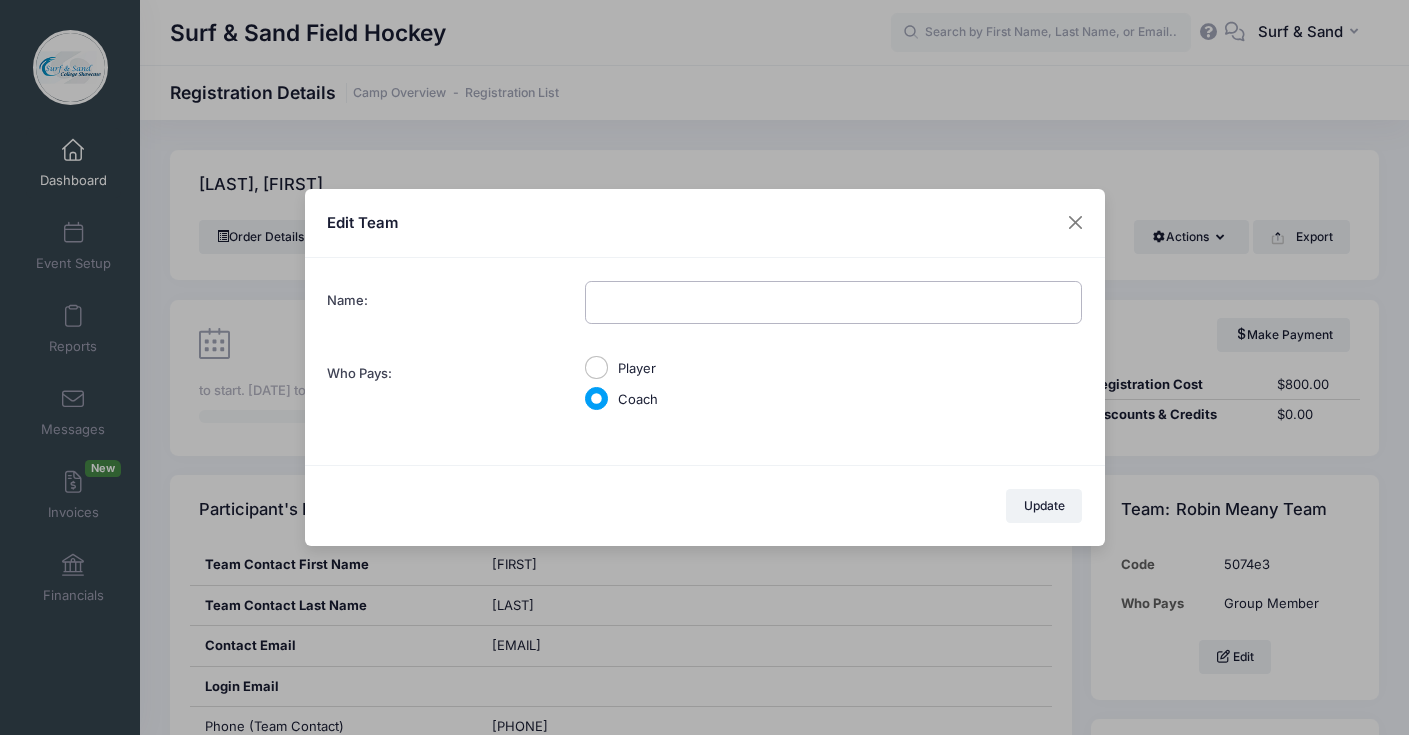 paste on "Phoenix Elite" 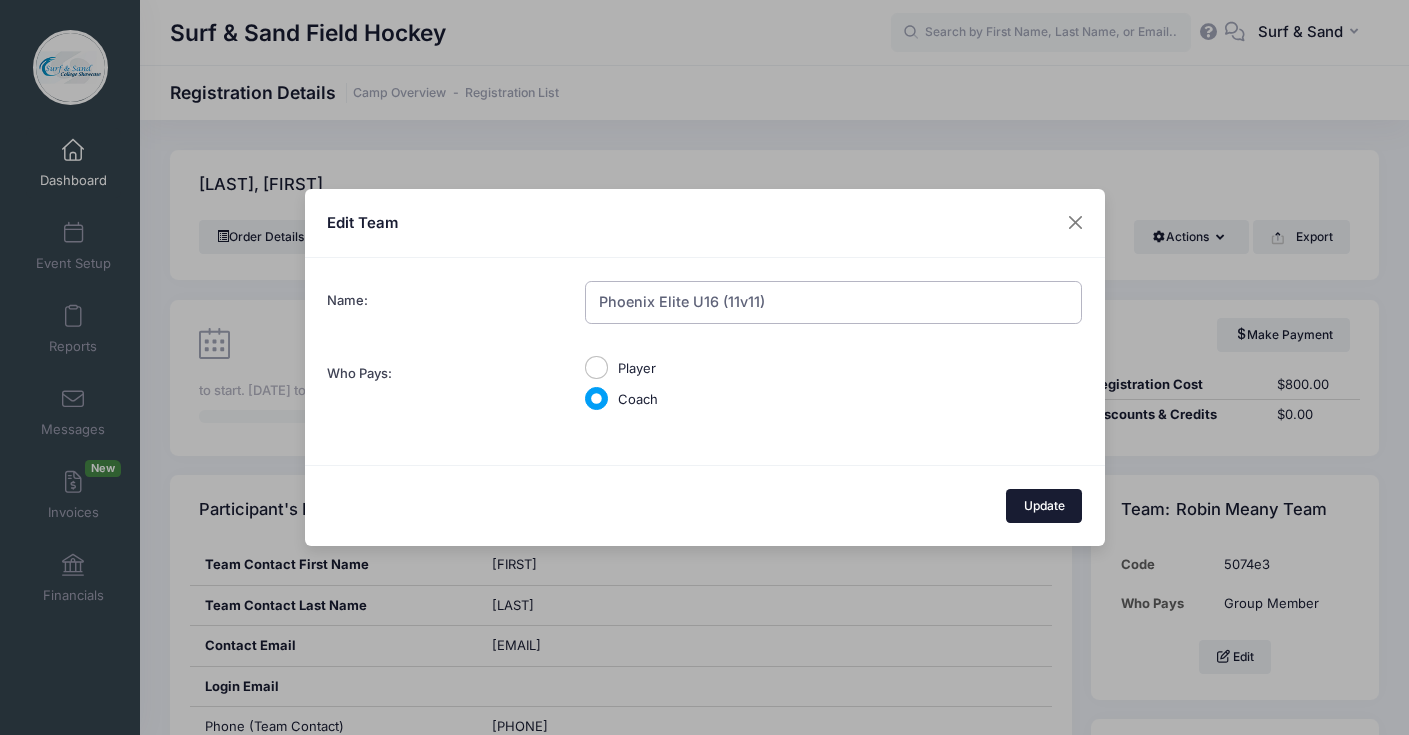 type on "Phoenix Elite U16 (11v11)" 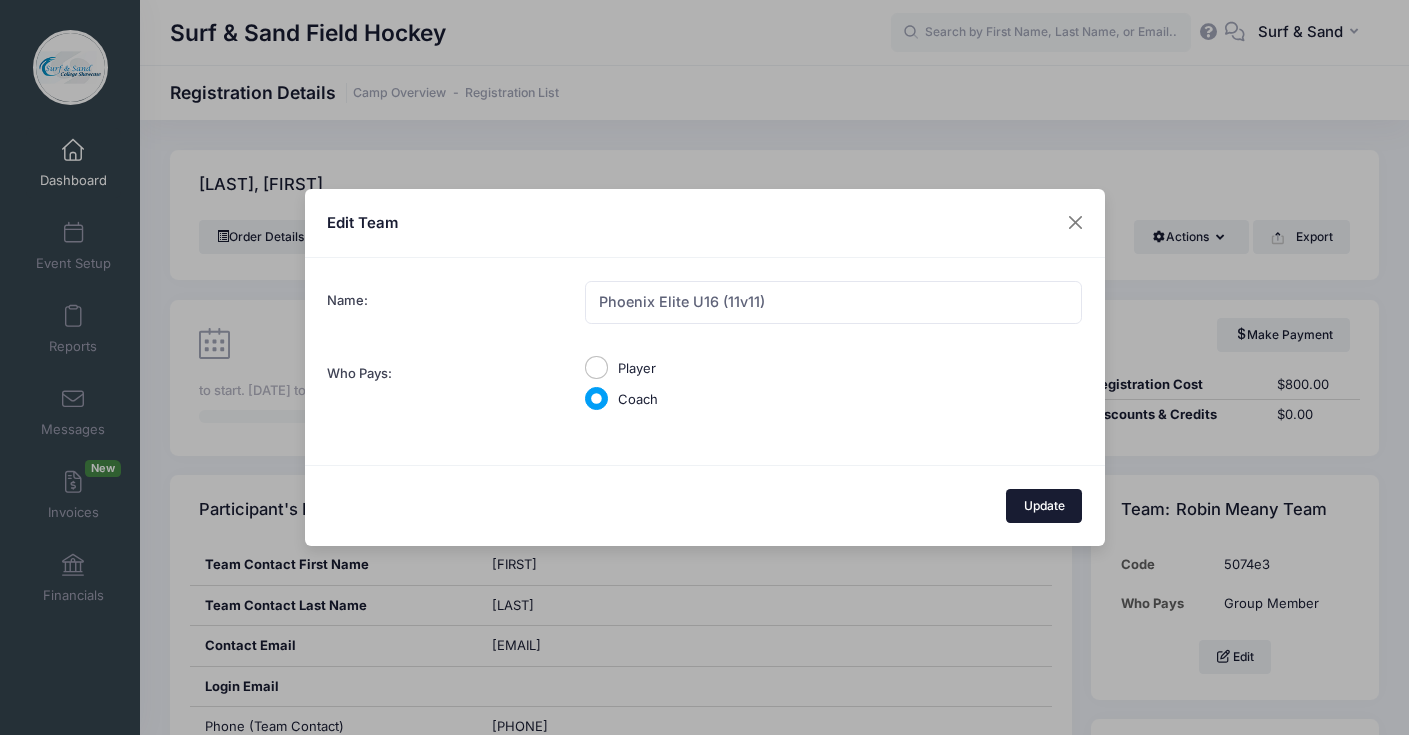 click on "Update" at bounding box center [1044, 506] 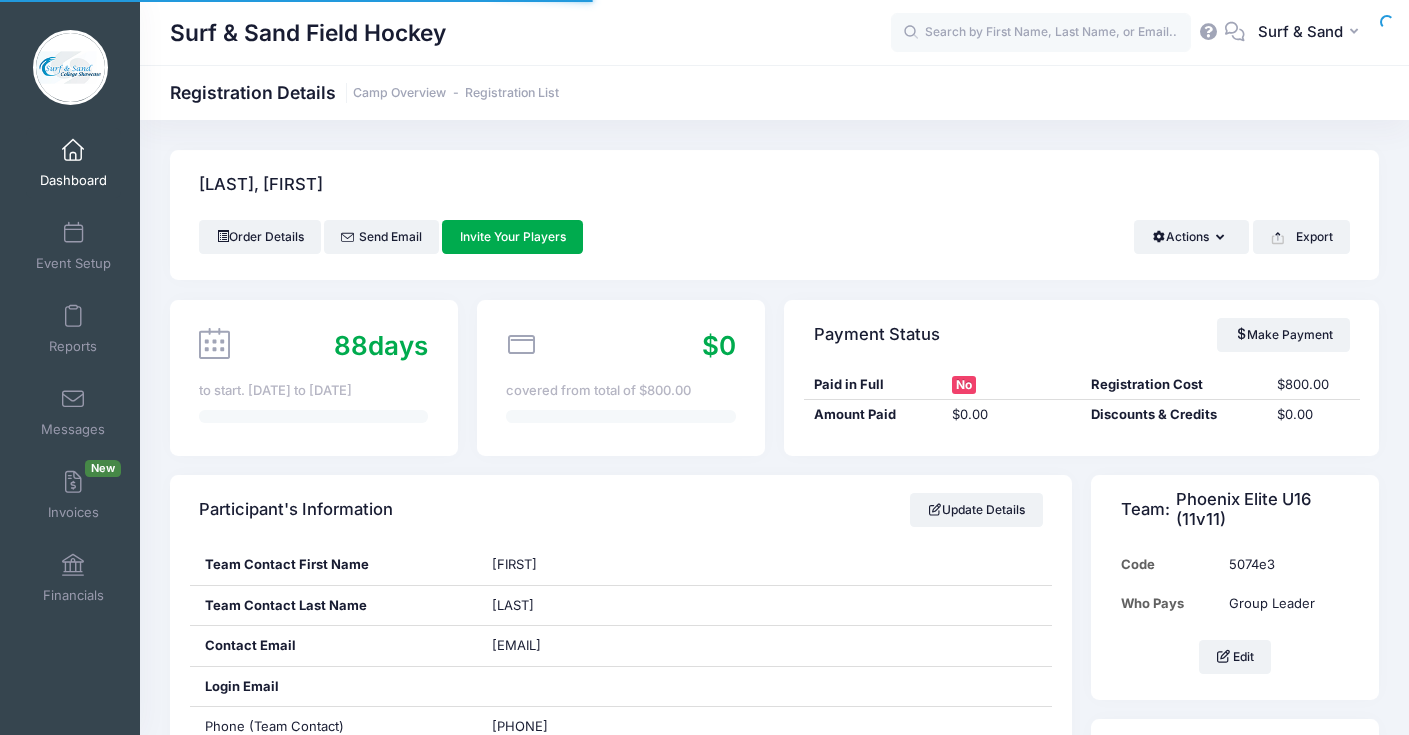 scroll, scrollTop: 0, scrollLeft: 0, axis: both 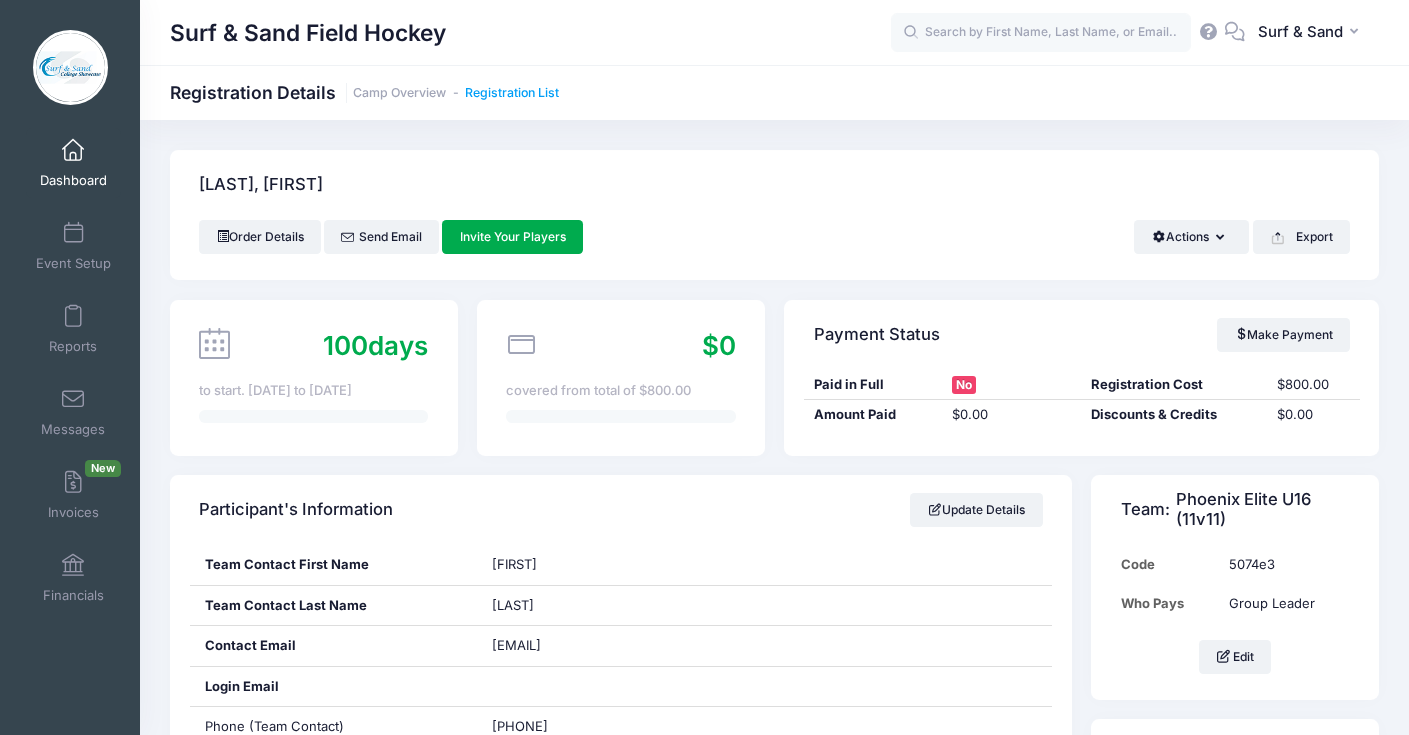 click on "Registration List" at bounding box center [512, 93] 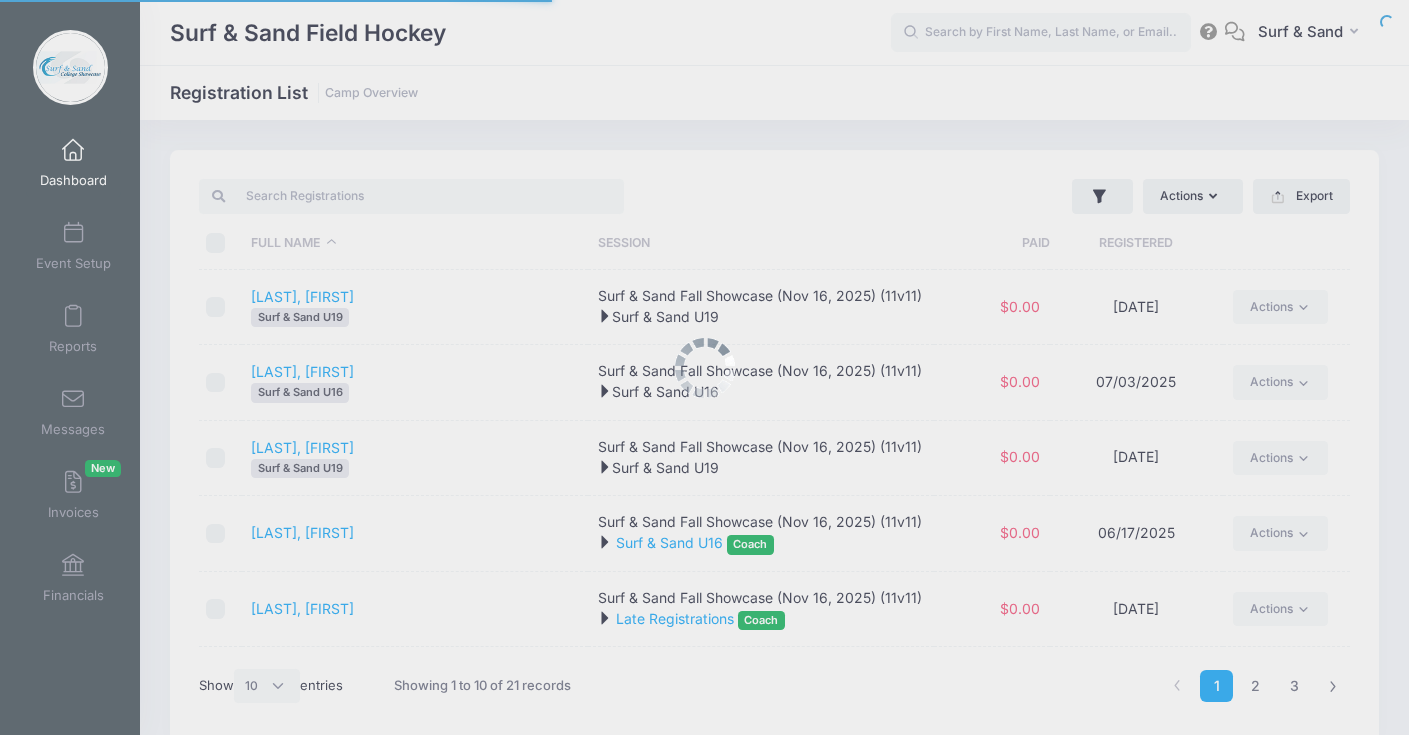 select on "10" 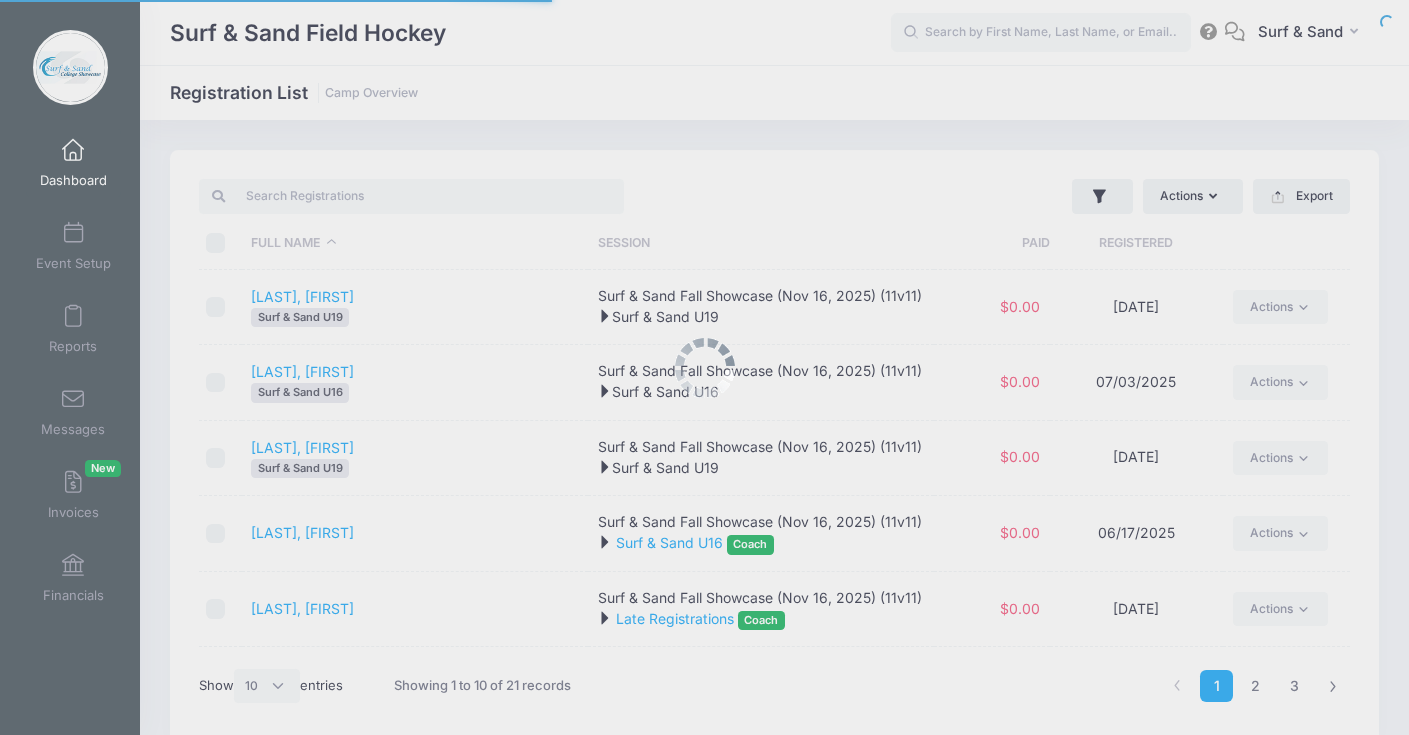 scroll, scrollTop: 0, scrollLeft: 0, axis: both 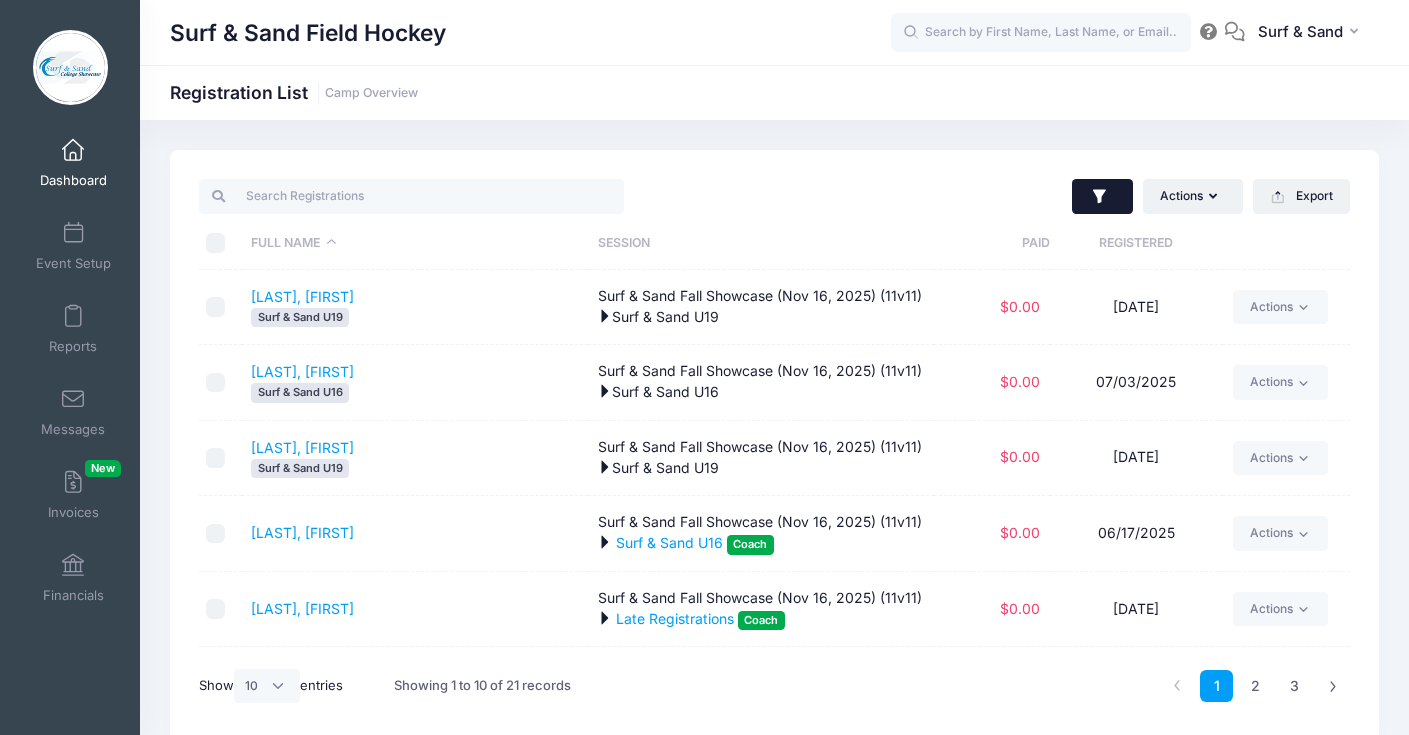 click 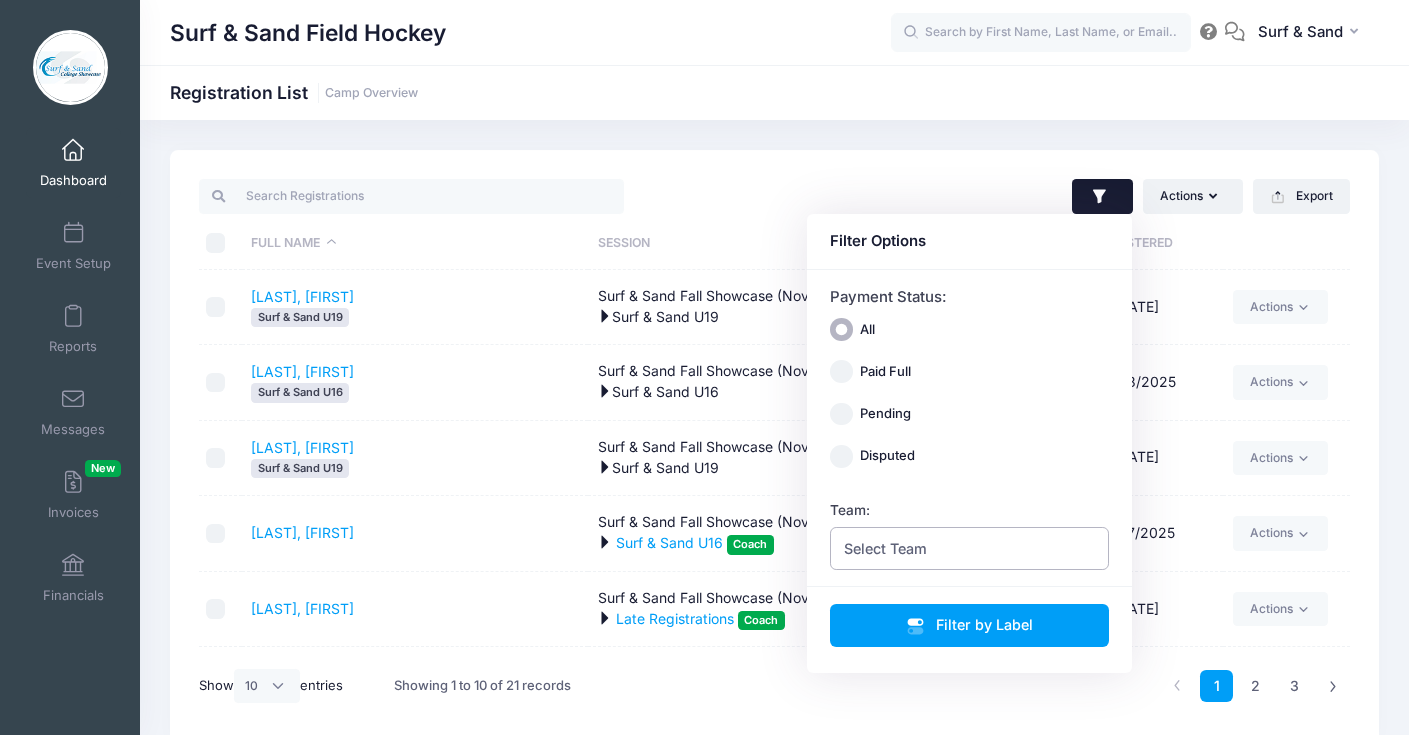 click on "Select Team" at bounding box center [970, 548] 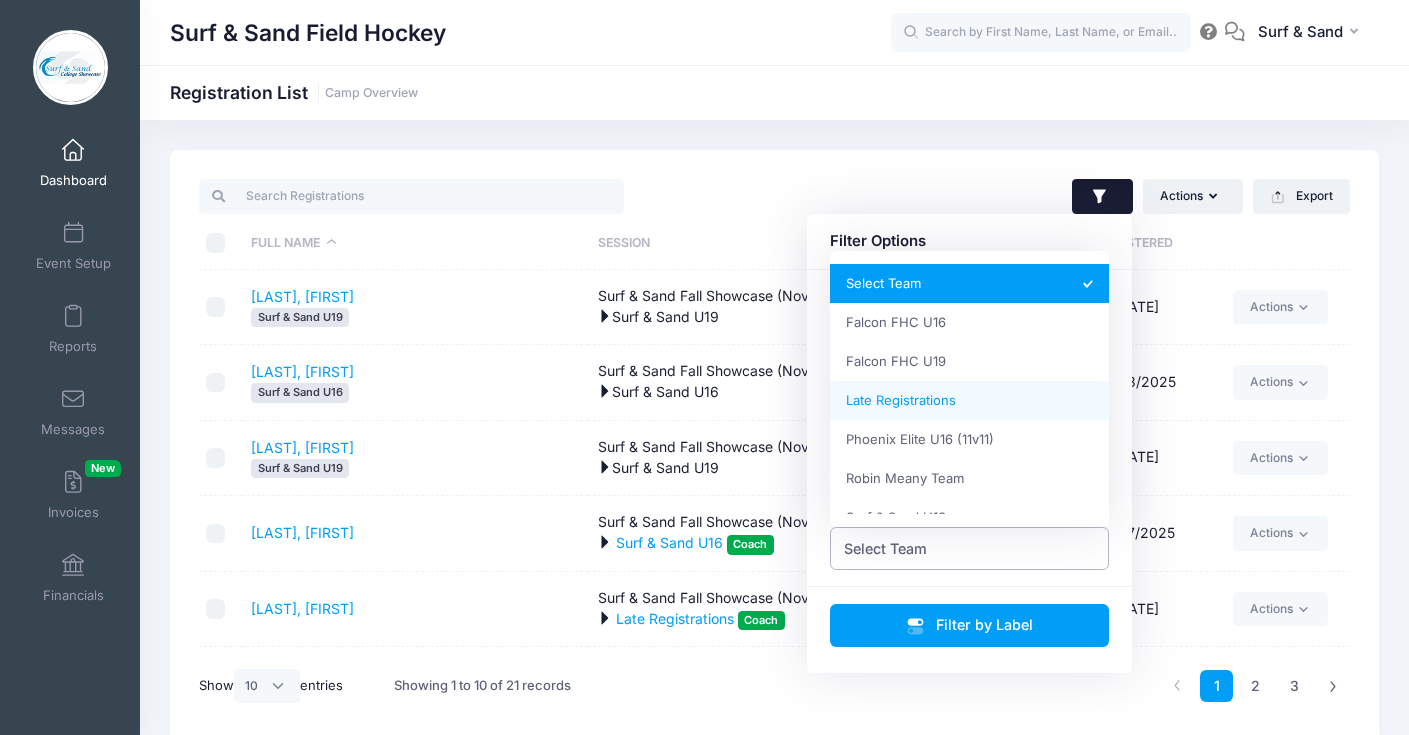 scroll, scrollTop: 62, scrollLeft: 0, axis: vertical 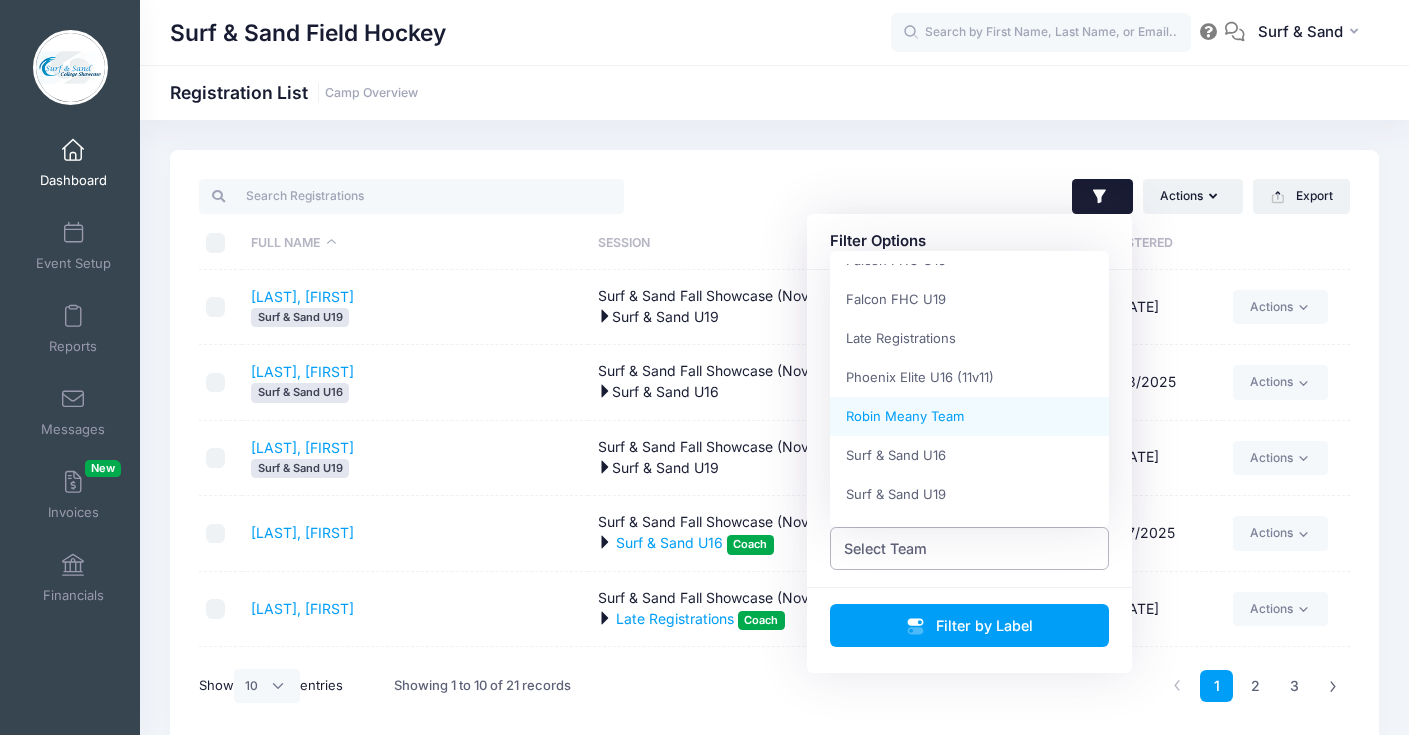select on "Robin Meany Team" 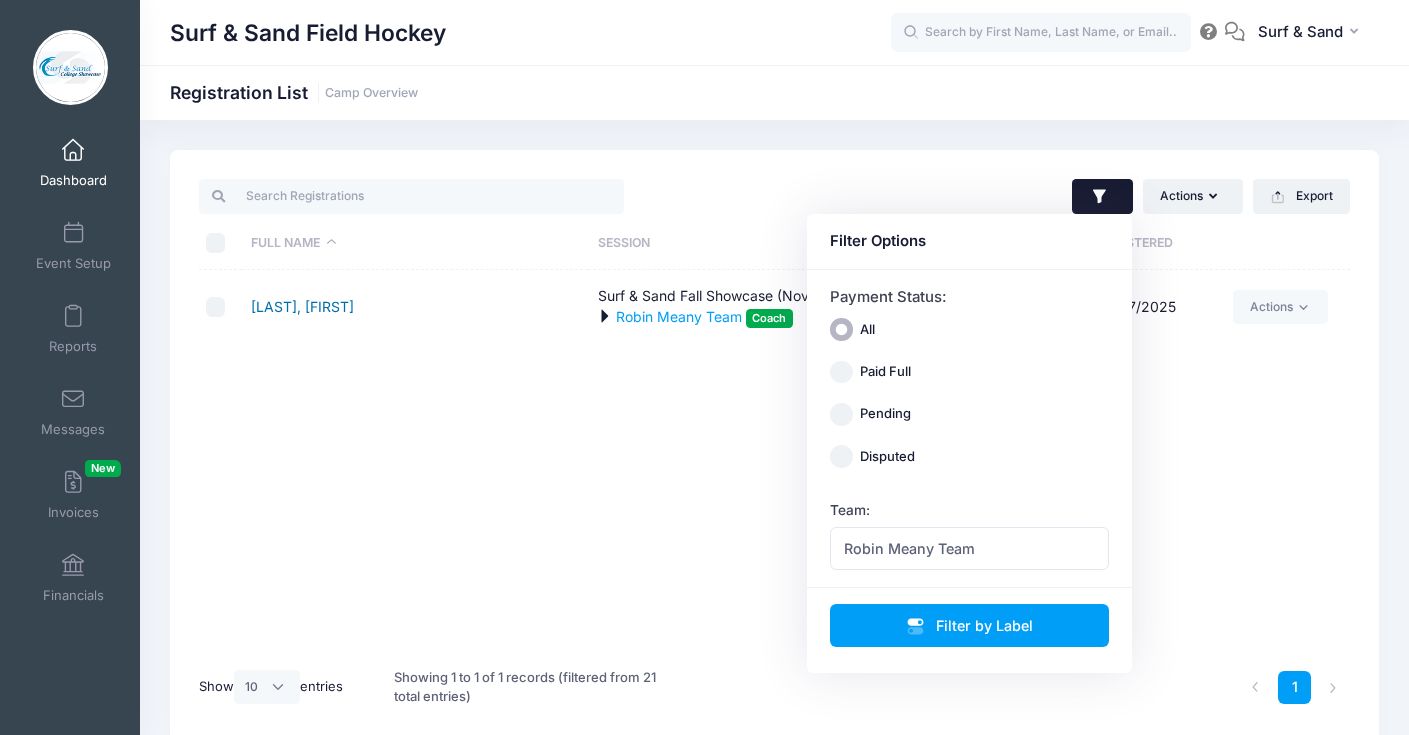 click on "[LAST], [FIRST]" at bounding box center (302, 306) 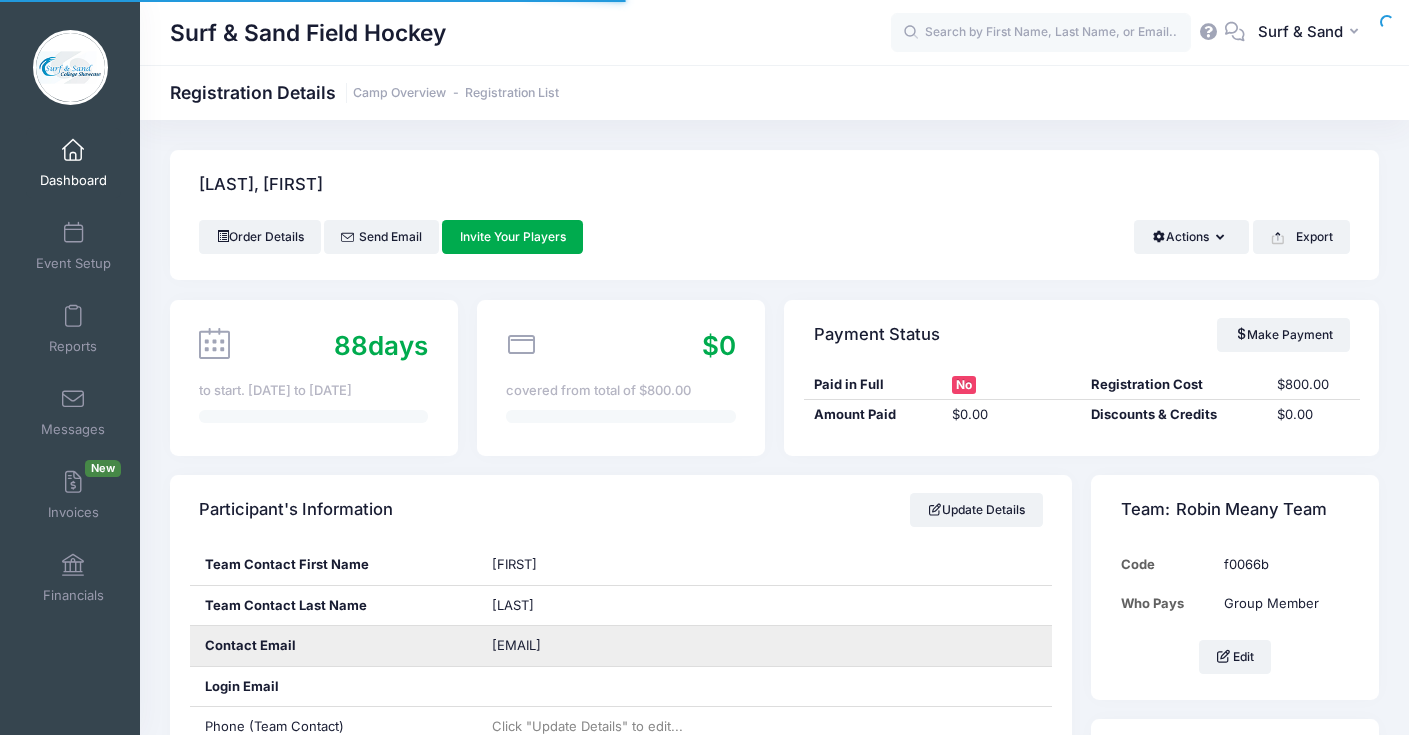 scroll, scrollTop: 0, scrollLeft: 0, axis: both 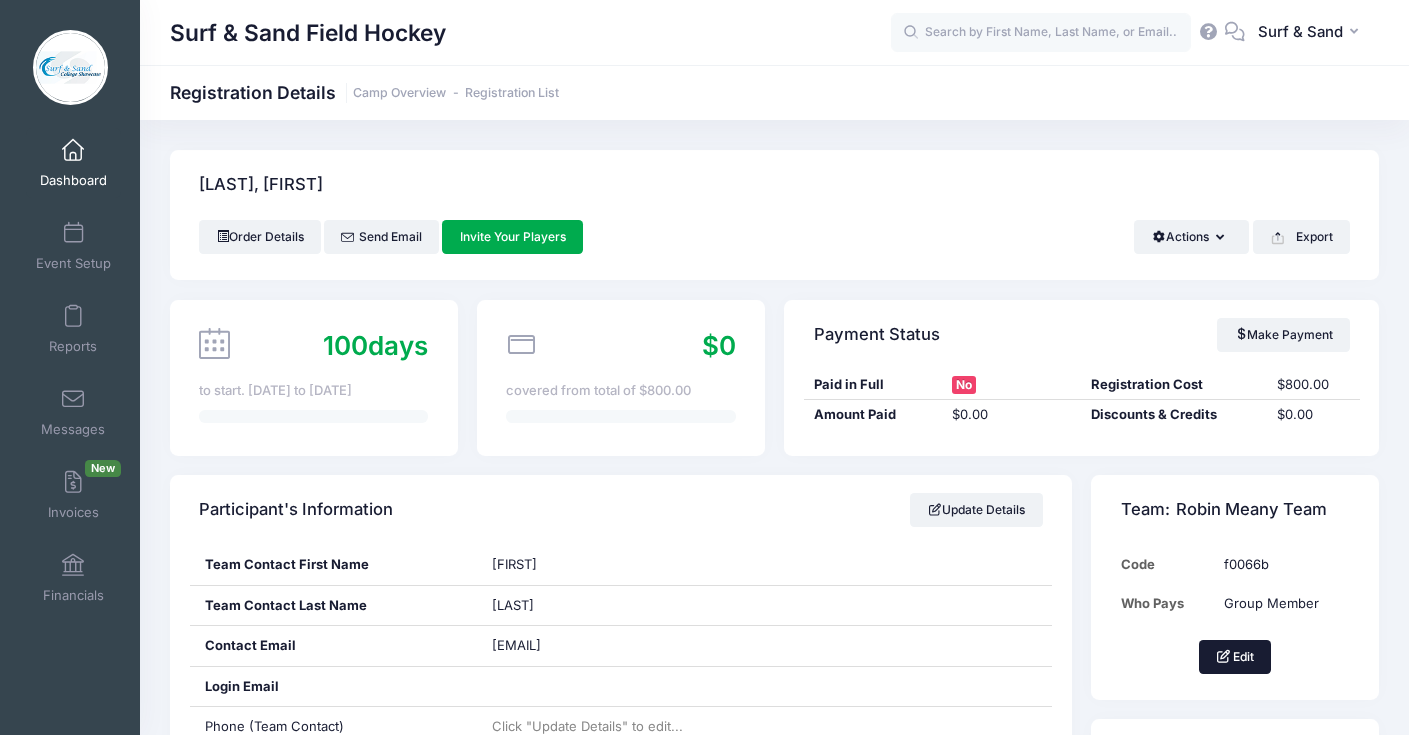 click on "Edit" at bounding box center (1235, 657) 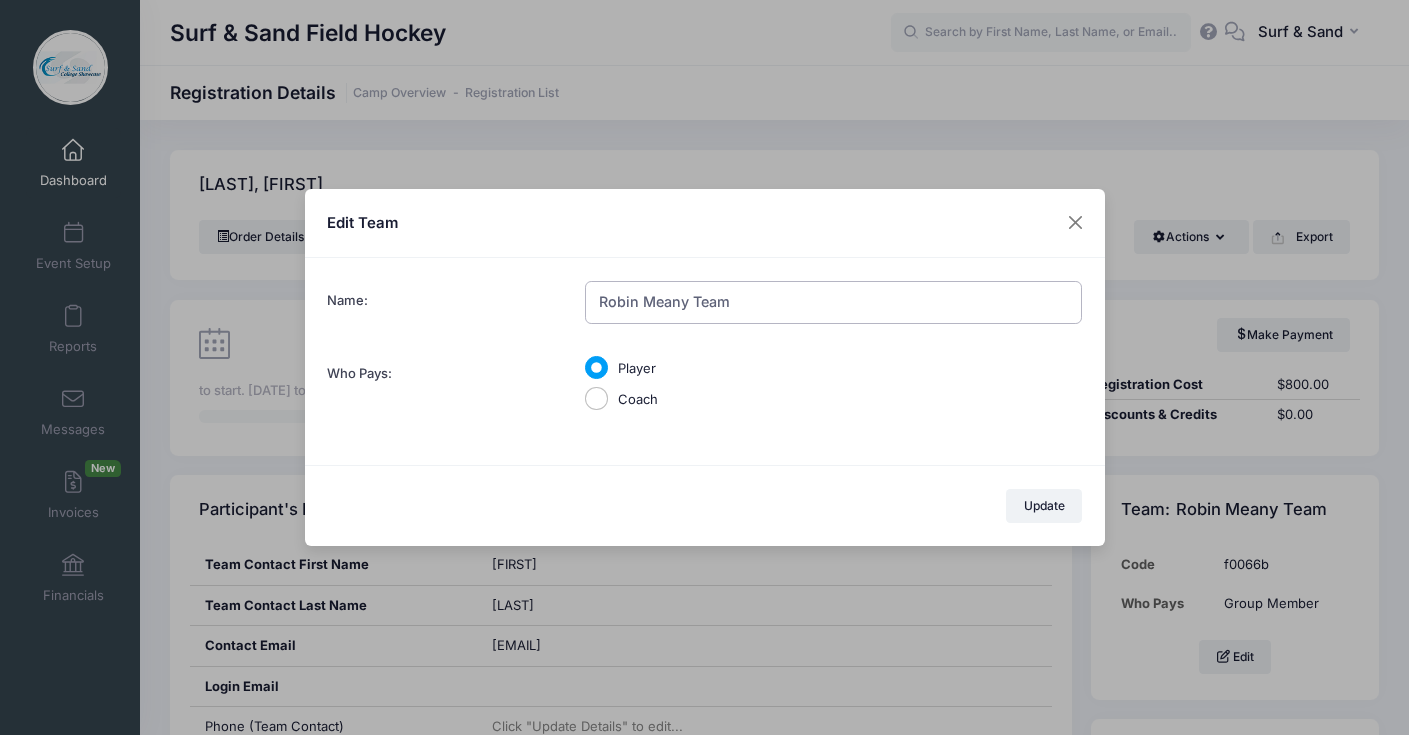 drag, startPoint x: 755, startPoint y: 304, endPoint x: 503, endPoint y: 304, distance: 252 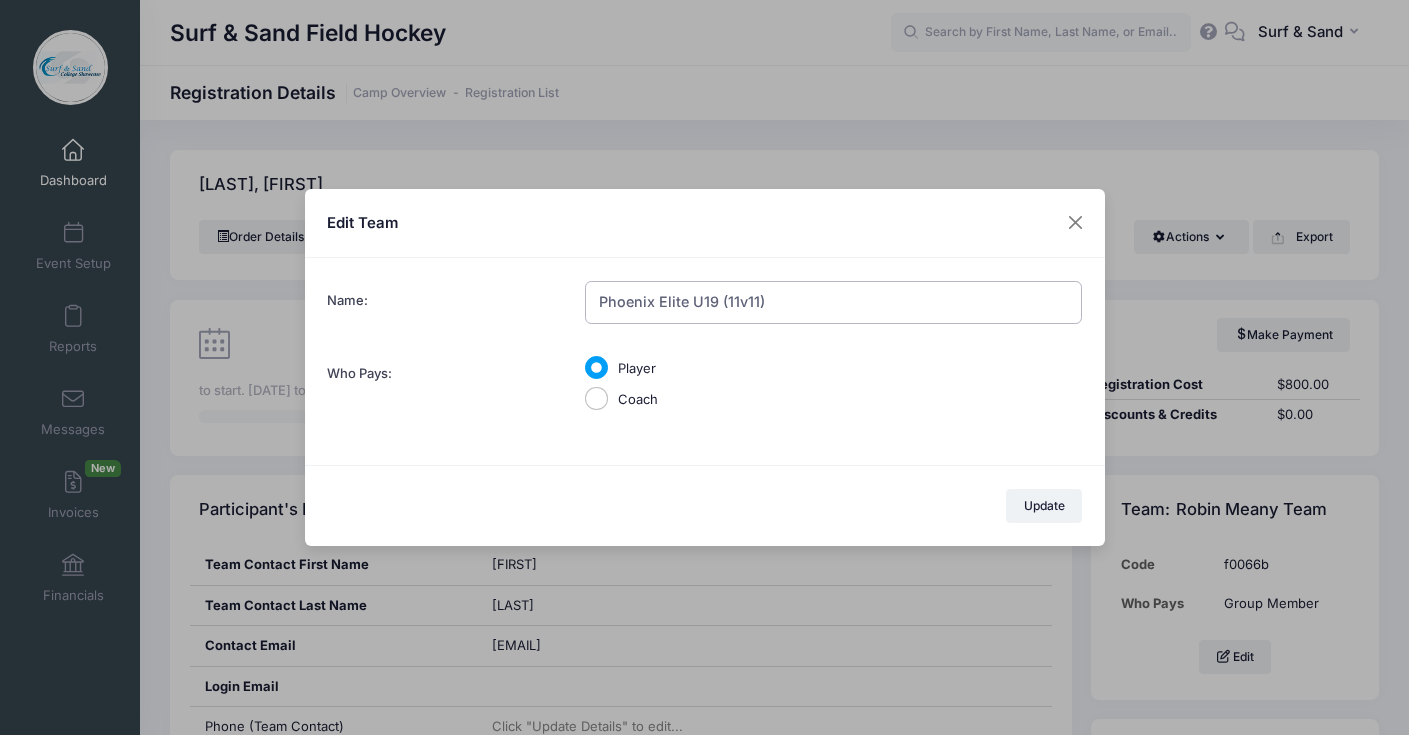 type on "Phoenix Elite U19 (11v11)" 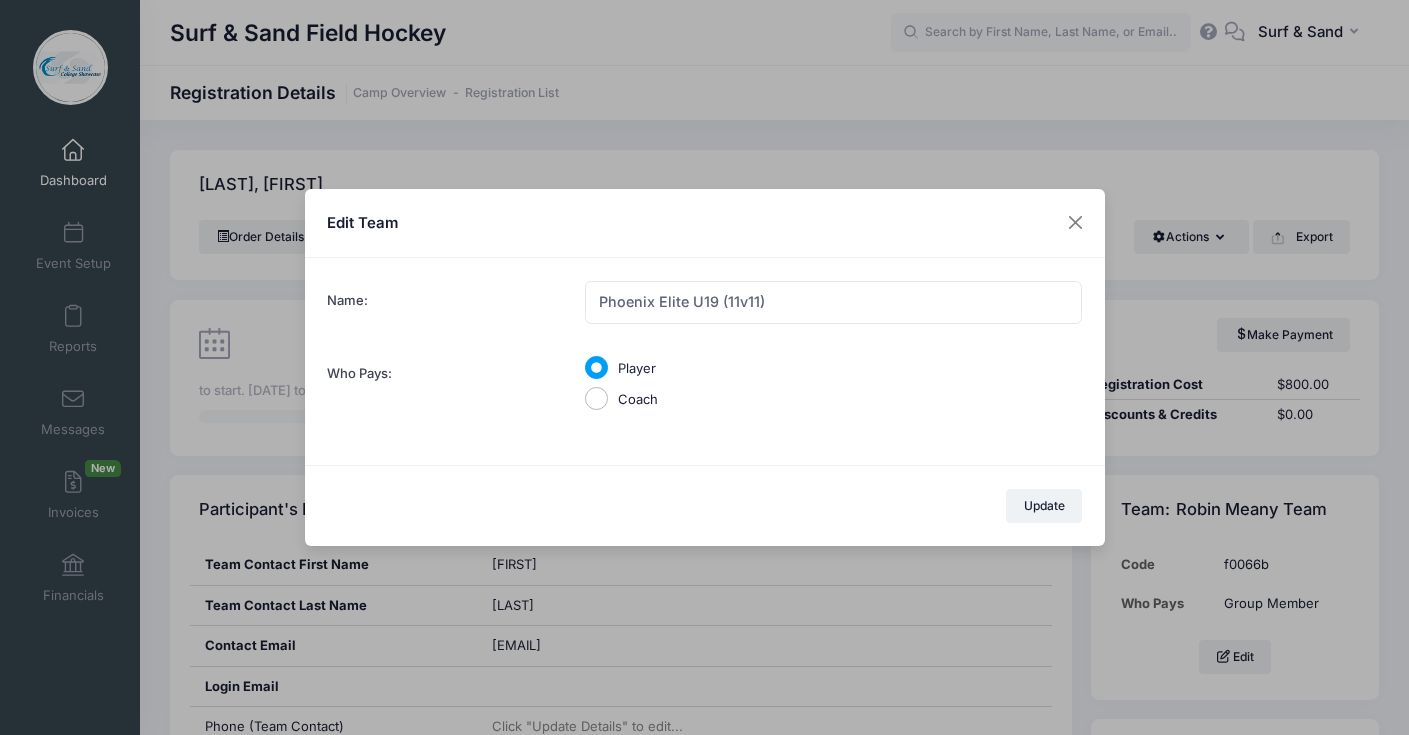 click on "Coach" at bounding box center [596, 398] 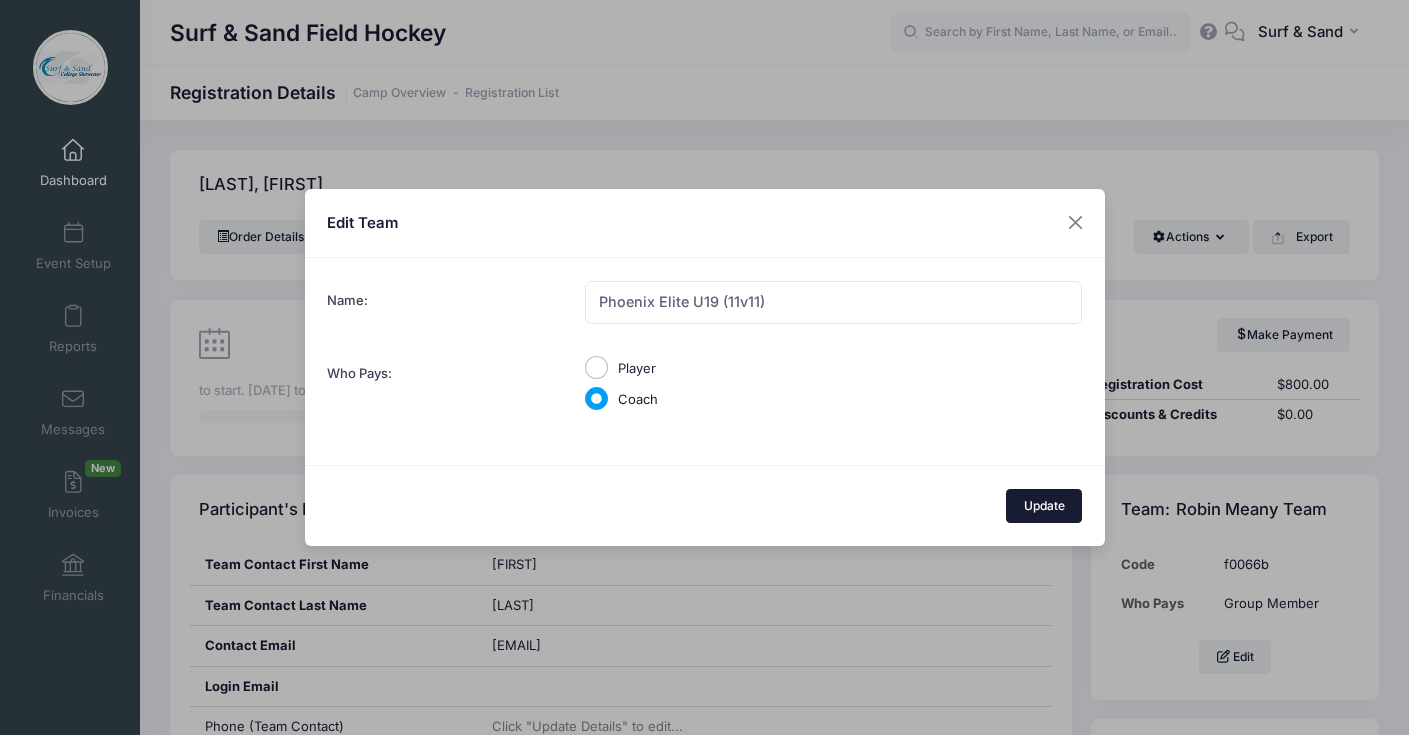 click on "Update" at bounding box center [1044, 506] 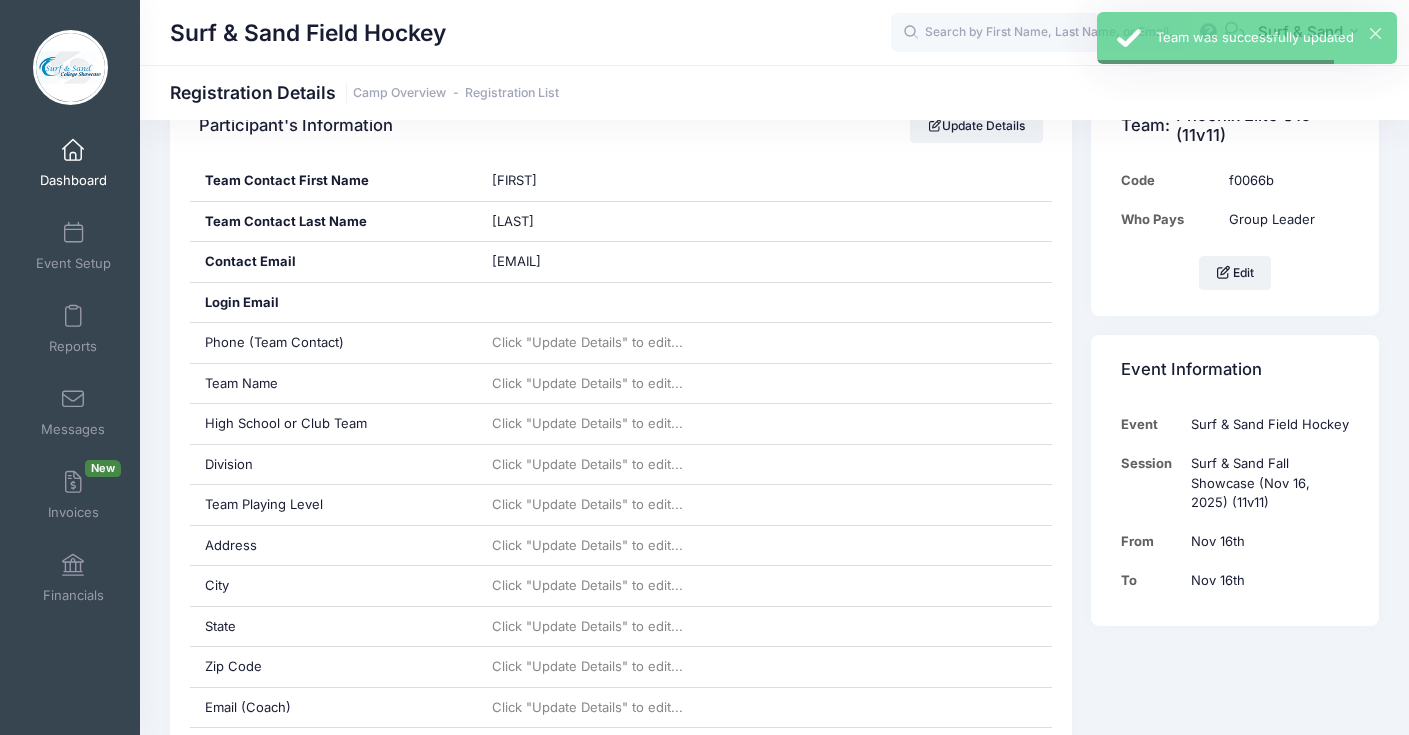 scroll, scrollTop: 257, scrollLeft: 0, axis: vertical 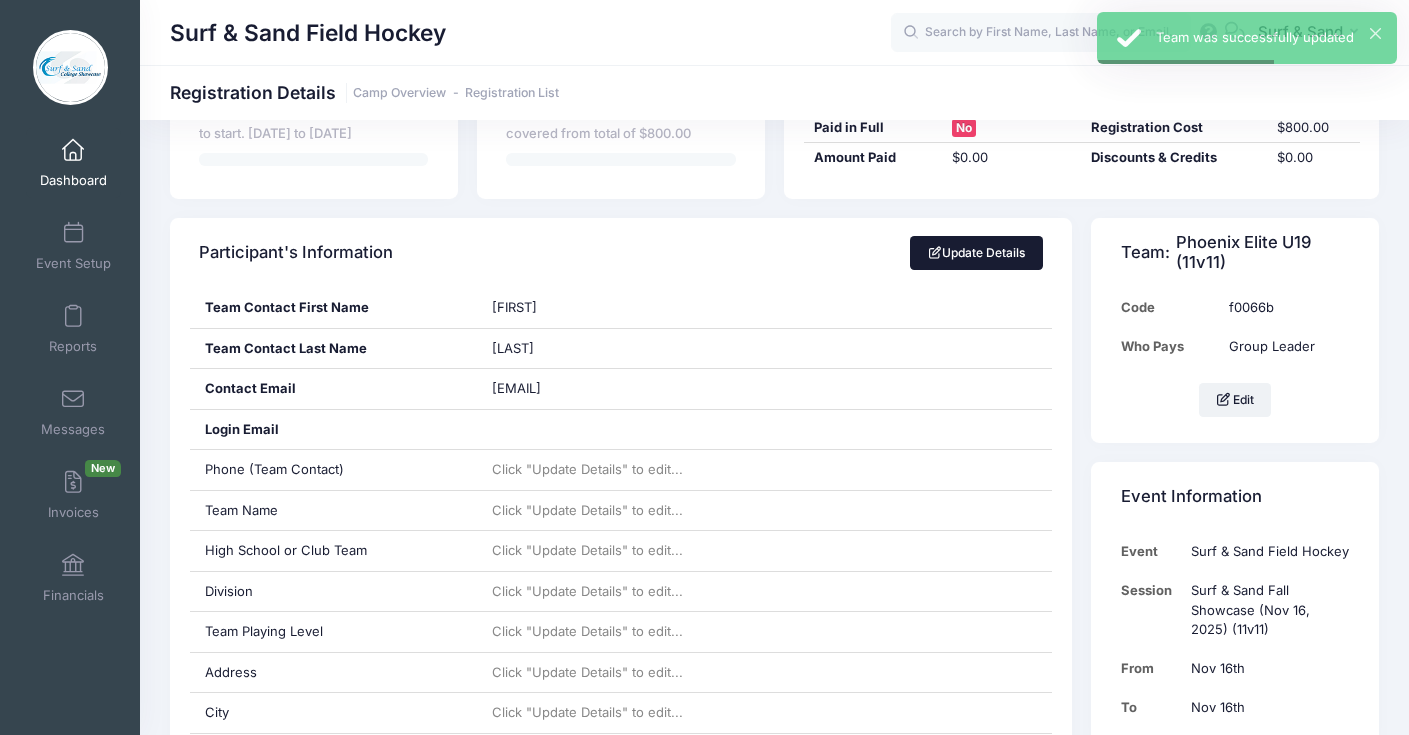 click on "Update Details" at bounding box center (976, 253) 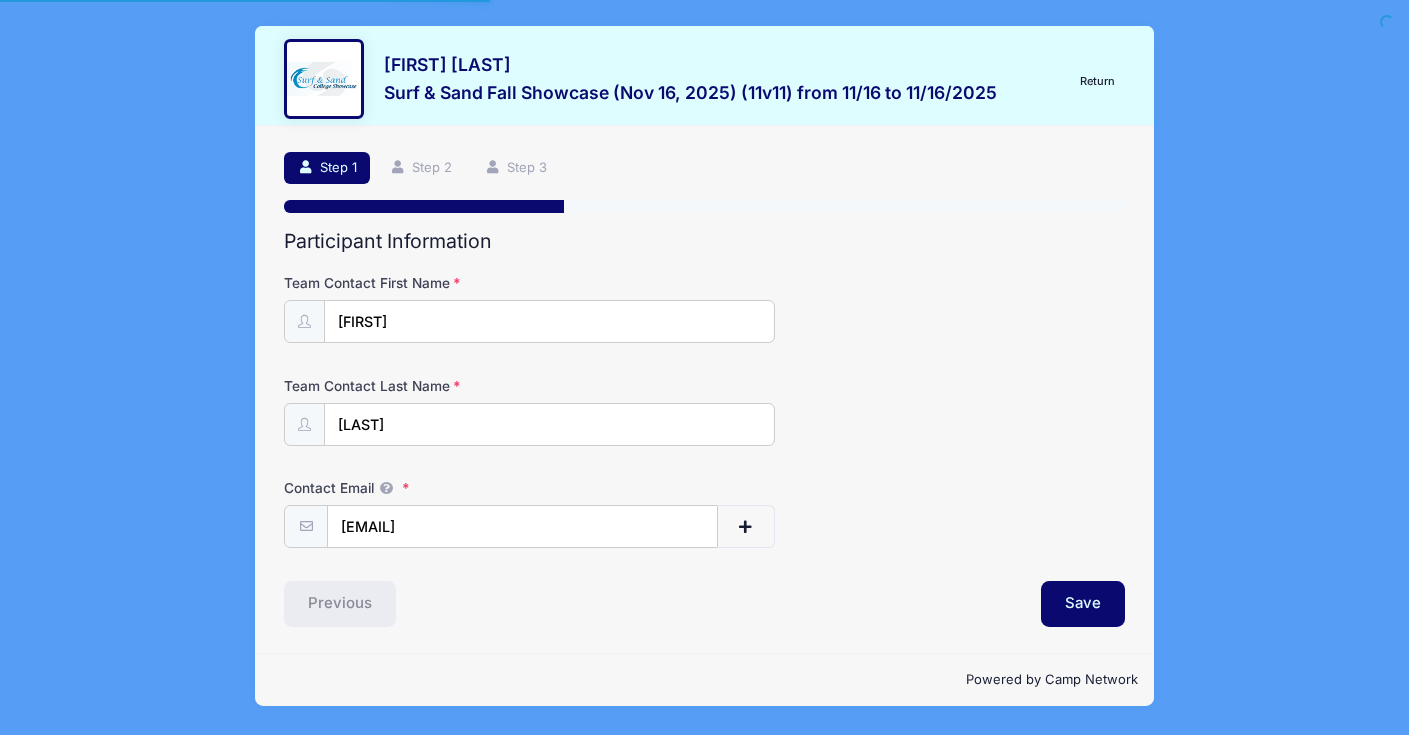 scroll, scrollTop: 0, scrollLeft: 0, axis: both 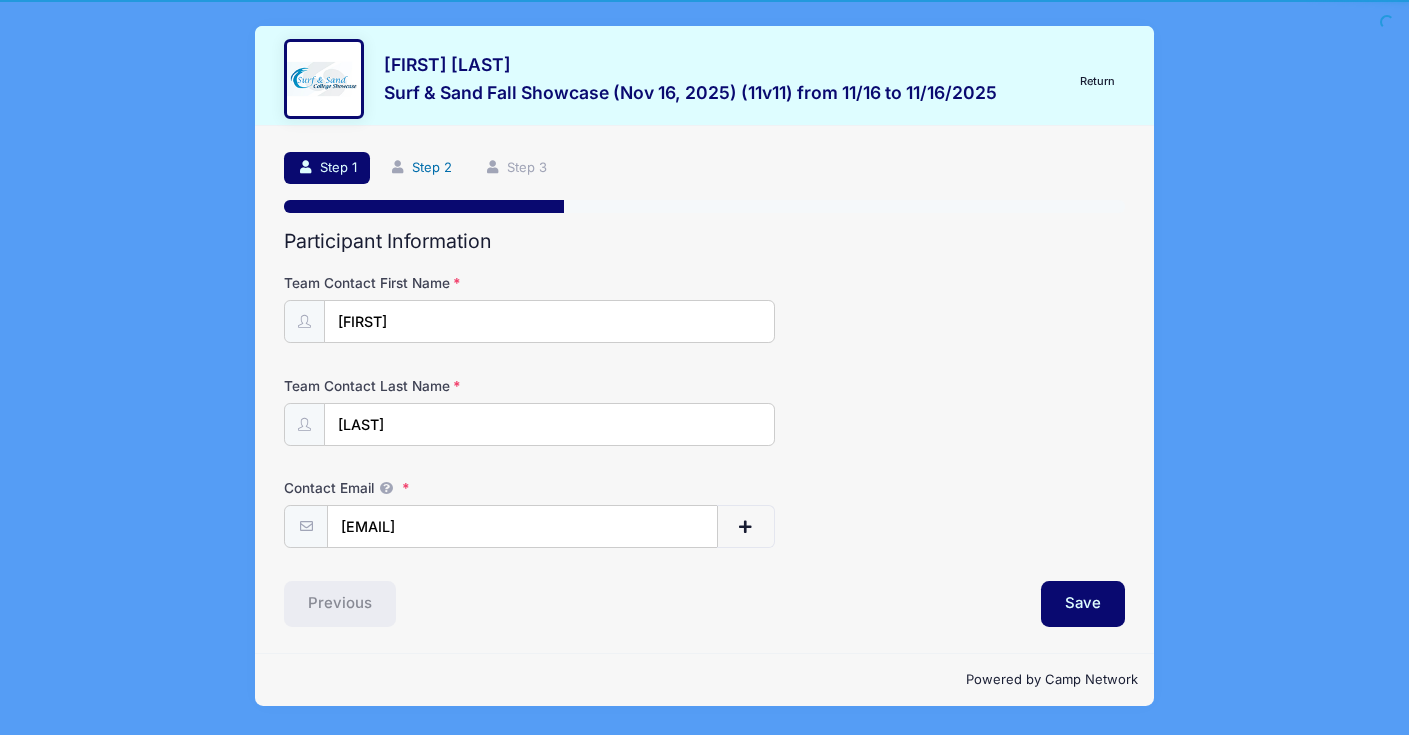 click on "Step 2" at bounding box center (420, 168) 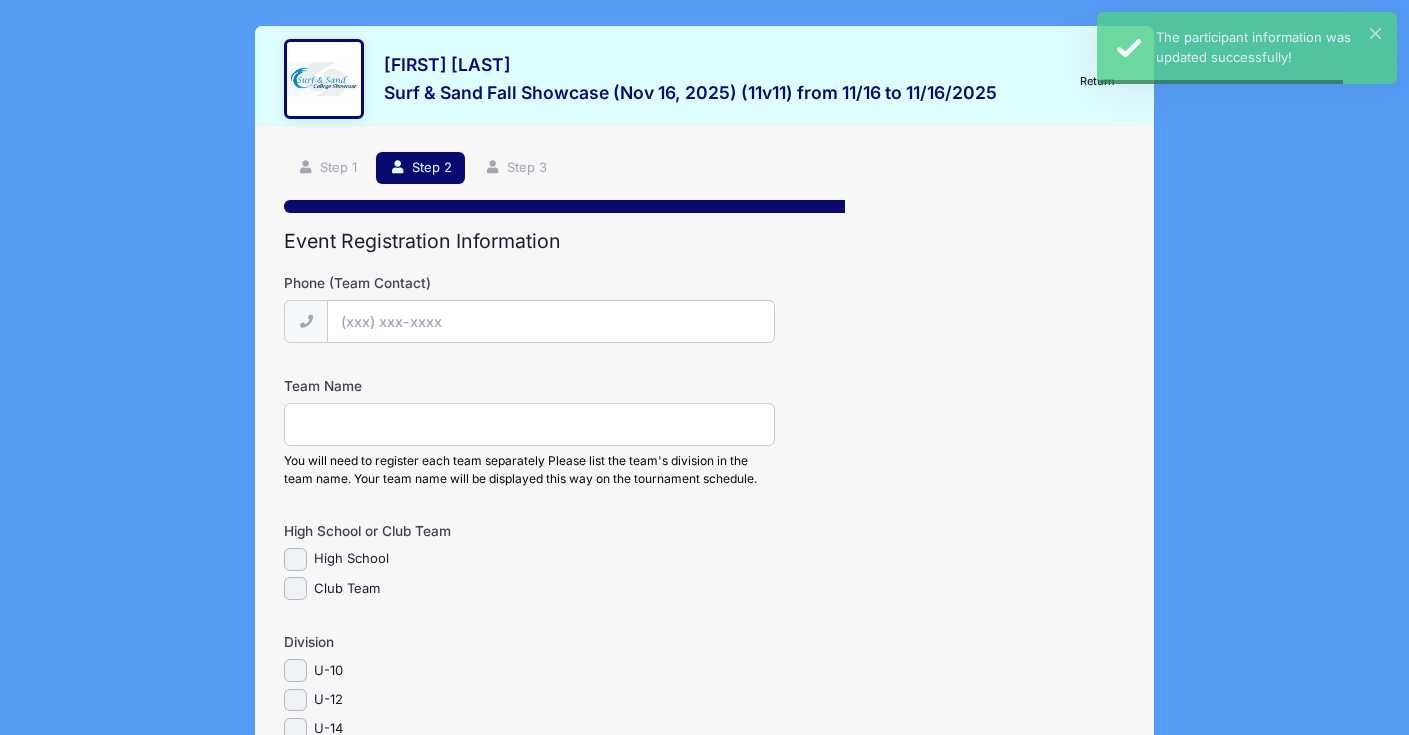 click on "Phone (Team Contact)" at bounding box center [550, 321] 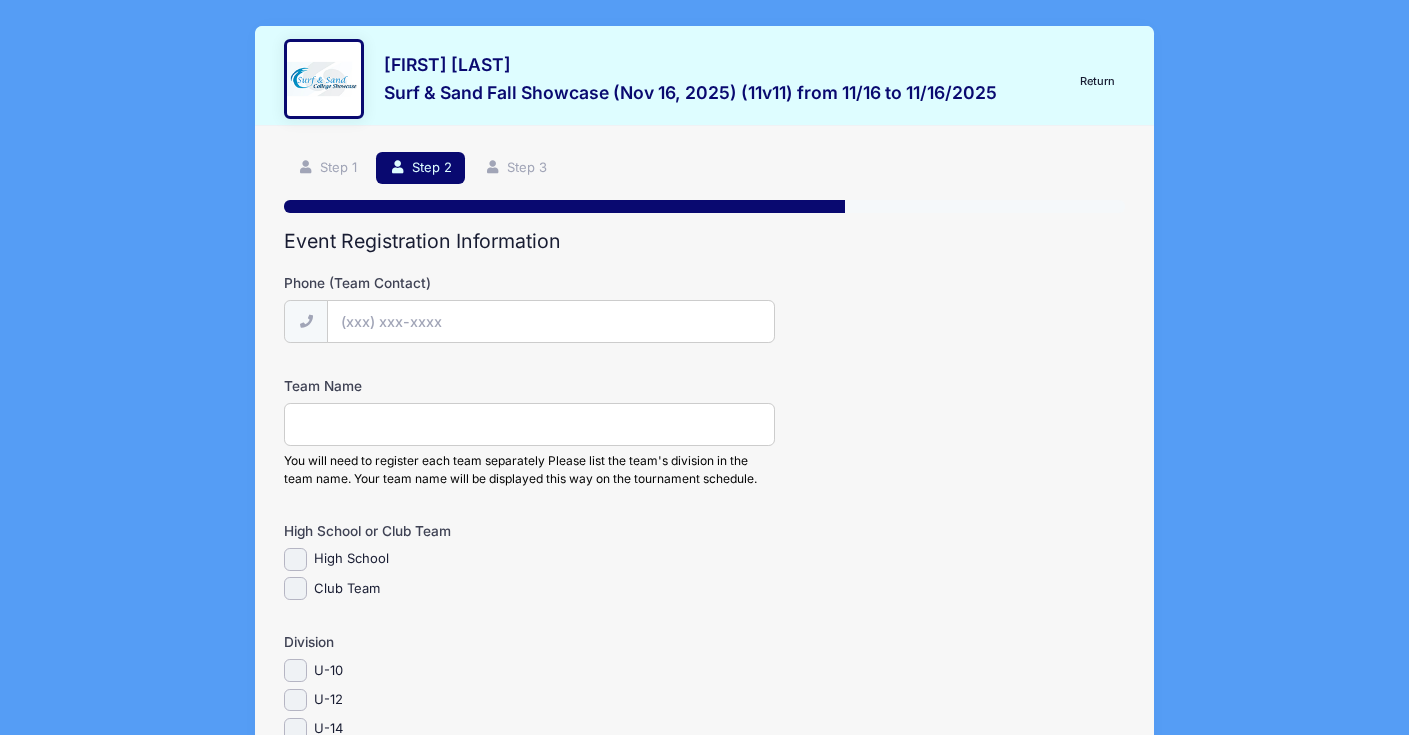 paste on "[PHONE]" 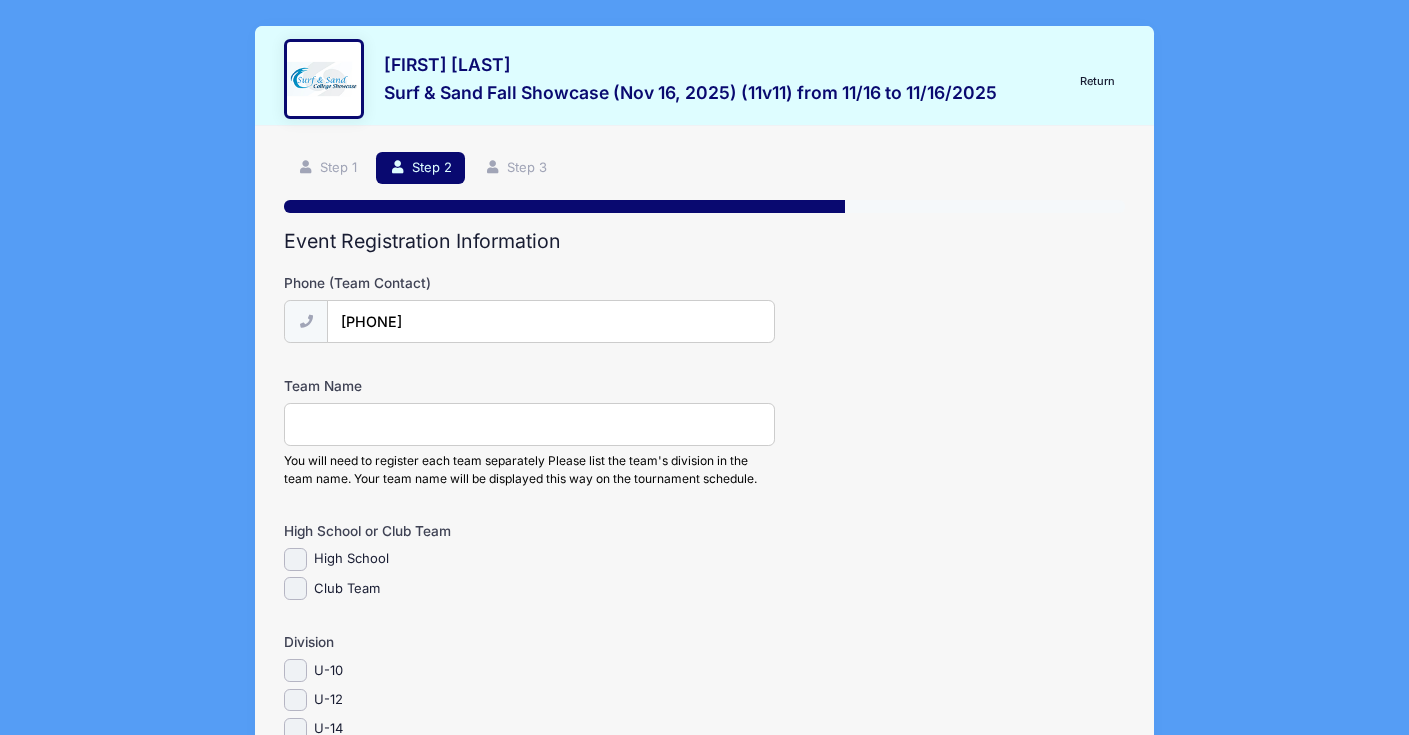 type on "[PHONE]" 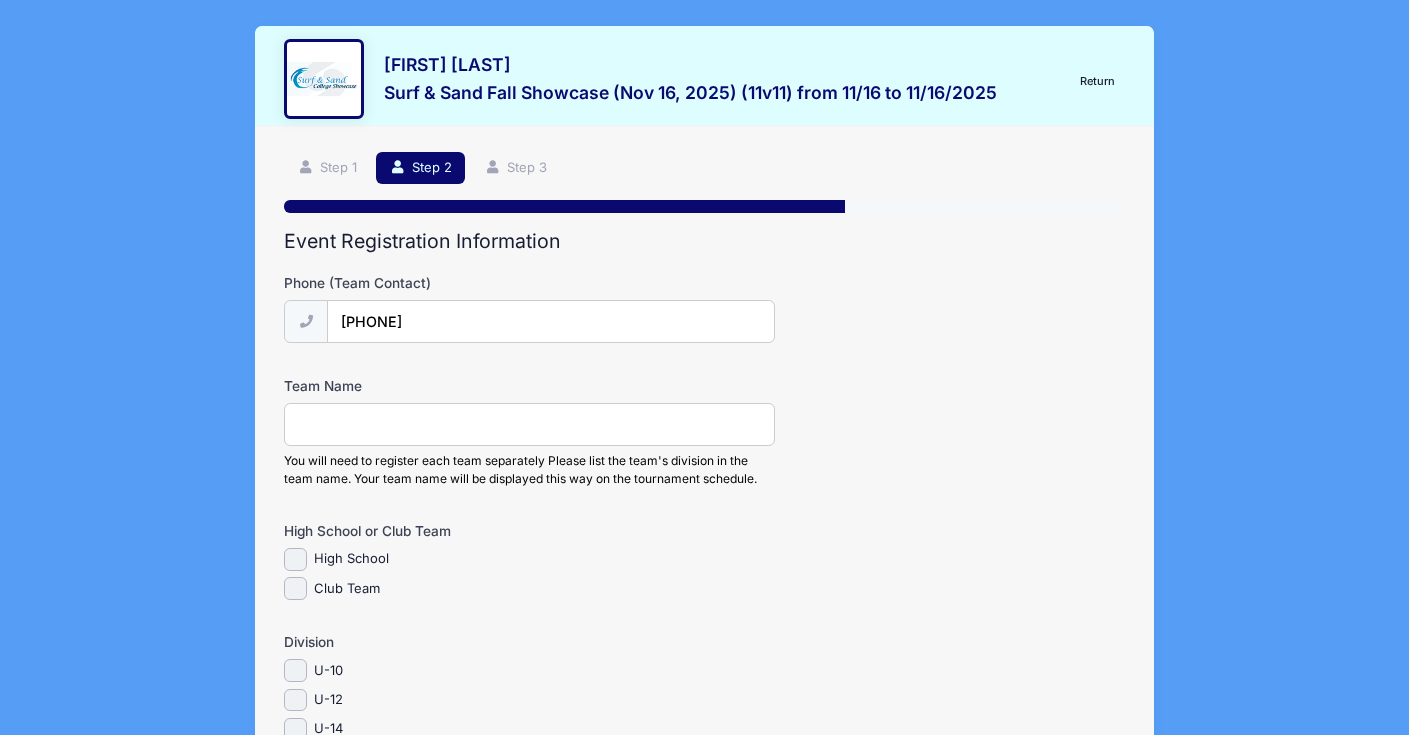click on "Team Name" at bounding box center [529, 424] 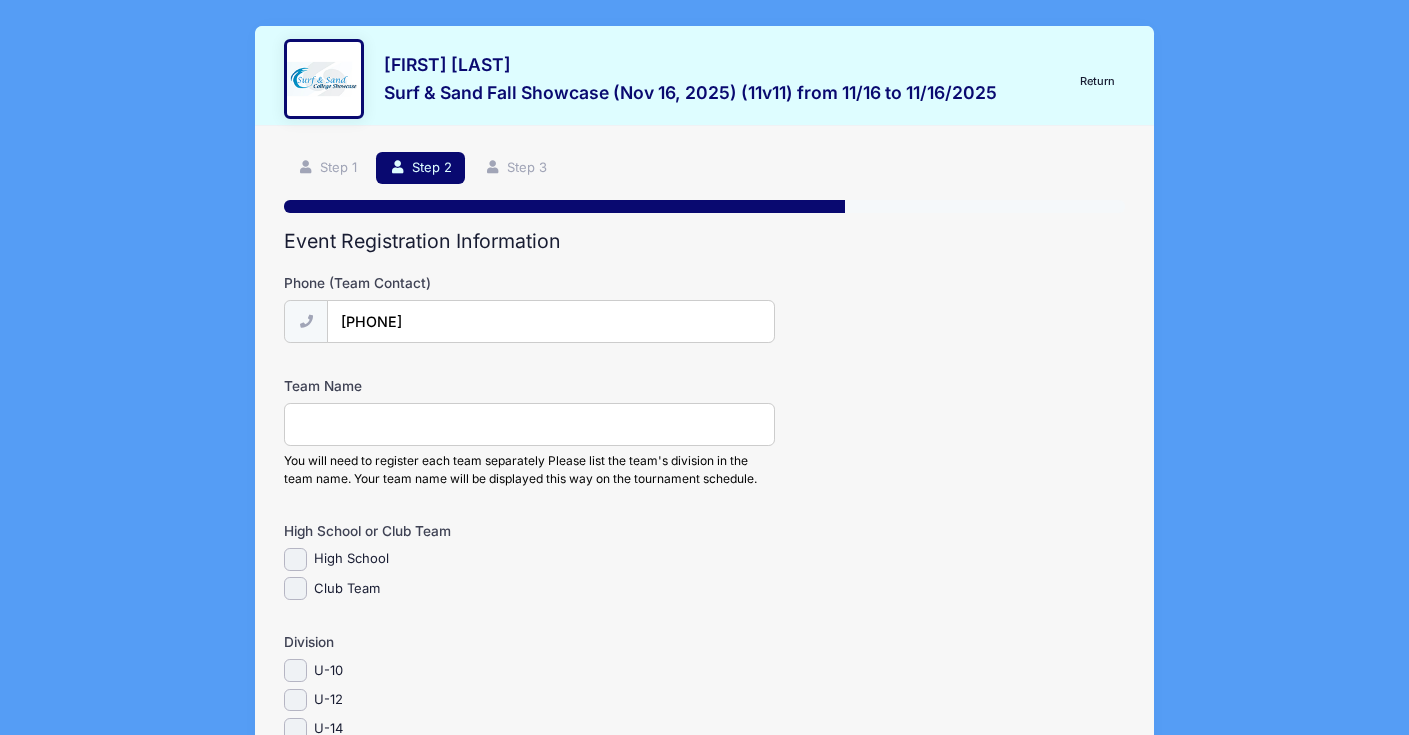 paste on "Phoenix Elite" 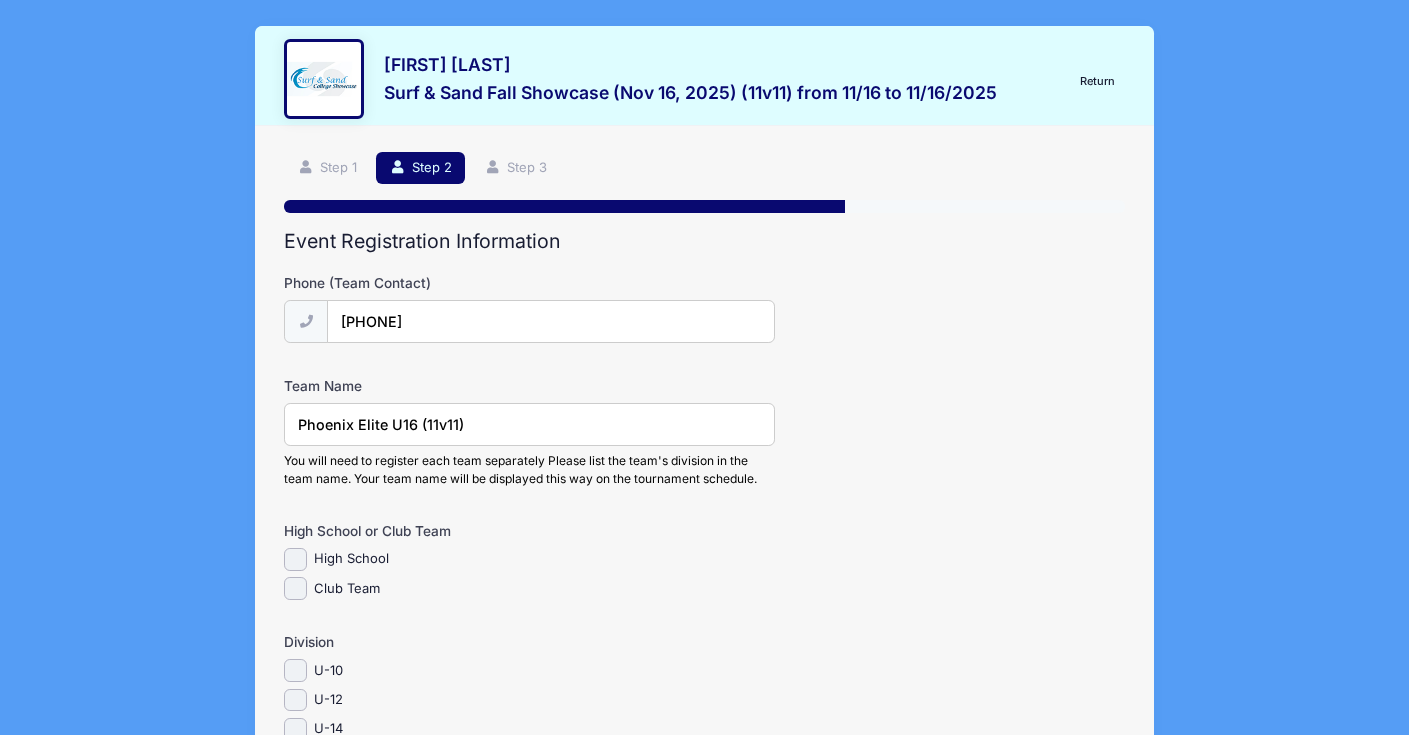 click on "Phoenix Elite U16 (11v11)" at bounding box center [529, 424] 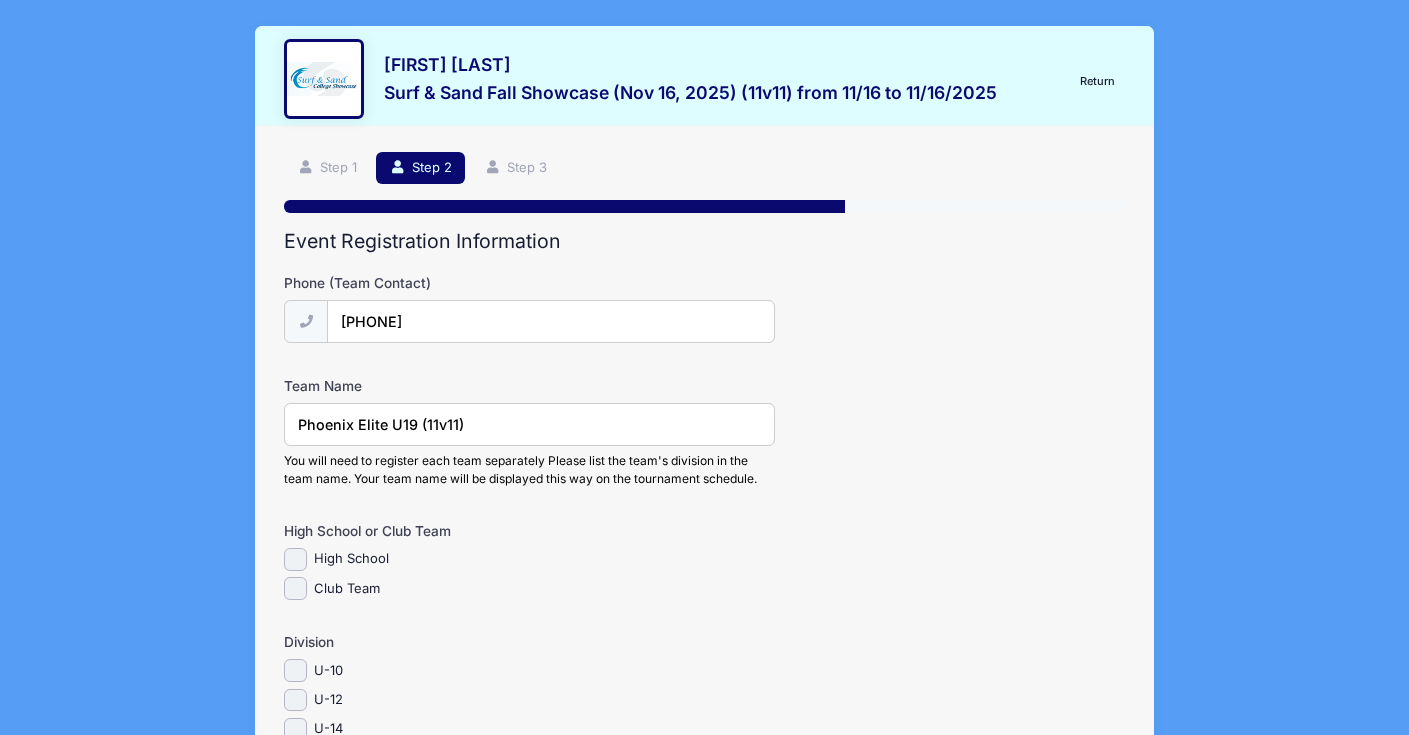 type on "Phoenix Elite U19 (11v11)" 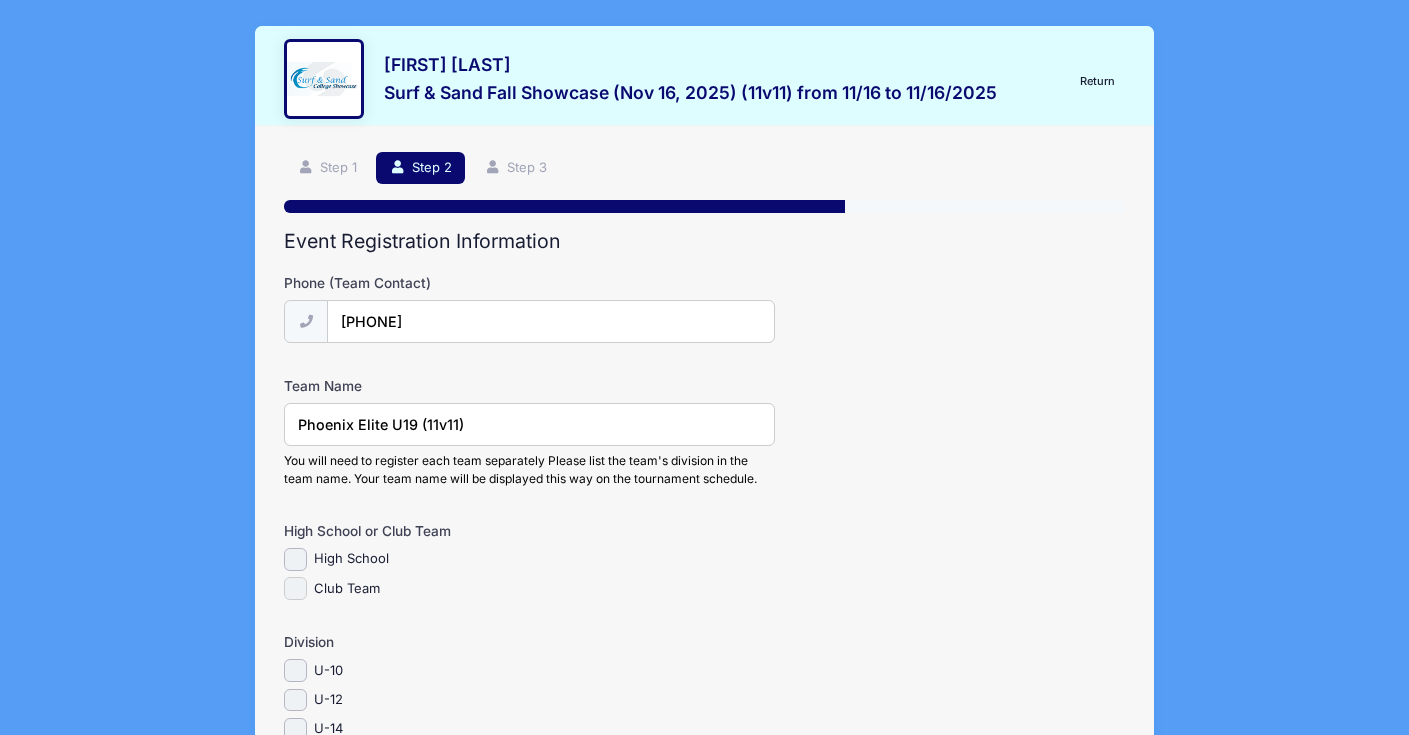 click on "Club Team" at bounding box center (295, 588) 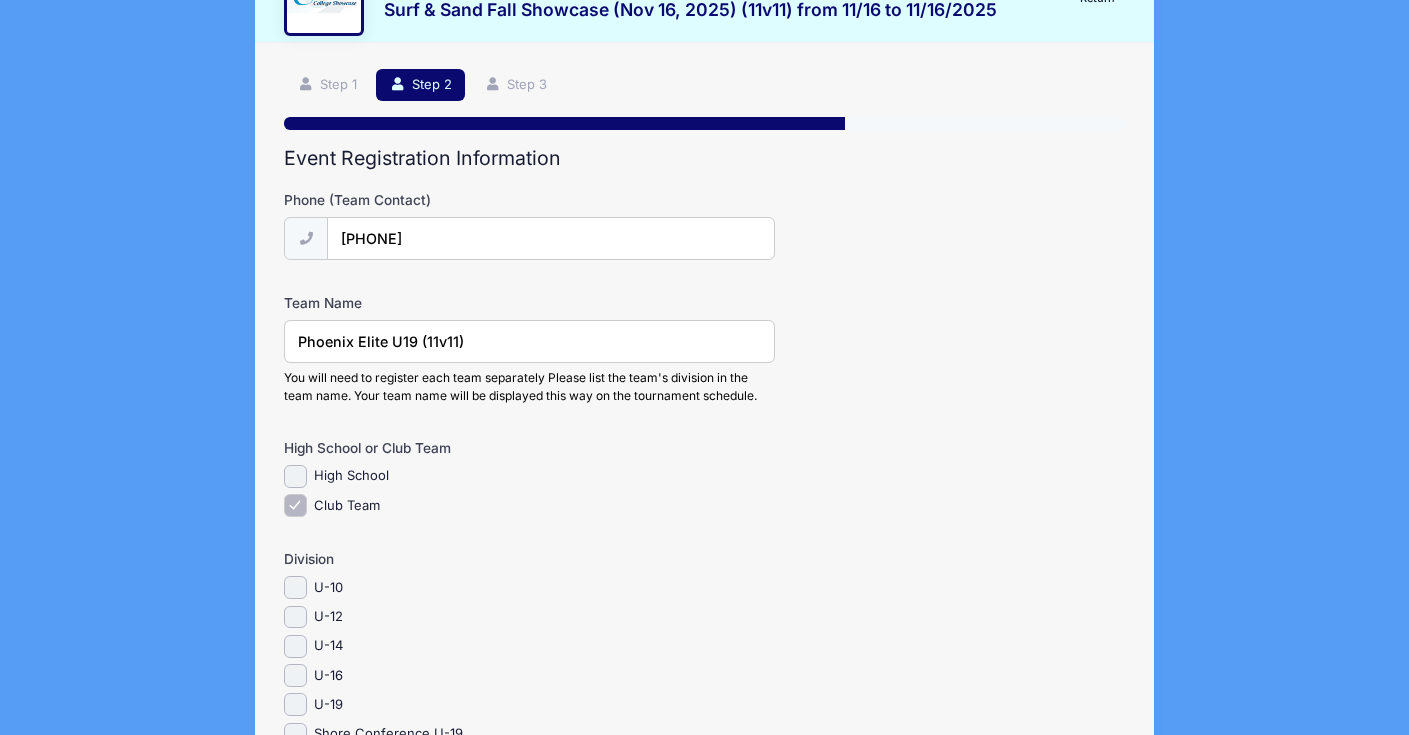 scroll, scrollTop: 176, scrollLeft: 0, axis: vertical 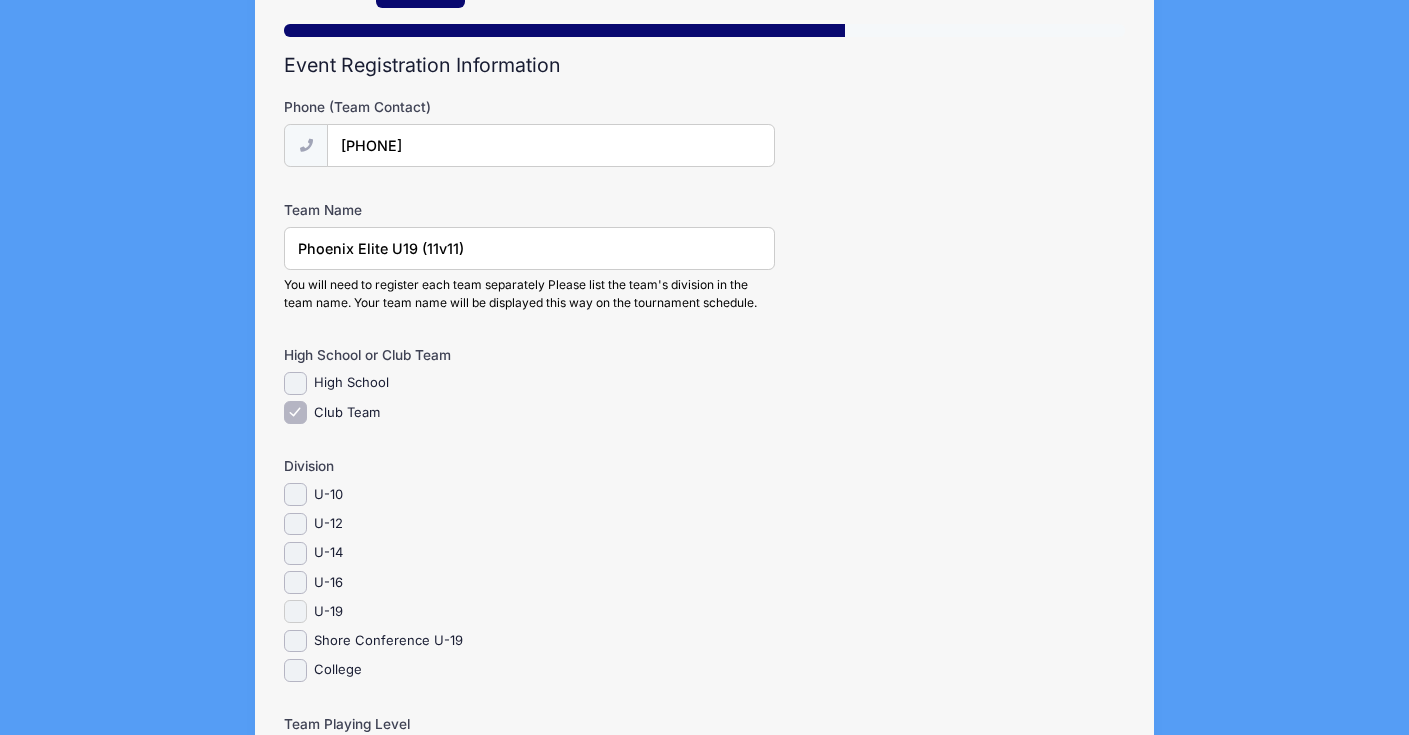 click on "U-19" at bounding box center [295, 611] 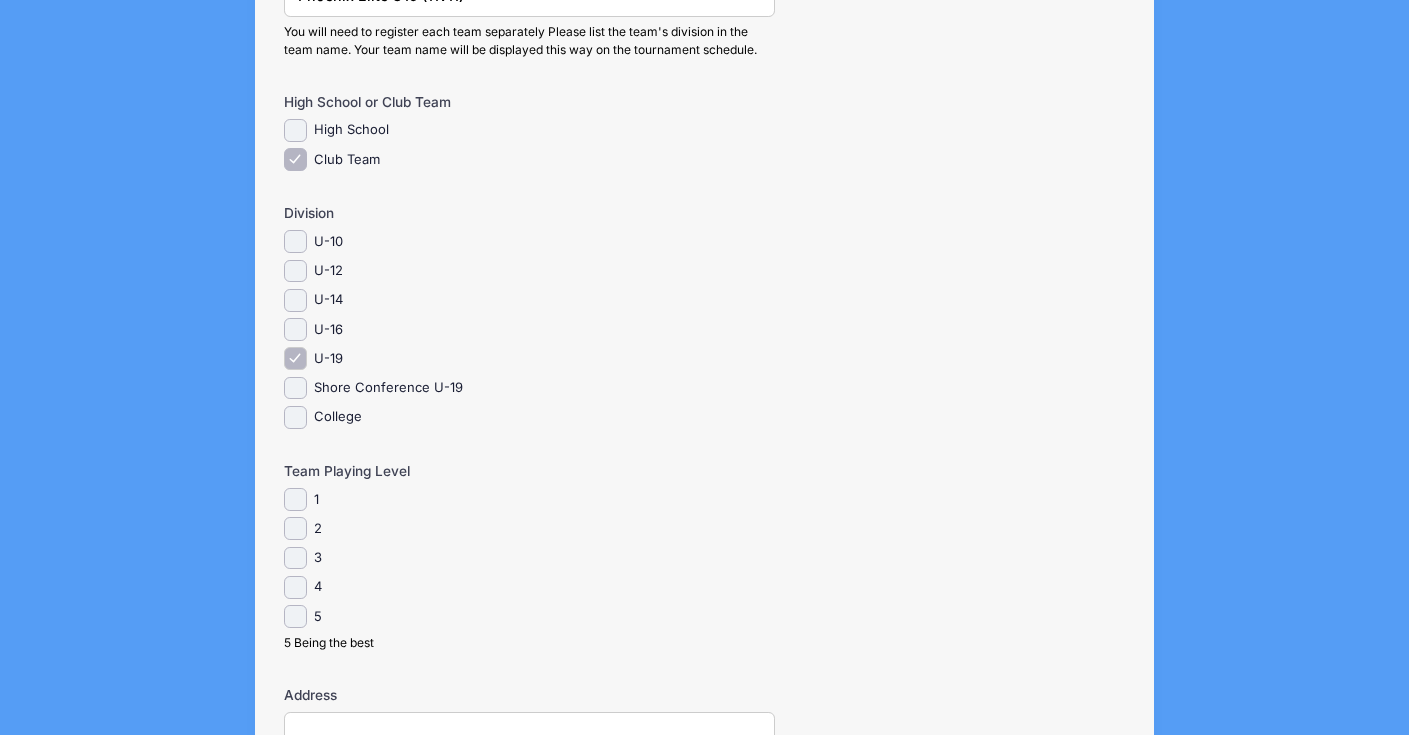 scroll, scrollTop: 499, scrollLeft: 0, axis: vertical 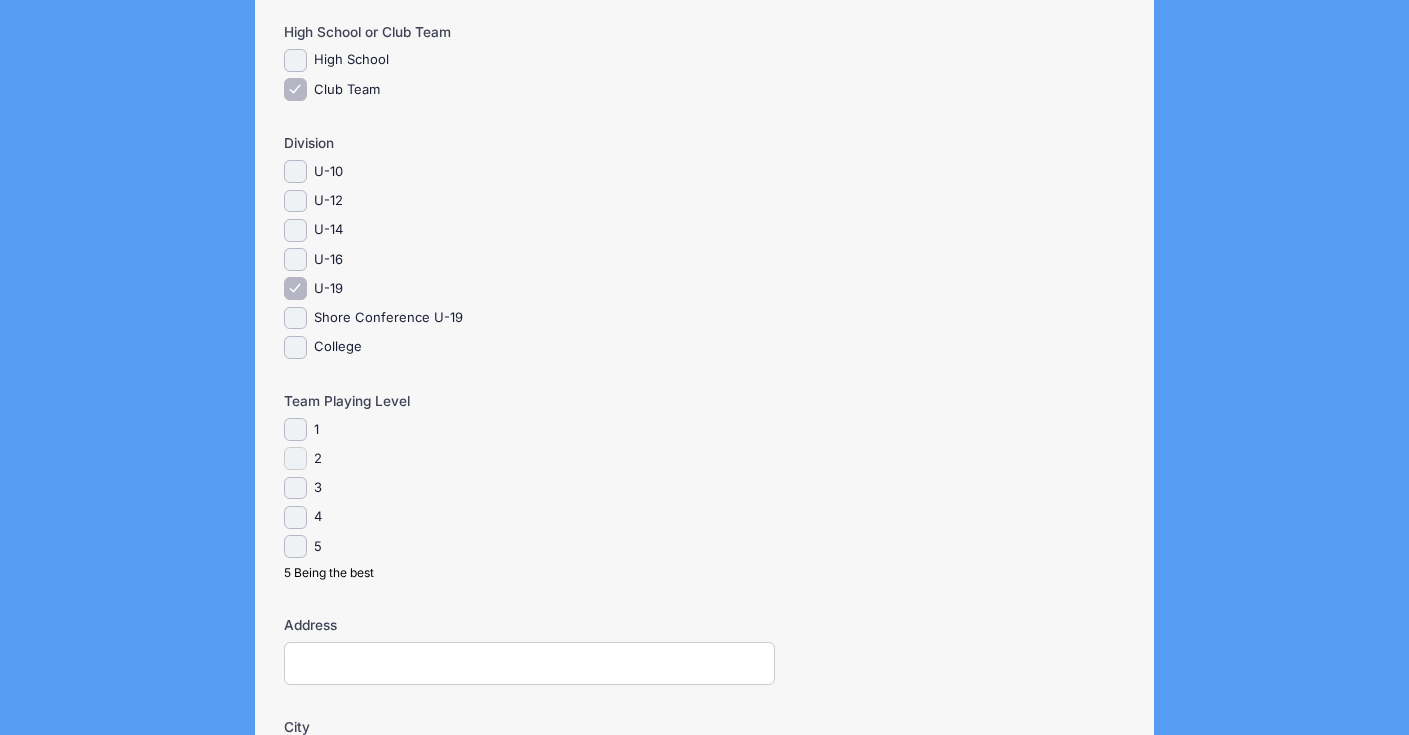 click on "2" at bounding box center (295, 458) 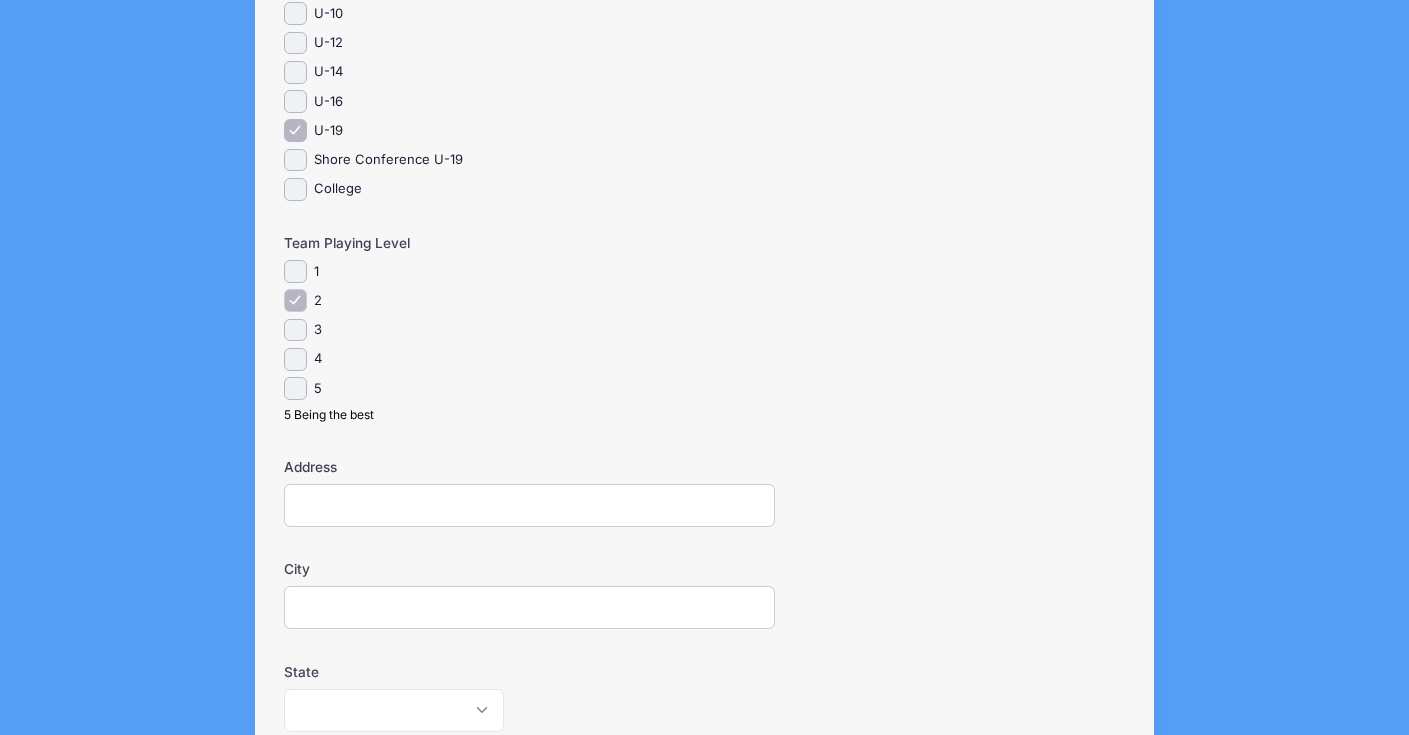 scroll, scrollTop: 848, scrollLeft: 0, axis: vertical 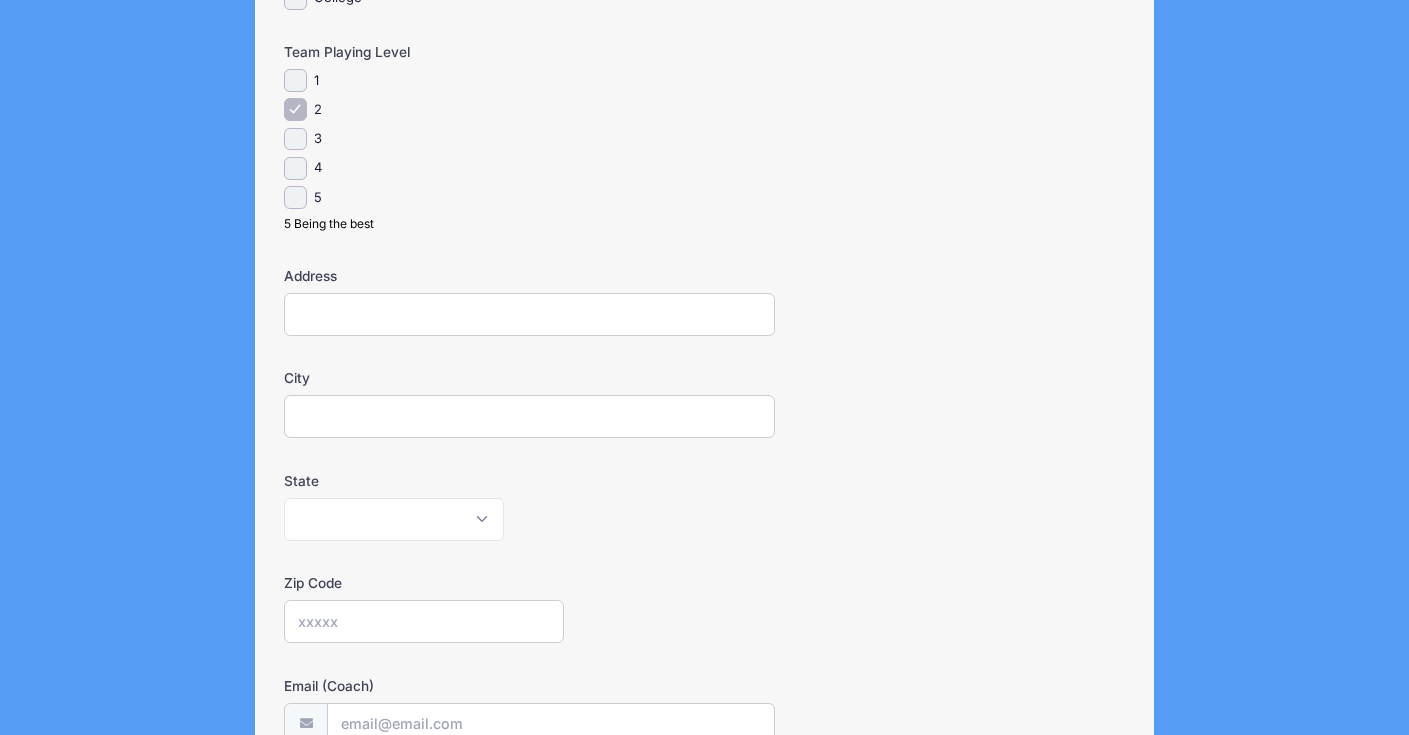 click on "City" at bounding box center (529, 416) 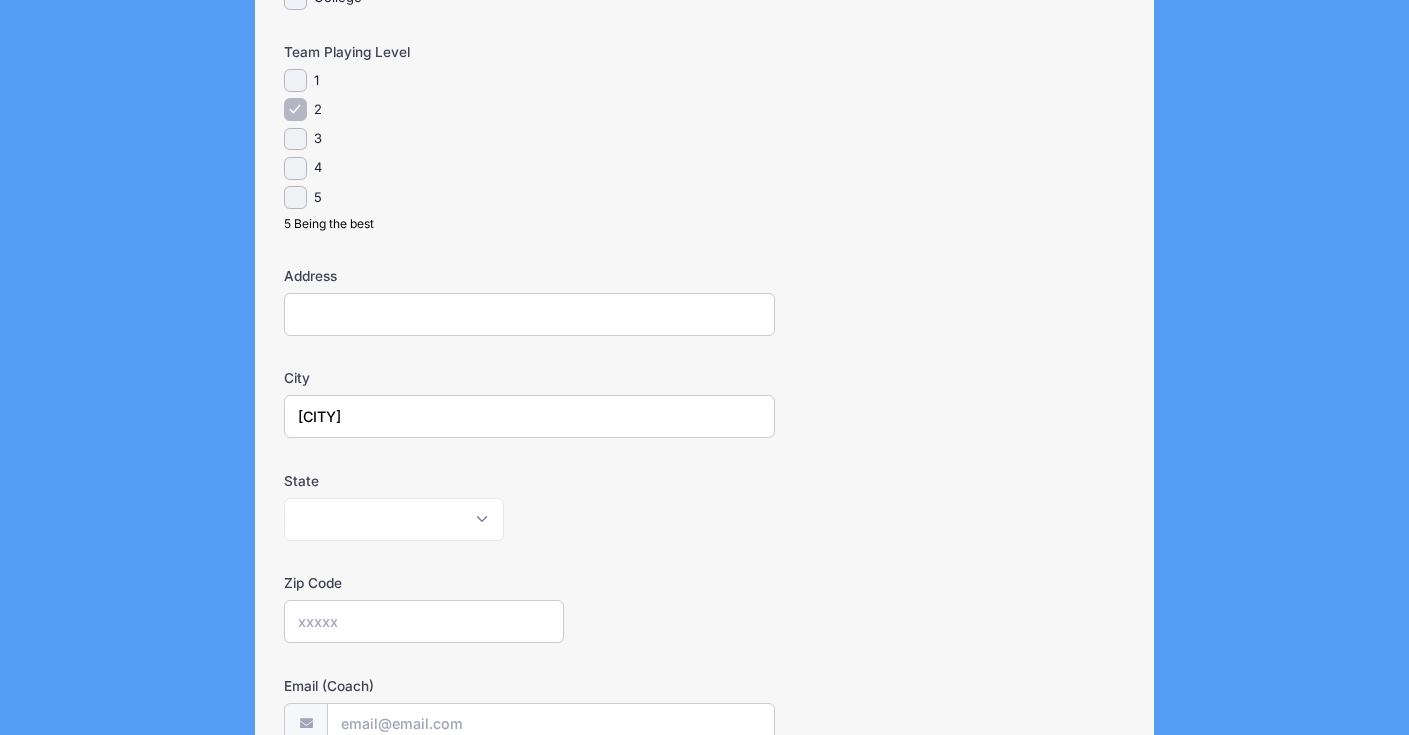 type on "[CITY]" 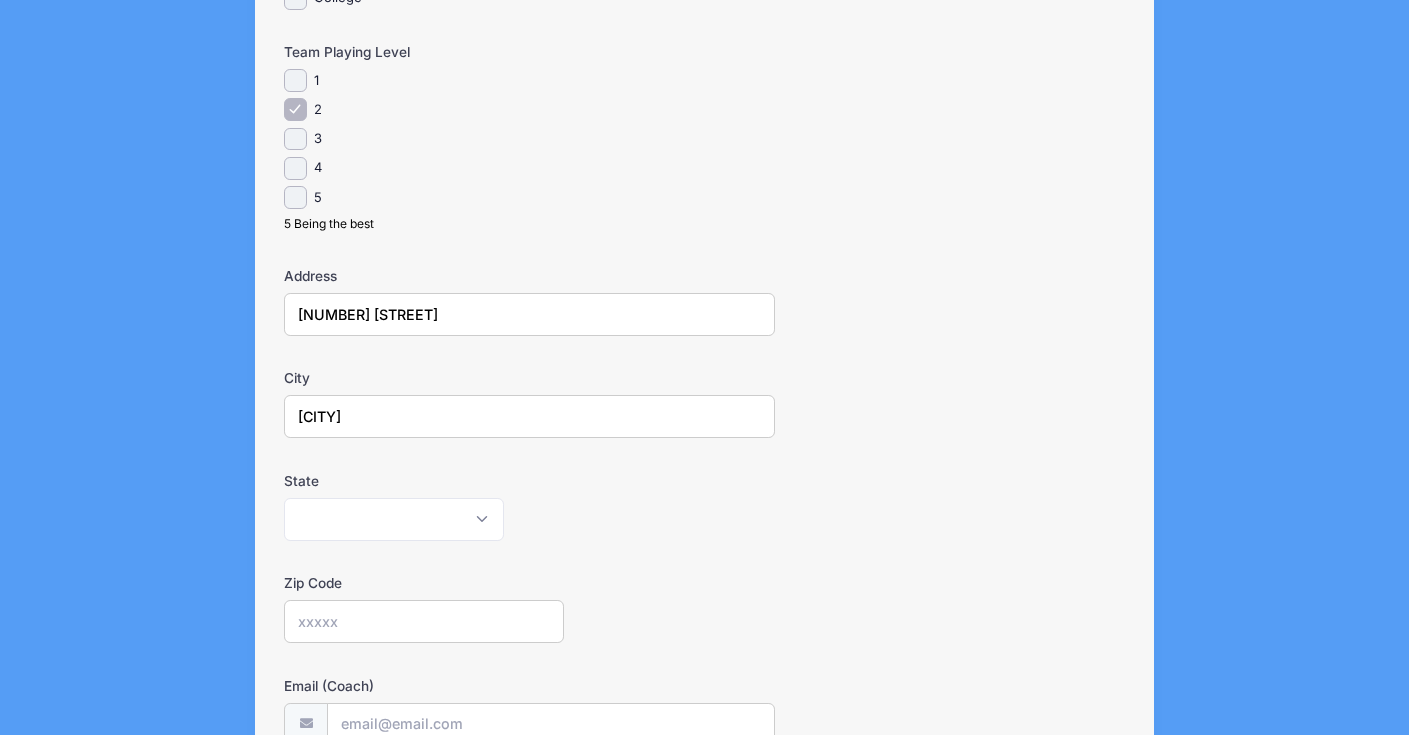 type on "[CITY]" 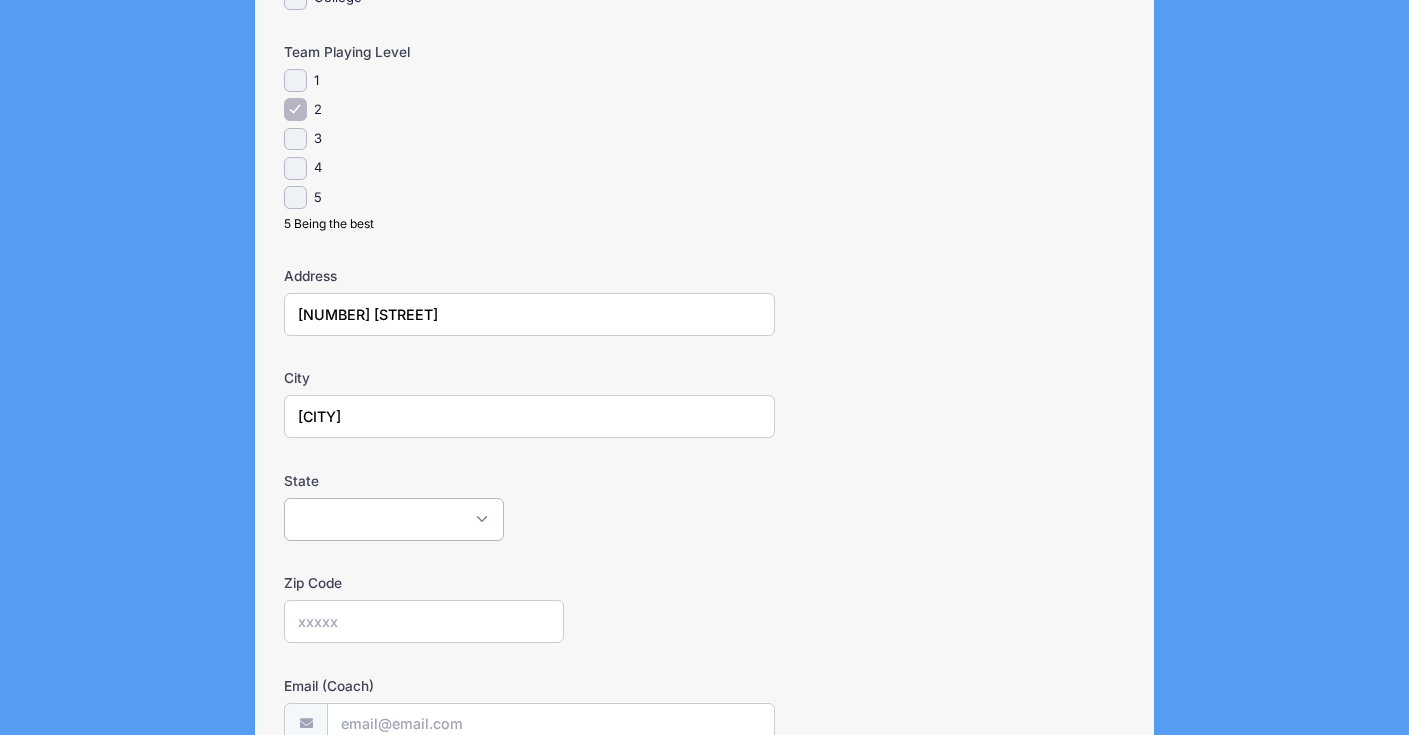 select on "NJ" 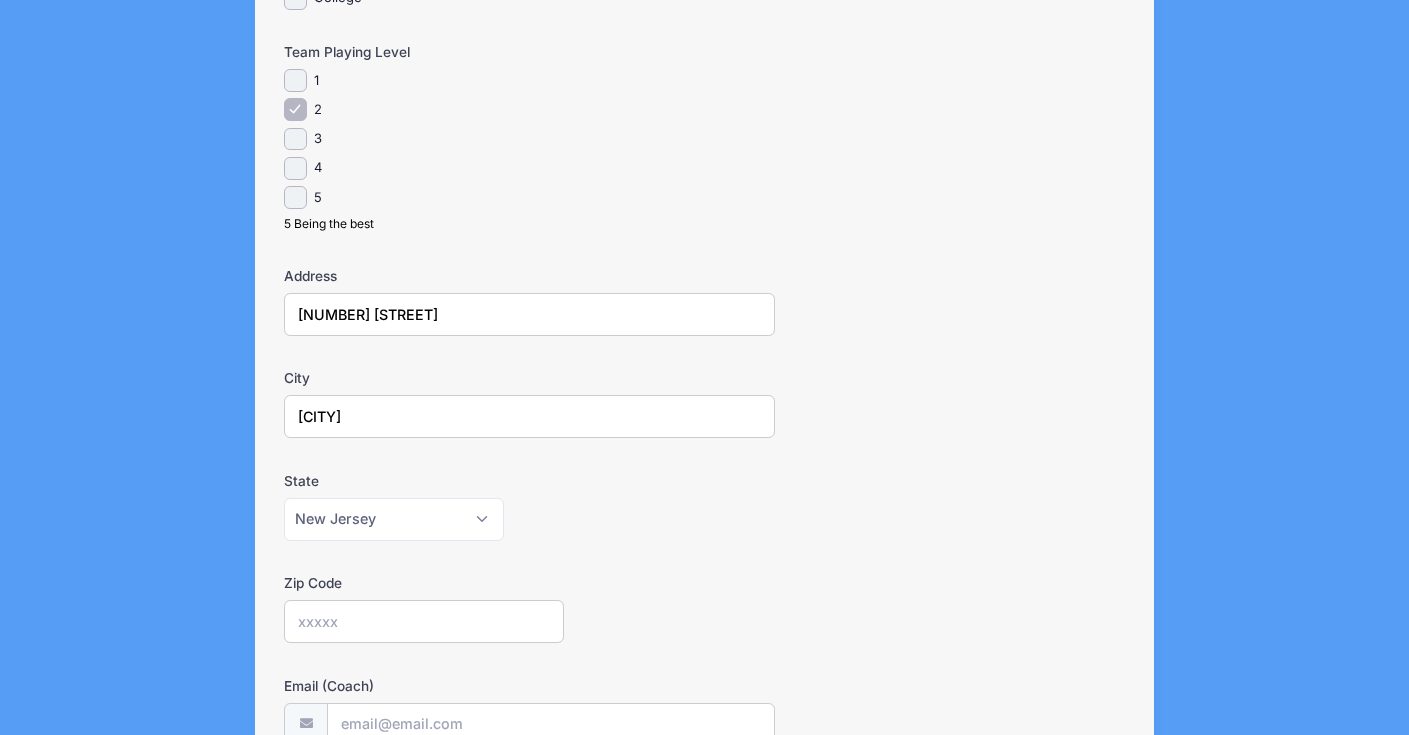 type on "[POSTAL_CODE]" 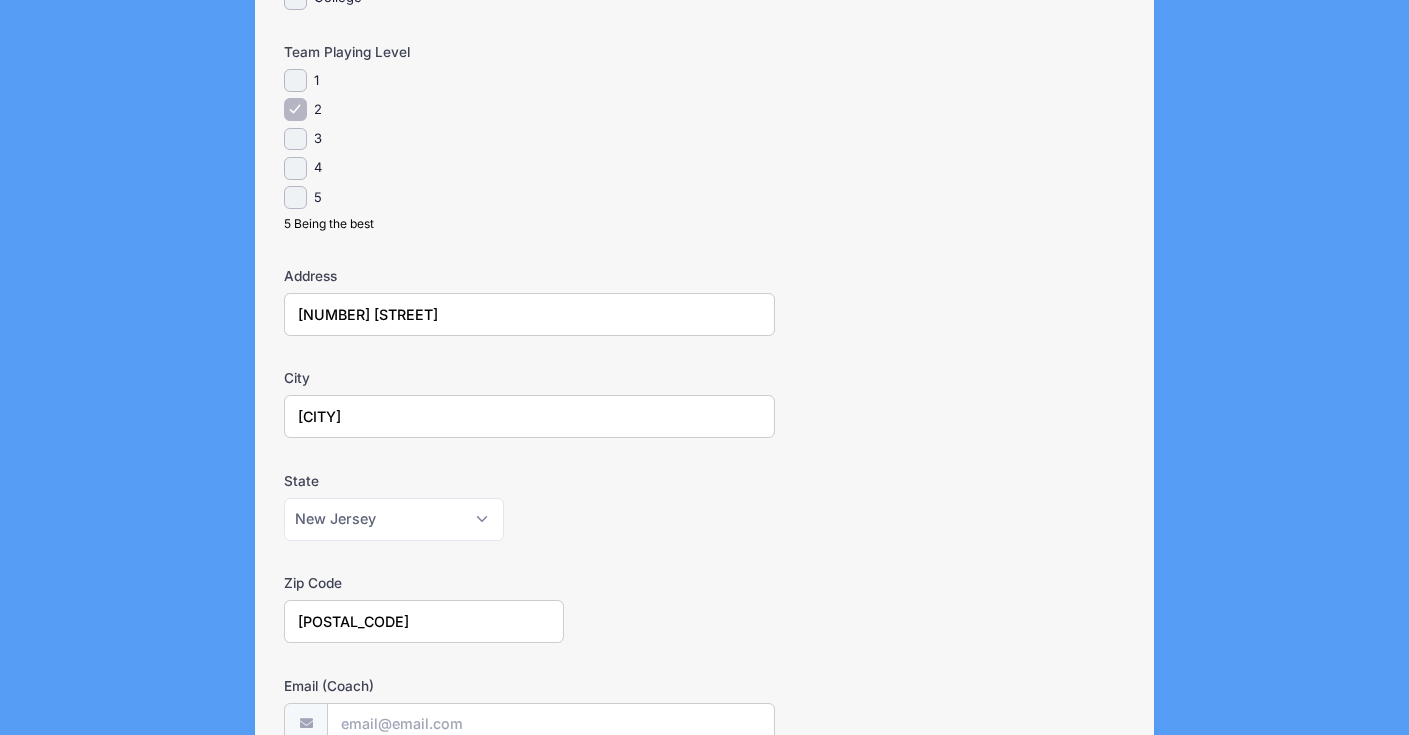 type on "[EMAIL]" 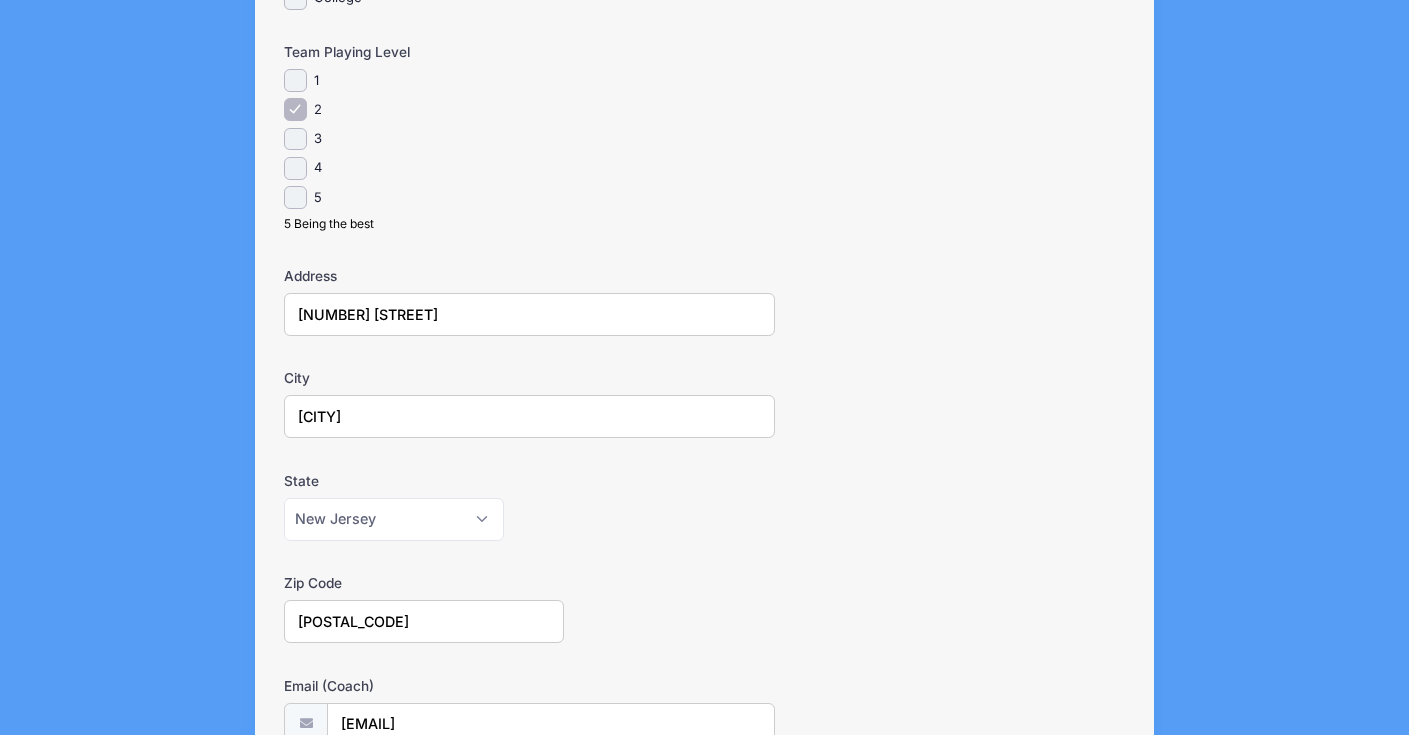scroll, scrollTop: 1144, scrollLeft: 0, axis: vertical 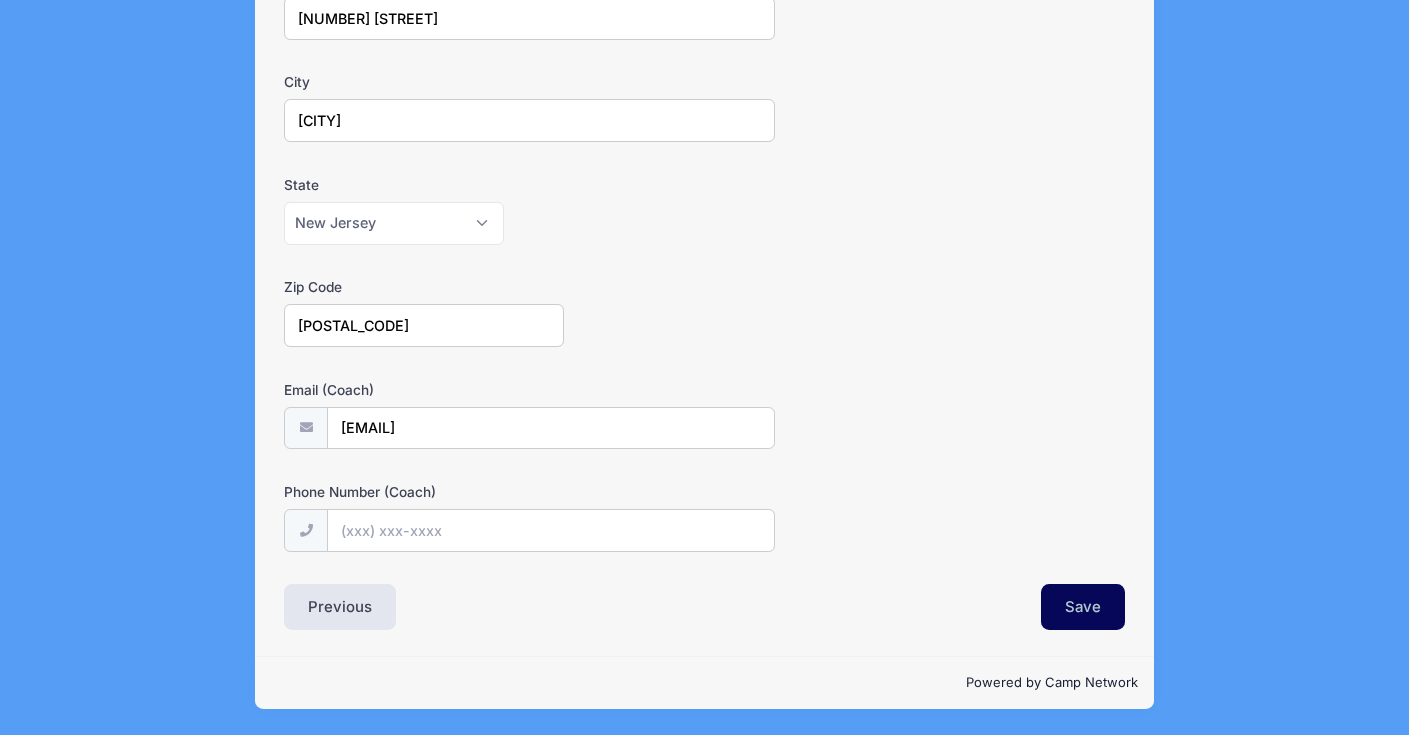 click on "Save" at bounding box center [1083, 607] 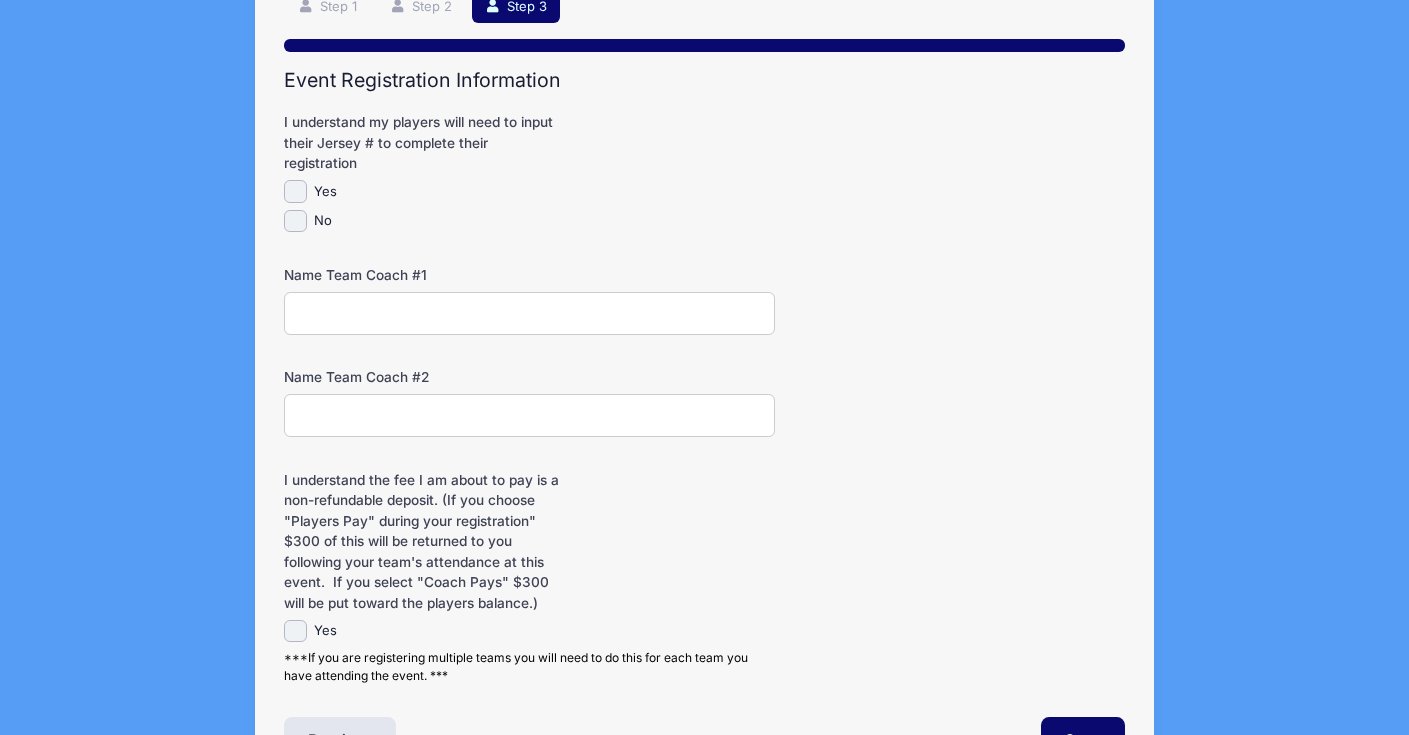 scroll, scrollTop: 294, scrollLeft: 0, axis: vertical 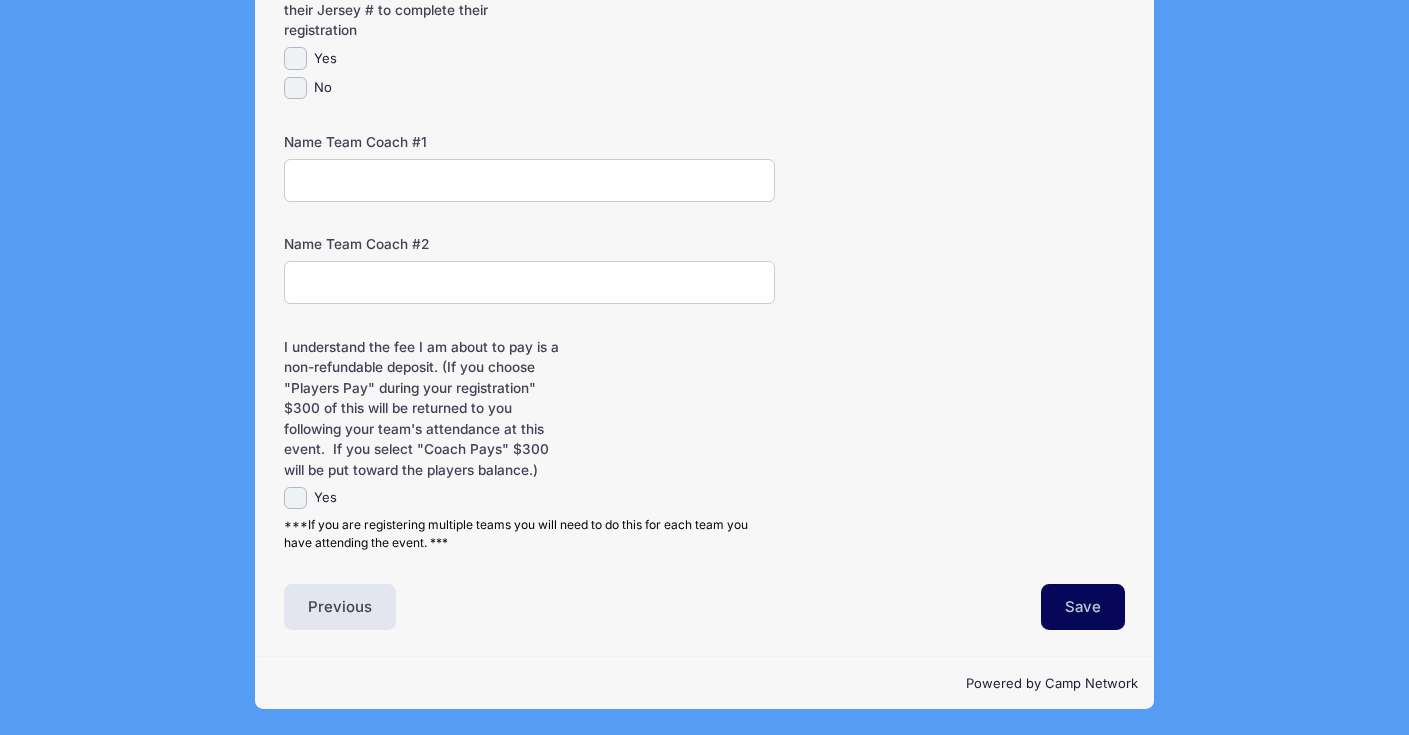 click on "Save" at bounding box center [1083, 607] 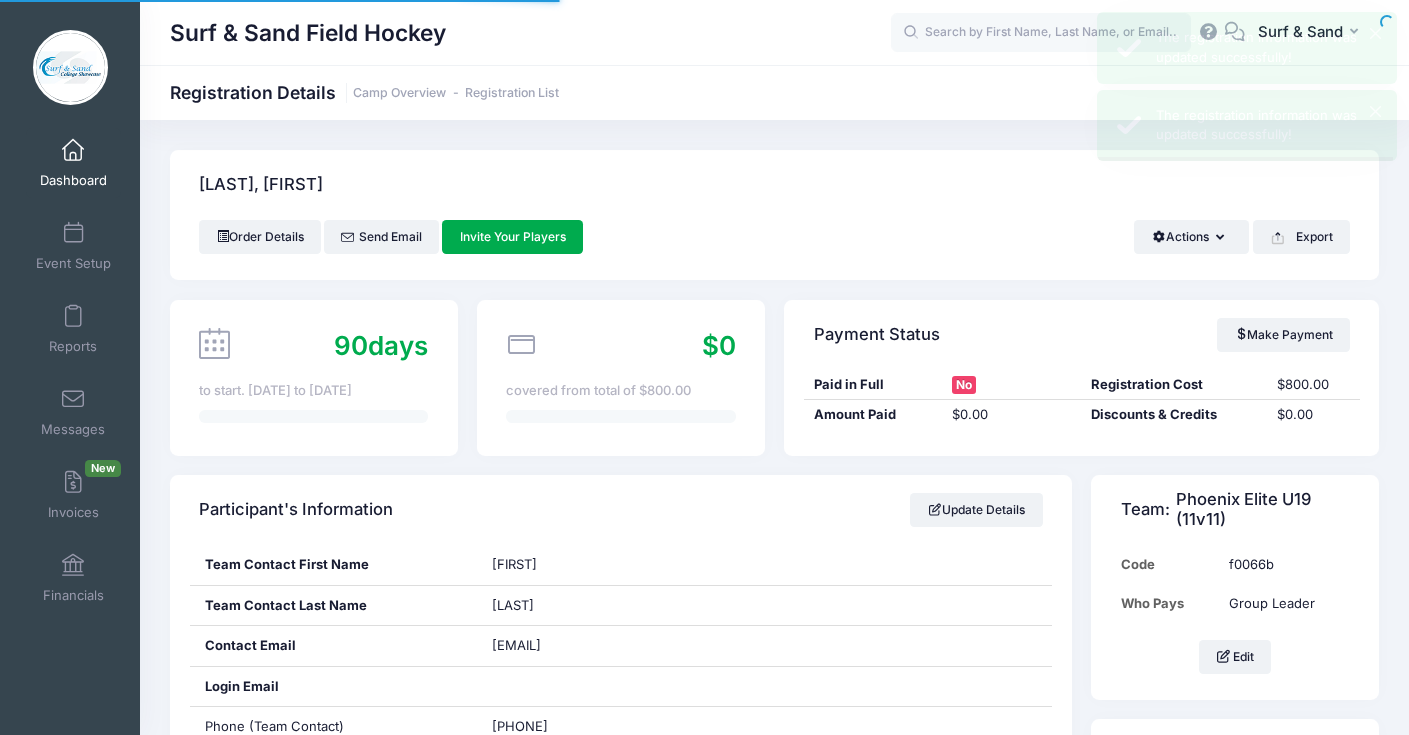 scroll, scrollTop: 0, scrollLeft: 0, axis: both 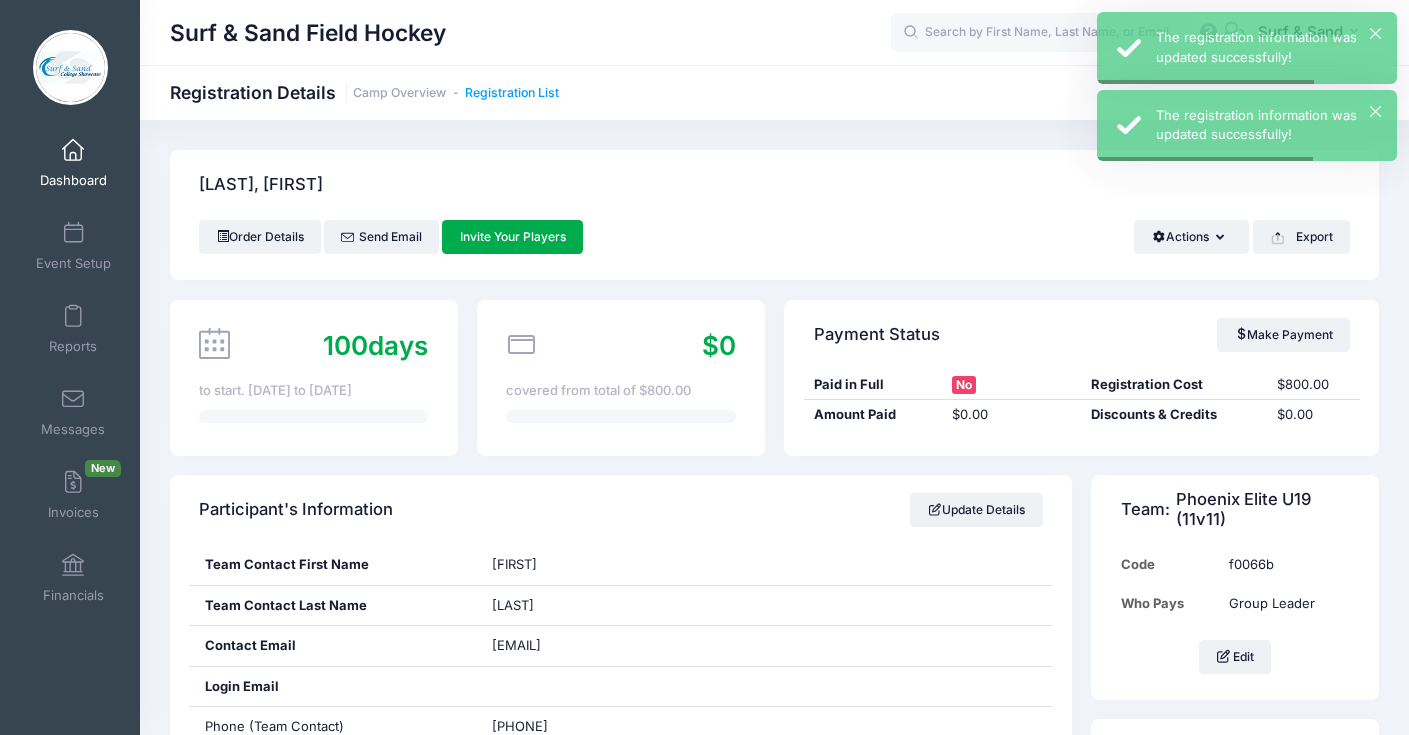 click on "Registration List" at bounding box center (512, 93) 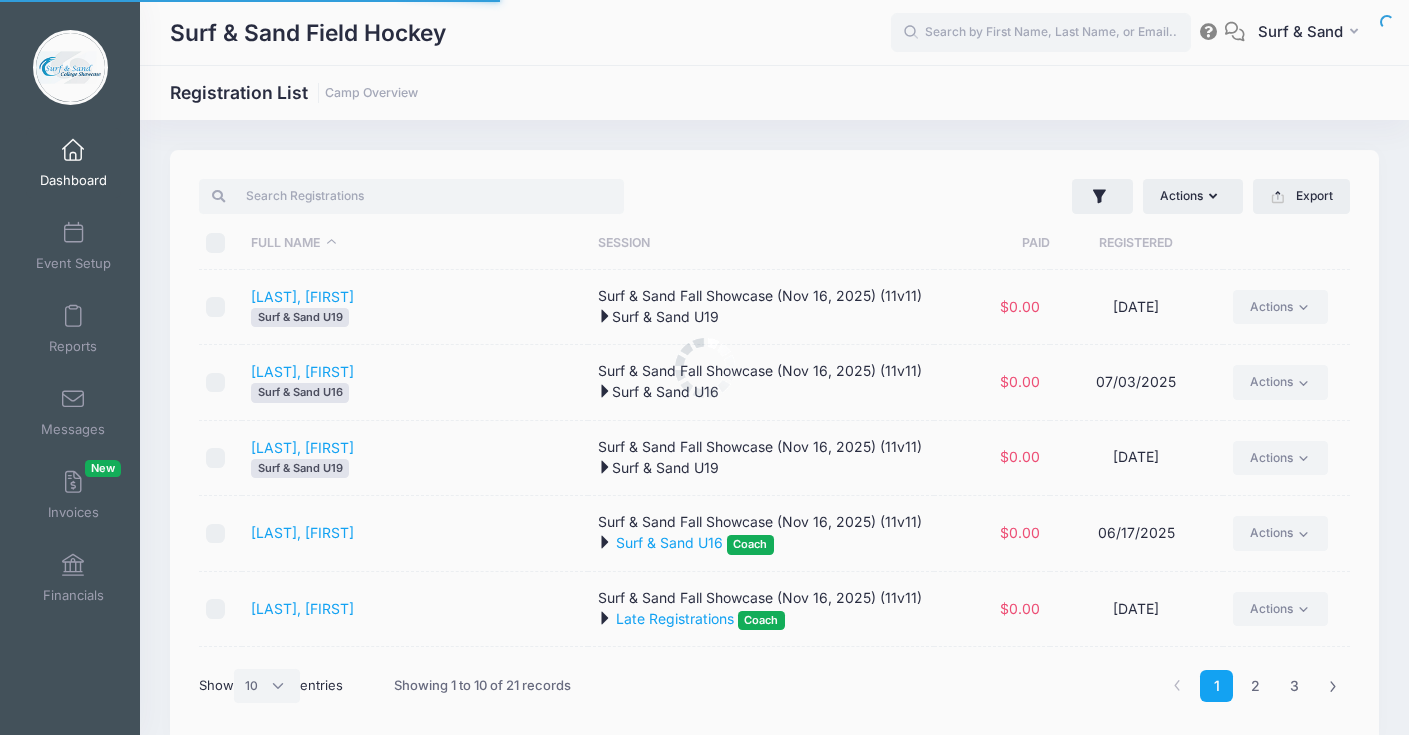 select on "10" 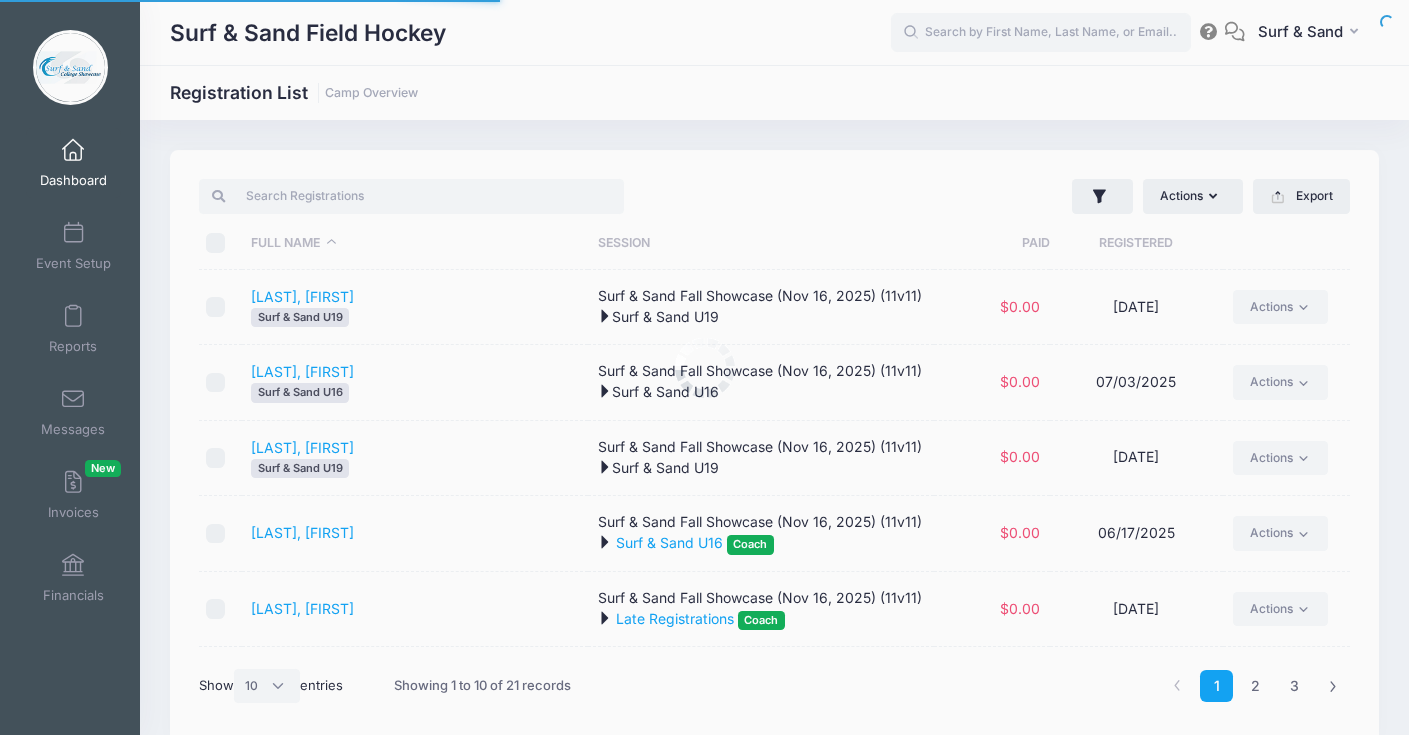 scroll, scrollTop: 0, scrollLeft: 0, axis: both 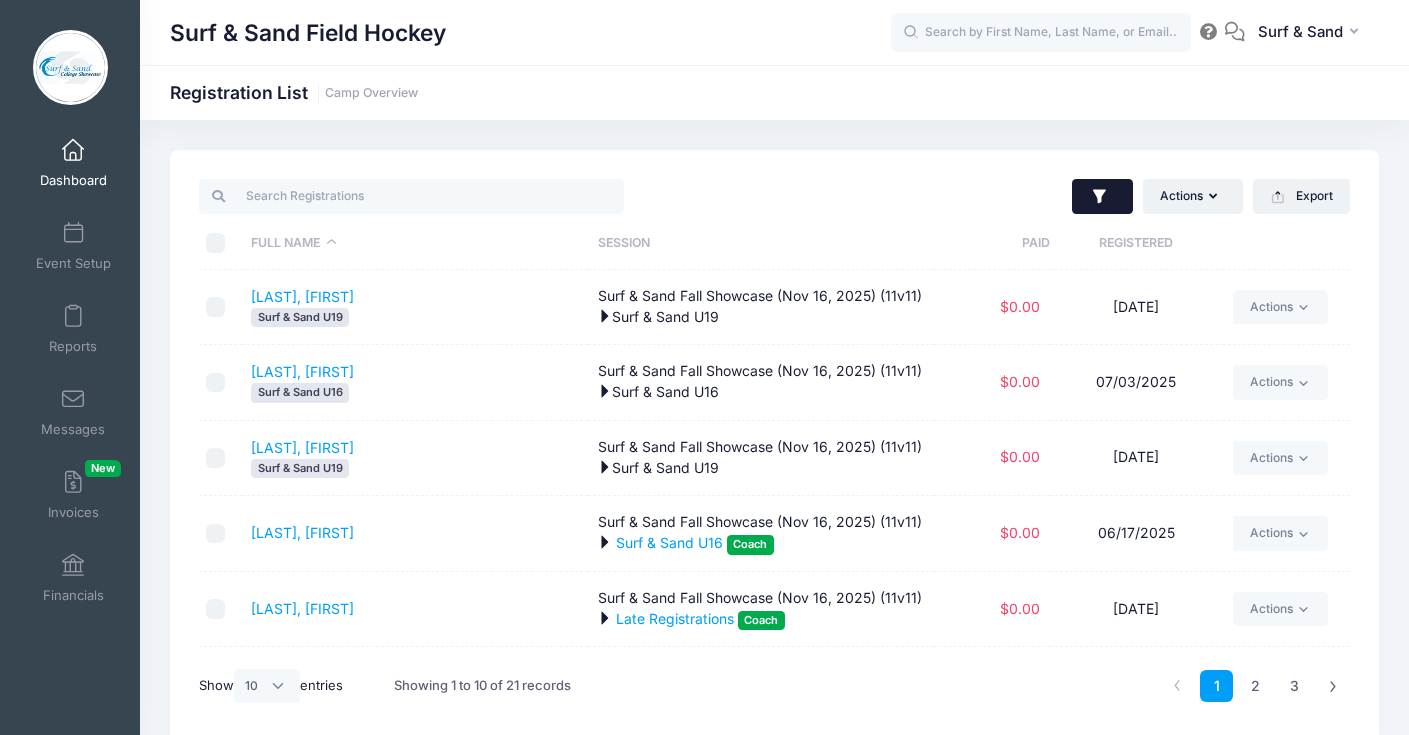 click 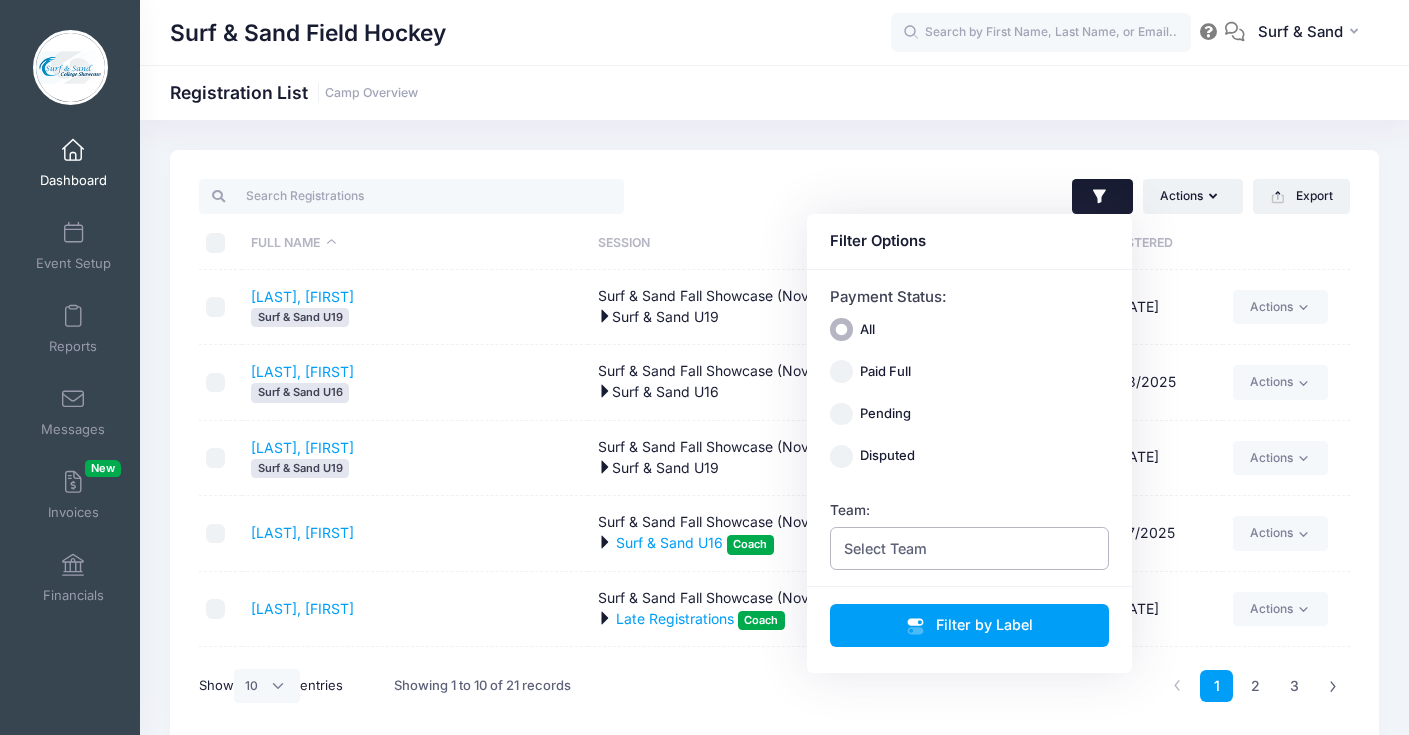 click on "Select Team" at bounding box center (970, 548) 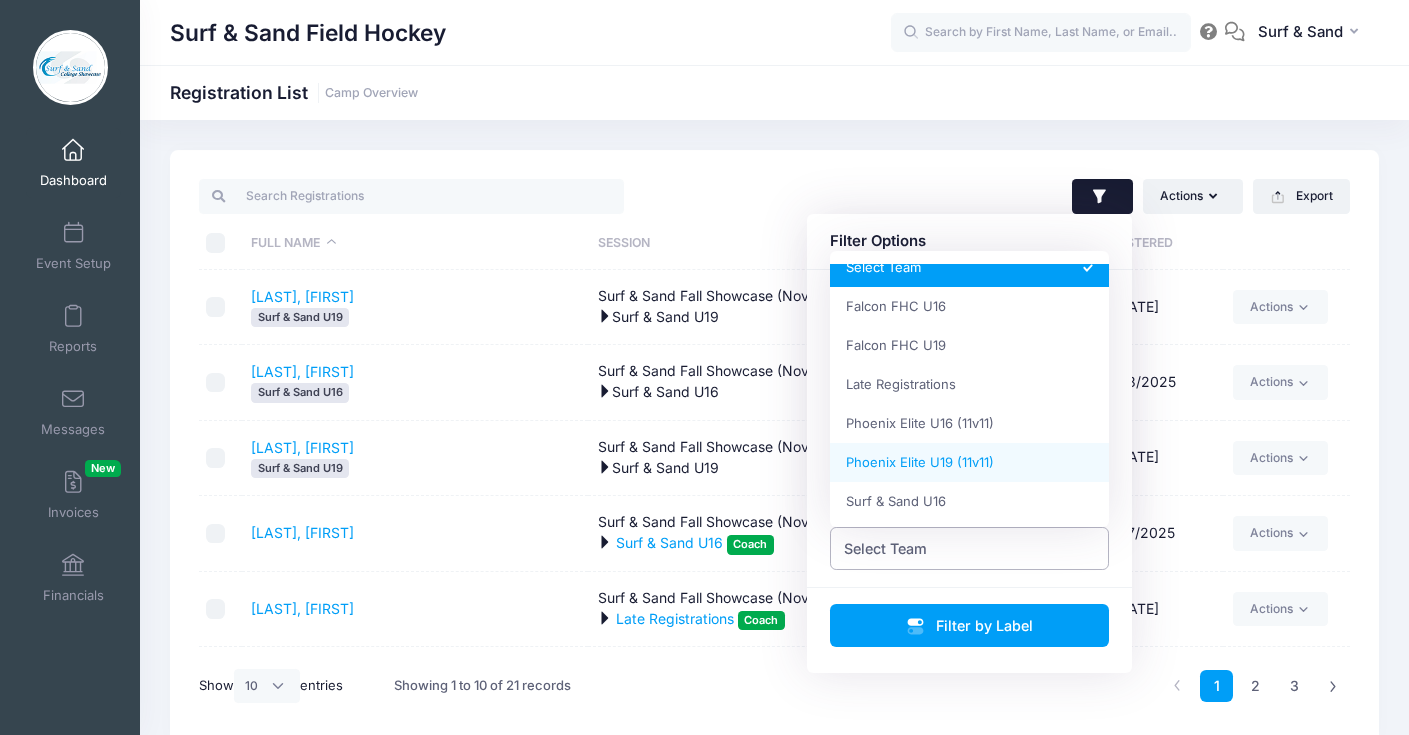 scroll, scrollTop: 62, scrollLeft: 0, axis: vertical 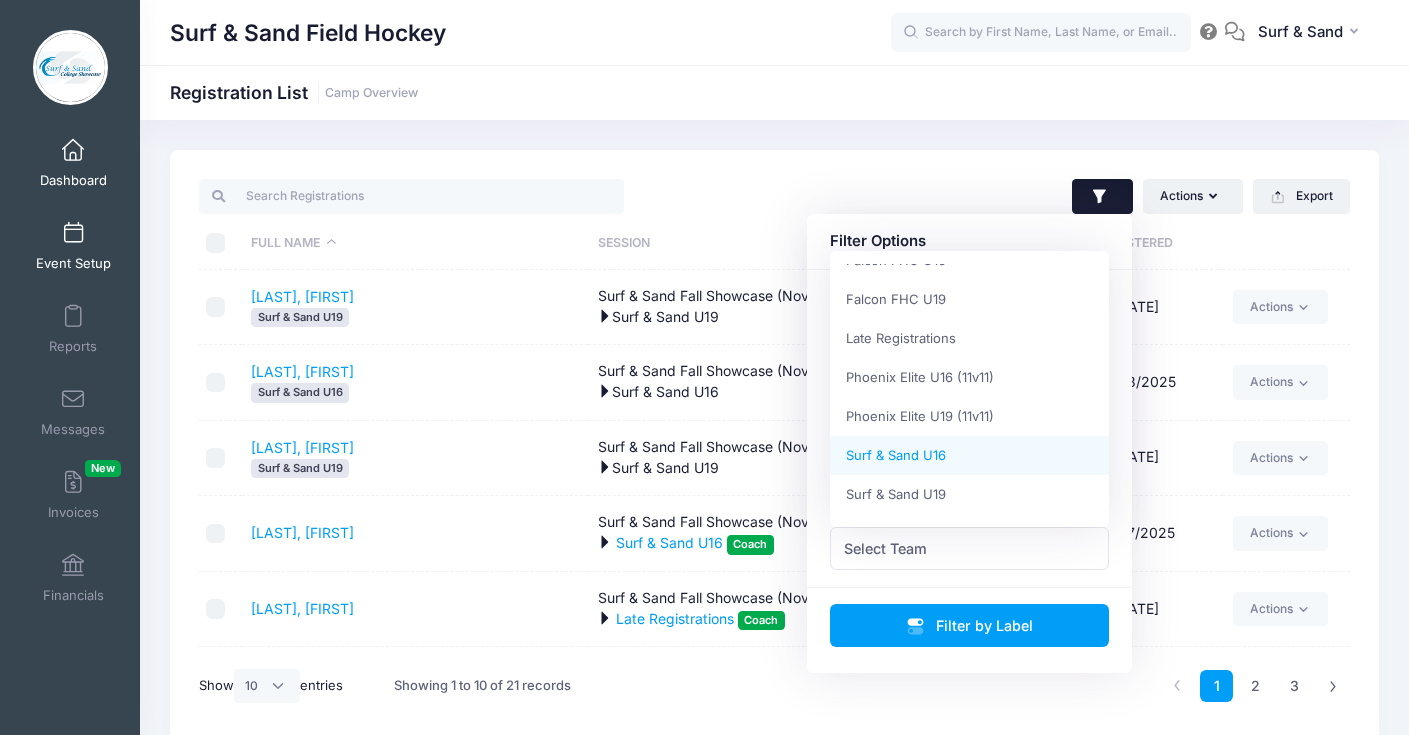 click on "Event Setup" at bounding box center (73, 246) 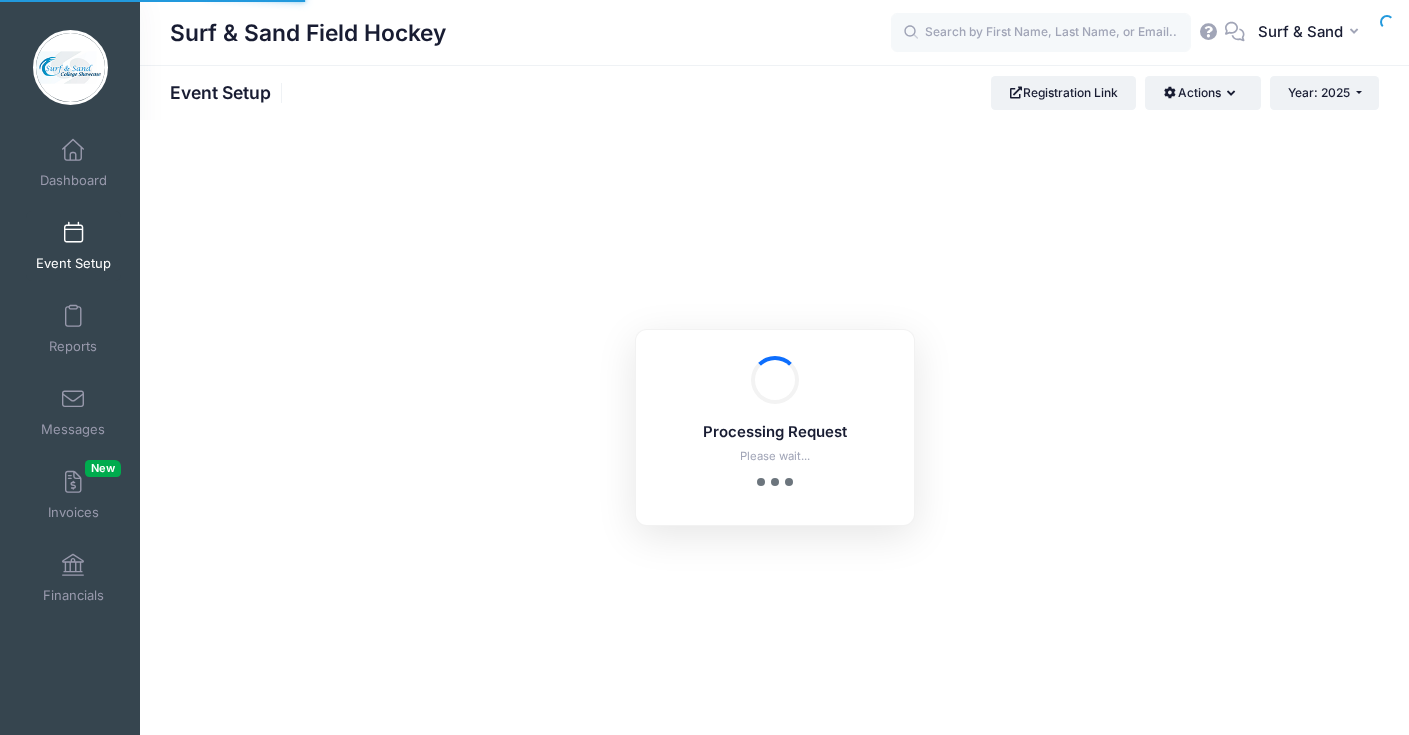 scroll, scrollTop: 0, scrollLeft: 0, axis: both 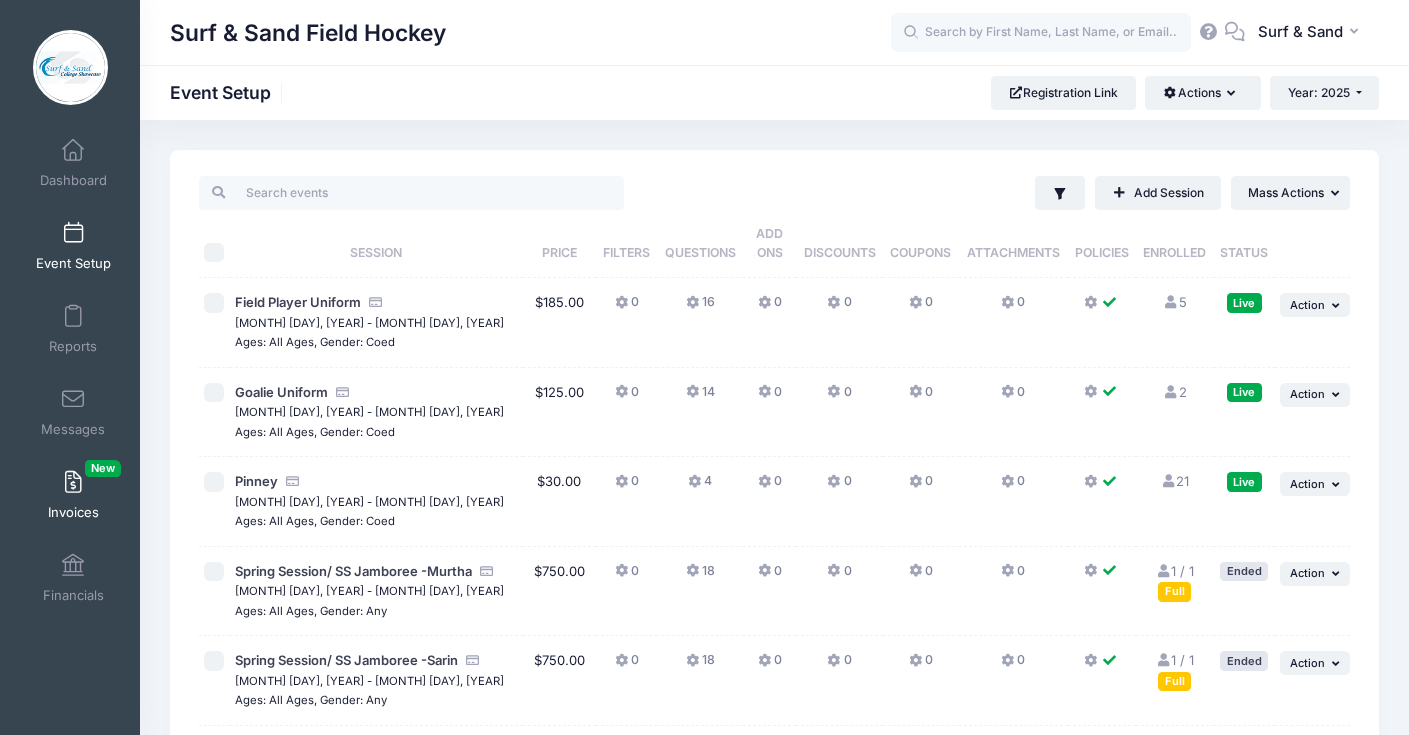click on "Invoices  New" at bounding box center [73, 495] 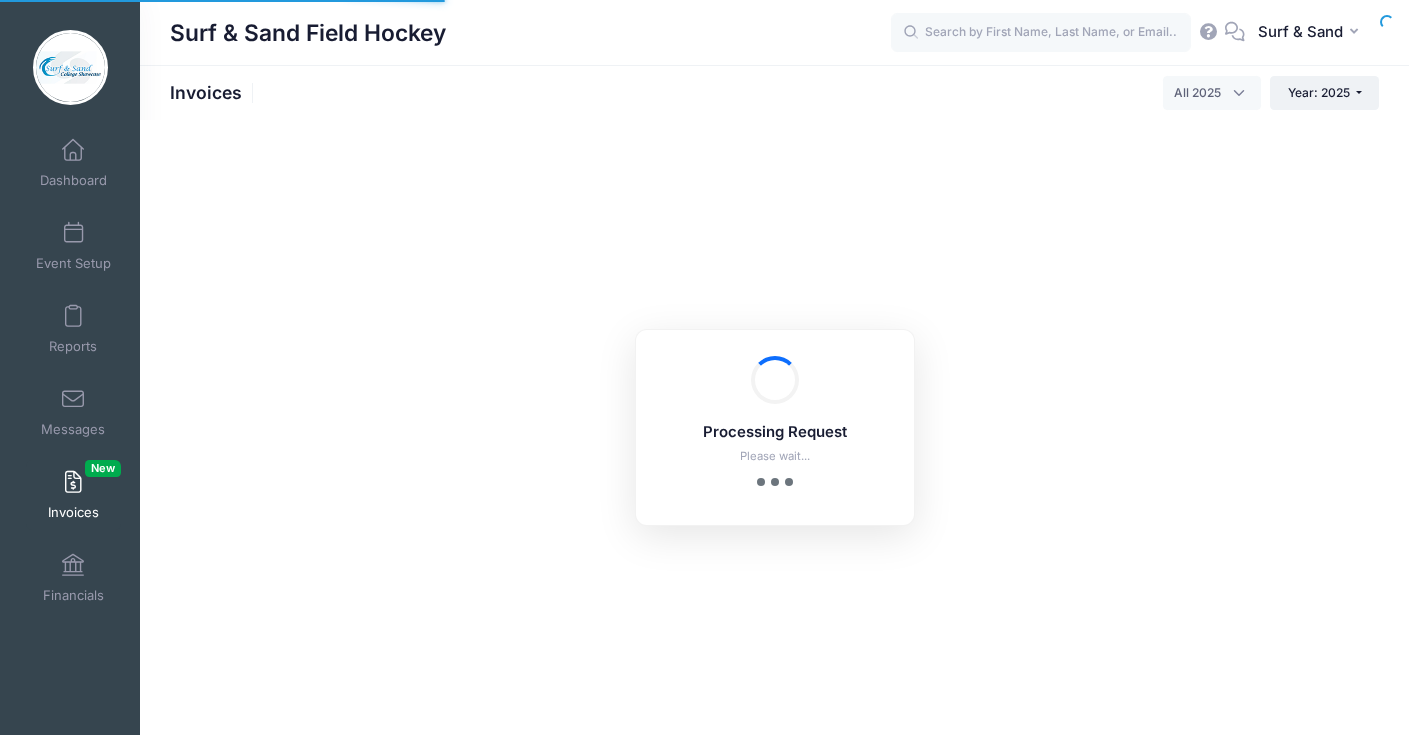 select 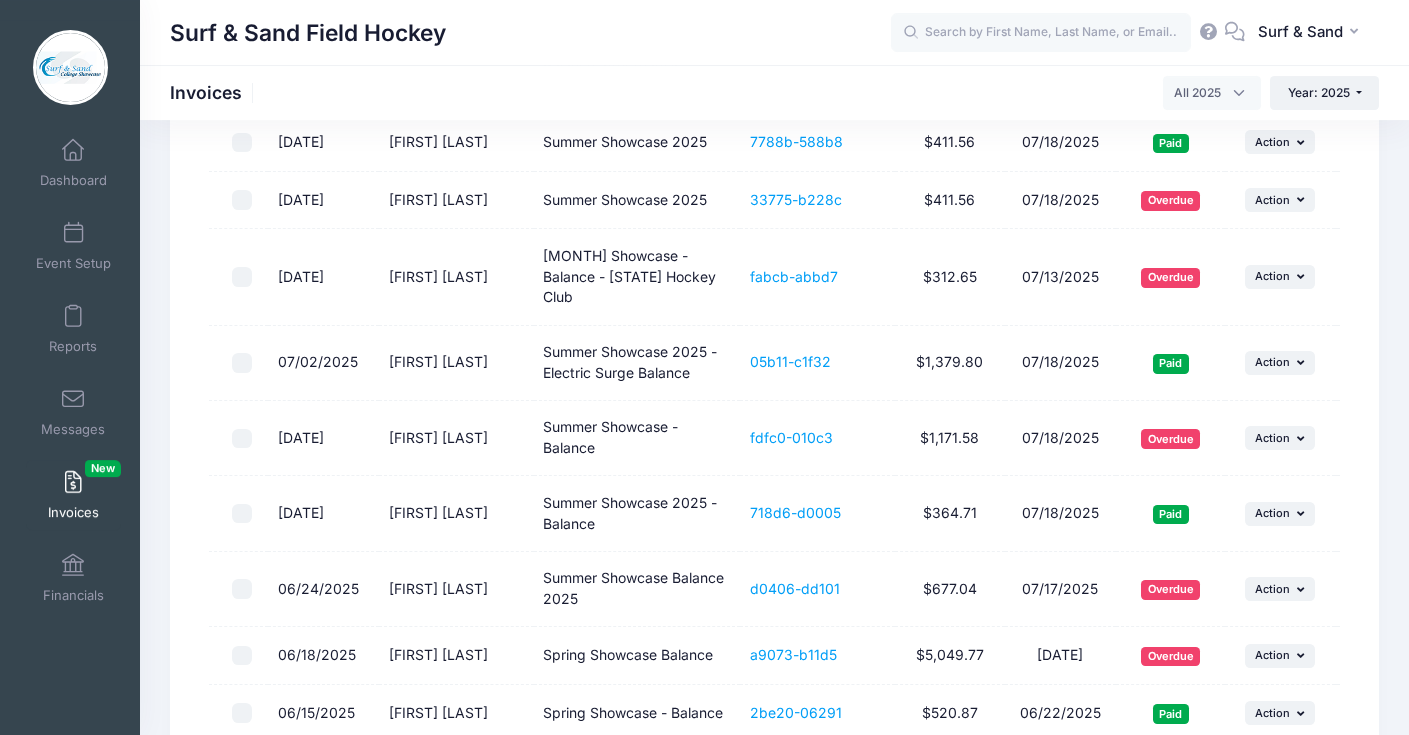scroll, scrollTop: 0, scrollLeft: 0, axis: both 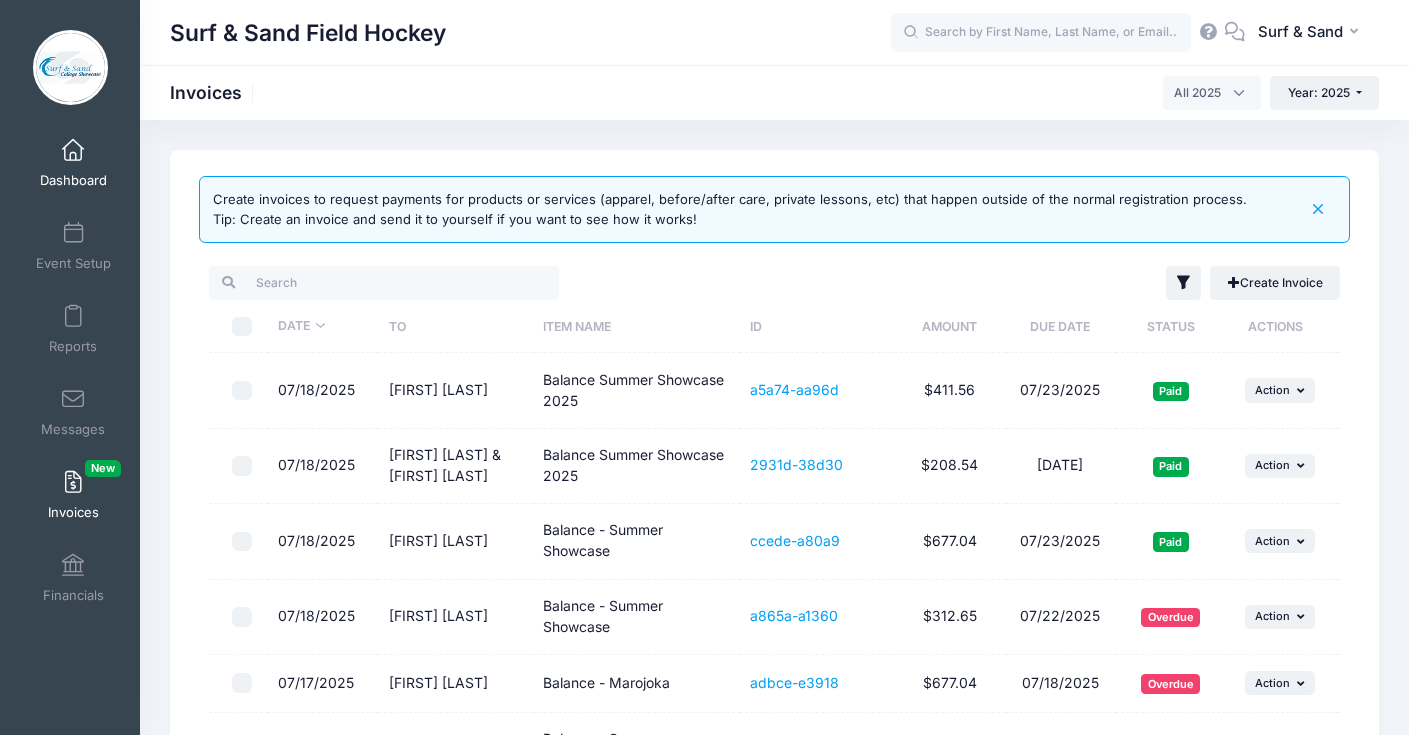 click at bounding box center [73, 151] 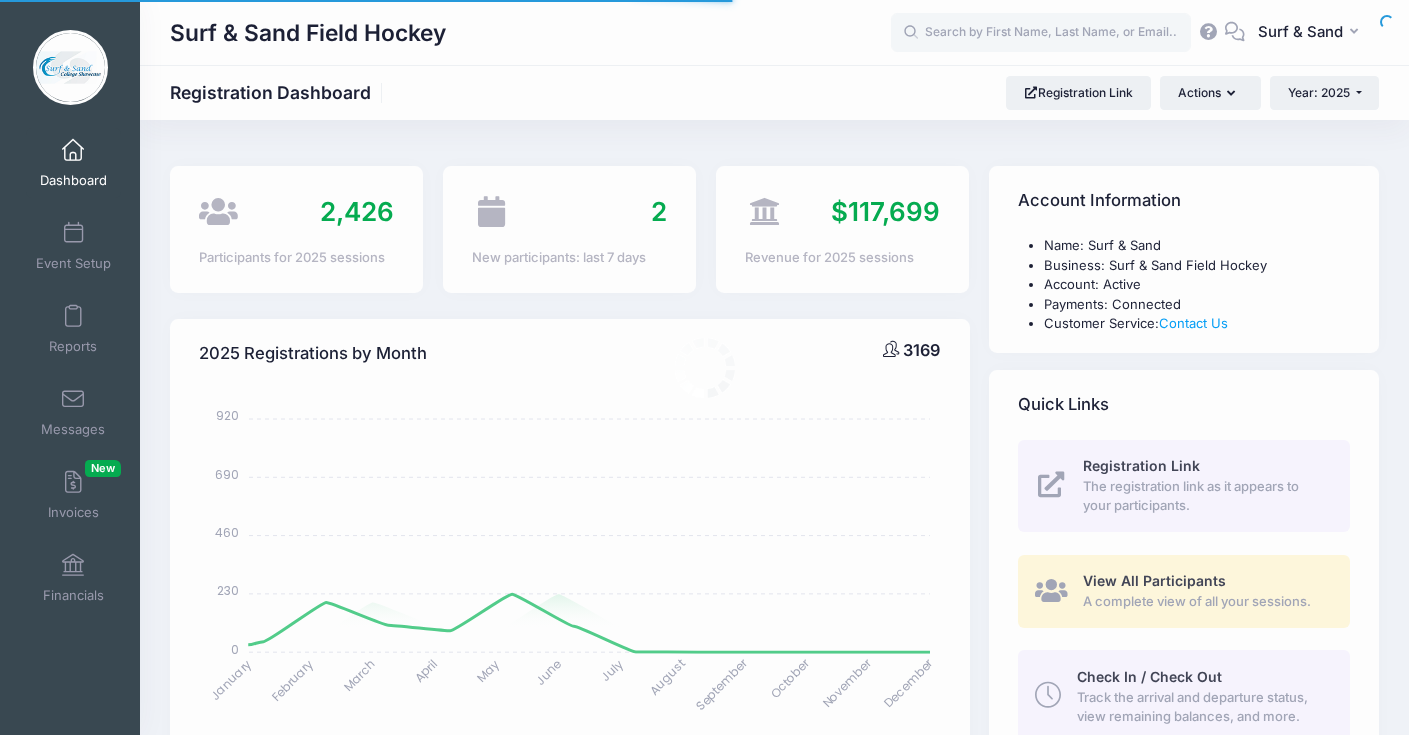 select 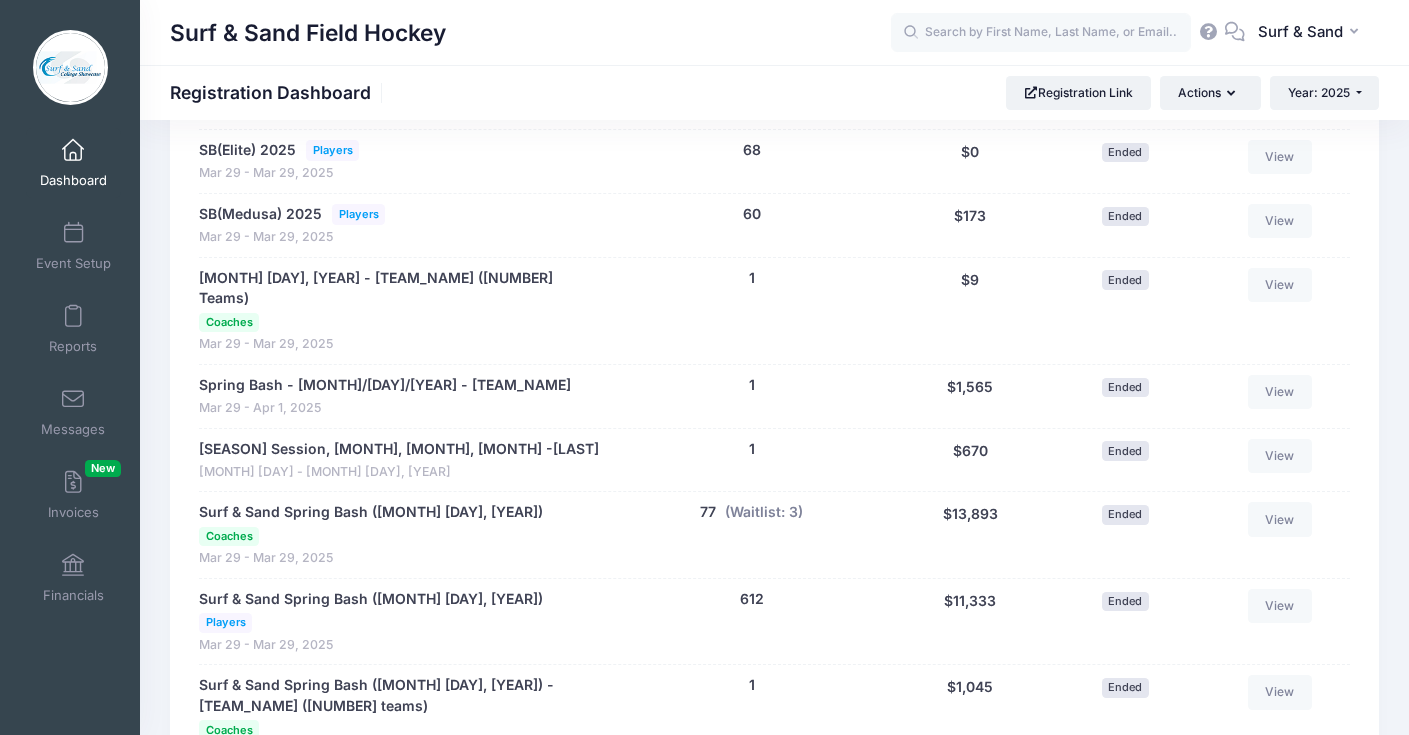 scroll, scrollTop: 0, scrollLeft: 0, axis: both 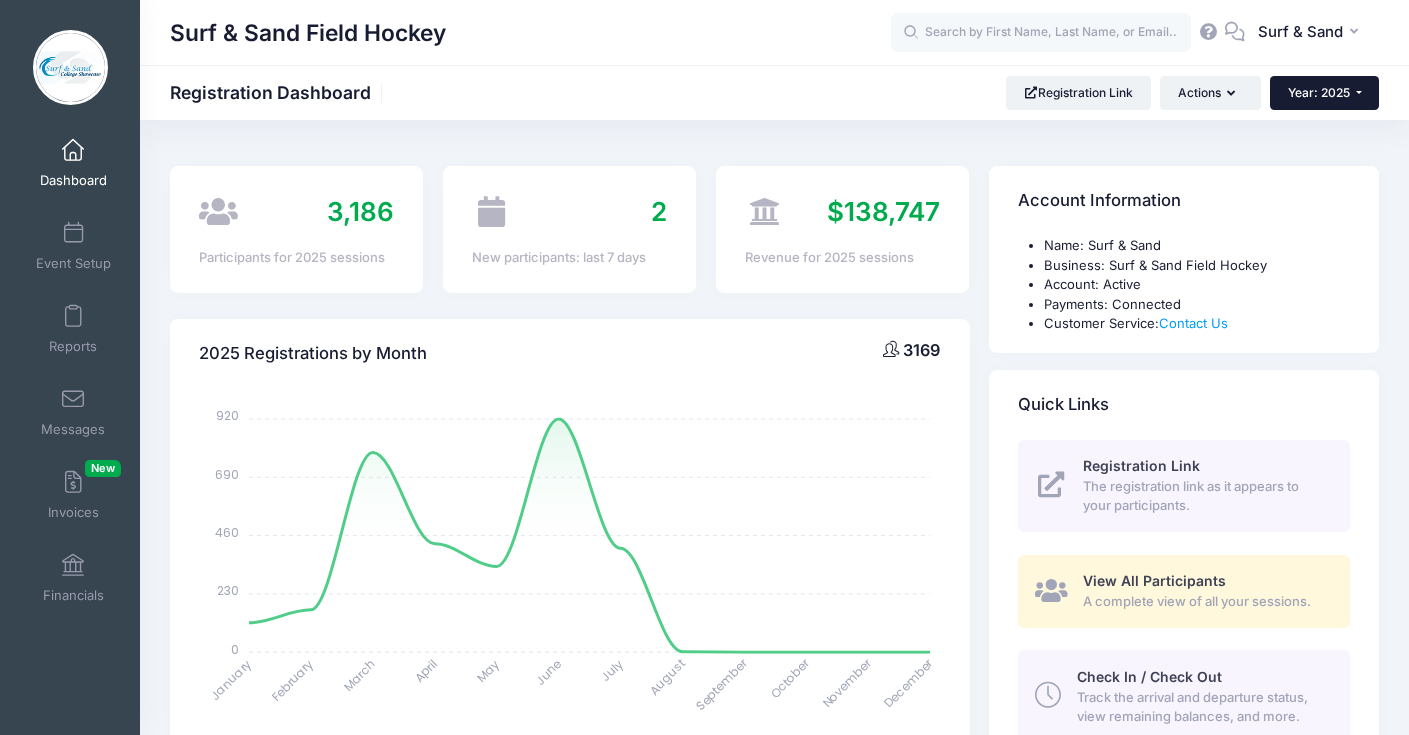 click on "Year: 2025" at bounding box center (1324, 93) 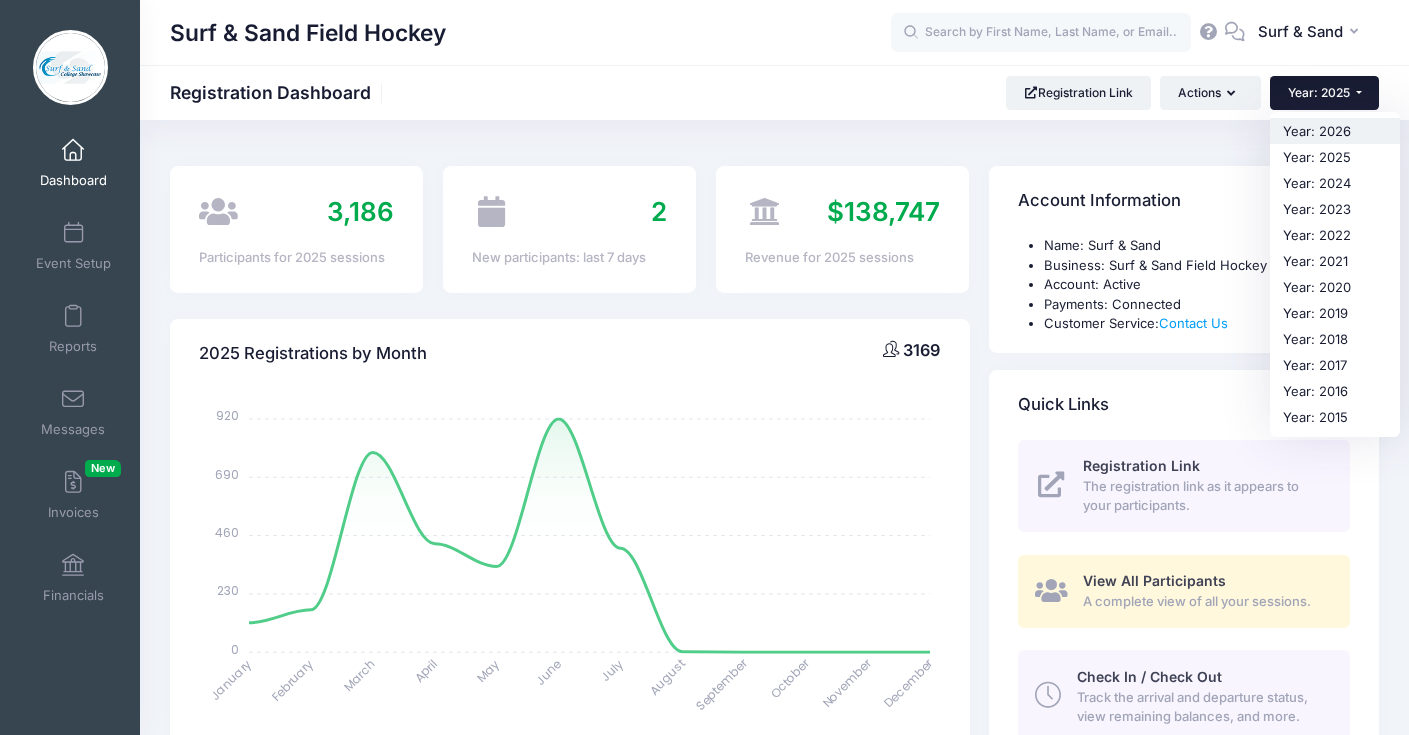 click on "Year: 2026" at bounding box center [1335, 131] 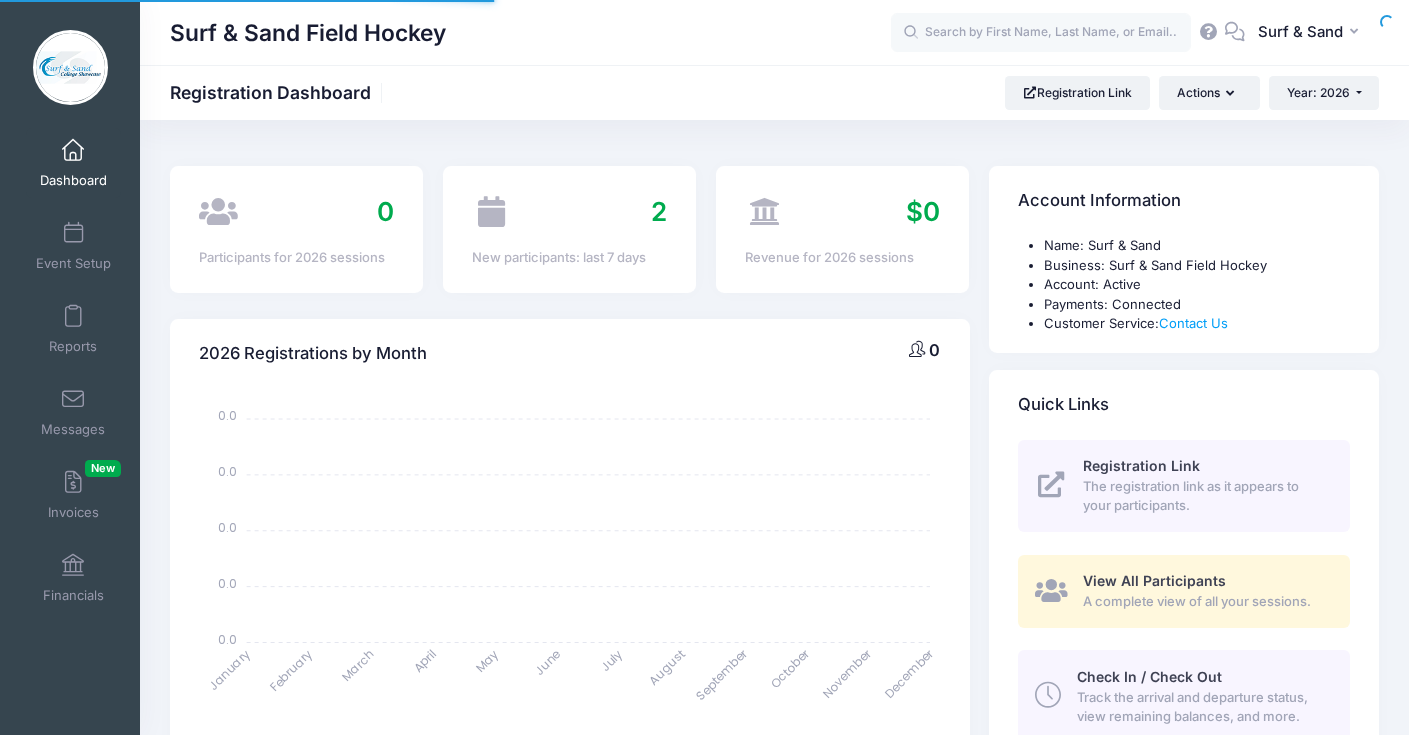 select 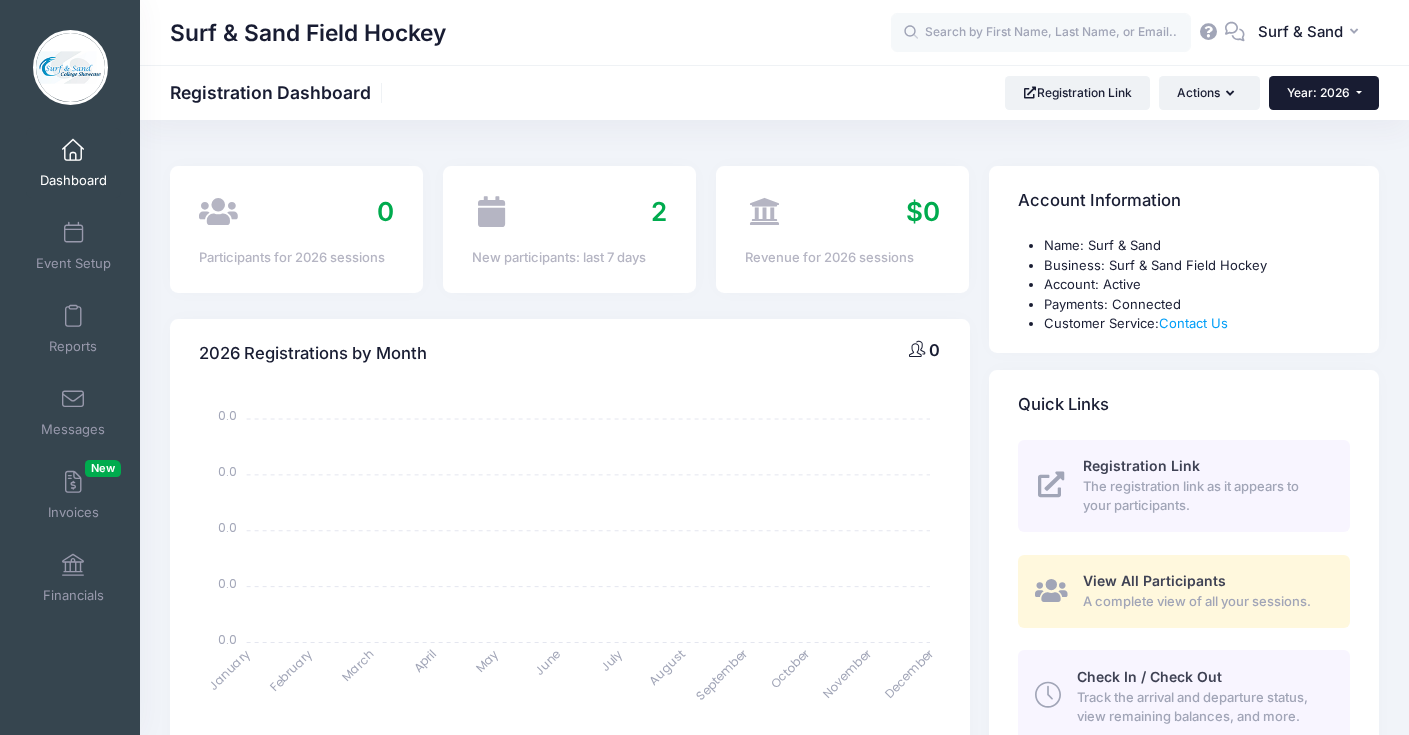 click on "Year: 2026" at bounding box center [1318, 92] 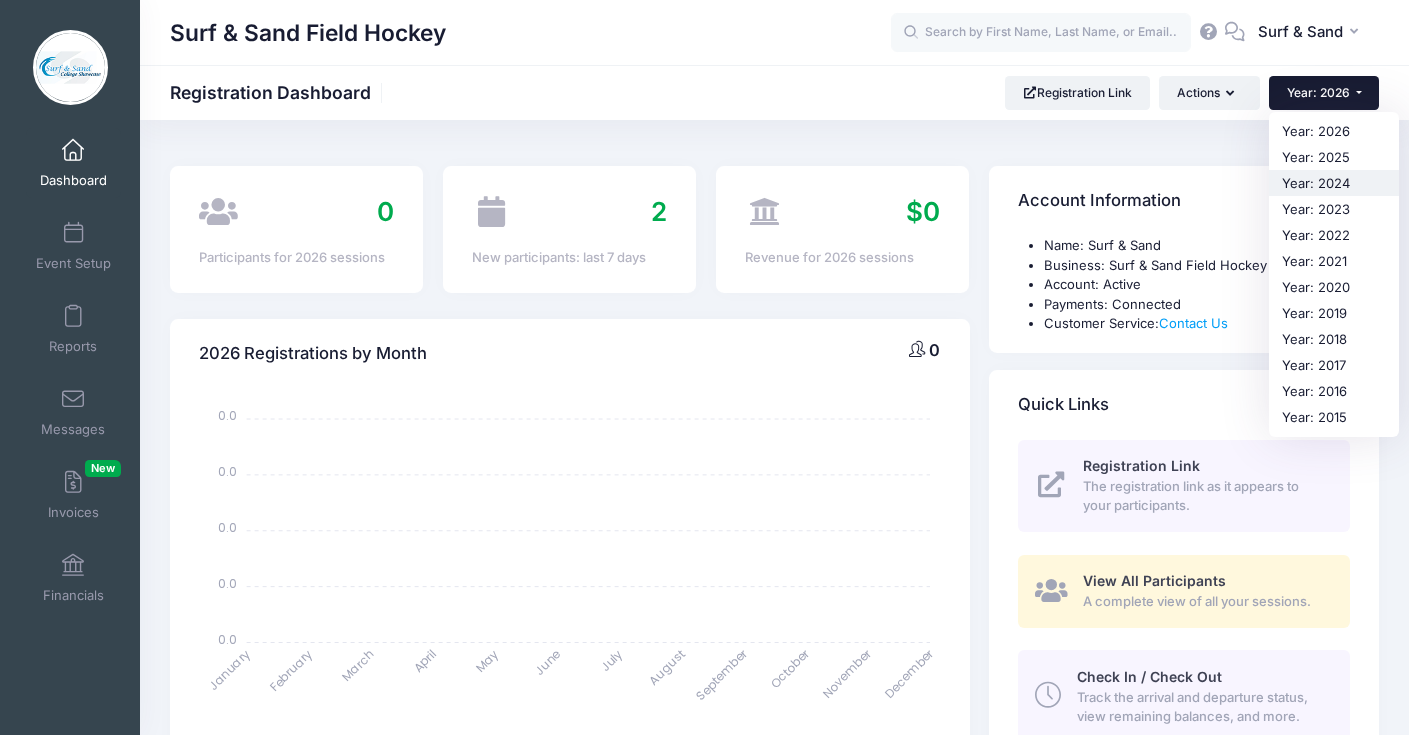 click on "Year: 2024" at bounding box center [1334, 183] 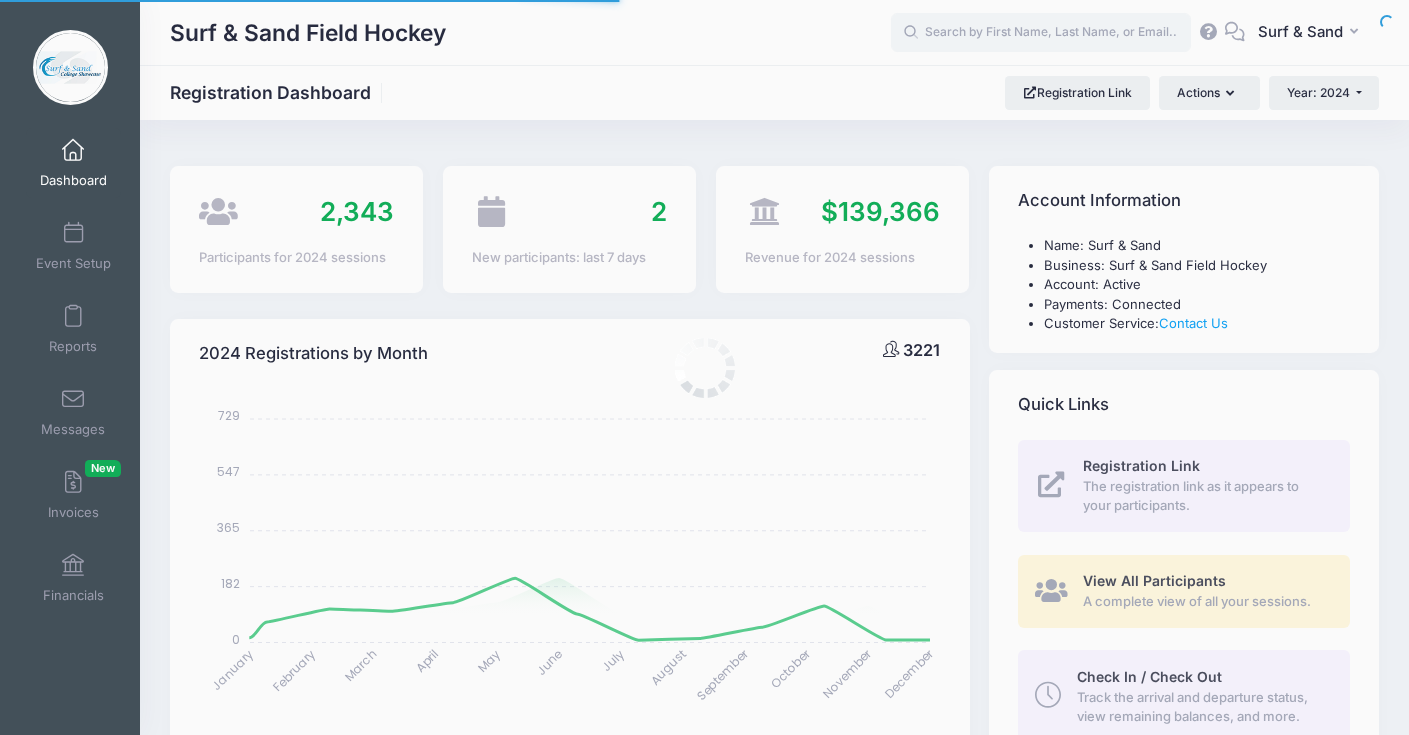 select 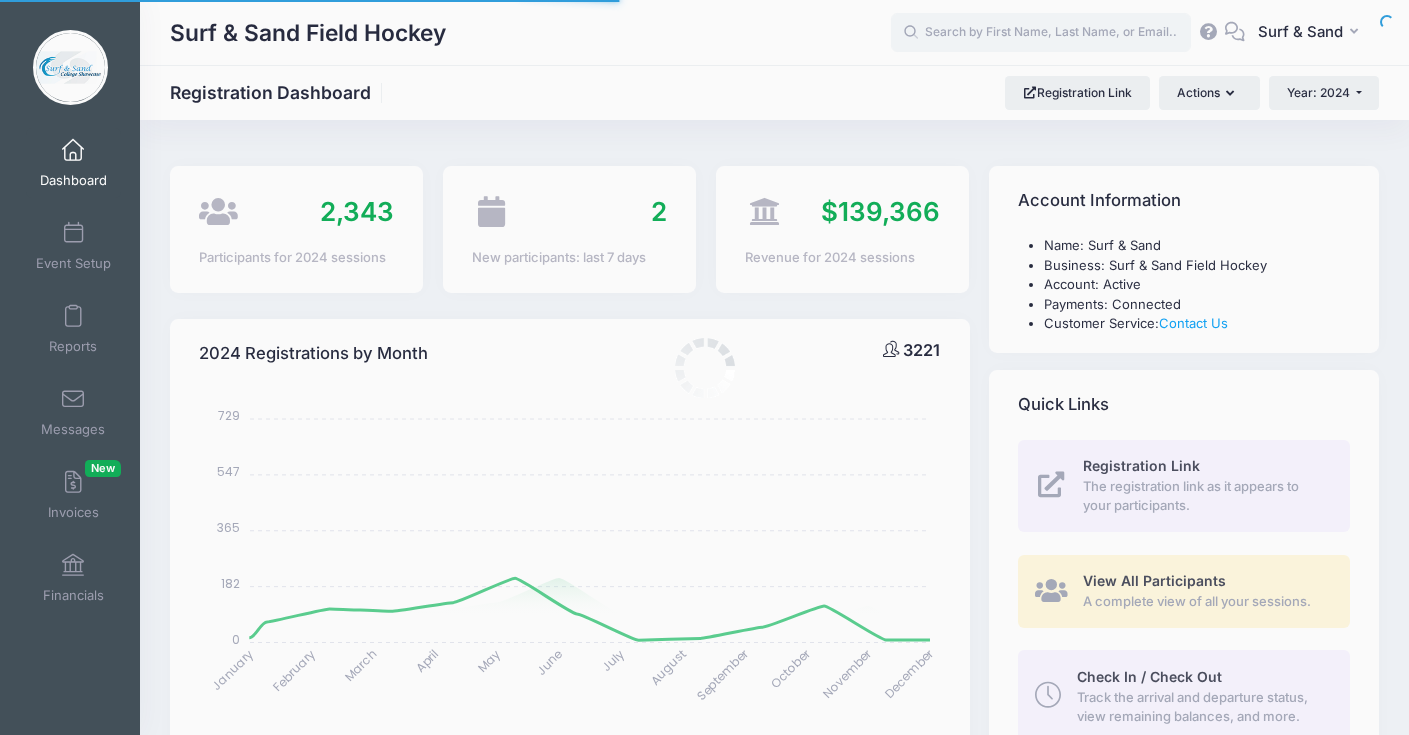 scroll, scrollTop: 0, scrollLeft: 0, axis: both 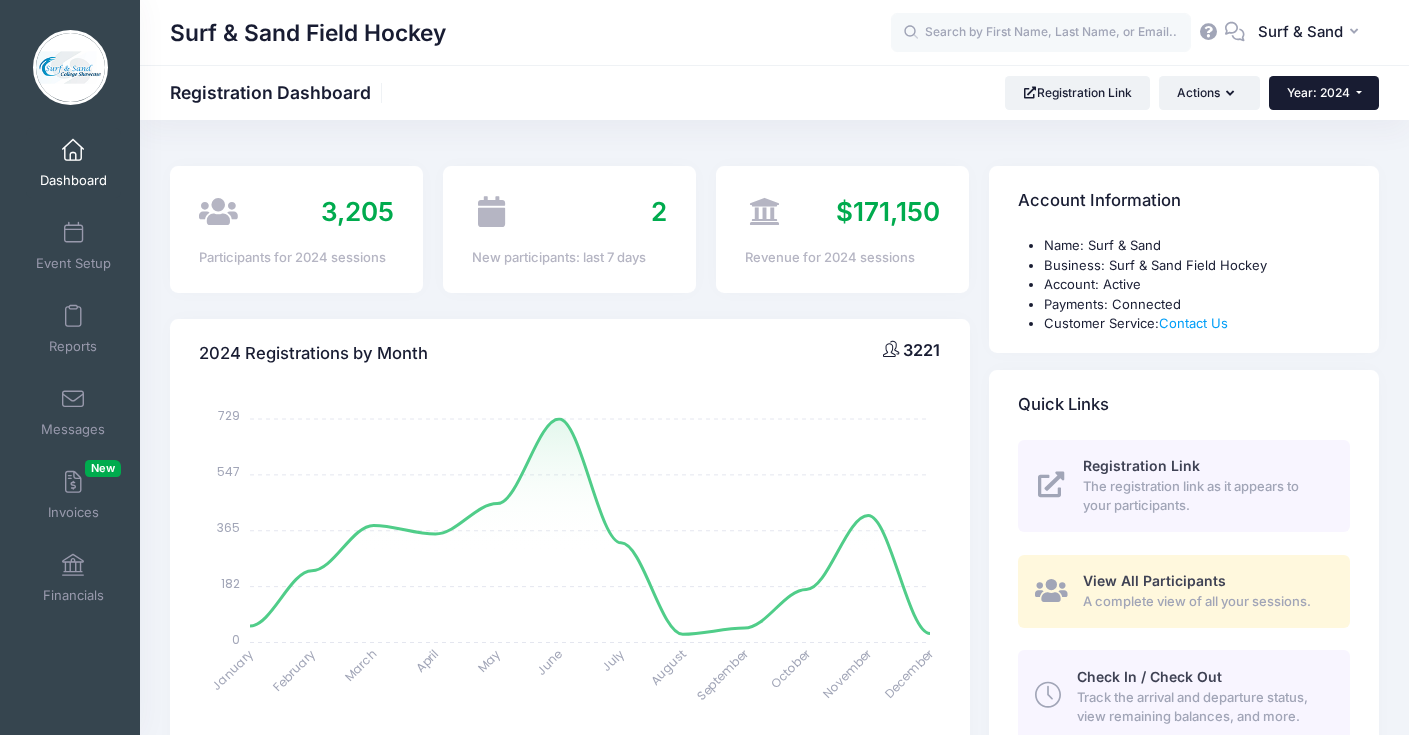 click on "Year: 2024" at bounding box center (1324, 93) 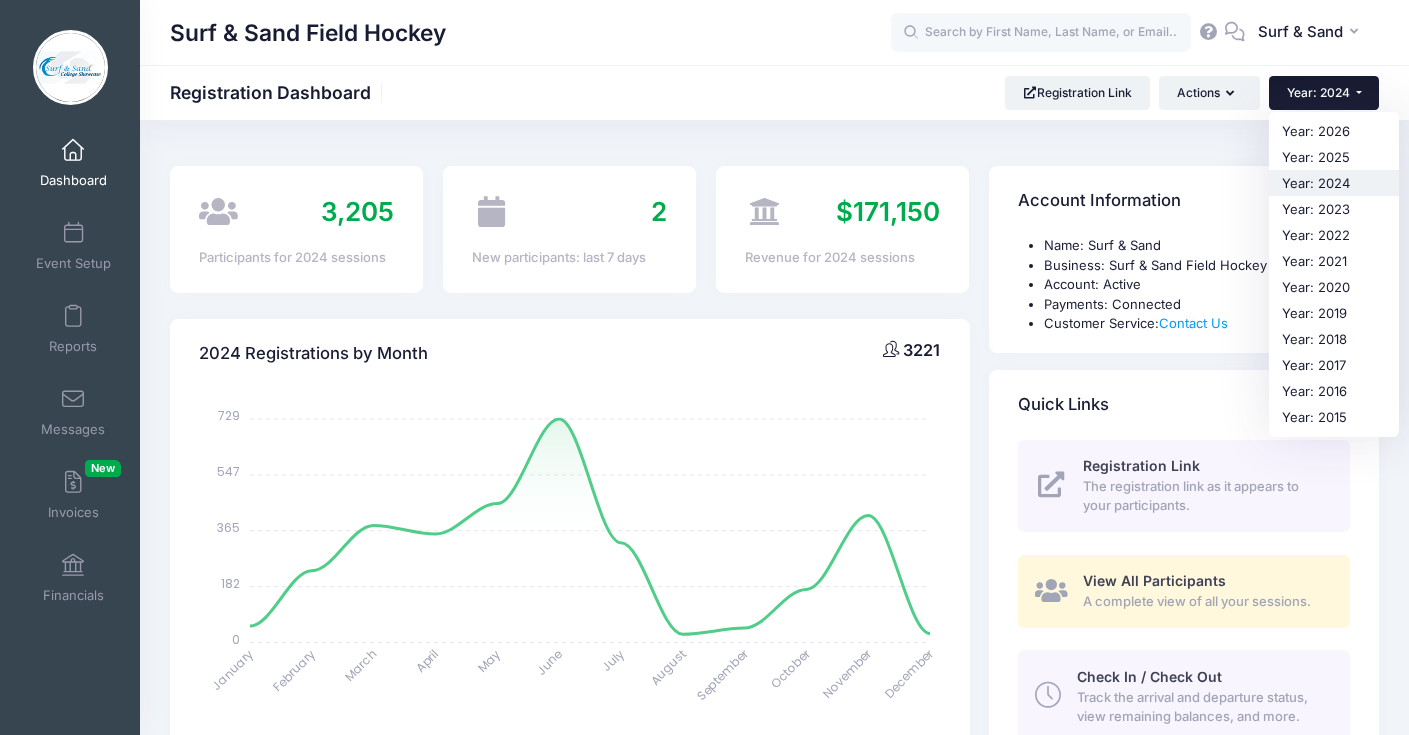 click on "Year: 2024" at bounding box center [1334, 183] 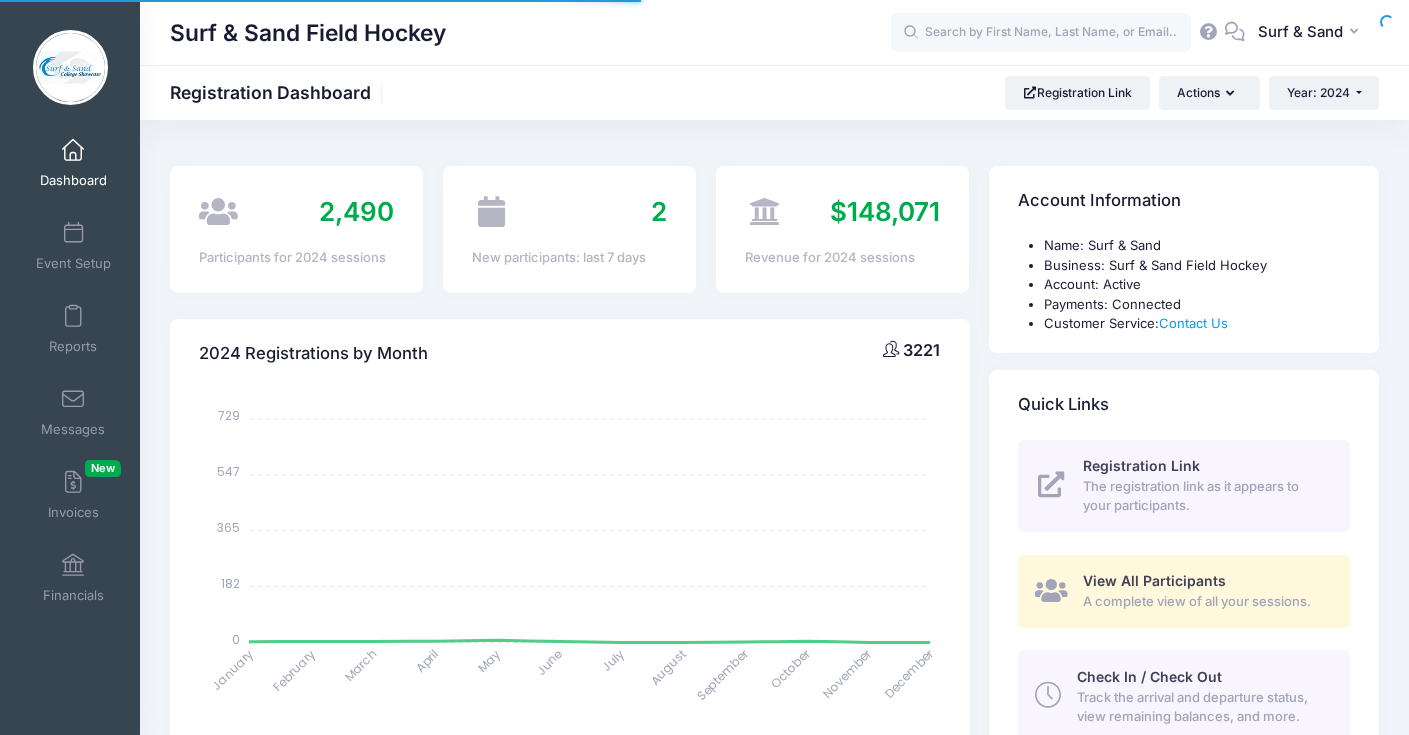 select 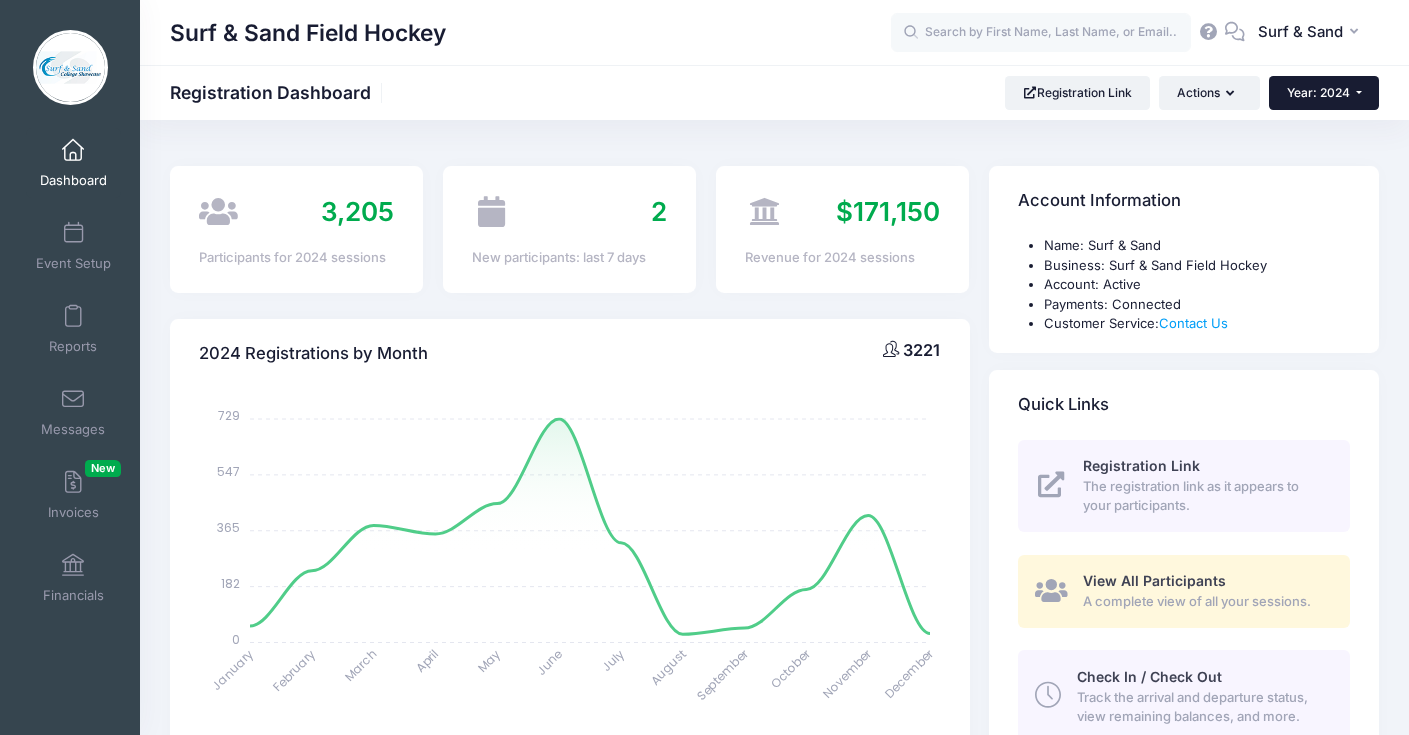 click on "Year: 2024" at bounding box center (1318, 92) 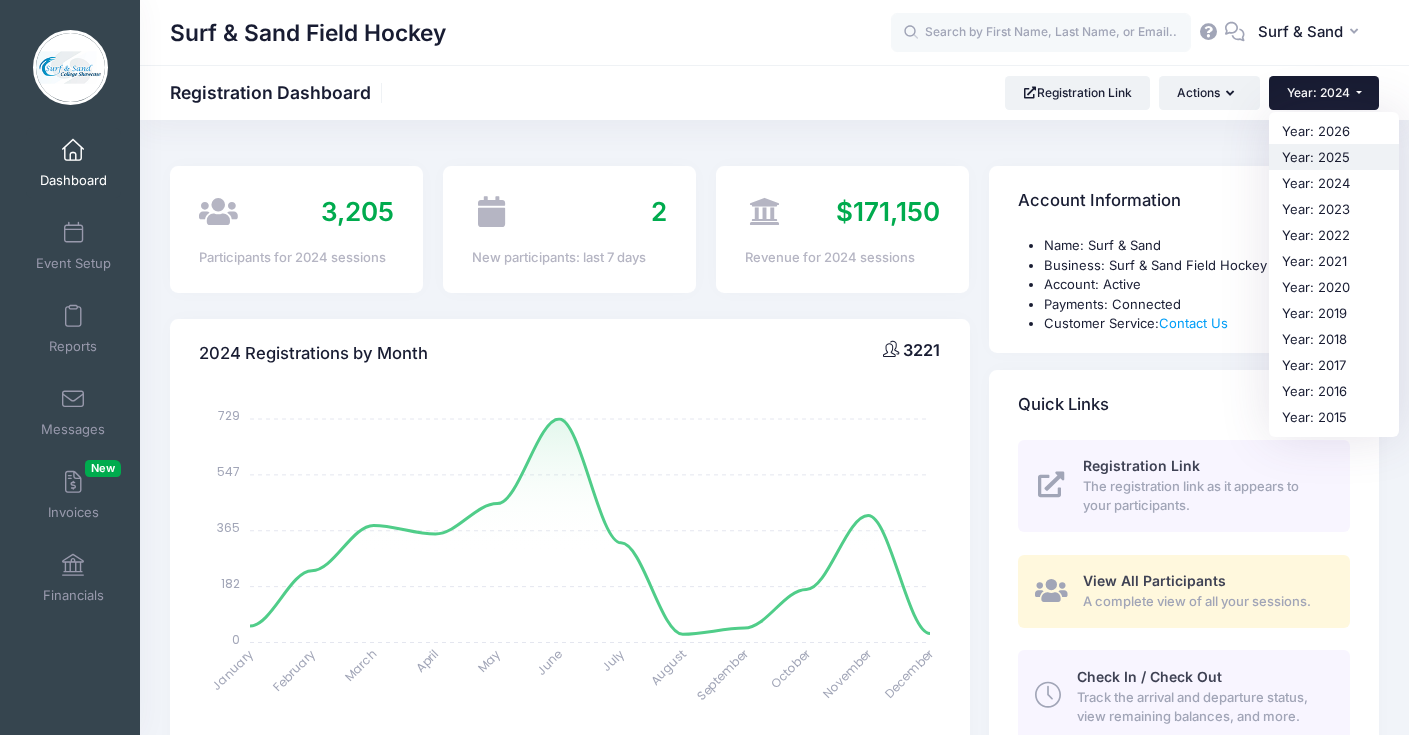 click on "Year: 2025" at bounding box center (1334, 157) 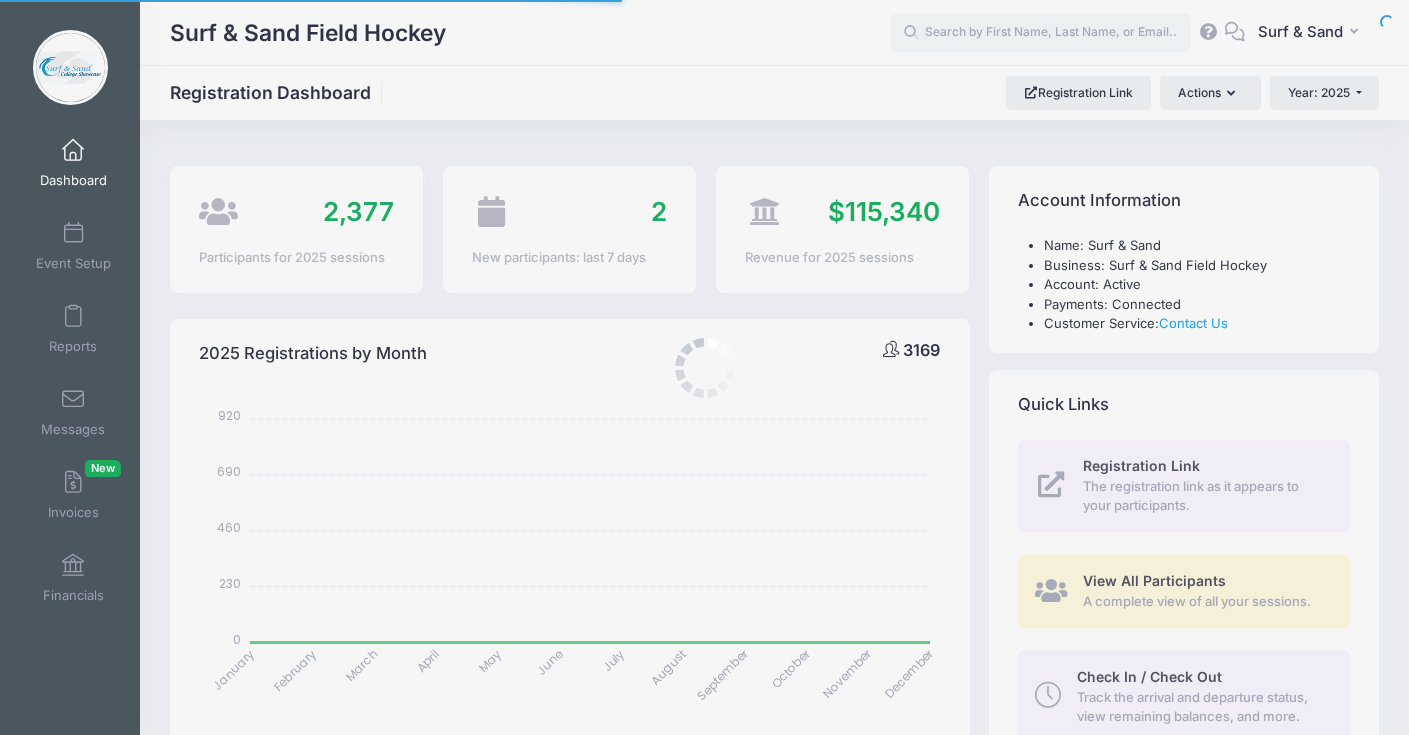 select 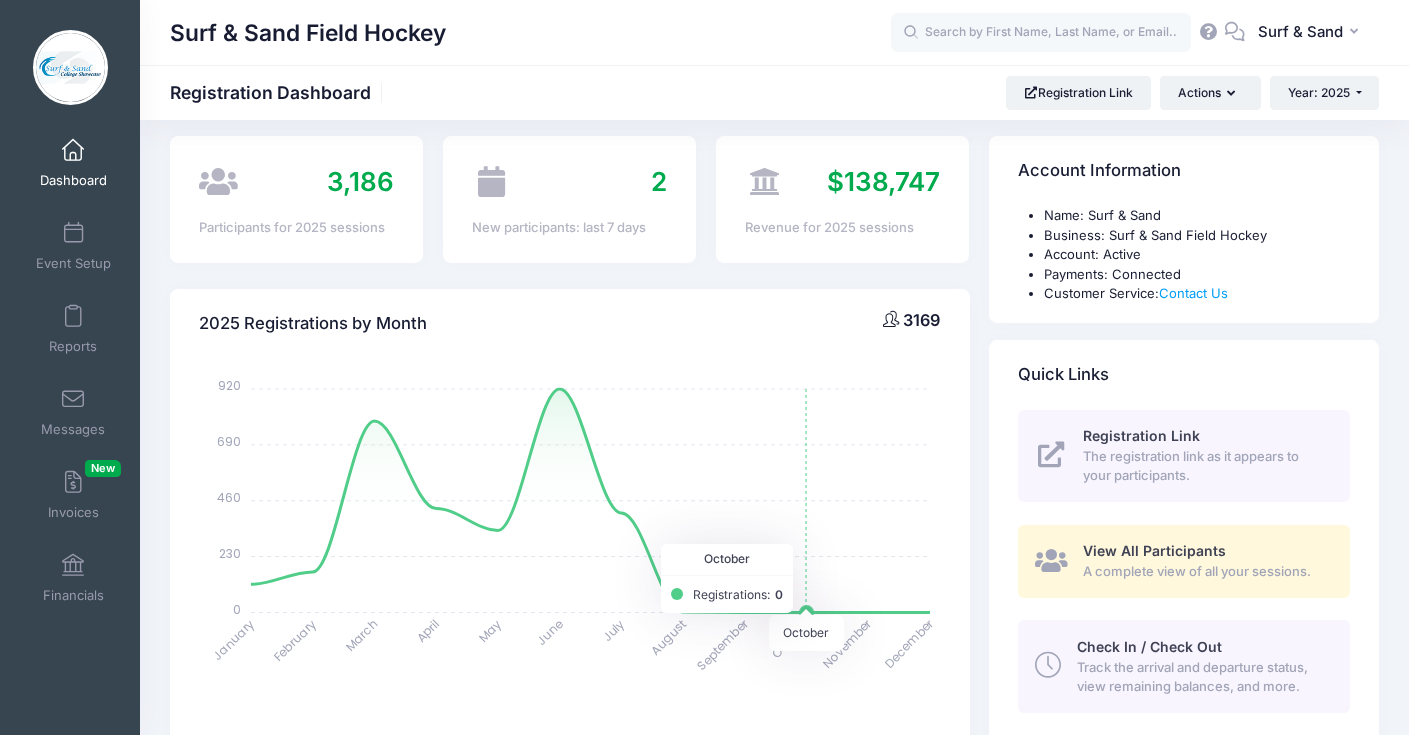 scroll, scrollTop: 38, scrollLeft: 0, axis: vertical 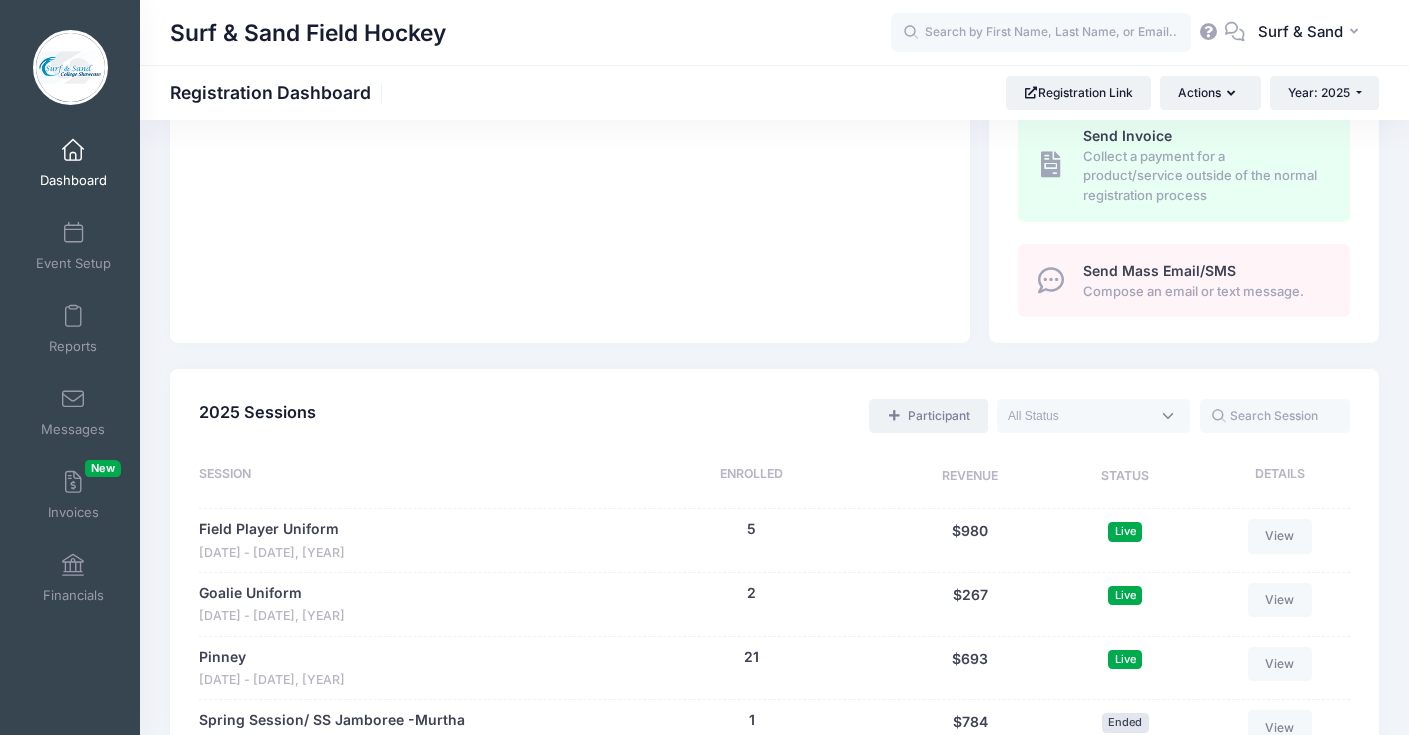 click on "Participant" at bounding box center (928, 416) 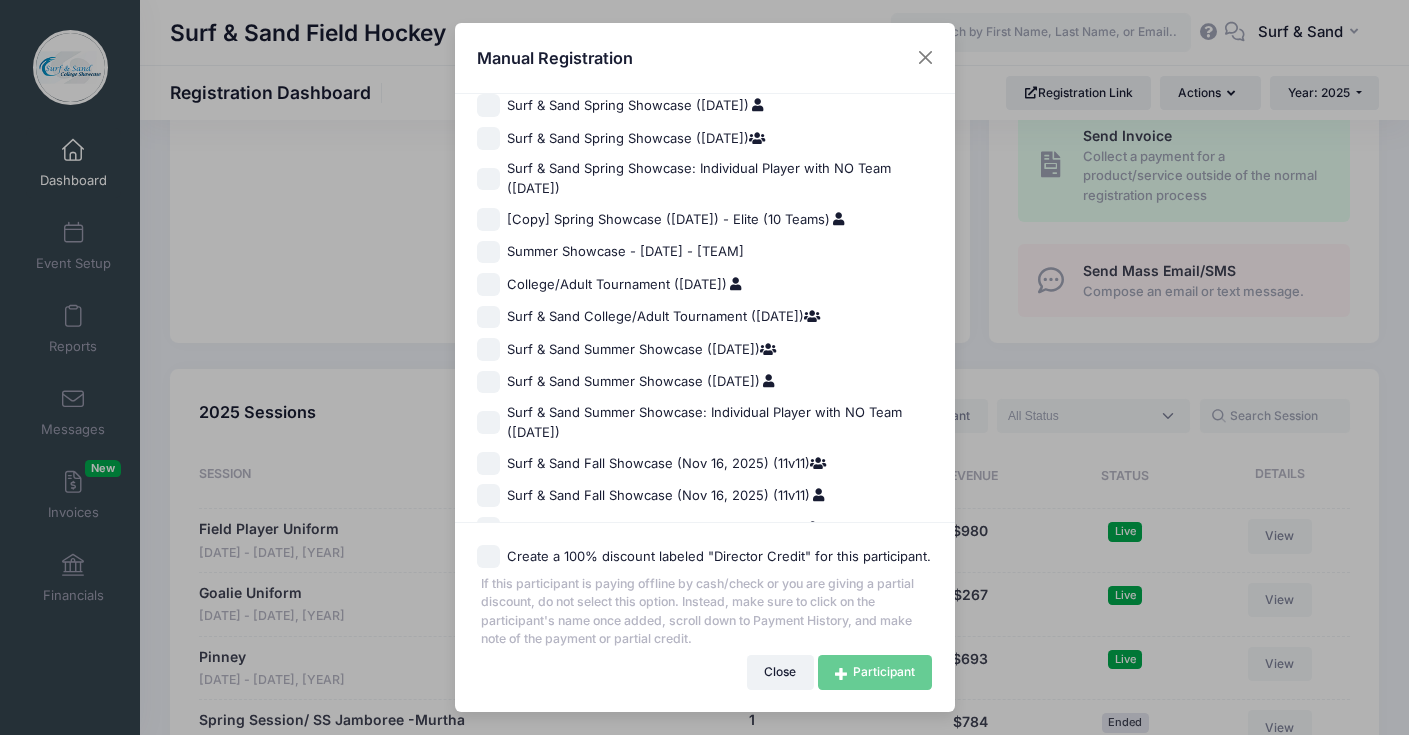 scroll, scrollTop: 1370, scrollLeft: 0, axis: vertical 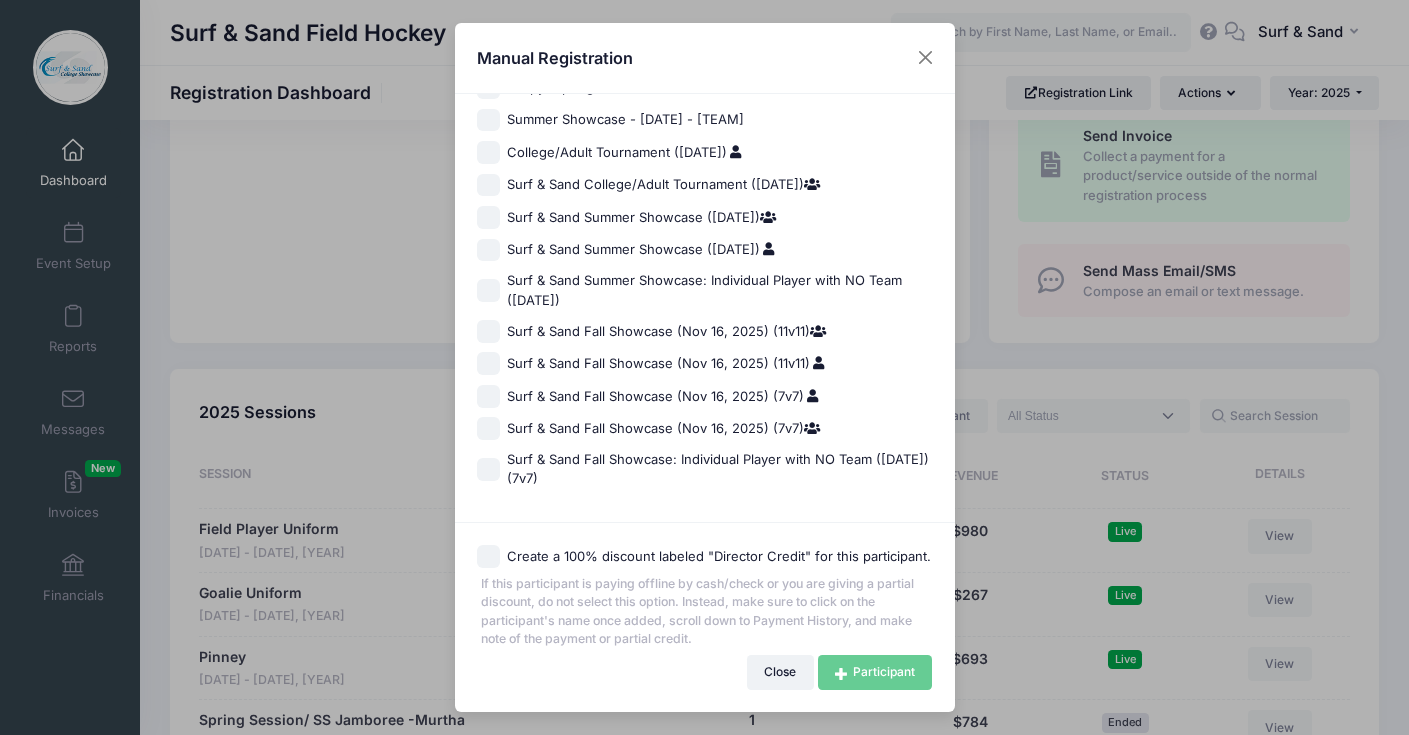 click on "Surf & Sand Fall Showcase (Nov 16, 2025) (11v11)" at bounding box center [666, 364] 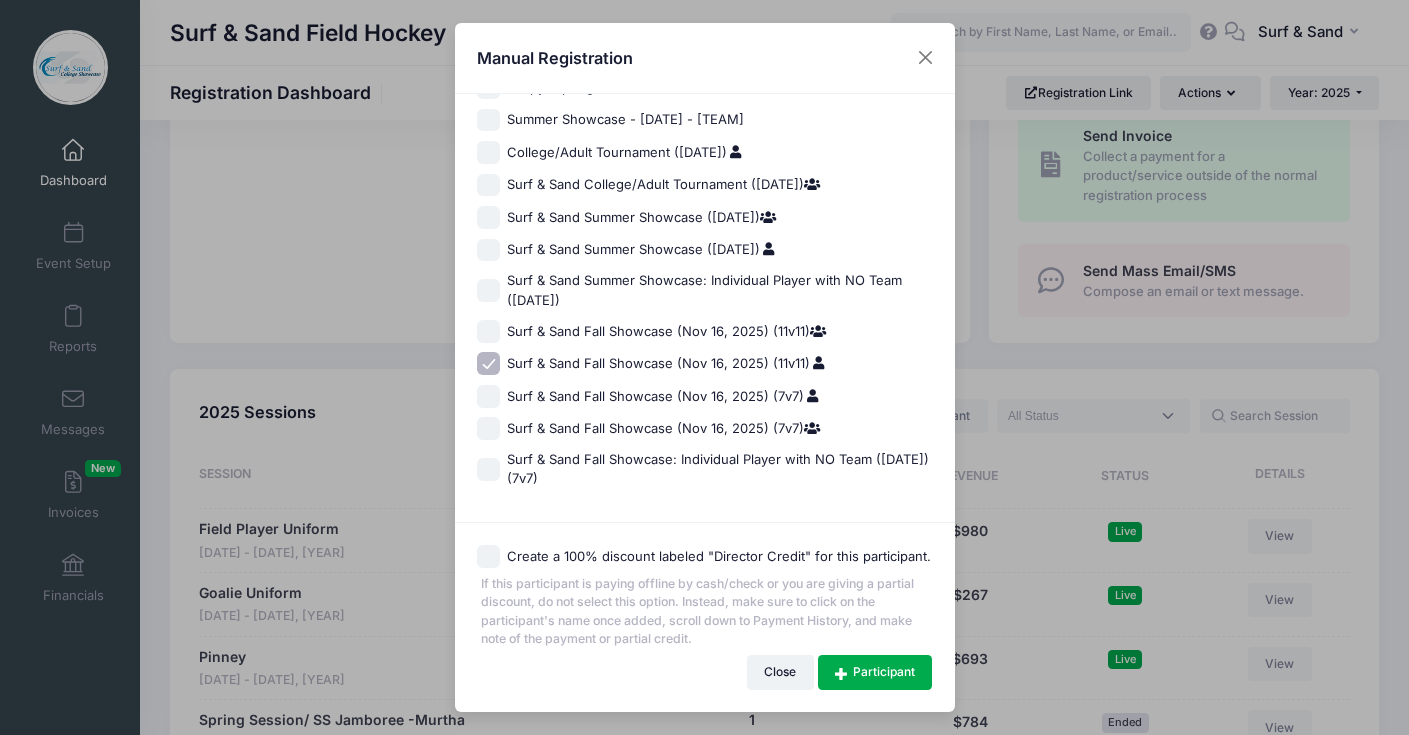 click on "Surf & Sand Fall Showcase (Nov 16, 2025) (11v11)" at bounding box center [488, 363] 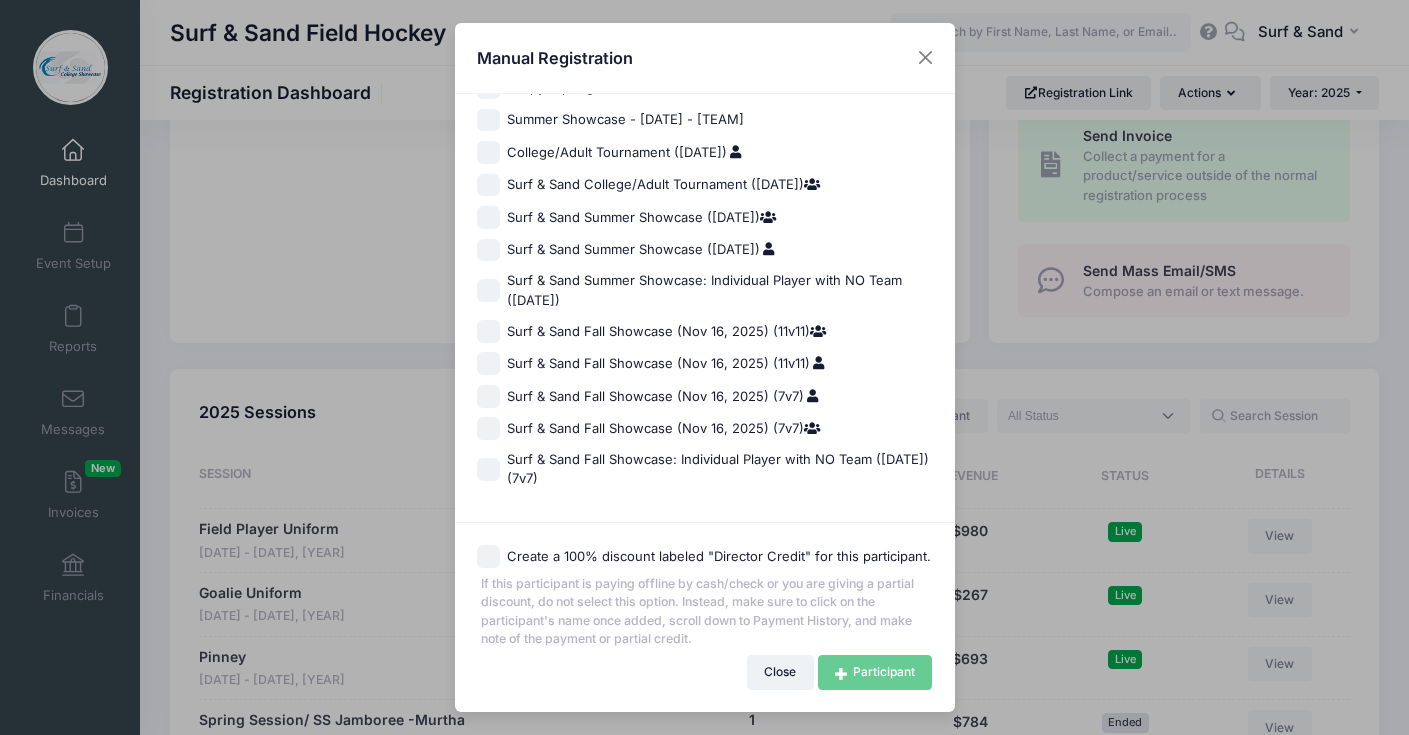 click on "Surf & Sand Fall Showcase (Nov 16, 2025) (7v7)" at bounding box center (488, 396) 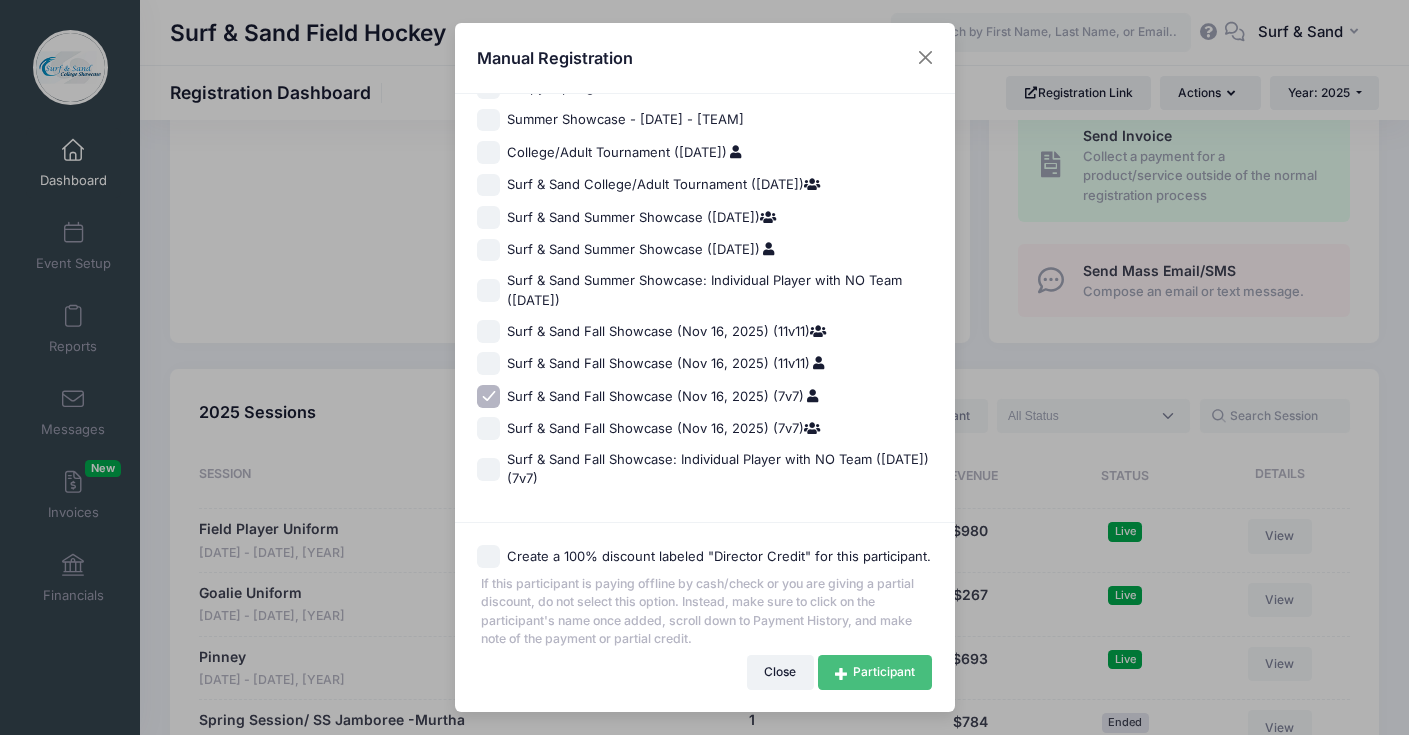 click on "Participant" at bounding box center [875, 672] 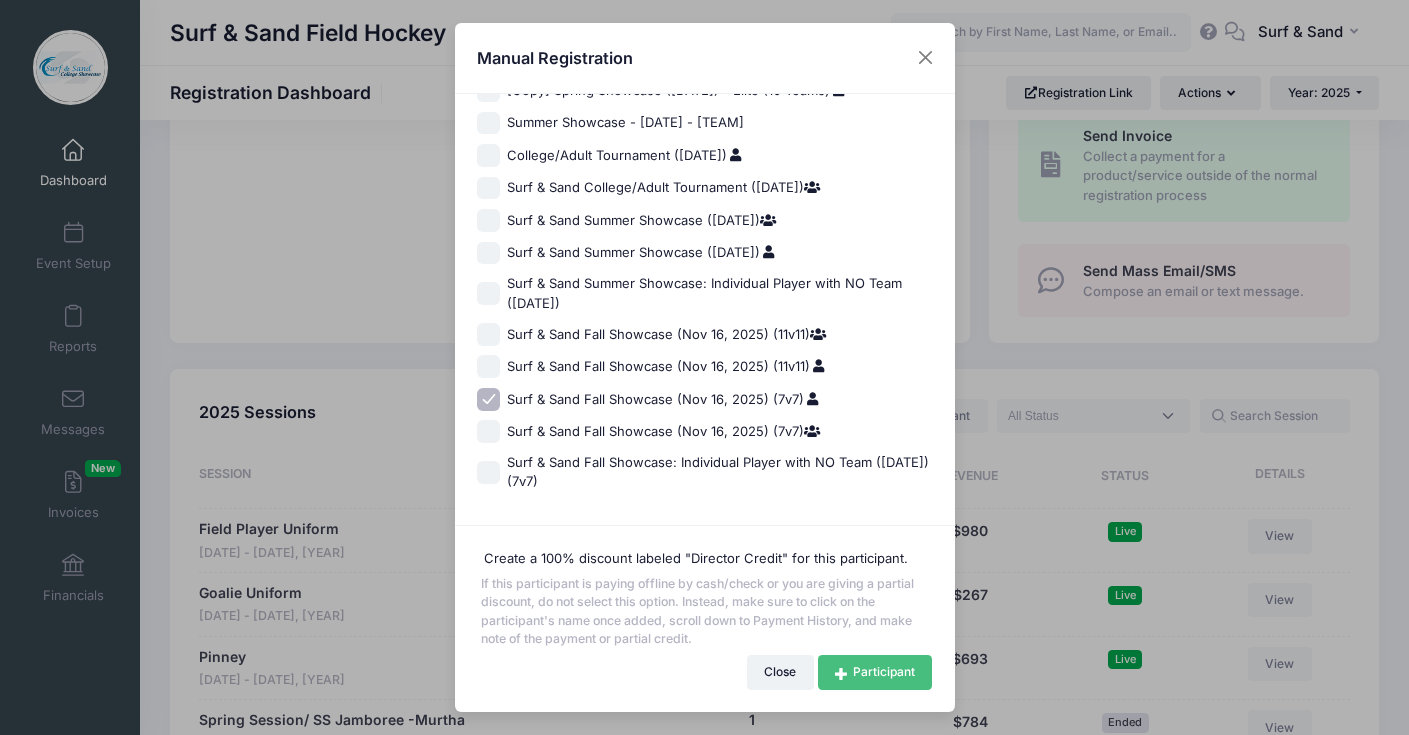 scroll, scrollTop: 1366, scrollLeft: 0, axis: vertical 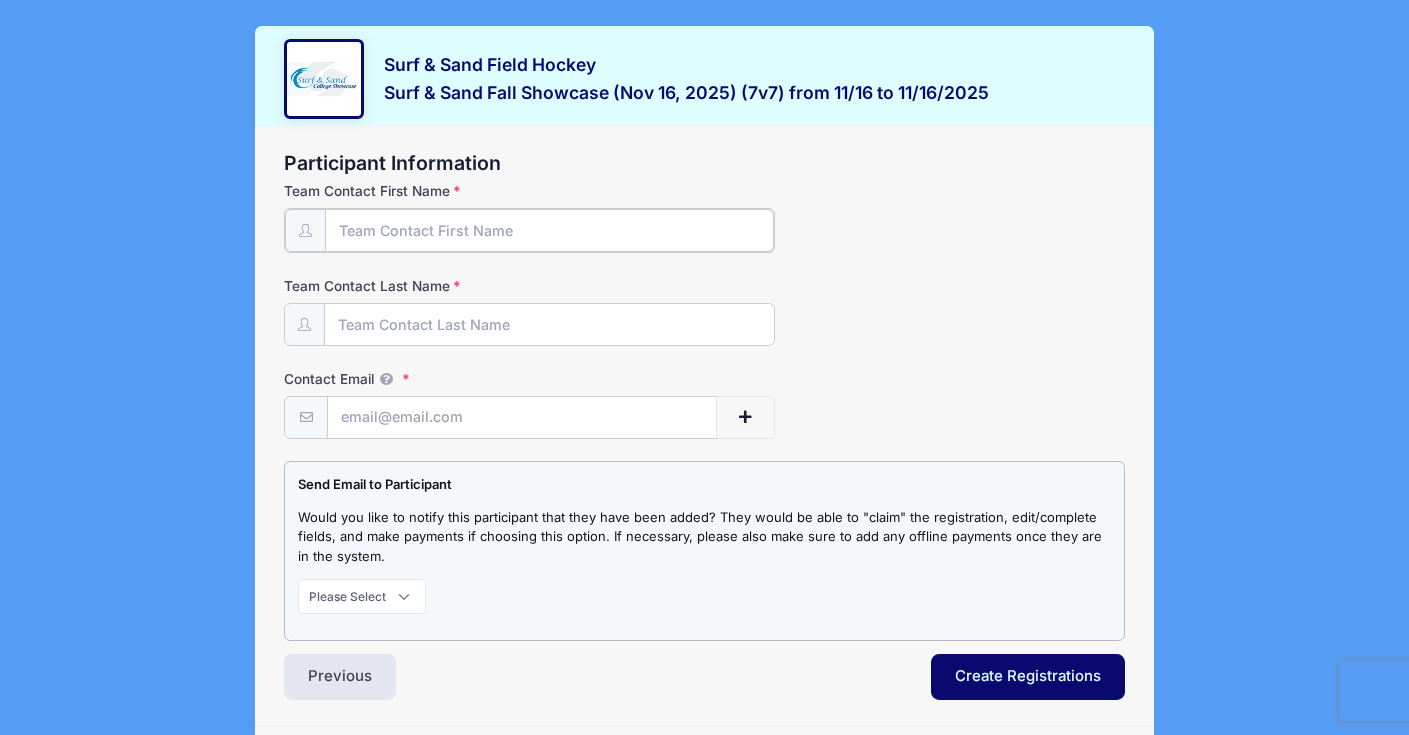 click on "Team Contact First Name" at bounding box center [549, 230] 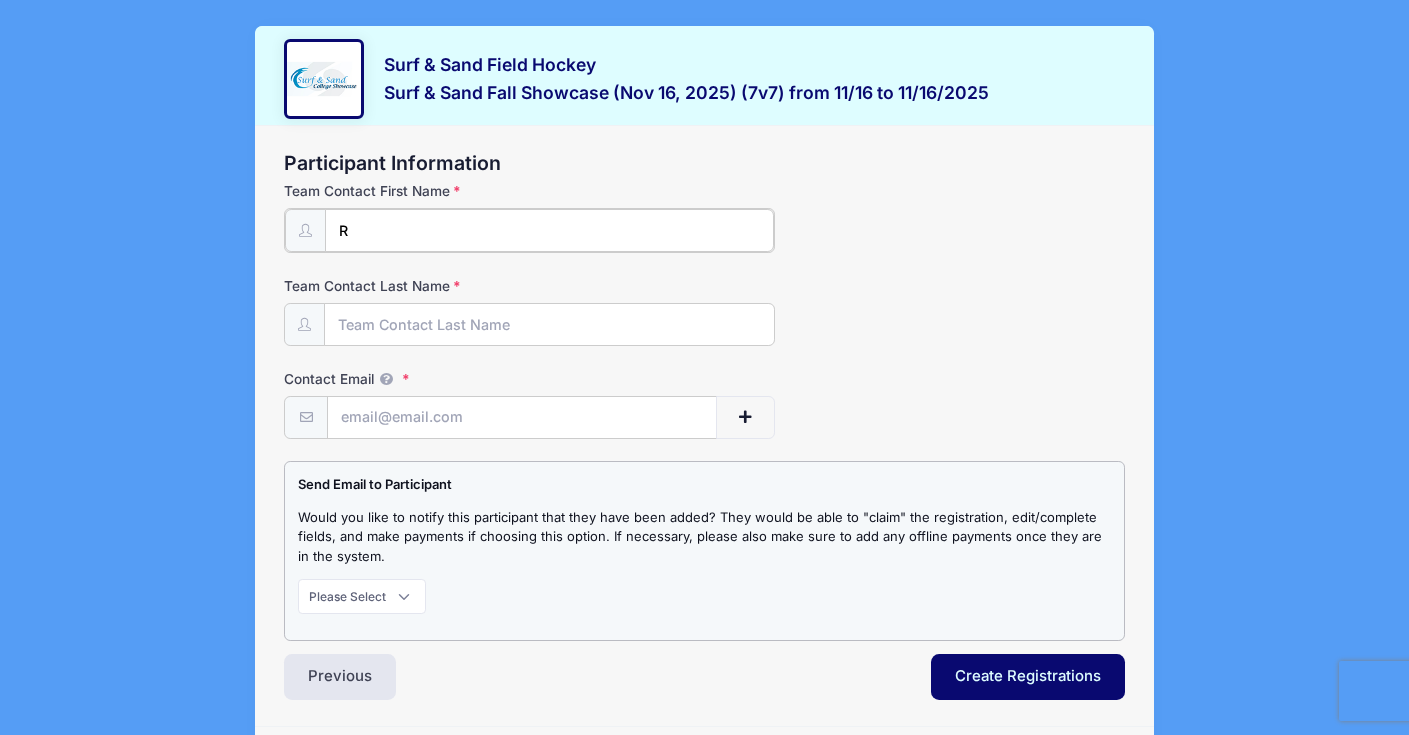 type on "[LAST]" 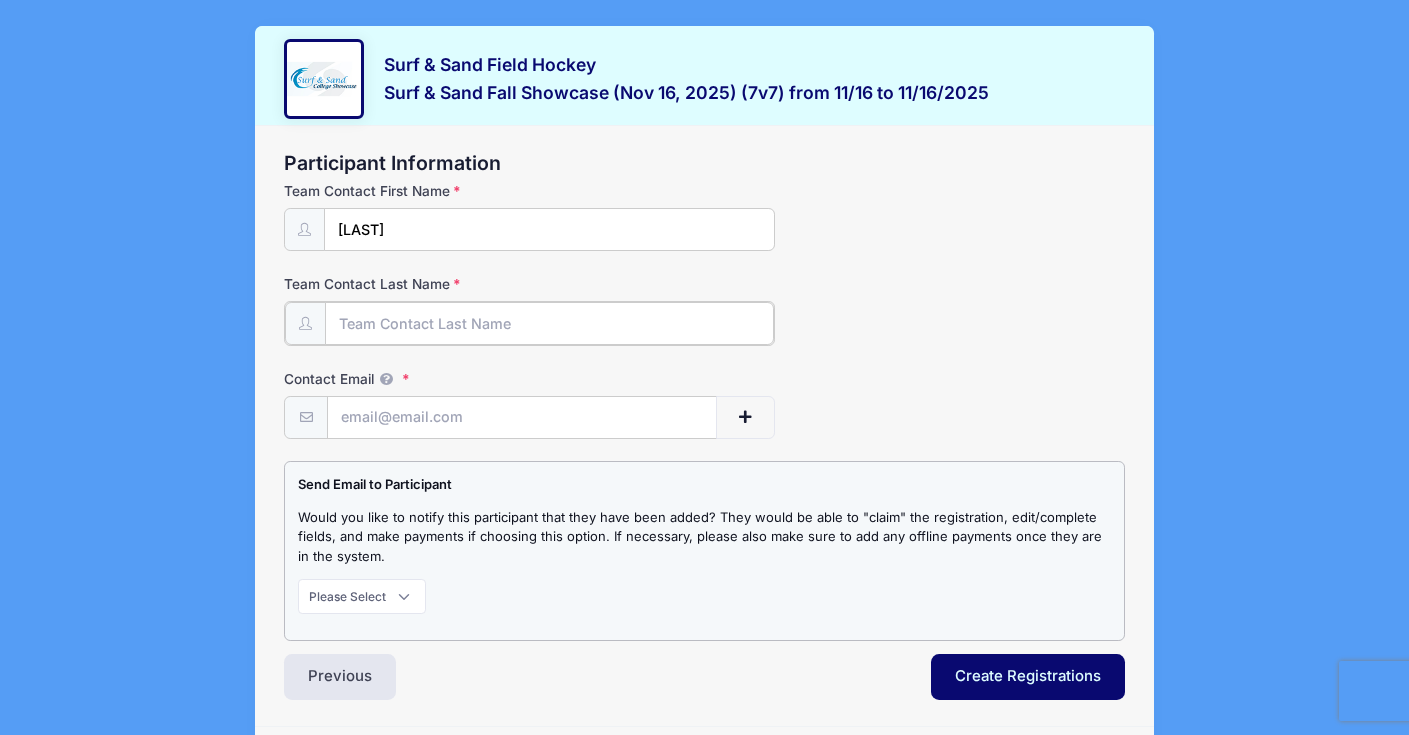 type on "[LAST]" 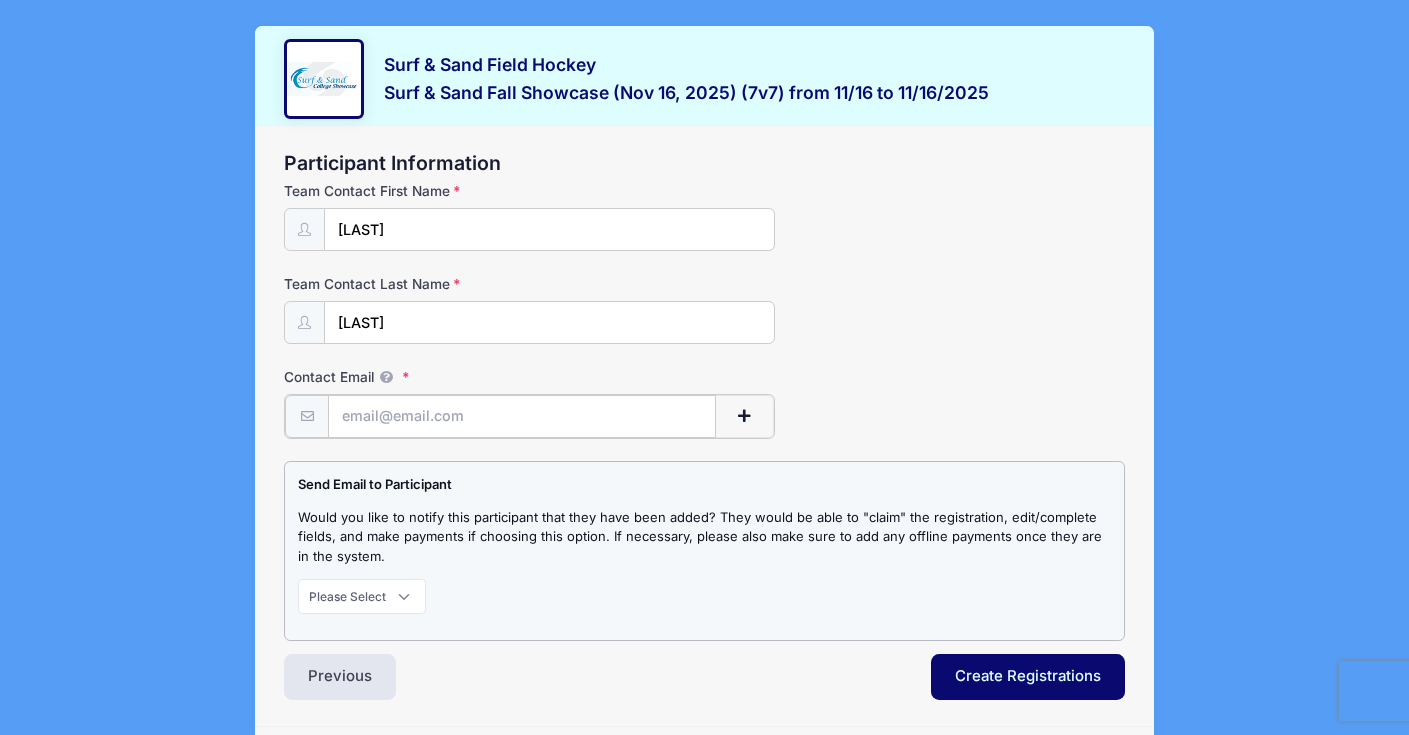type on "[EMAIL]" 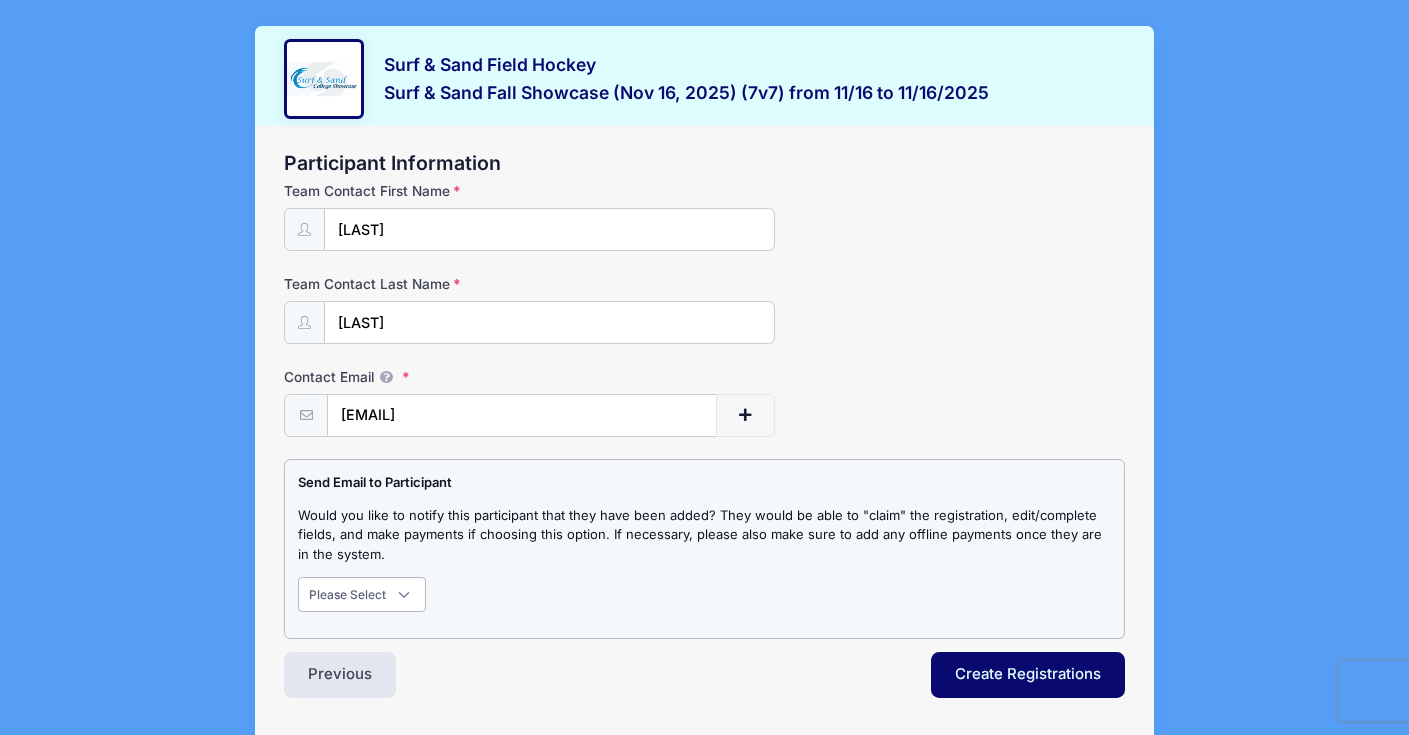 select on "1" 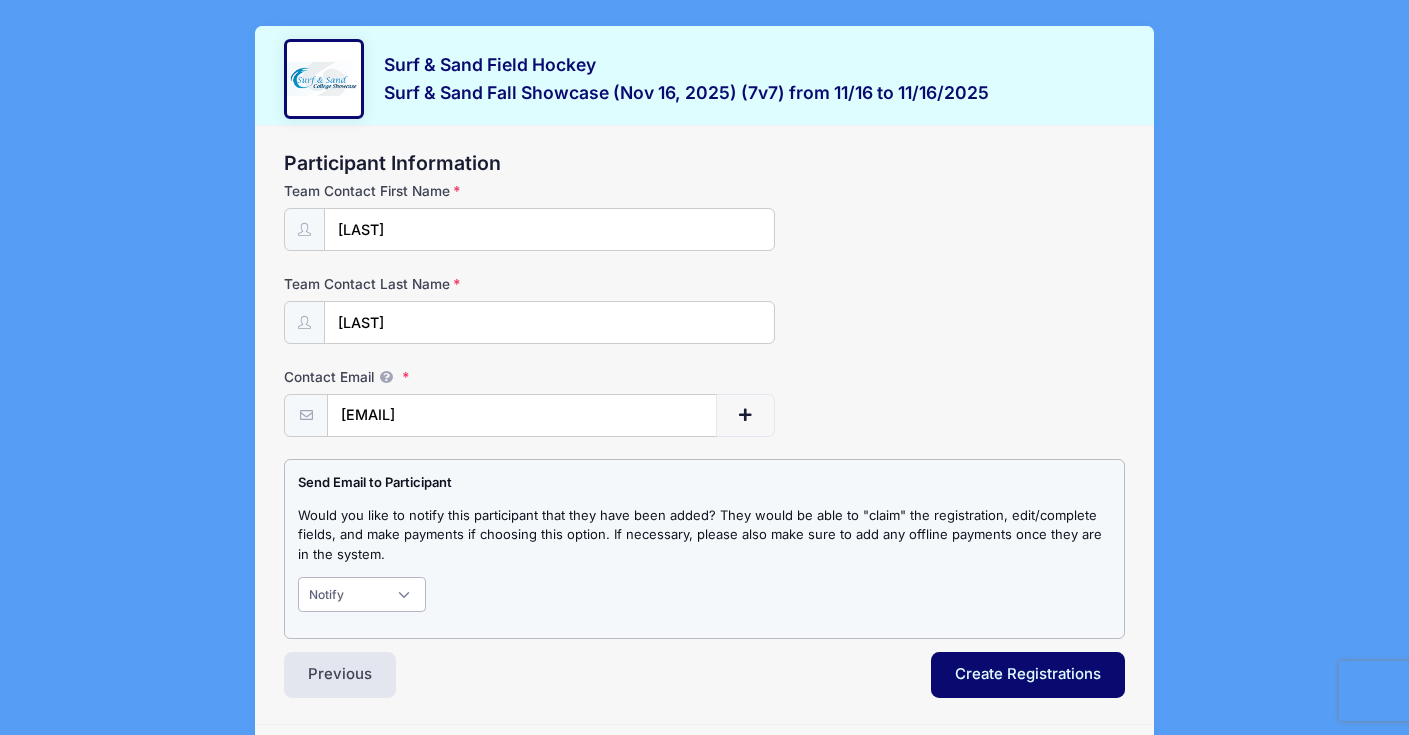 click on "Notify" at bounding box center [0, 0] 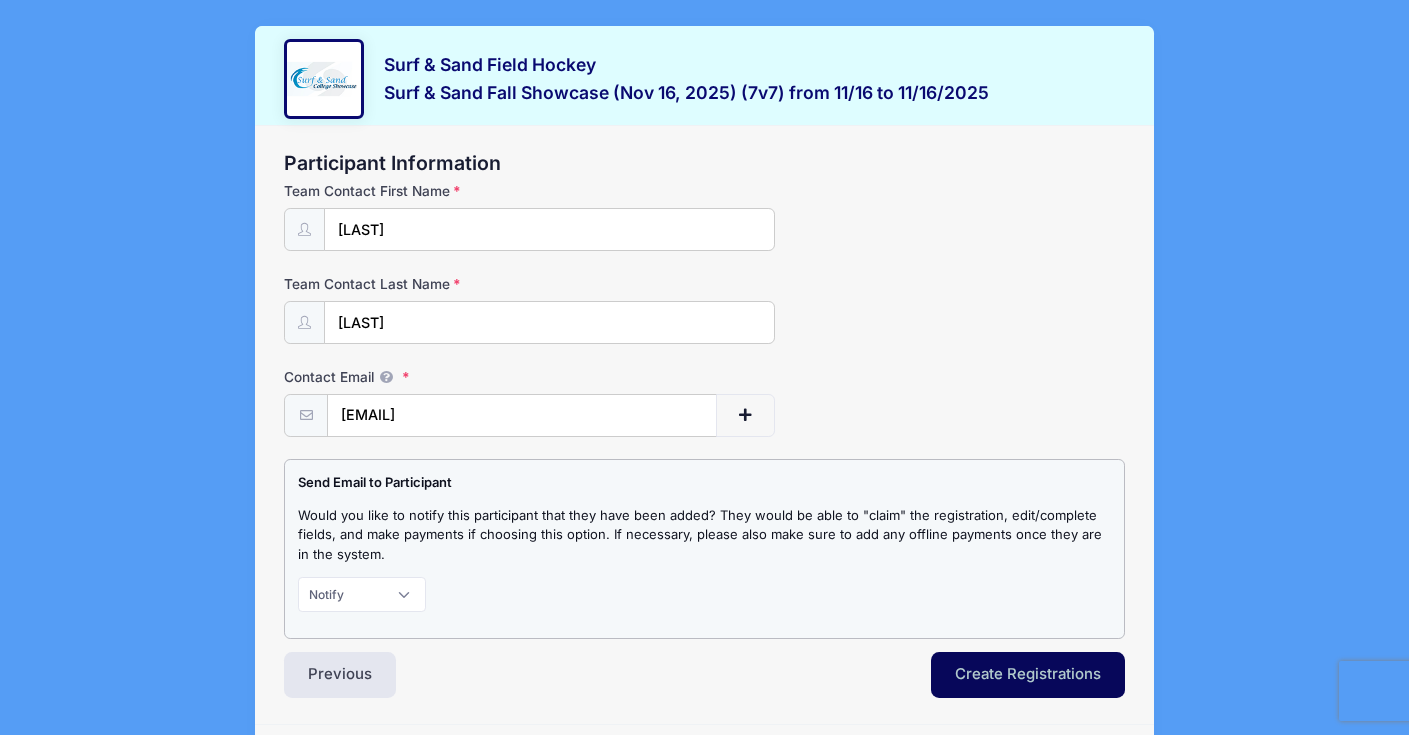 click on "Create Registrations" at bounding box center (1028, 675) 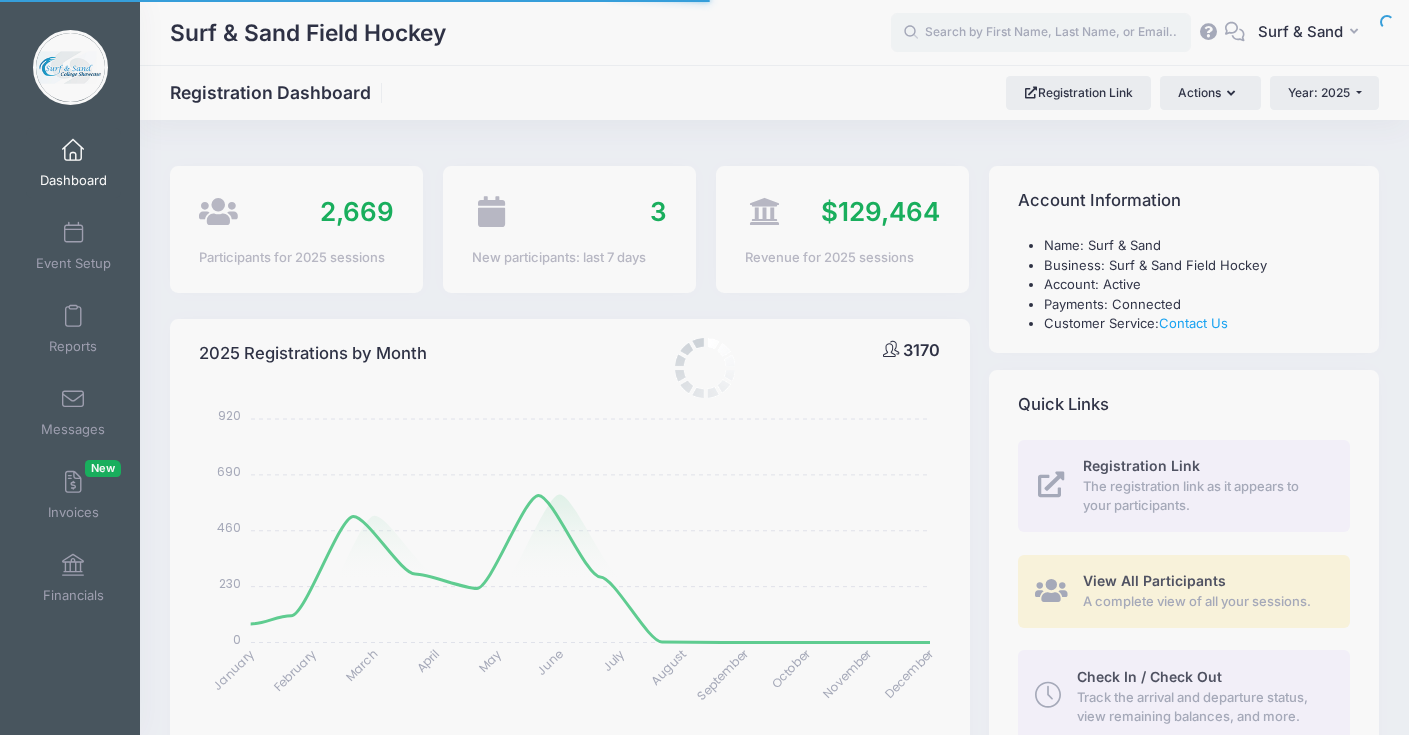 select 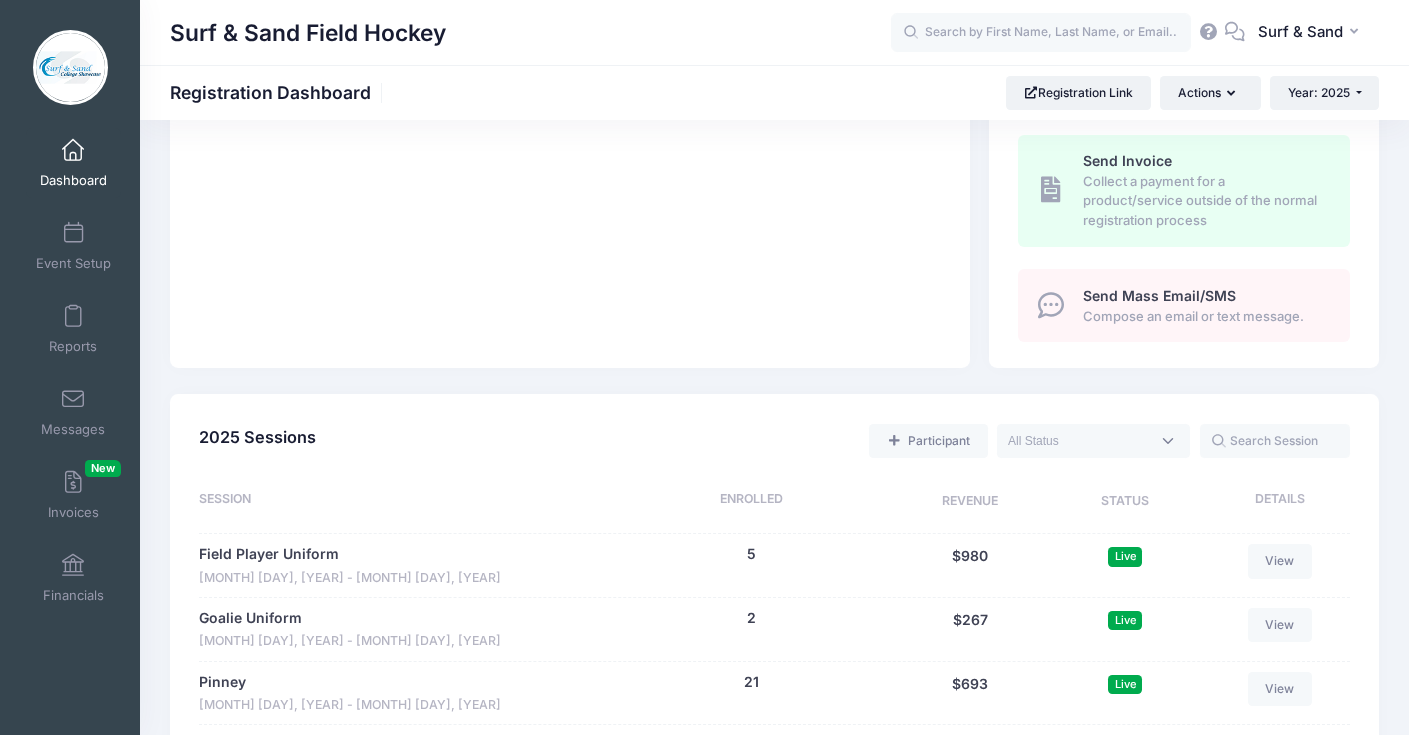 scroll, scrollTop: 640, scrollLeft: 0, axis: vertical 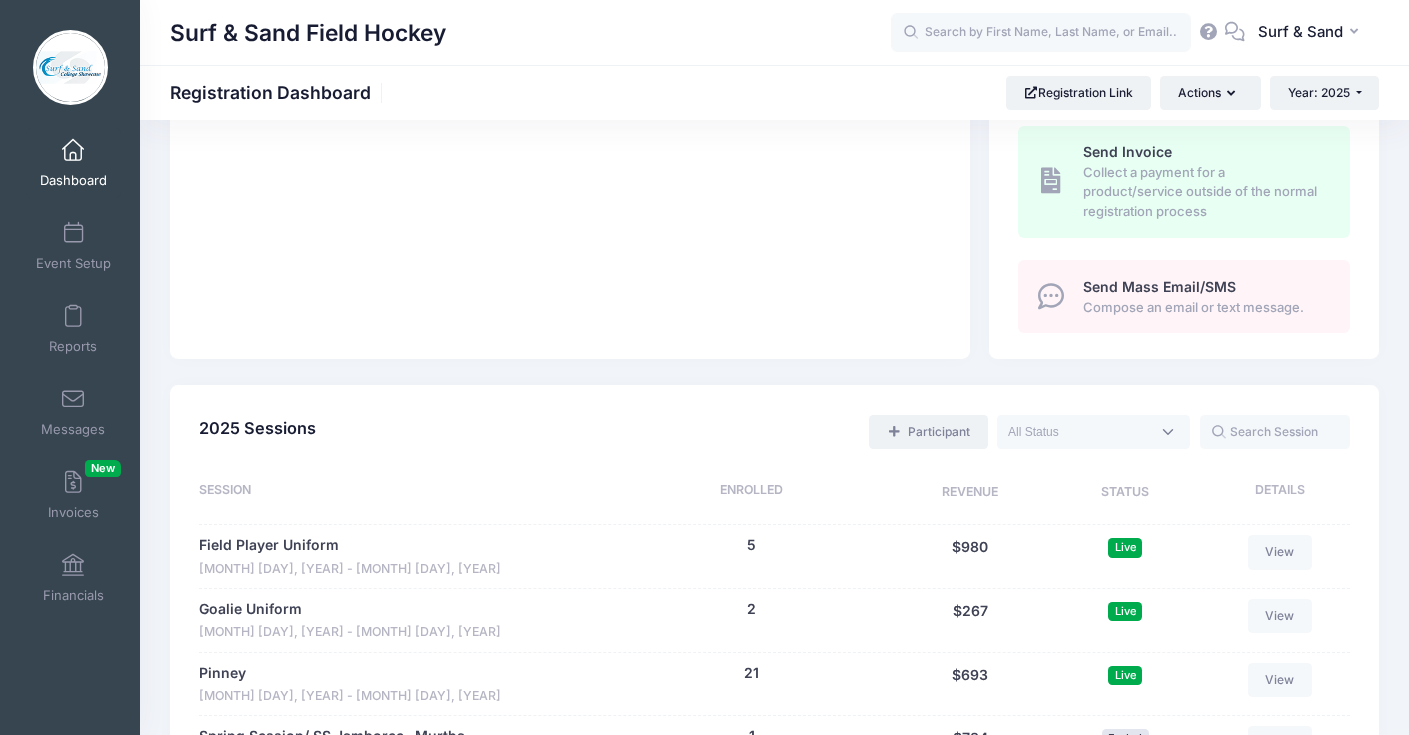 click on "Participant" at bounding box center [928, 432] 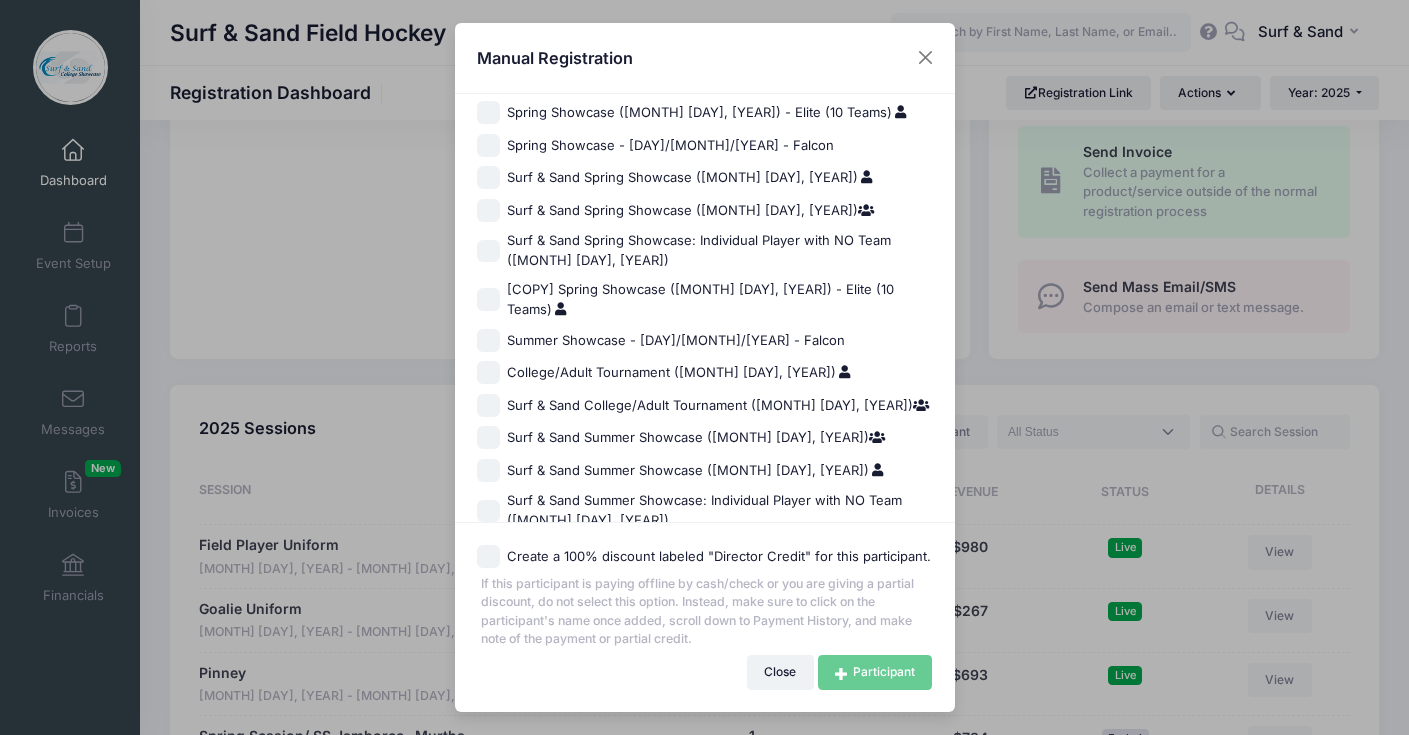 scroll, scrollTop: 1370, scrollLeft: 0, axis: vertical 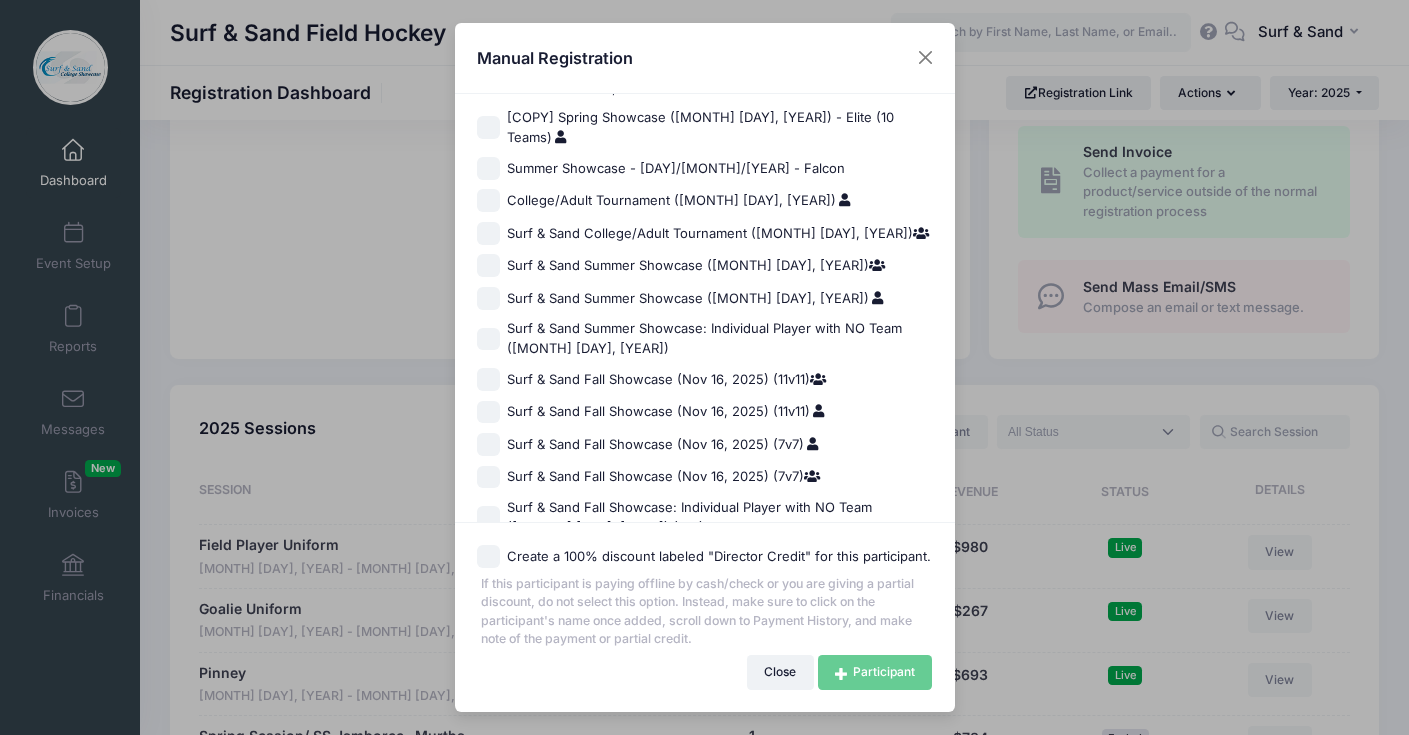 click on "Surf & Sand Fall Showcase (Nov 16, 2025) (7v7)" at bounding box center [663, 445] 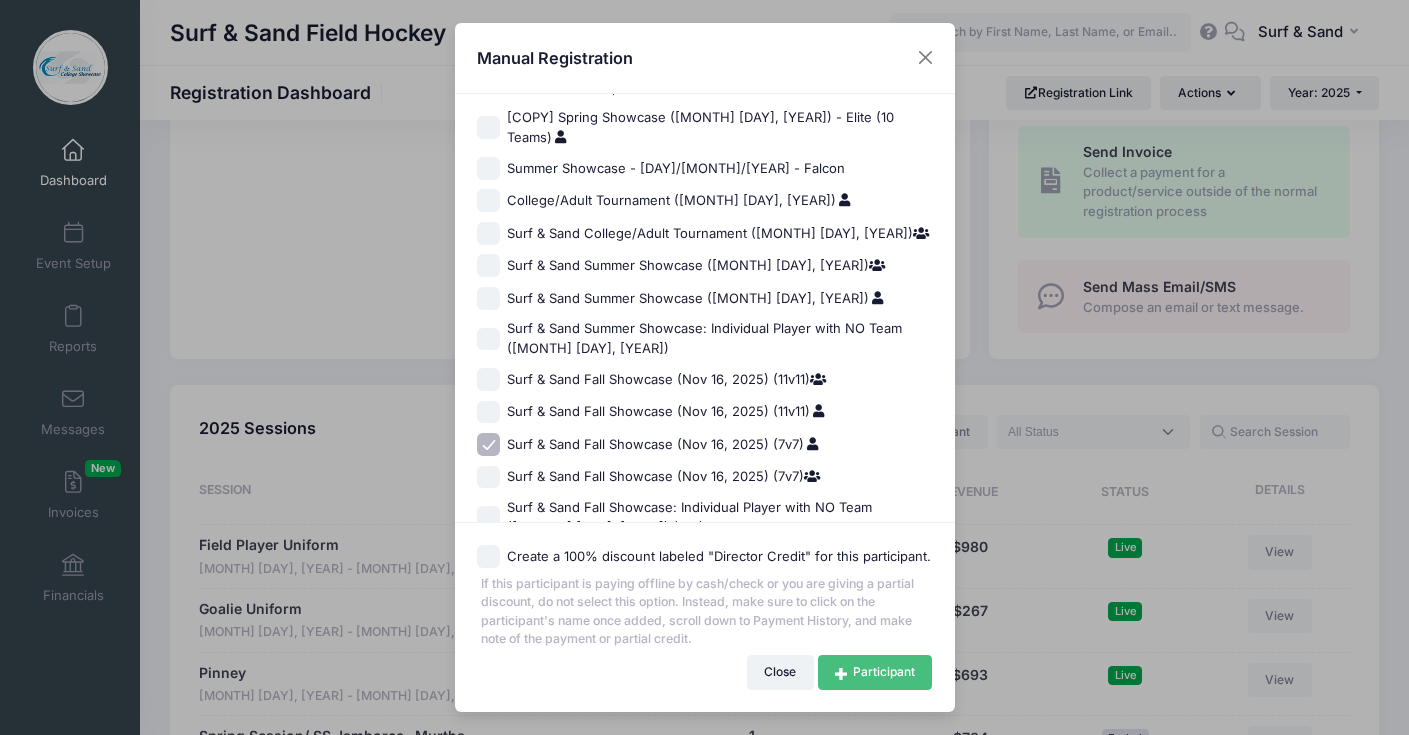click on "Participant" at bounding box center (875, 672) 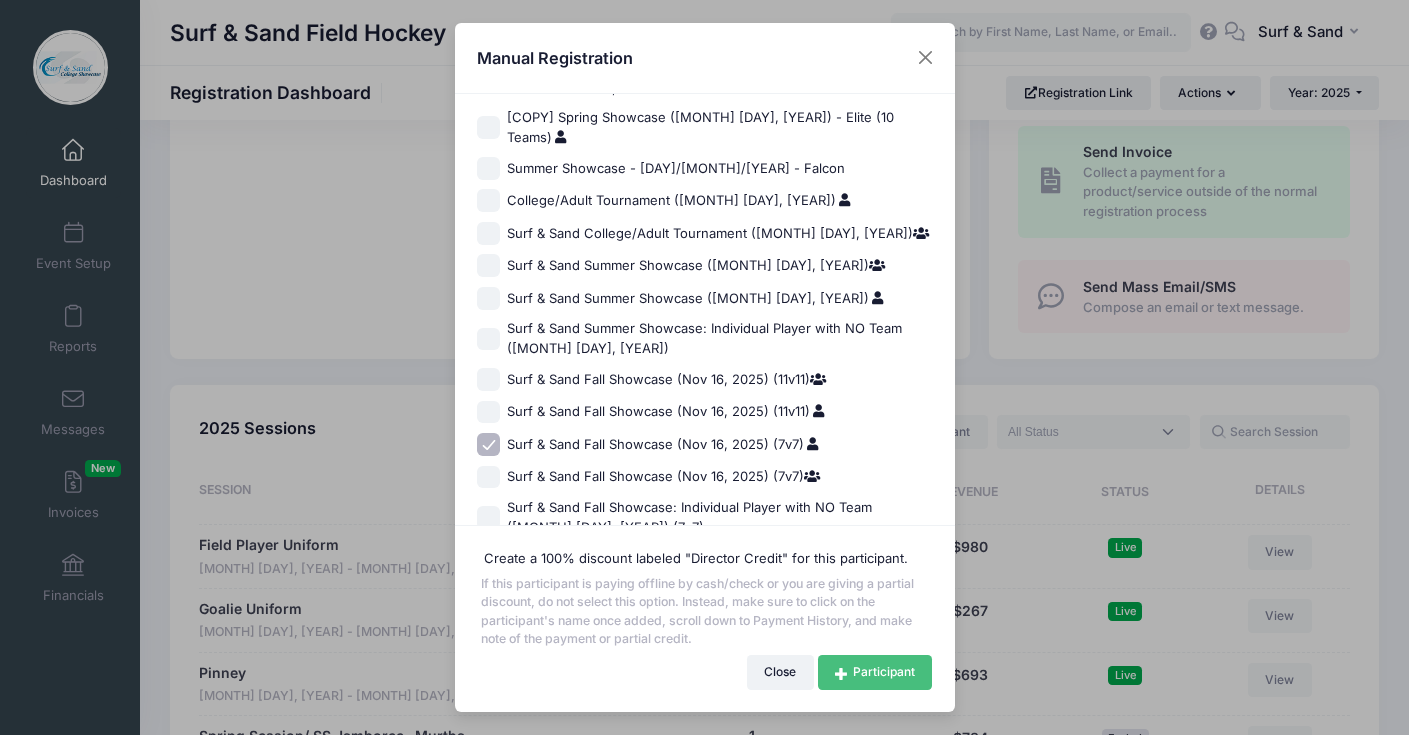scroll, scrollTop: 1366, scrollLeft: 0, axis: vertical 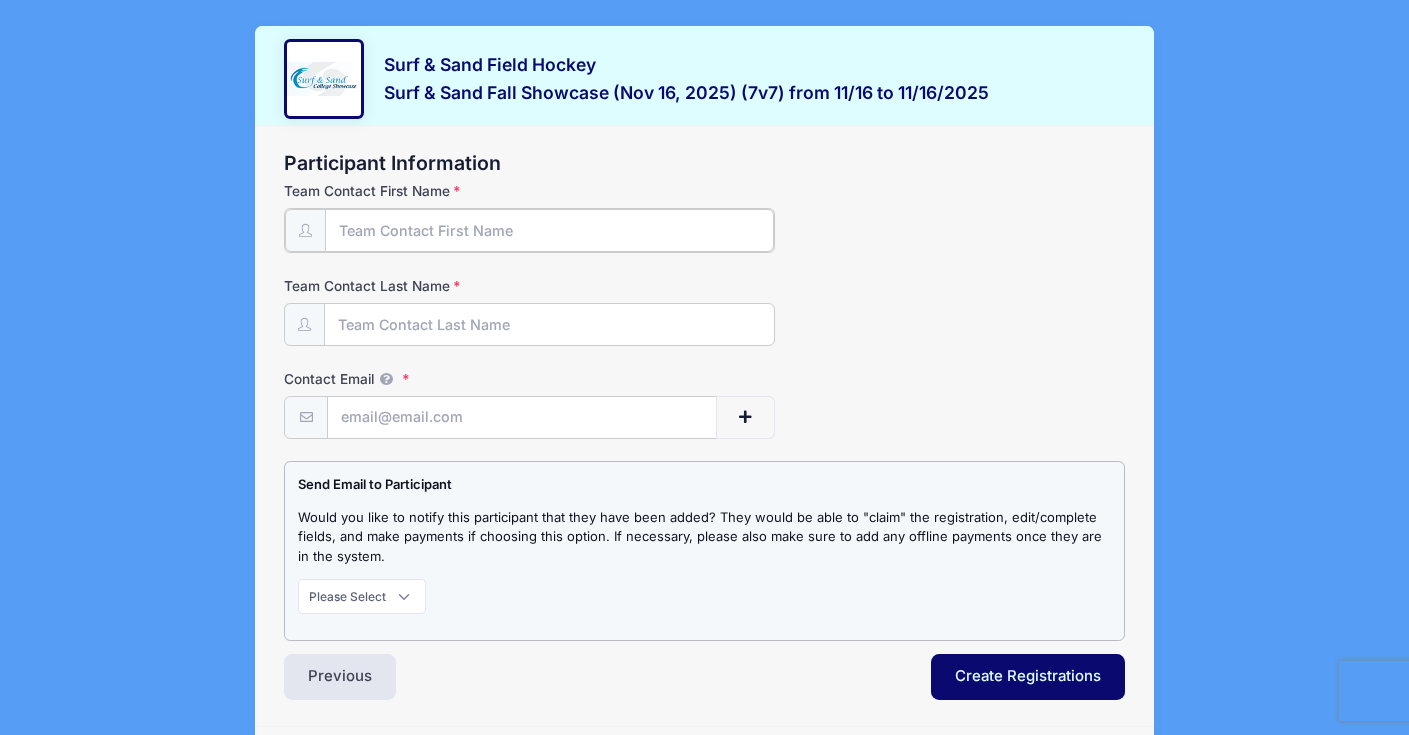 click on "Team Contact First Name" at bounding box center [549, 230] 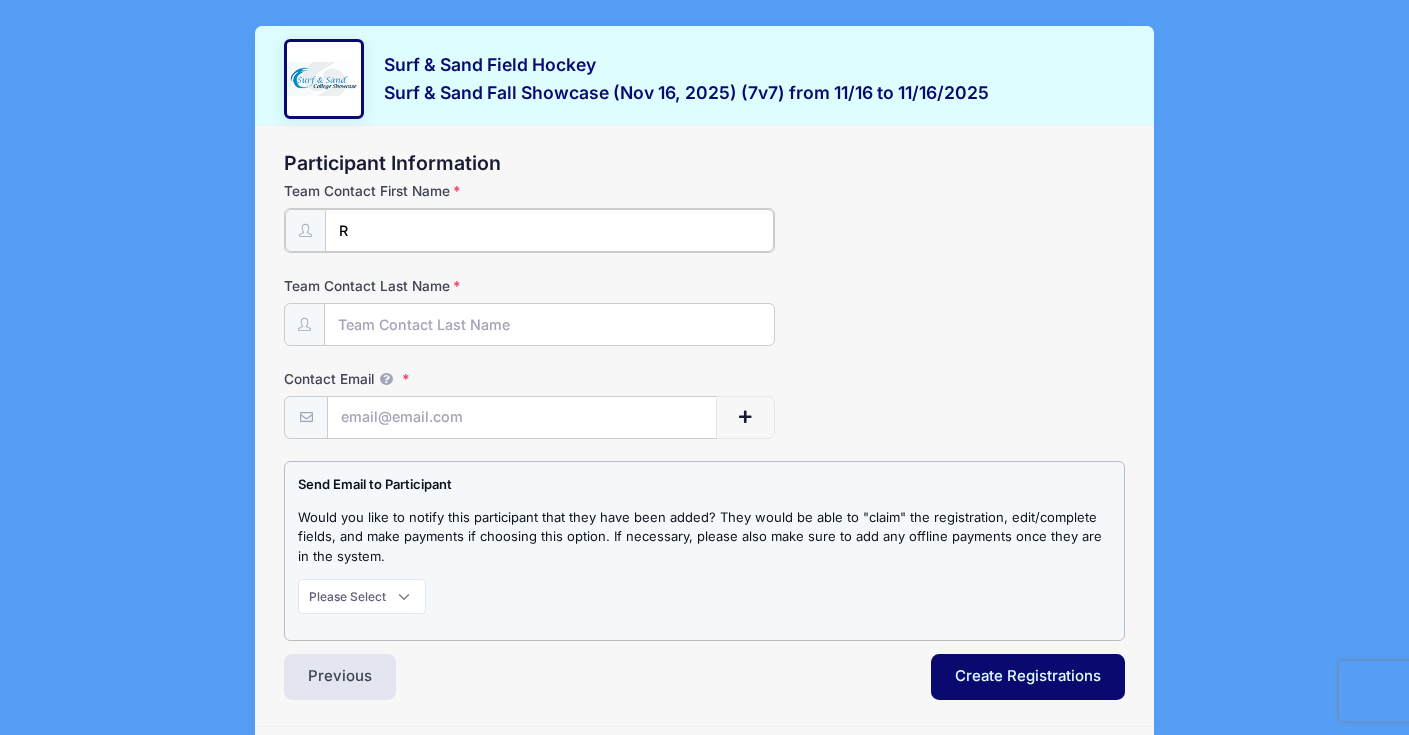 type on "[LAST]" 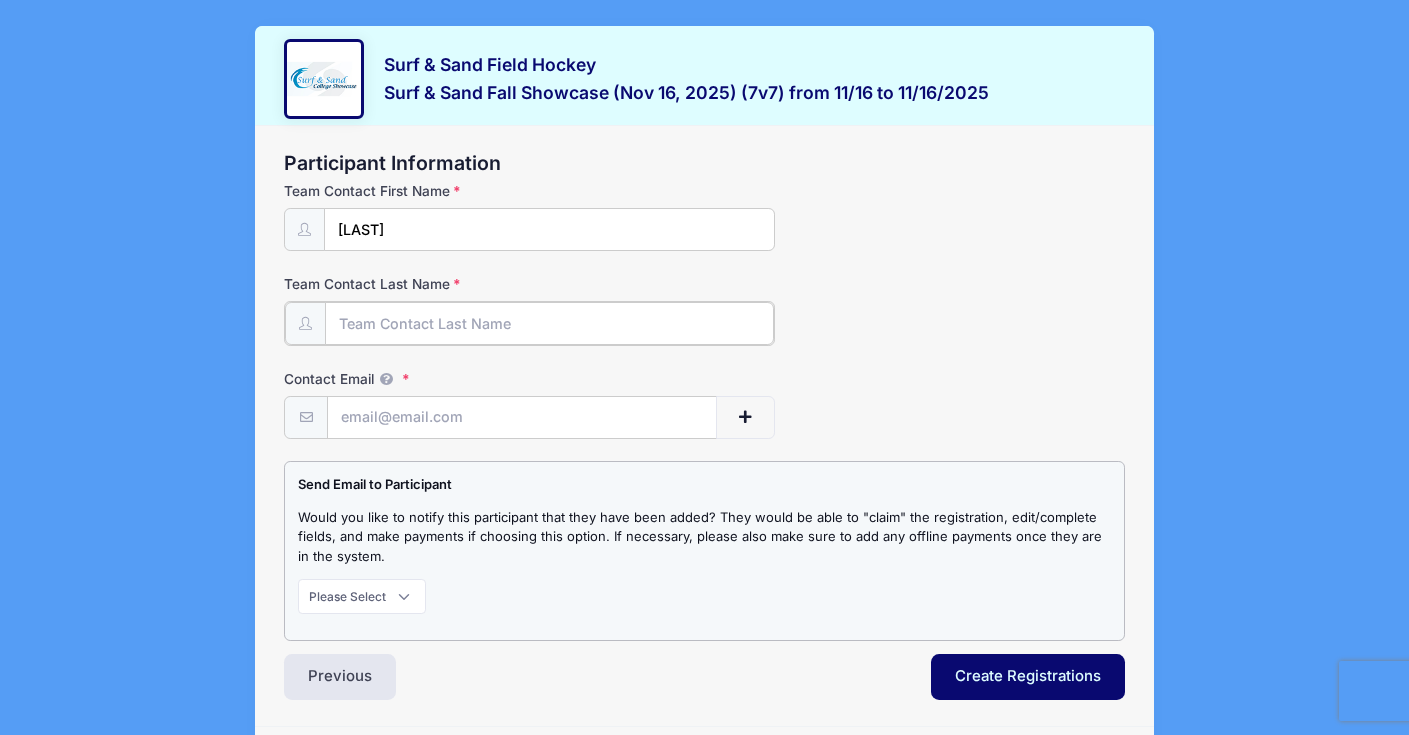 type on "[LAST]" 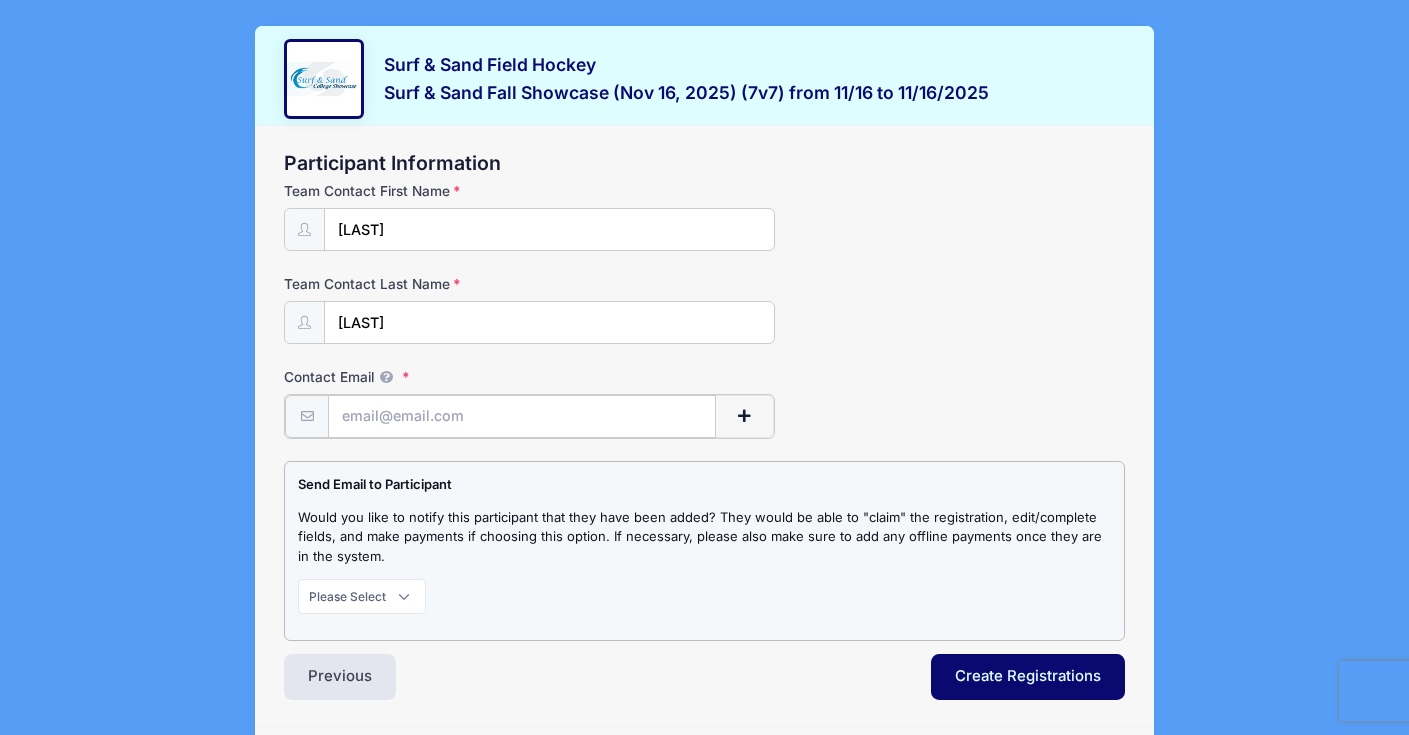 type on "phoenixelitenj@[EMAIL]" 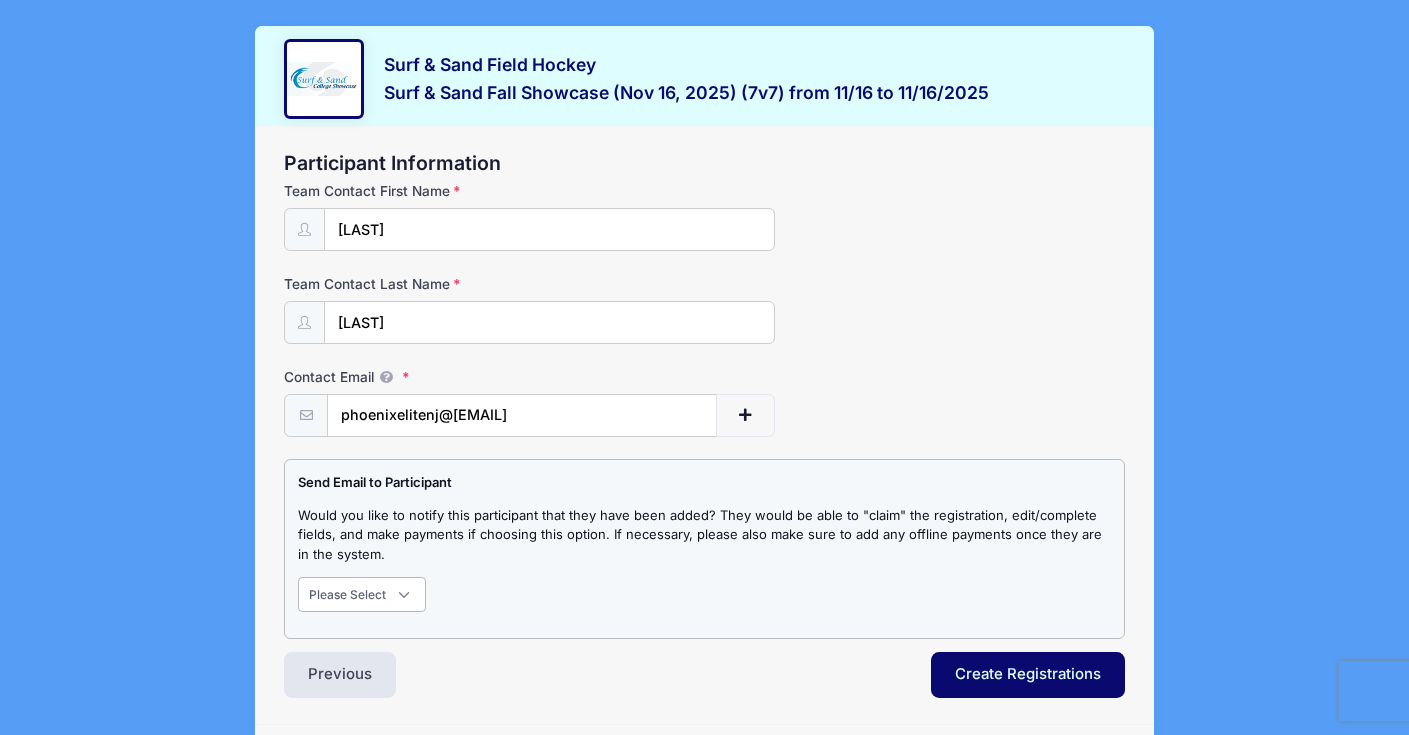 select on "1" 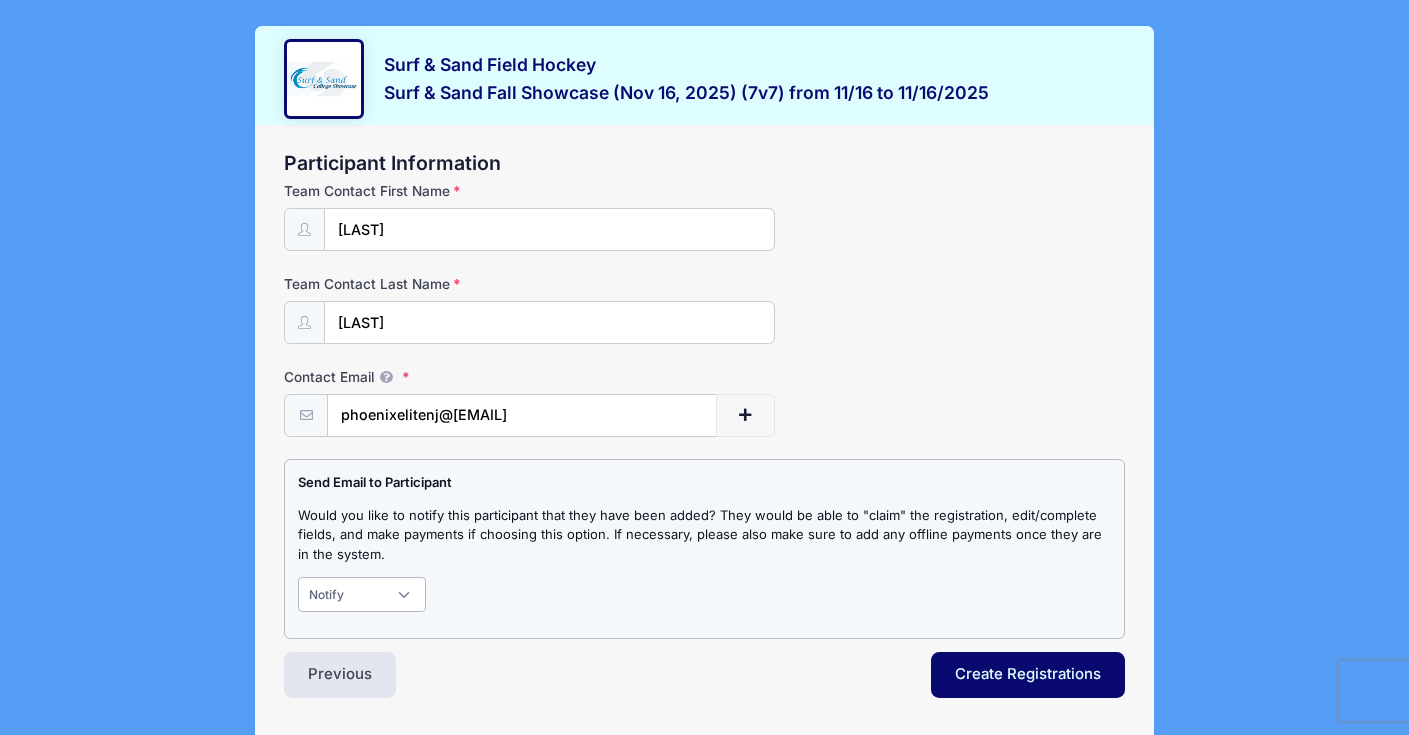 click on "Notify" at bounding box center (0, 0) 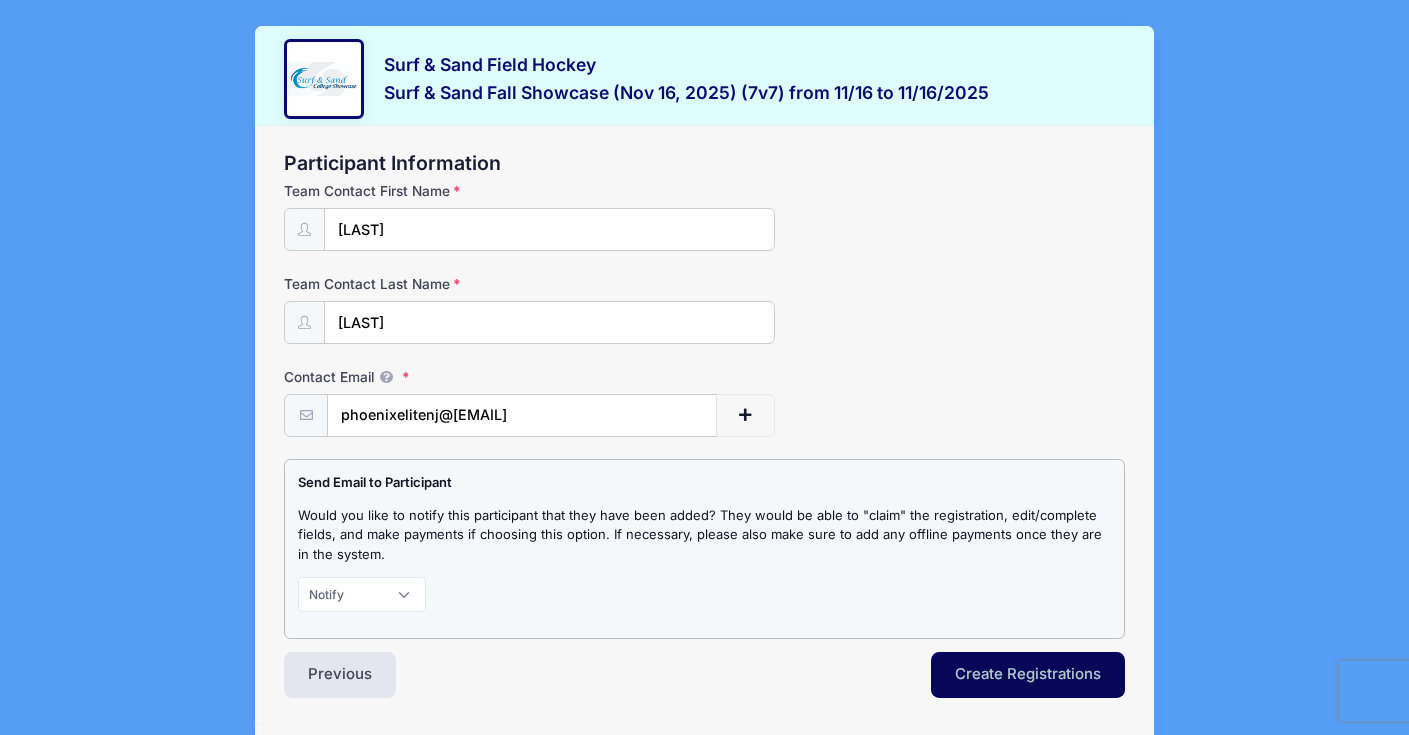 click on "Create Registrations" at bounding box center [1028, 675] 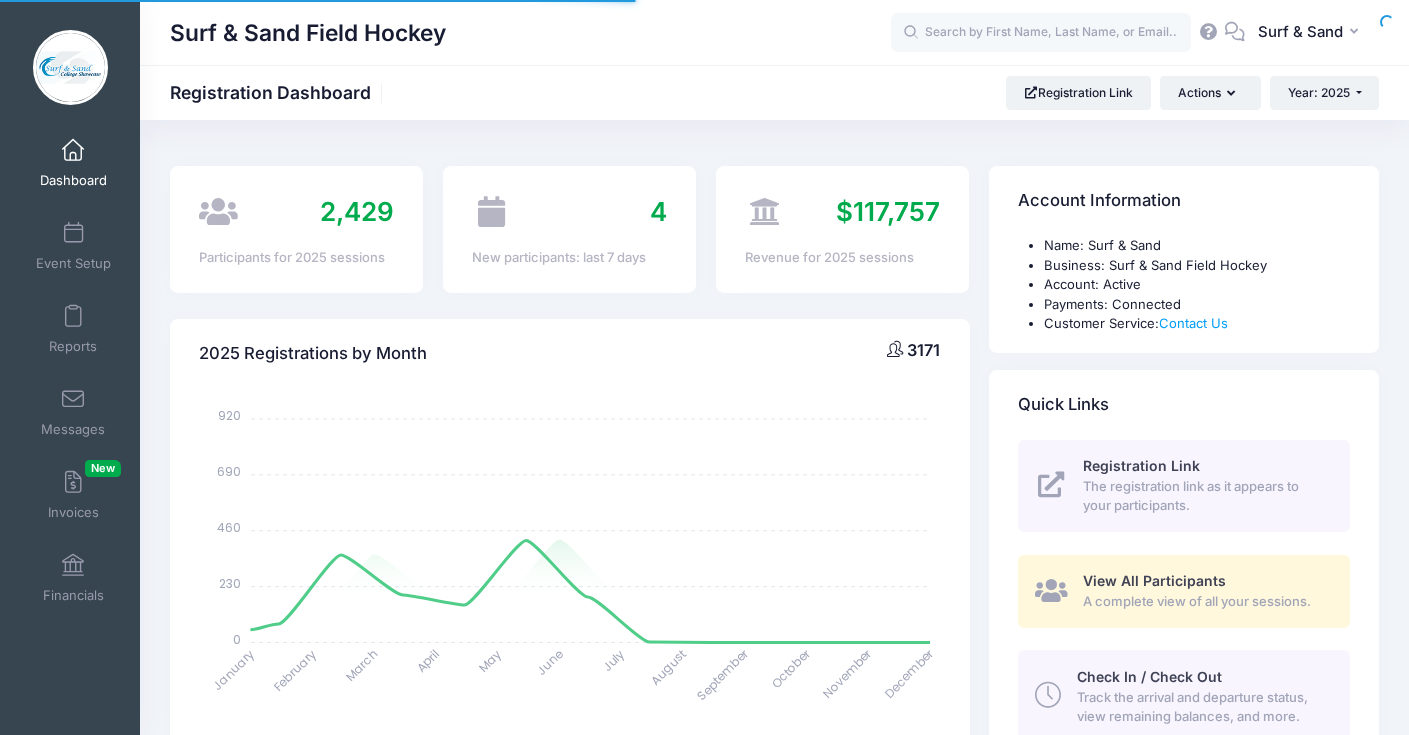 select 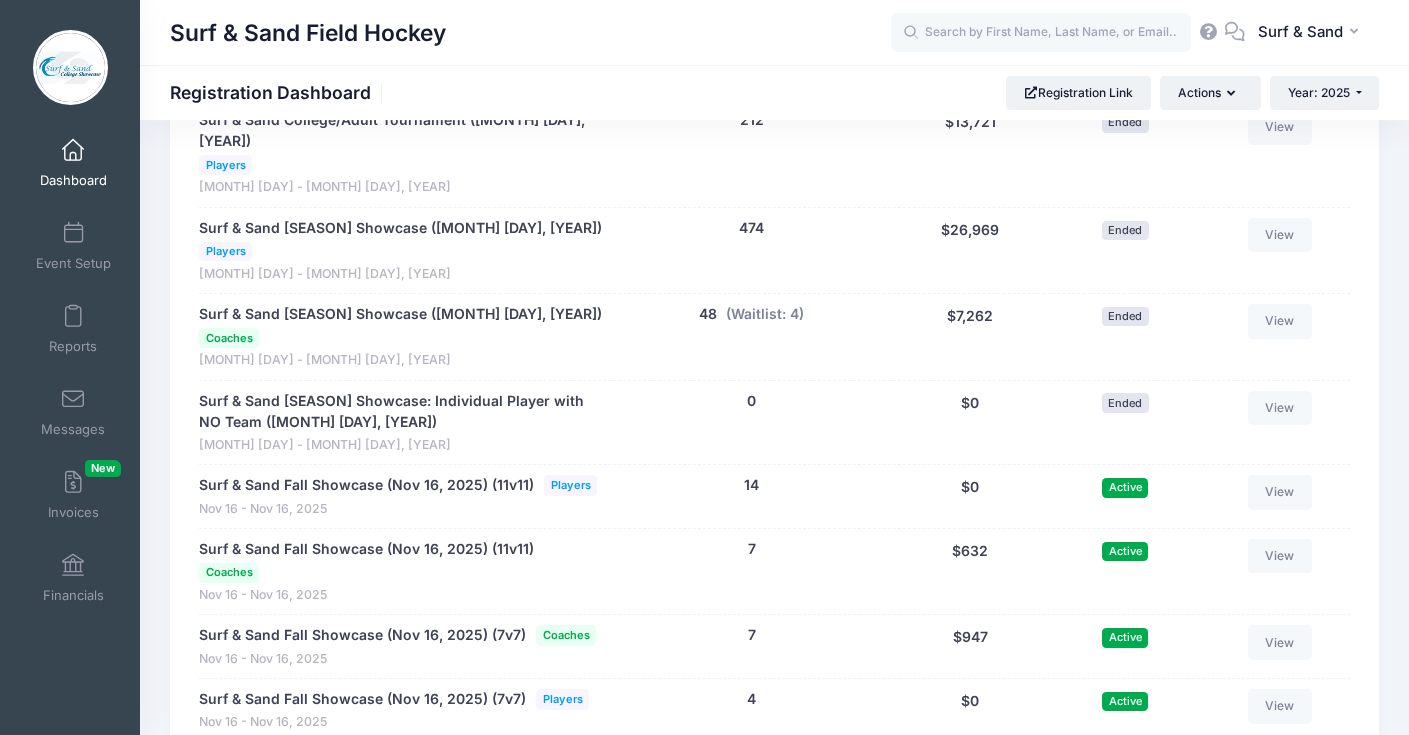 scroll, scrollTop: 3852, scrollLeft: 0, axis: vertical 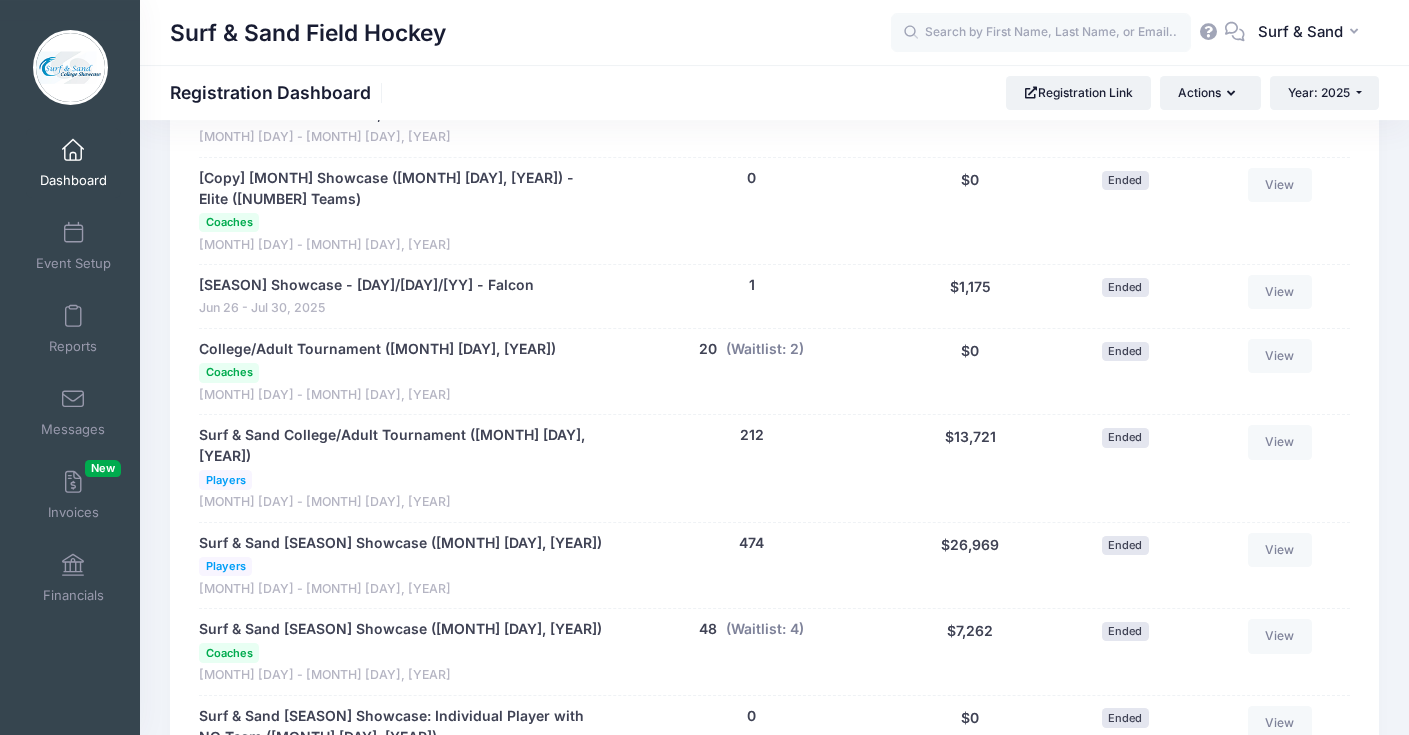 click on "View" at bounding box center (1280, 957) 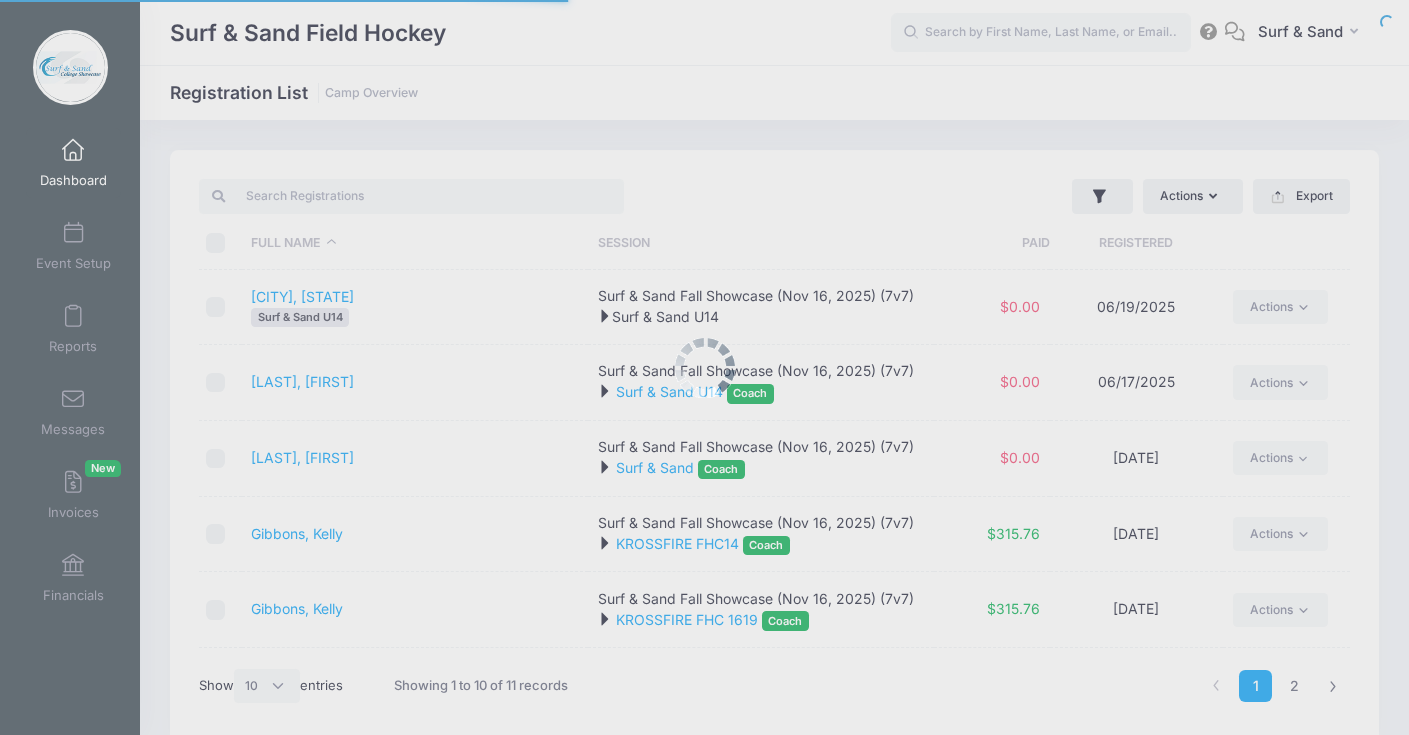 select on "10" 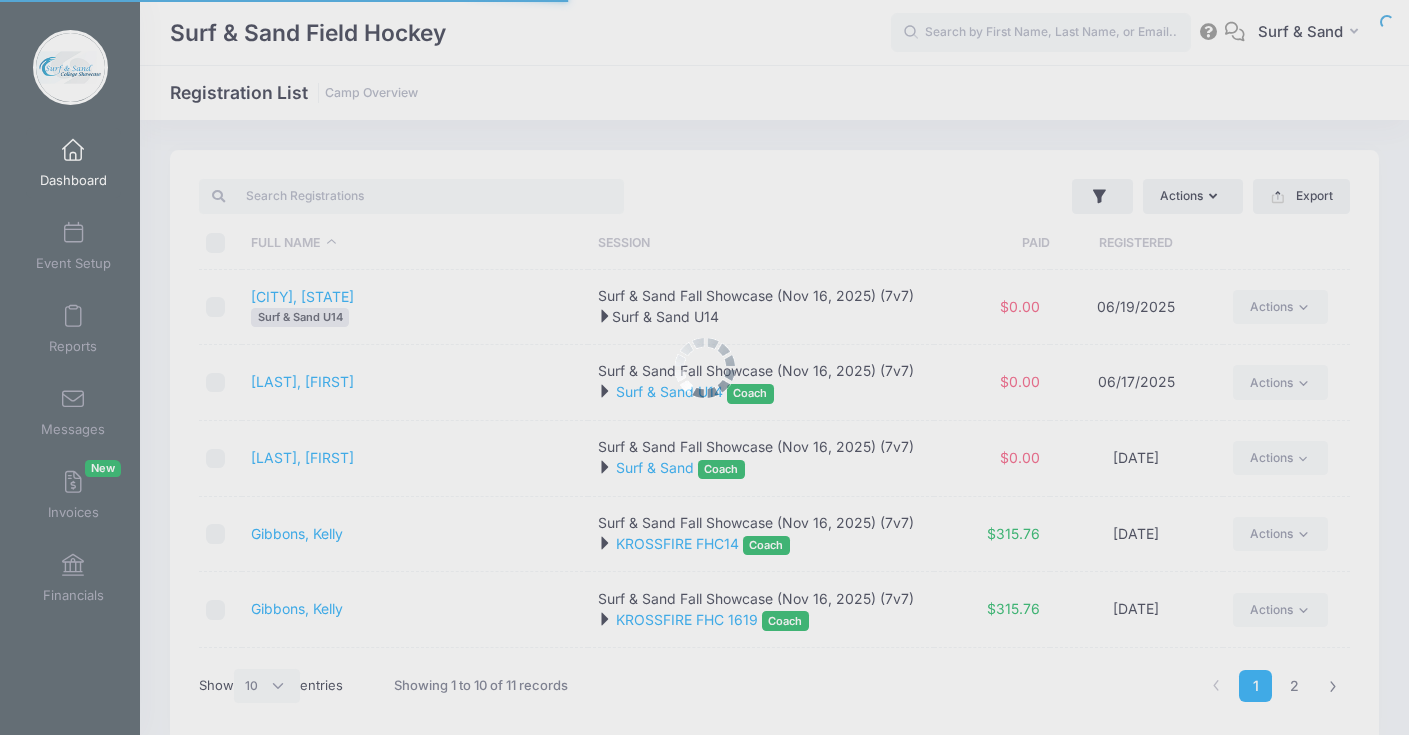 scroll, scrollTop: 0, scrollLeft: 0, axis: both 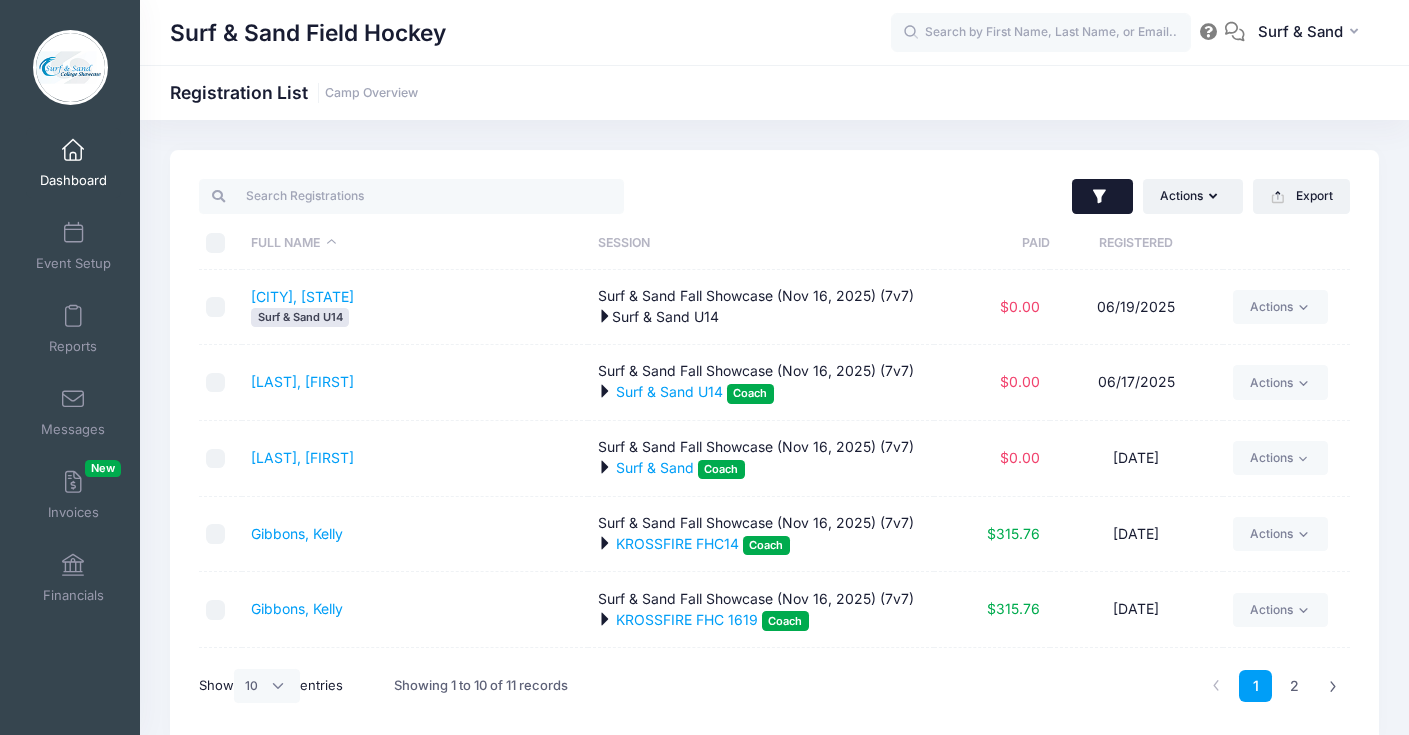 click at bounding box center (1102, 197) 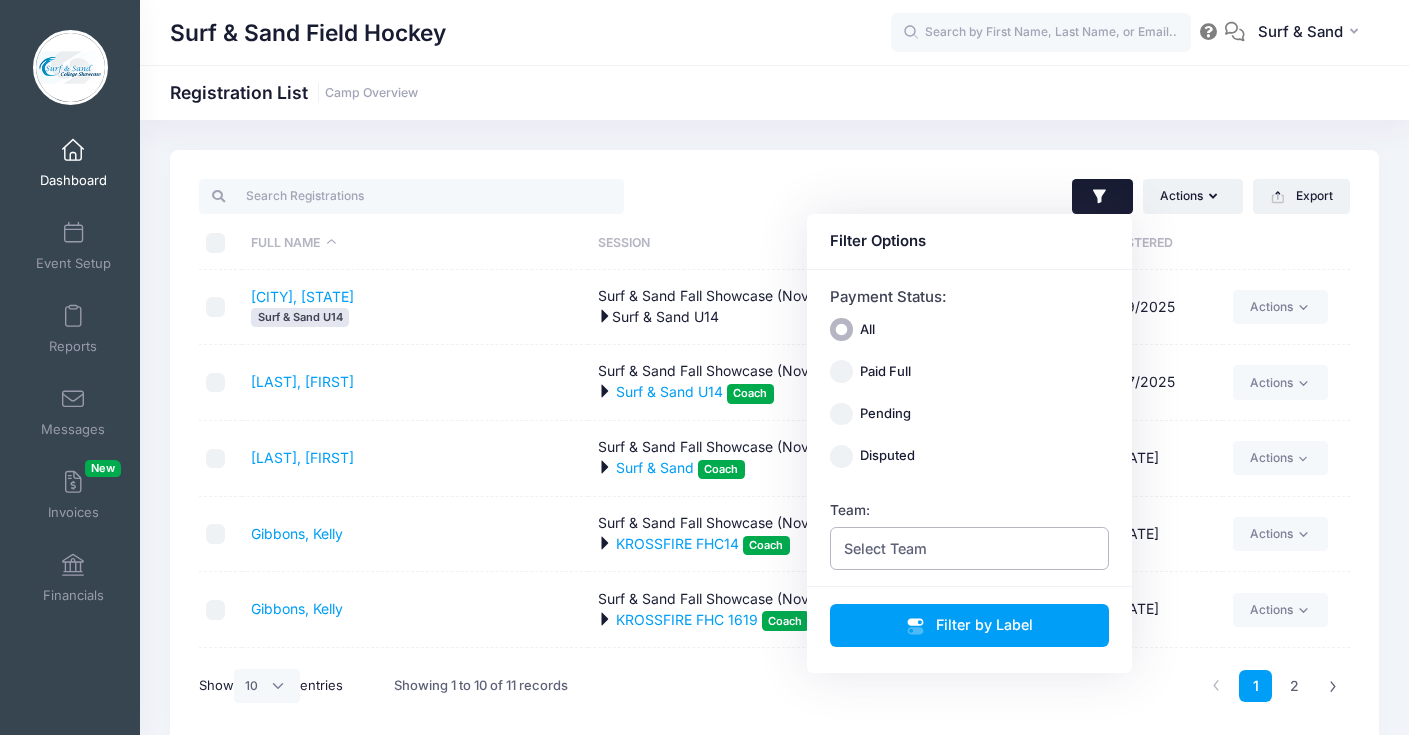 click on "Select Team" at bounding box center (970, 548) 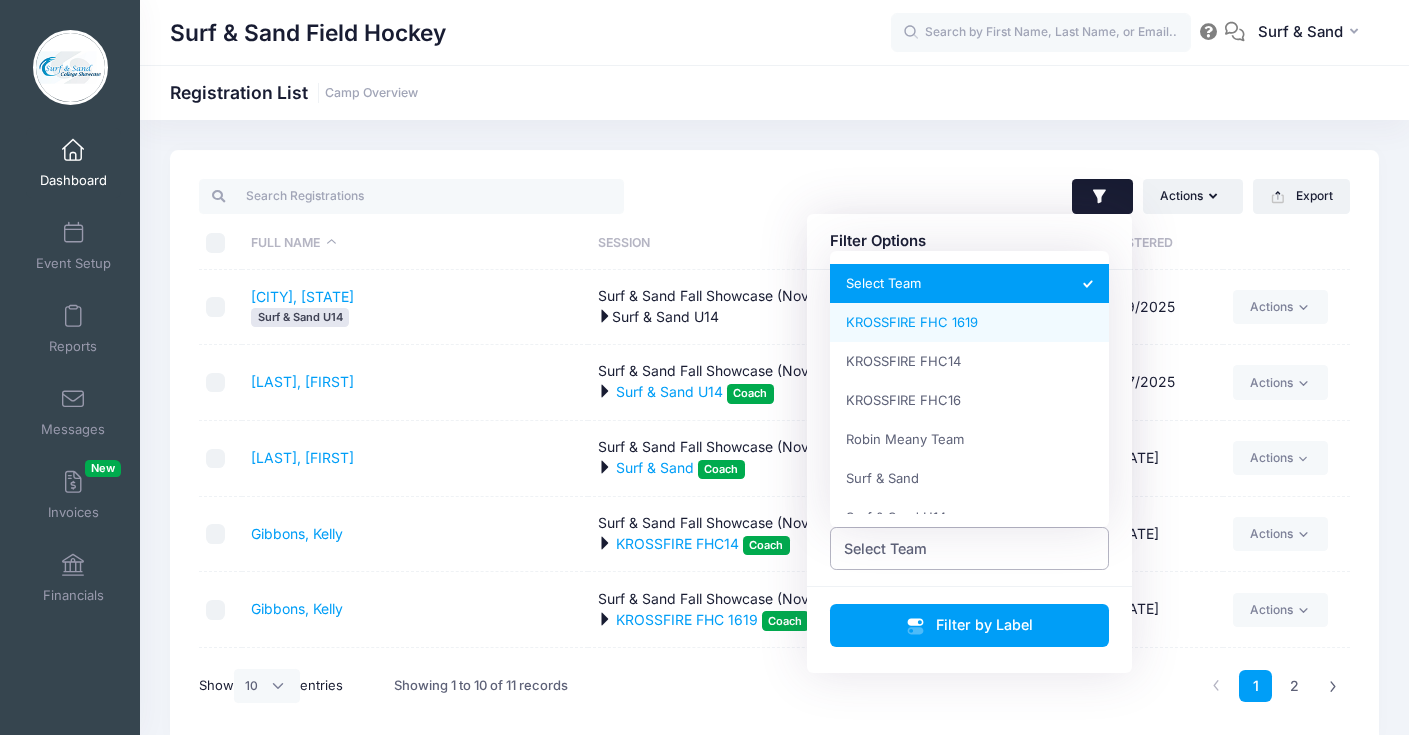 scroll, scrollTop: 23, scrollLeft: 0, axis: vertical 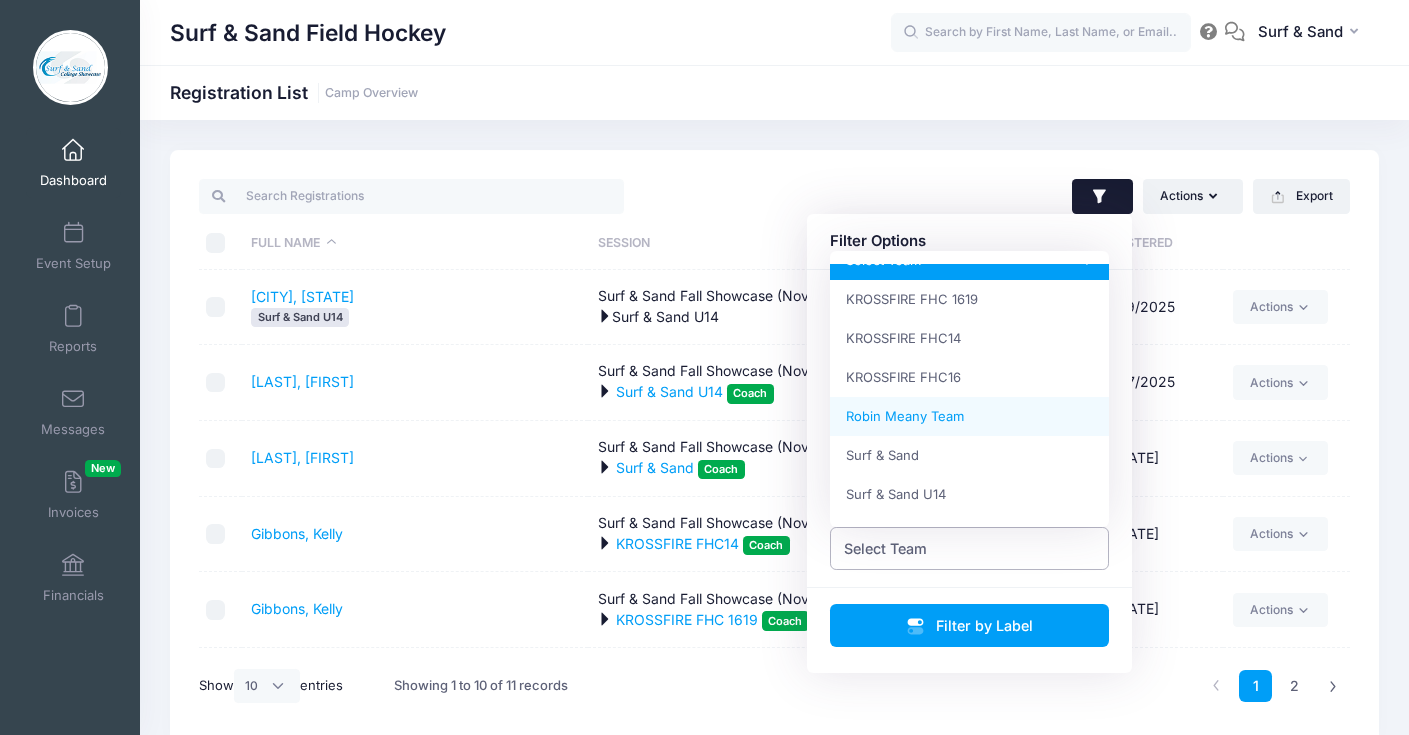 select on "Robin Meany Team" 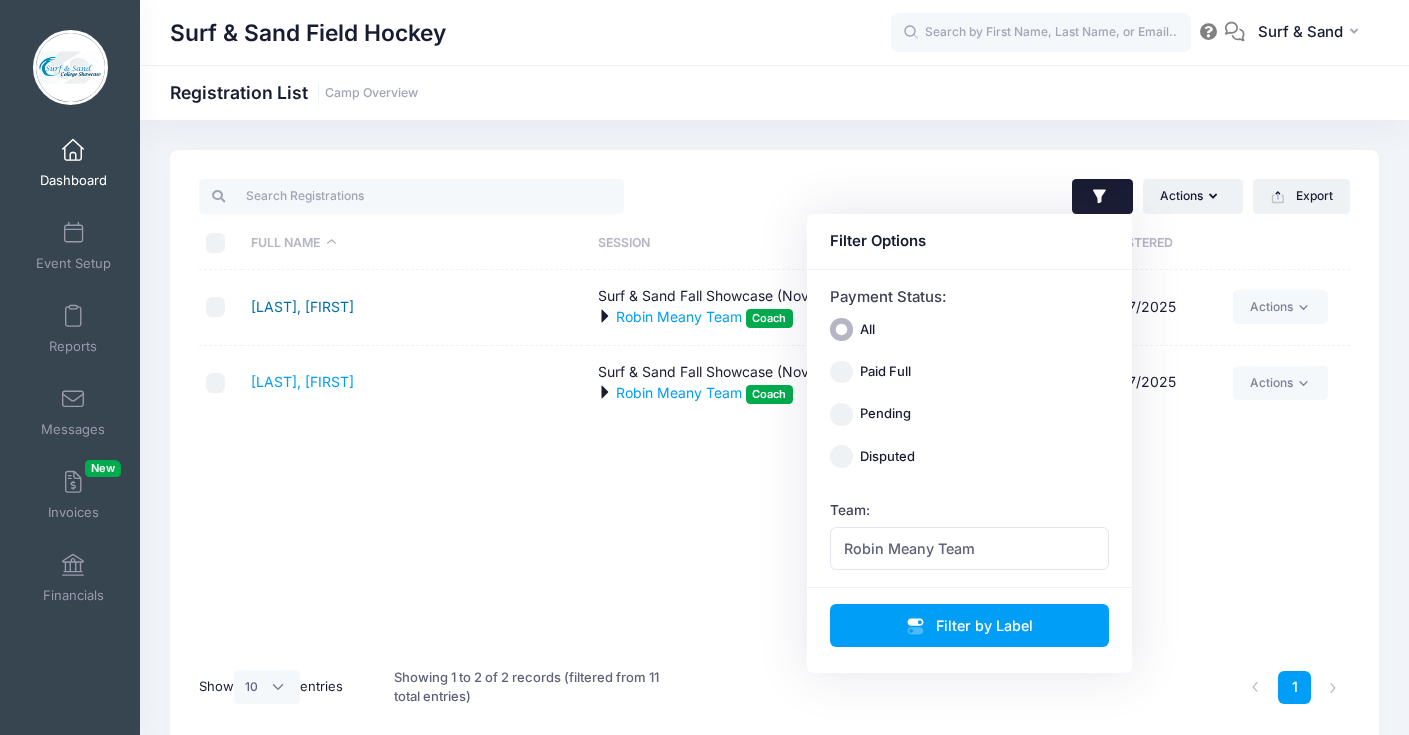 click on "Meany, Robin" at bounding box center (302, 306) 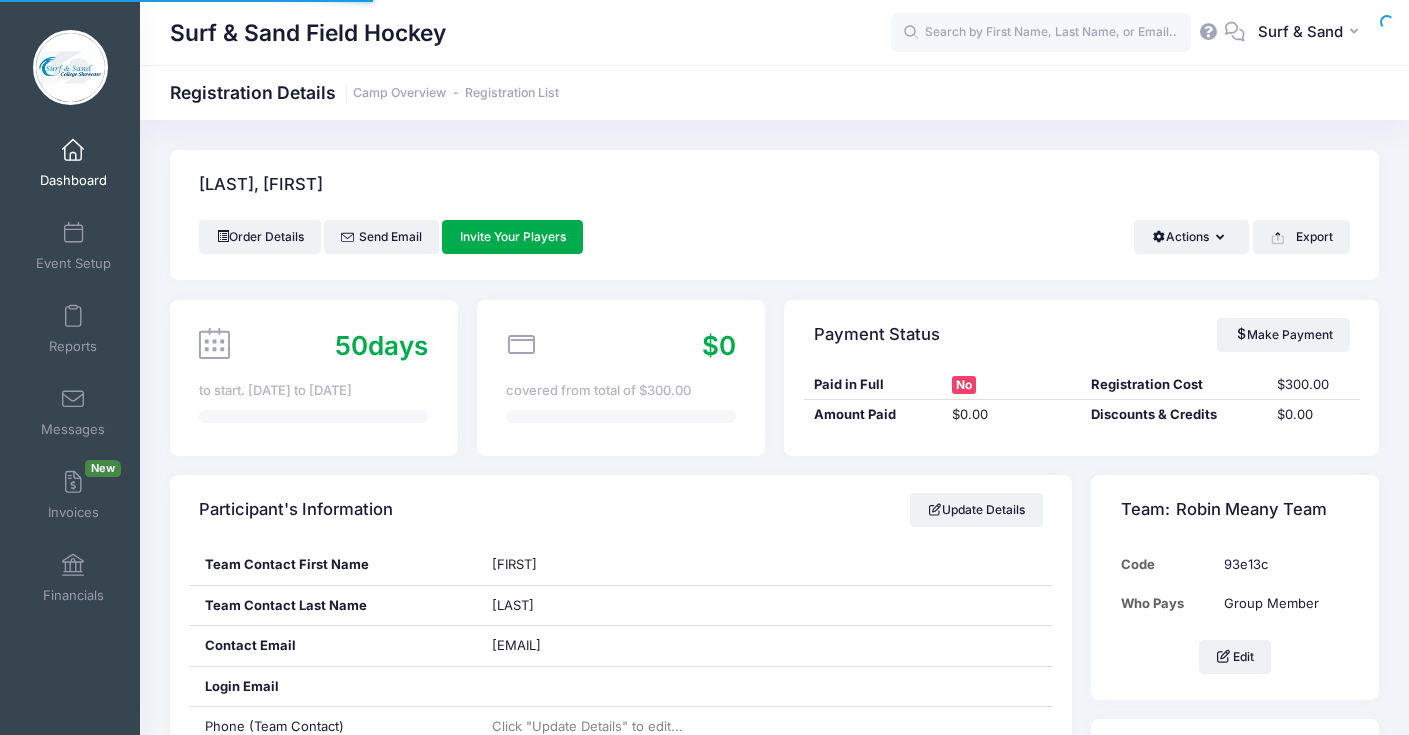 scroll, scrollTop: 0, scrollLeft: 0, axis: both 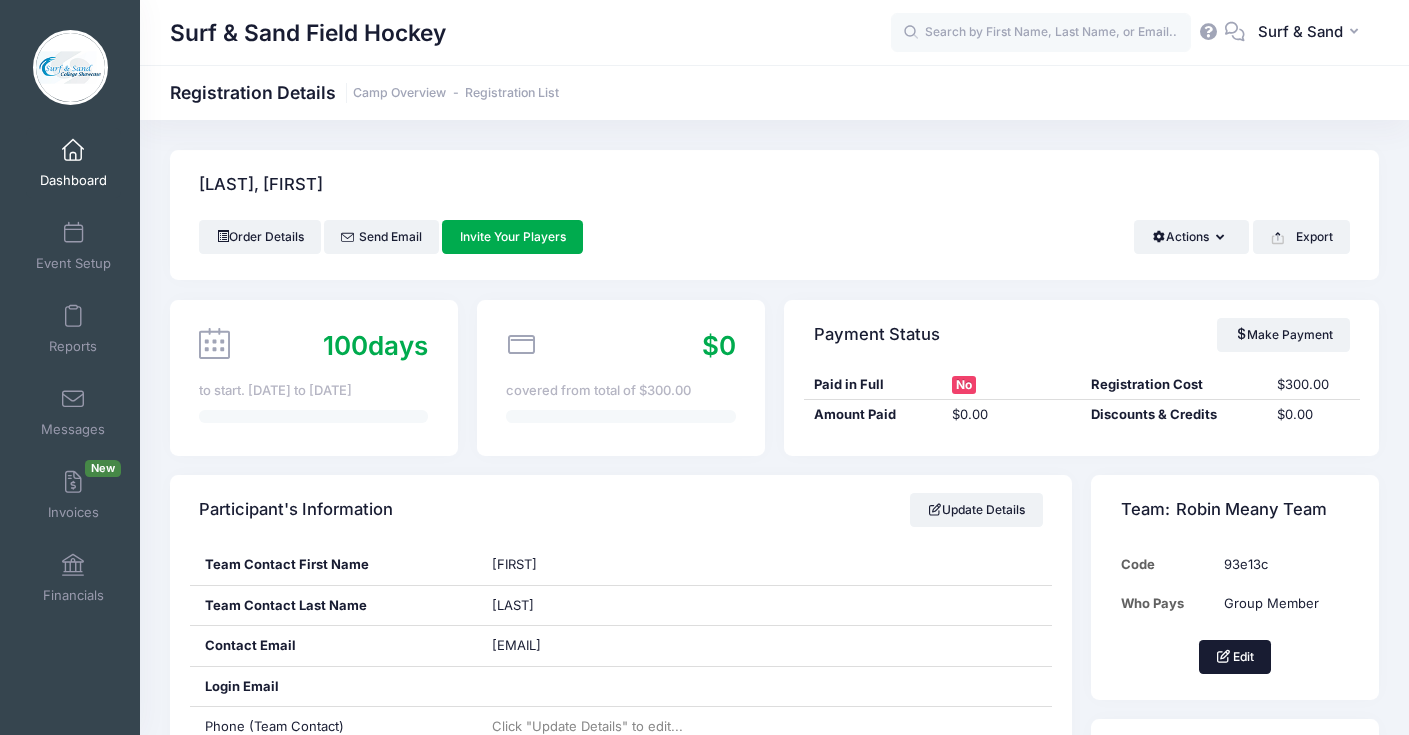 click on "Edit" at bounding box center [1235, 657] 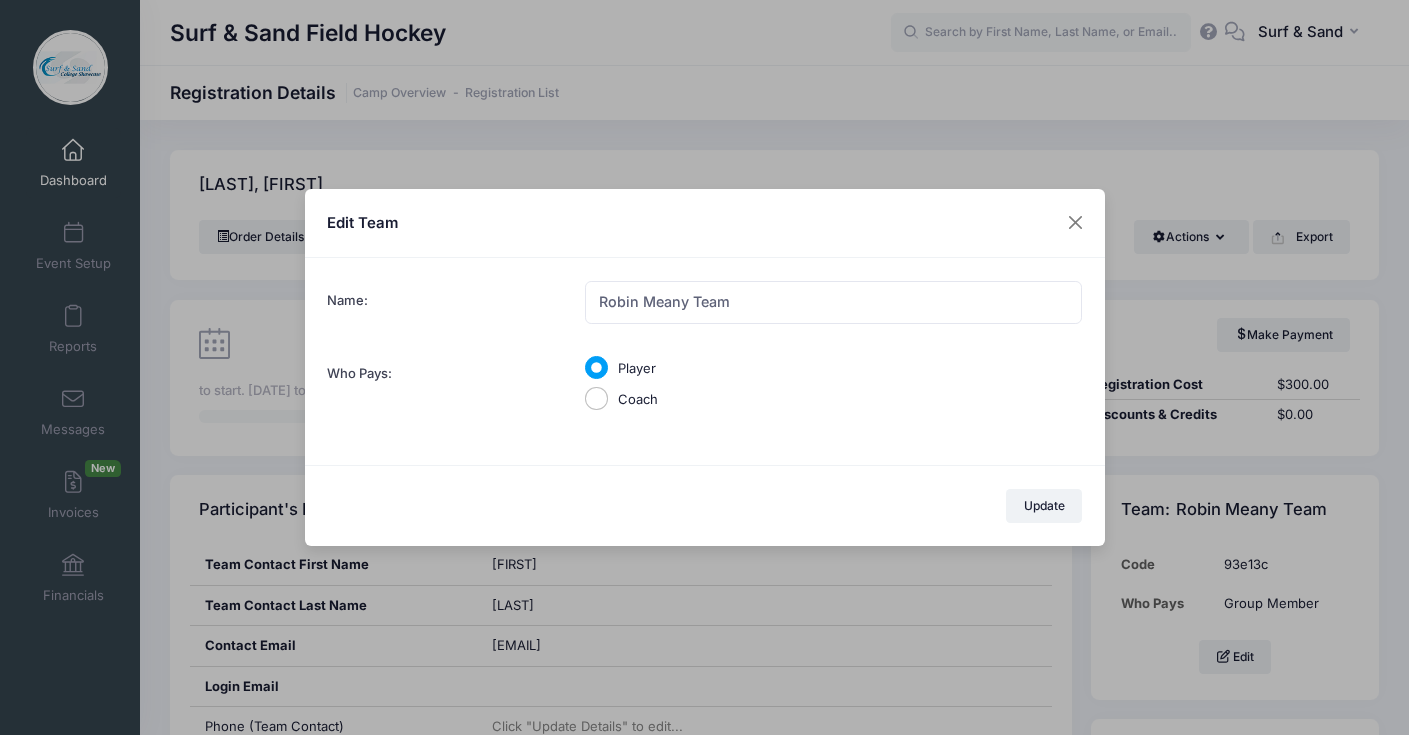 click on "Coach" at bounding box center (638, 400) 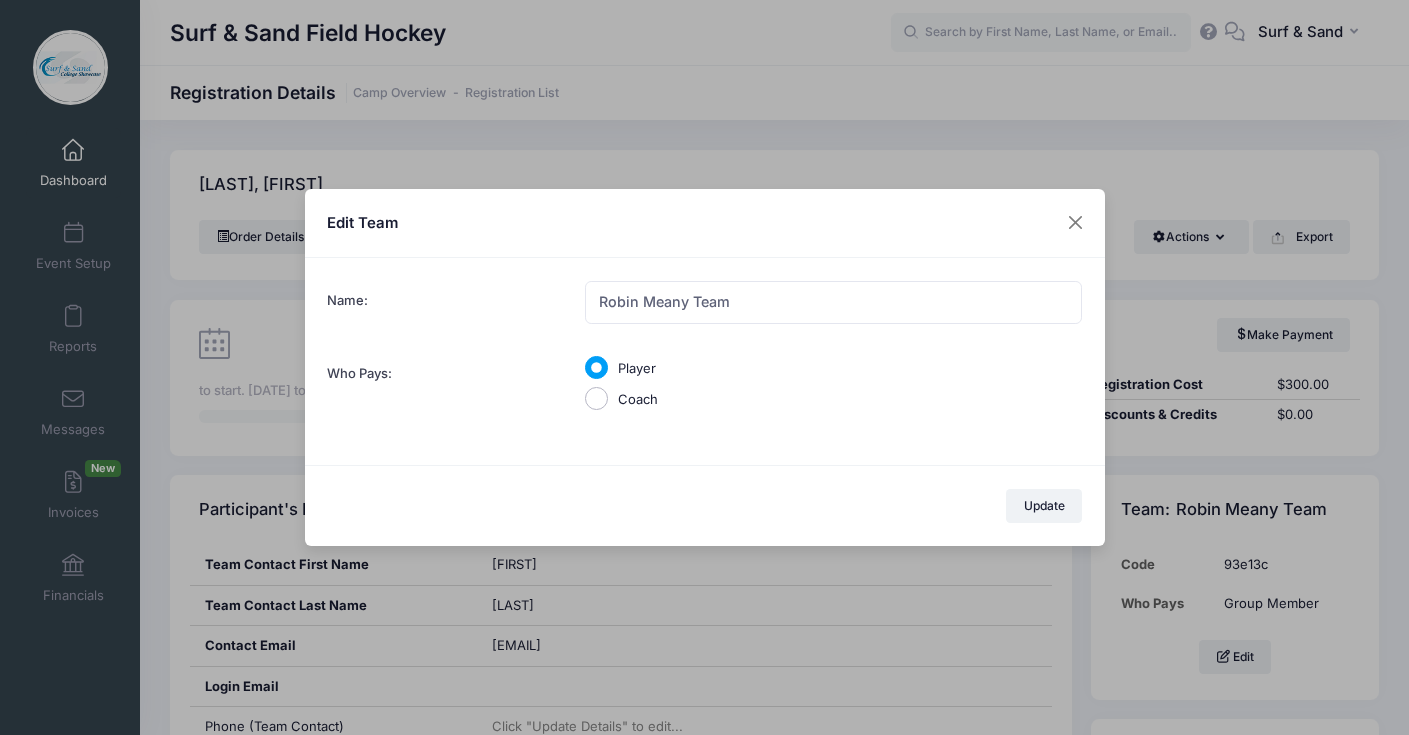 click on "Coach" at bounding box center (596, 398) 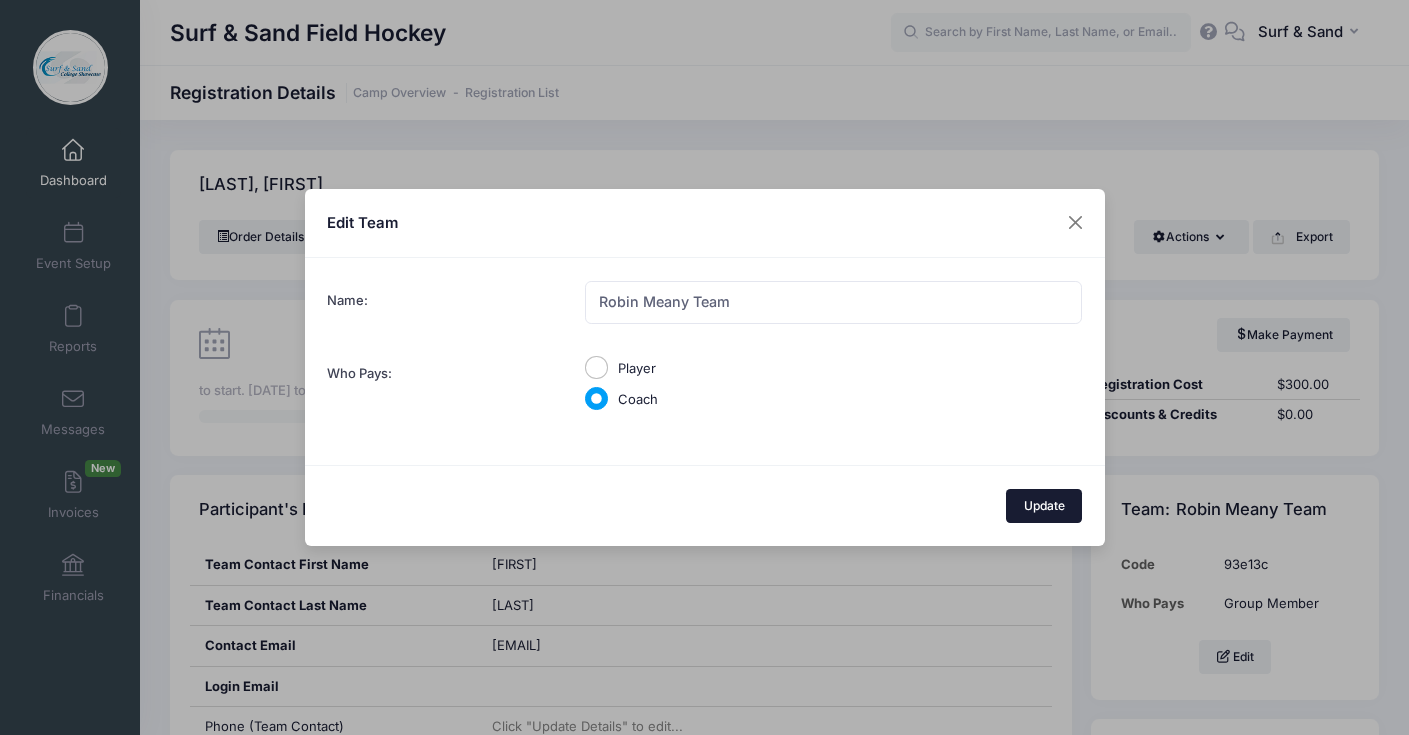 click on "Update" at bounding box center (1044, 506) 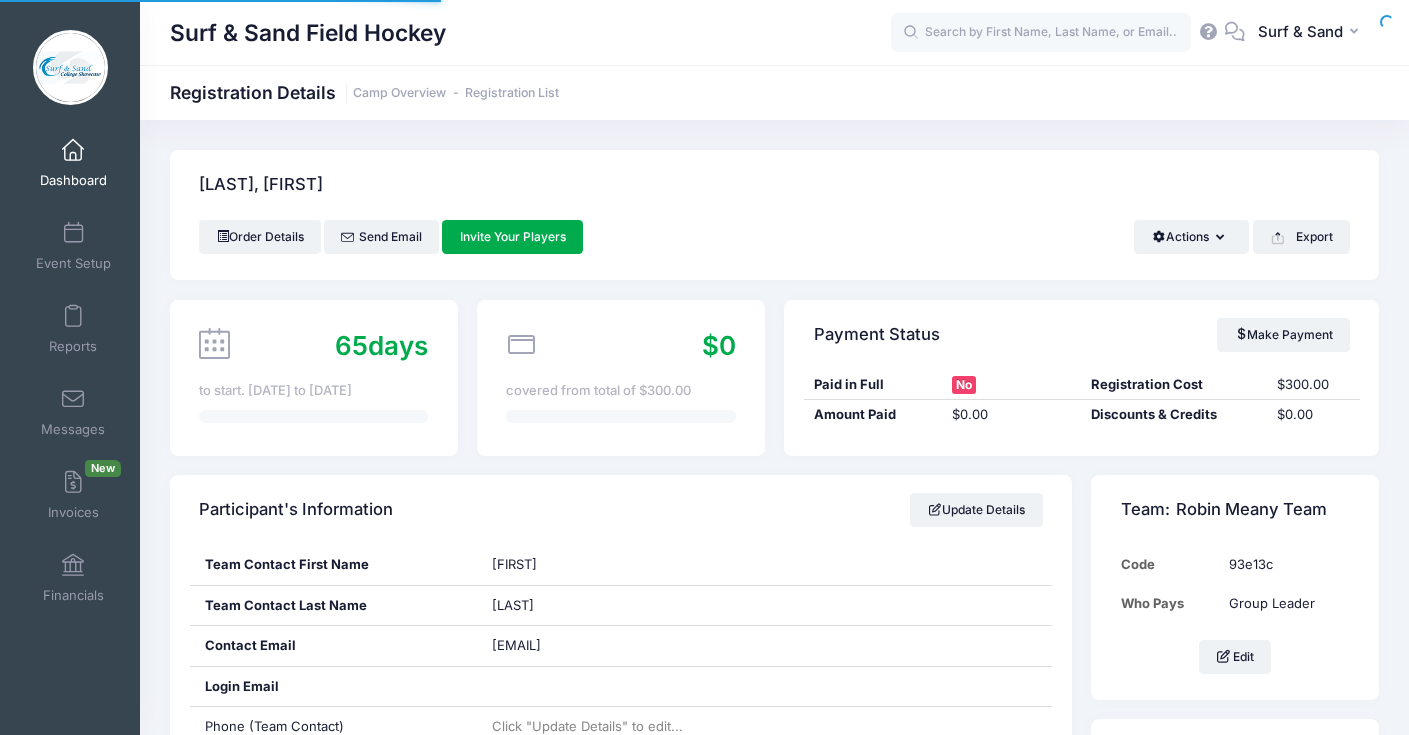 scroll, scrollTop: 0, scrollLeft: 0, axis: both 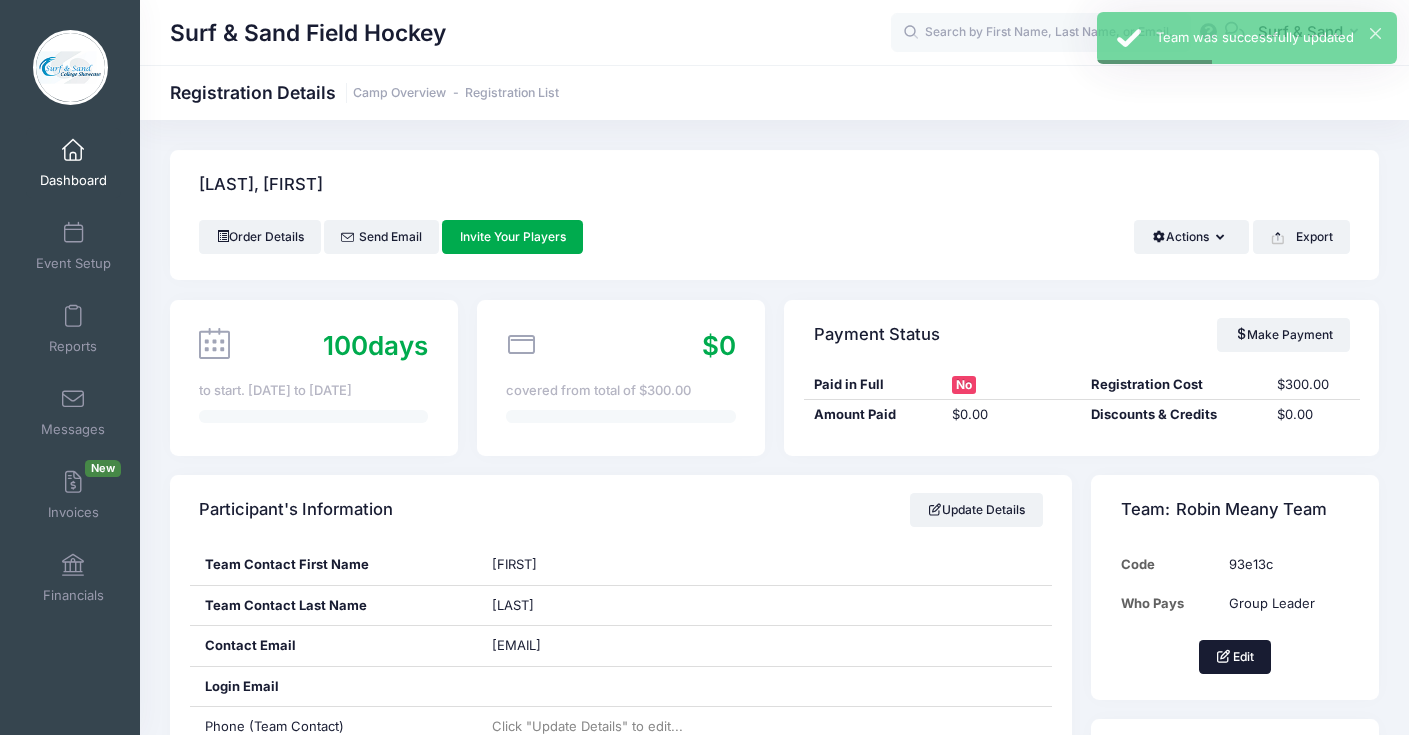 click on "Edit" at bounding box center [1235, 657] 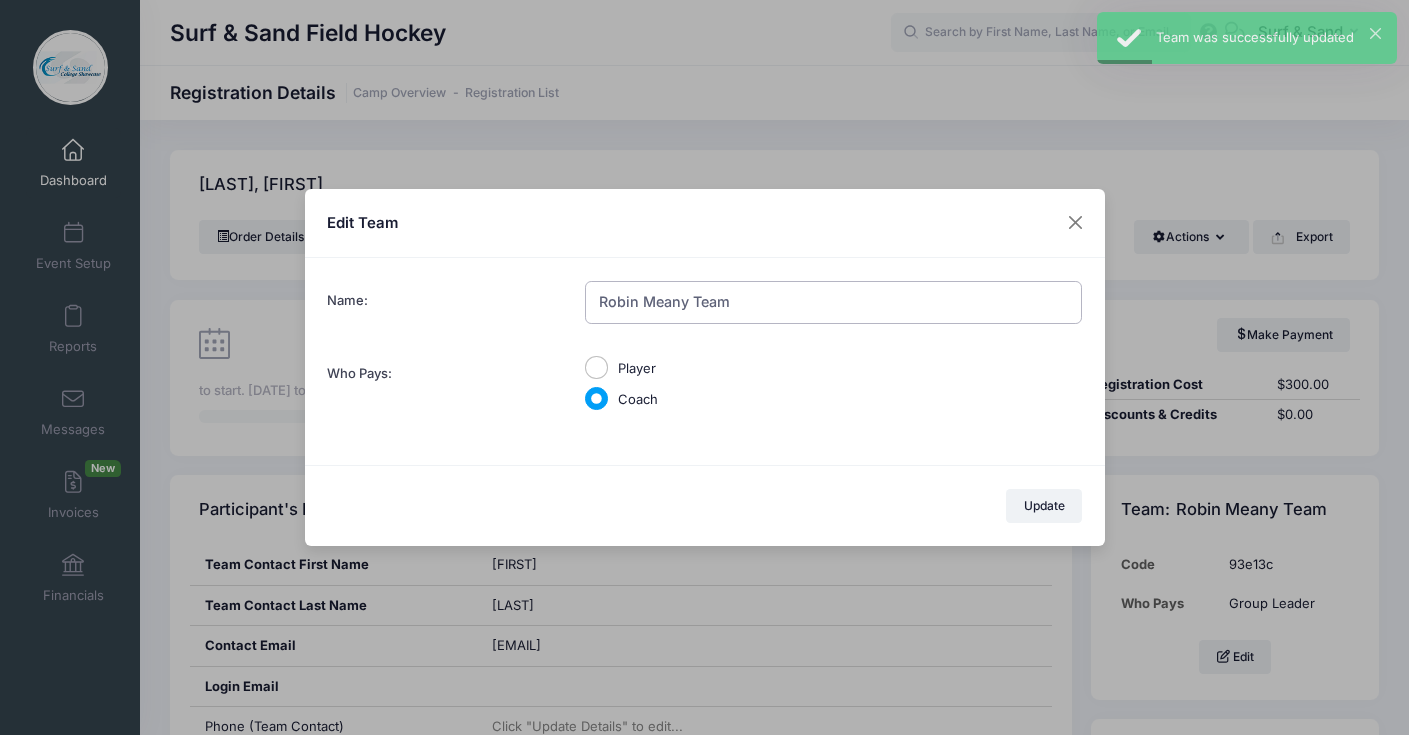 click on "Robin Meany Team" at bounding box center [833, 302] 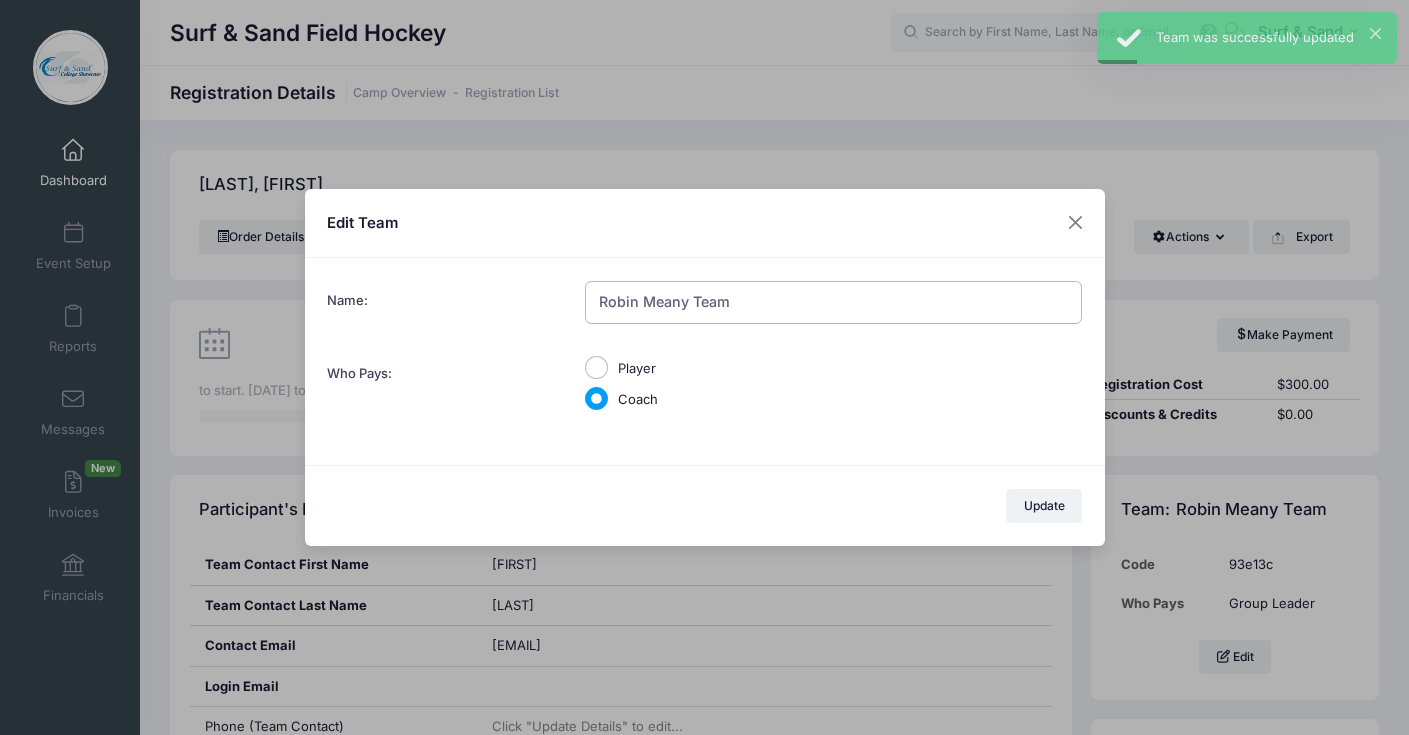 click on "Robin Meany Team" at bounding box center (833, 302) 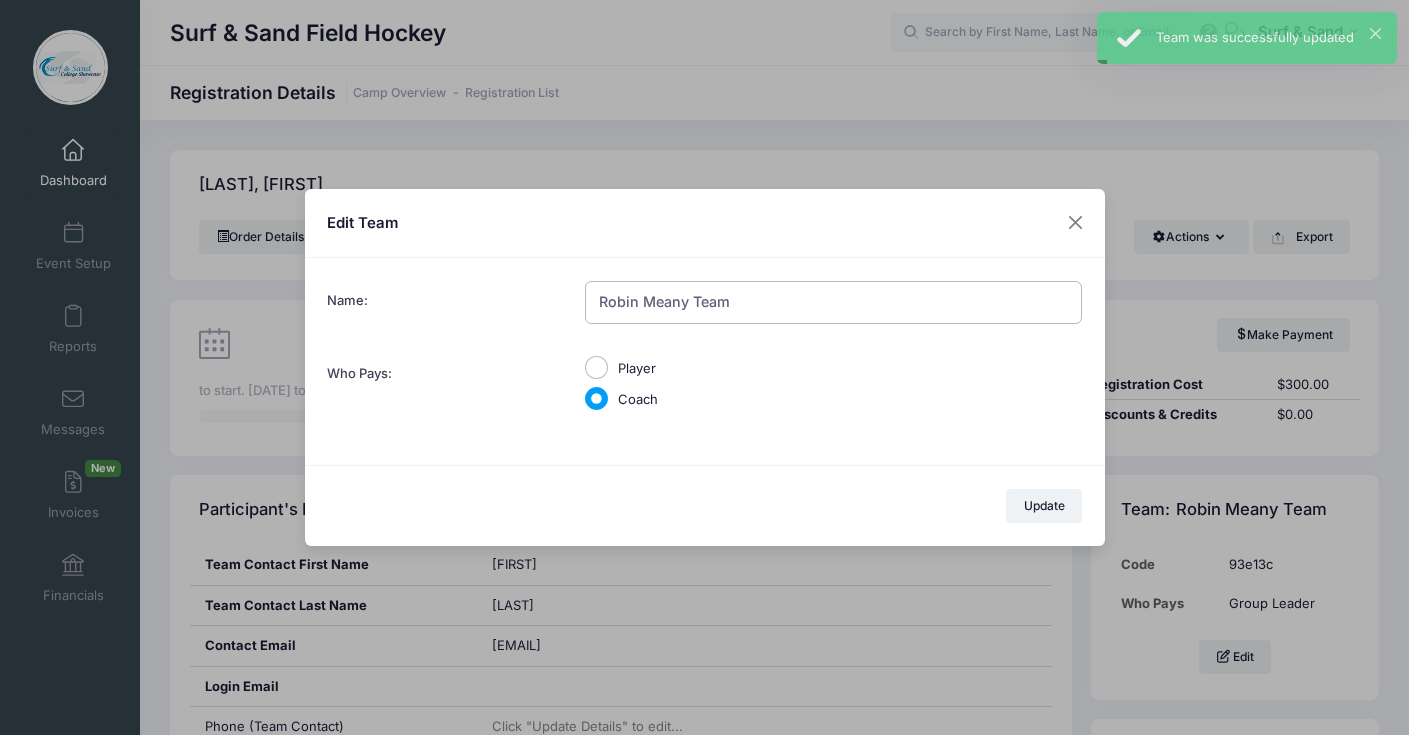 paste on "Phoenix Elite" 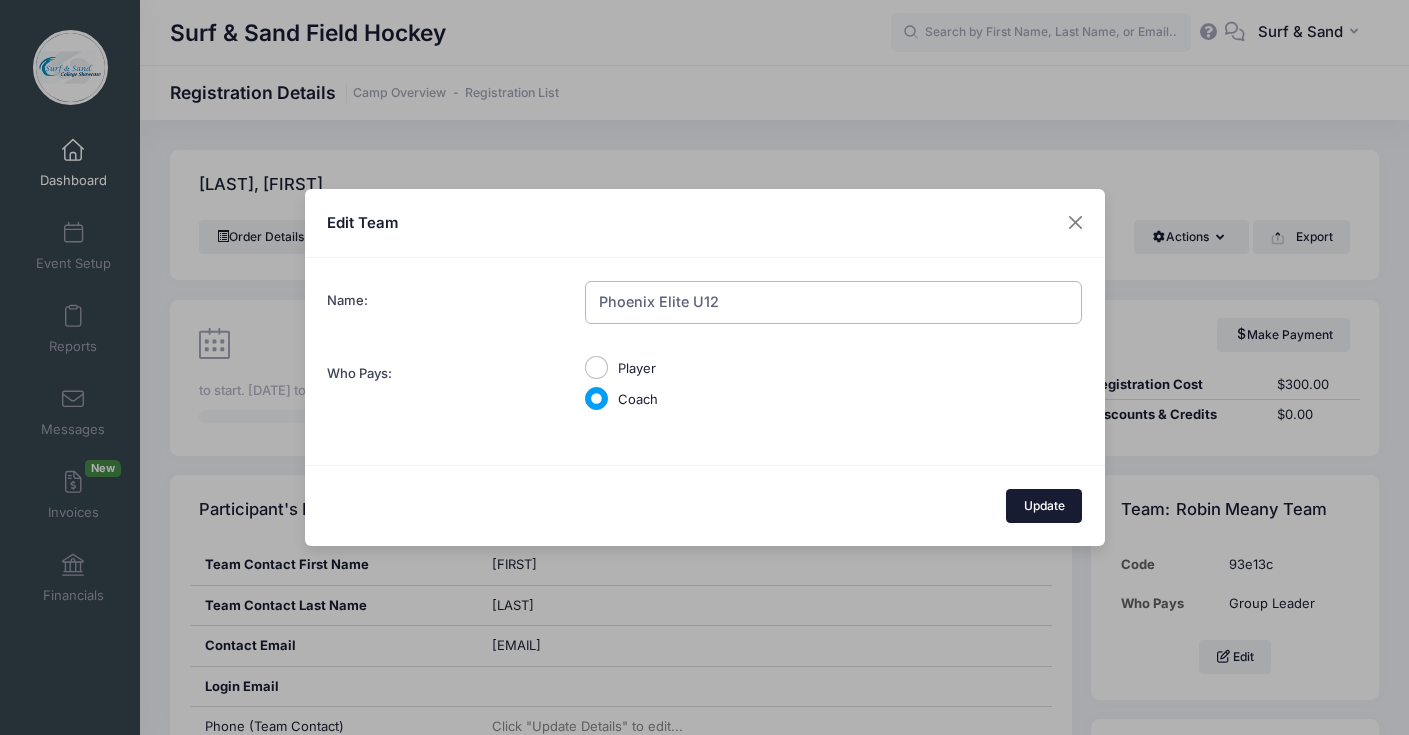 type on "Phoenix Elite U12" 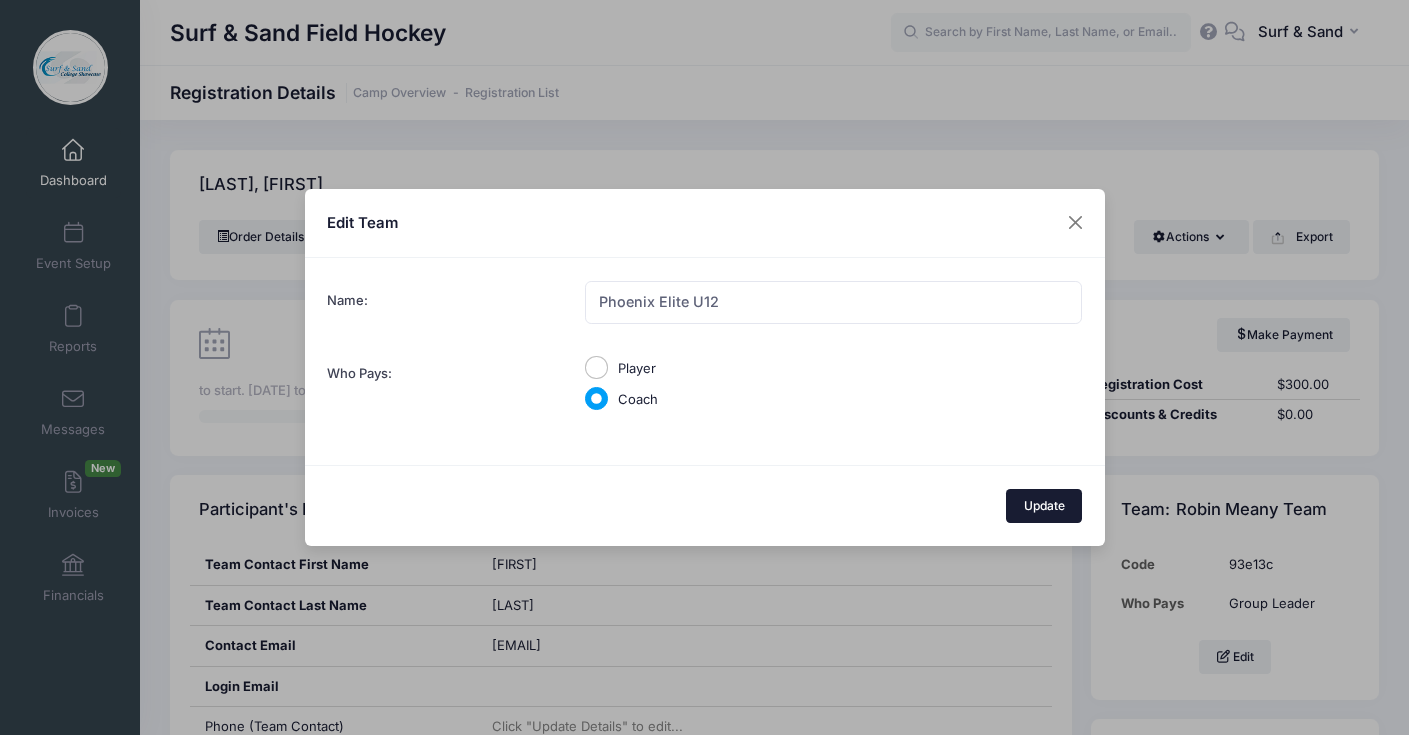 click on "Update" at bounding box center (1044, 506) 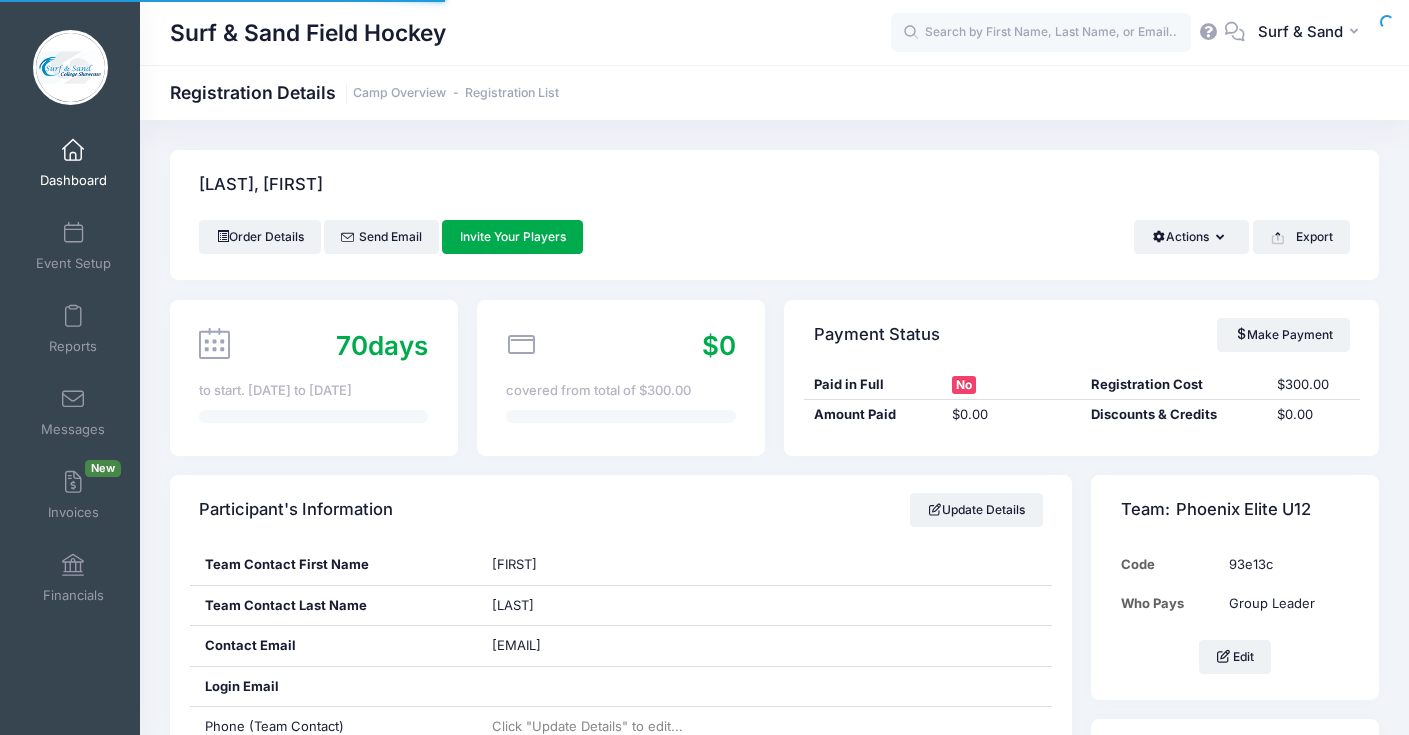 scroll, scrollTop: 351, scrollLeft: 0, axis: vertical 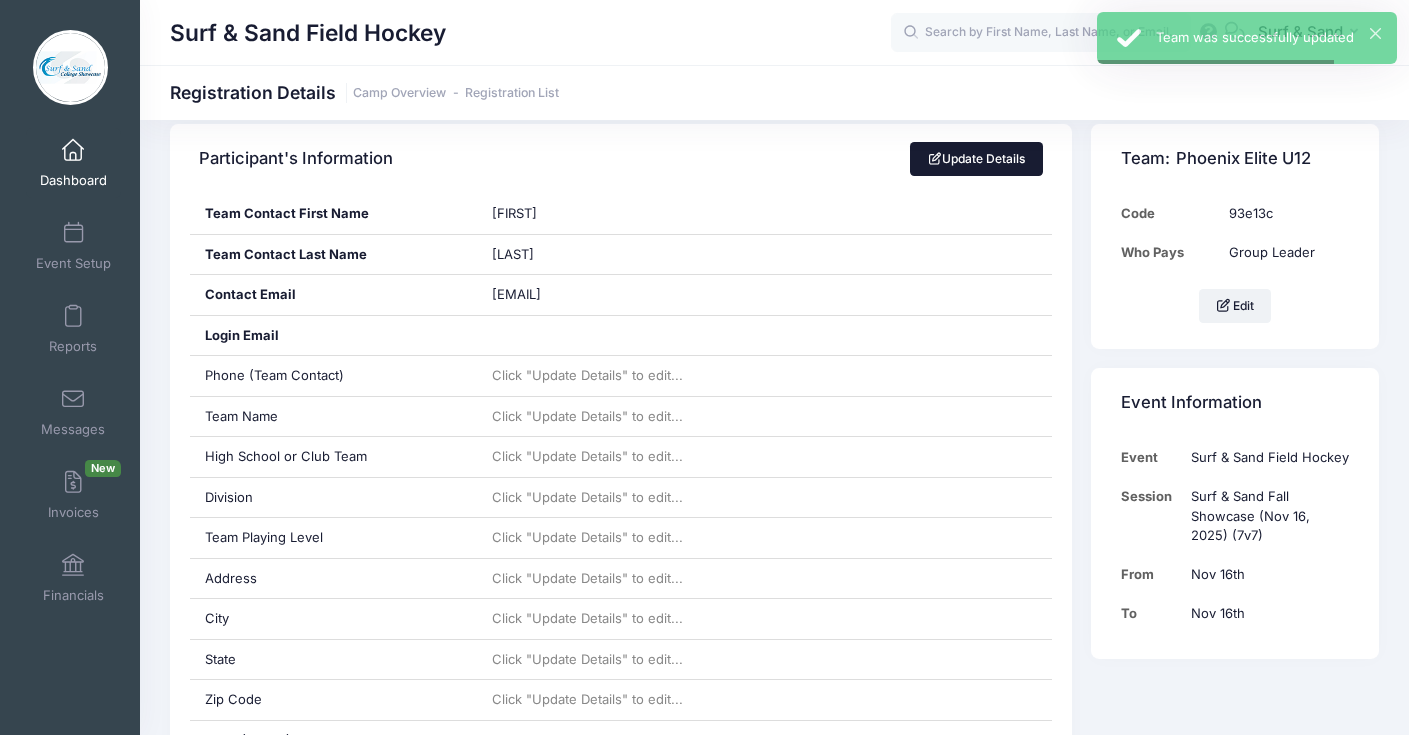 click on "Update Details" at bounding box center (976, 159) 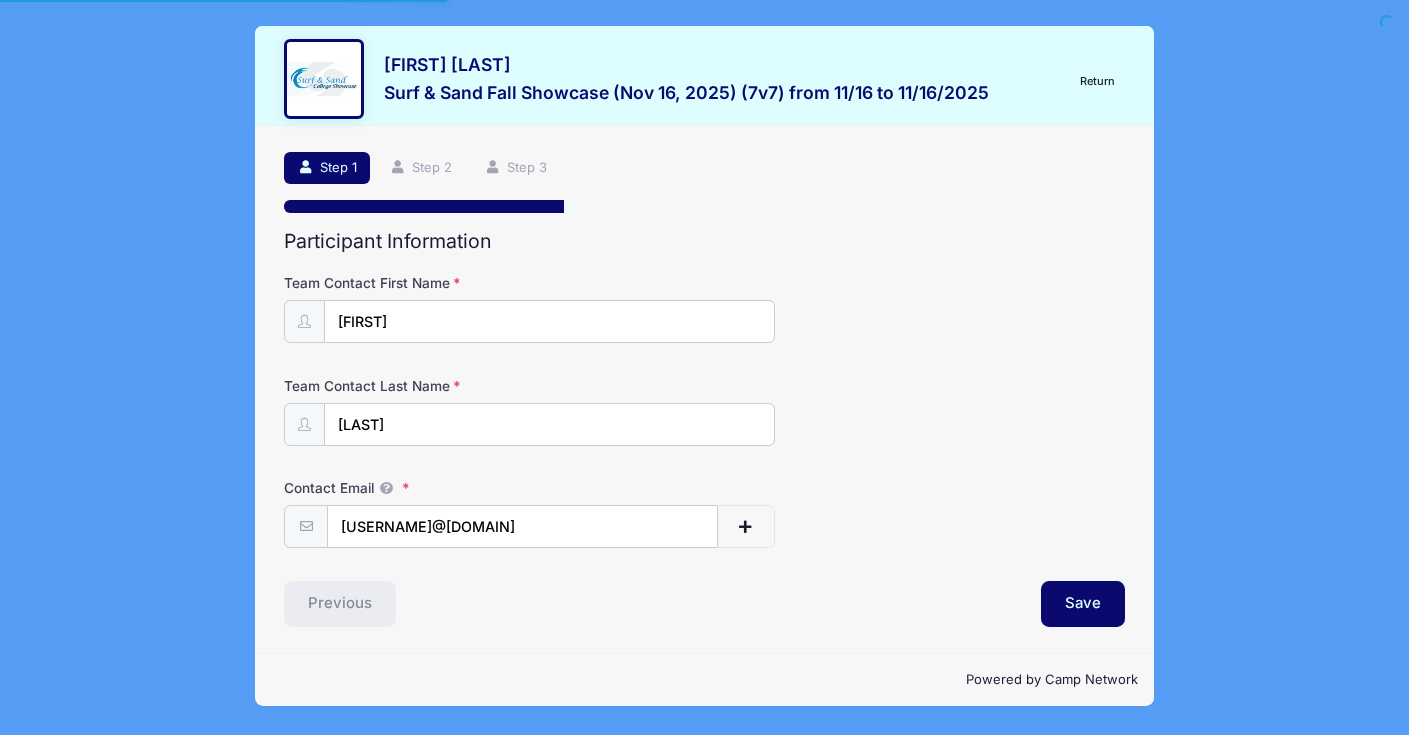scroll, scrollTop: 0, scrollLeft: 0, axis: both 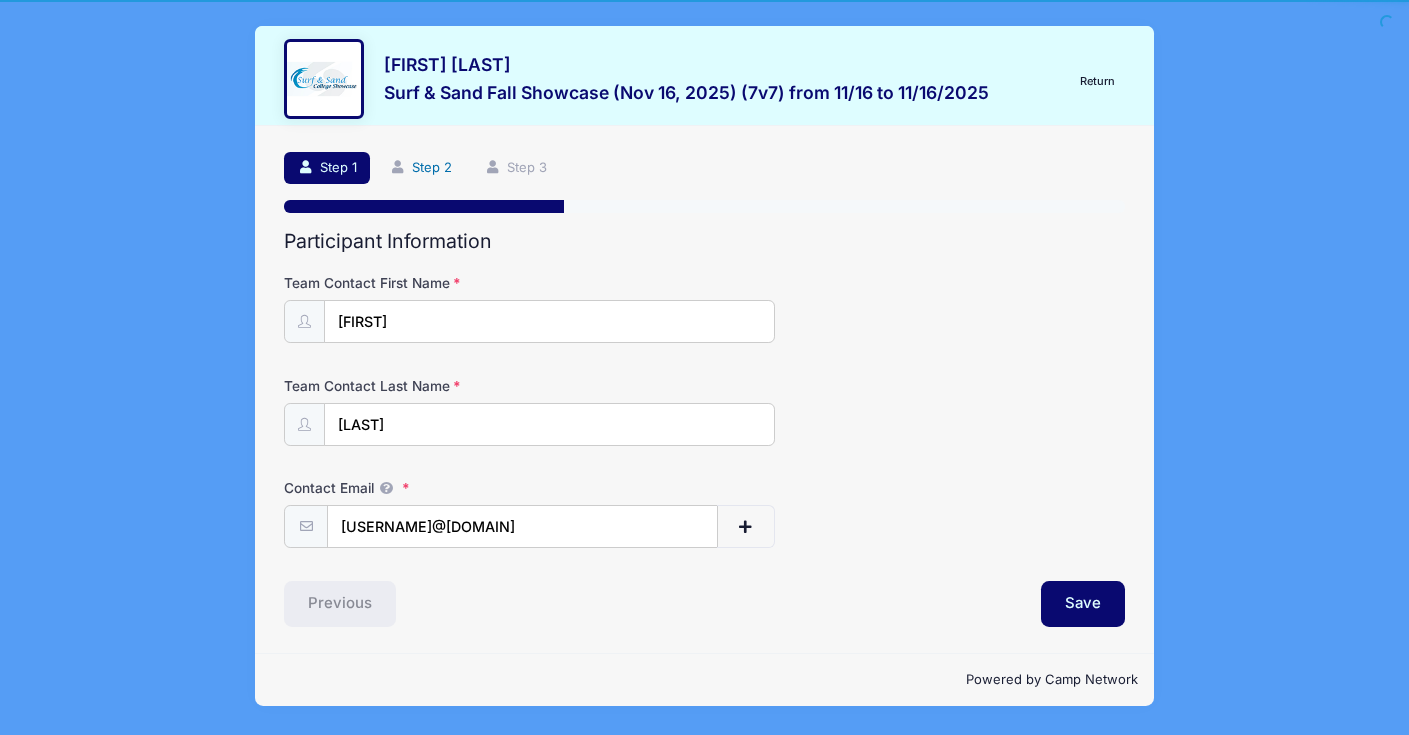 click on "Step 2" at bounding box center [420, 168] 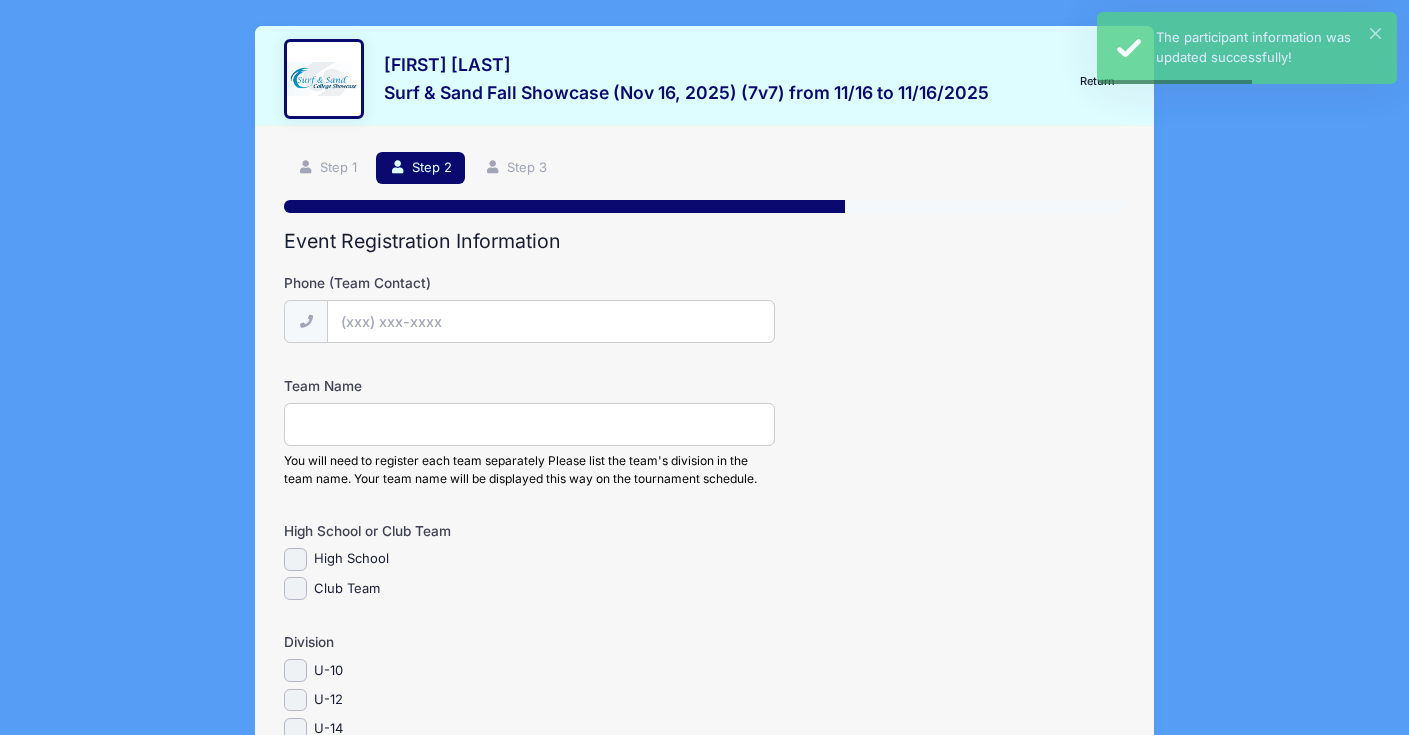 click on "Club Team" at bounding box center [347, 589] 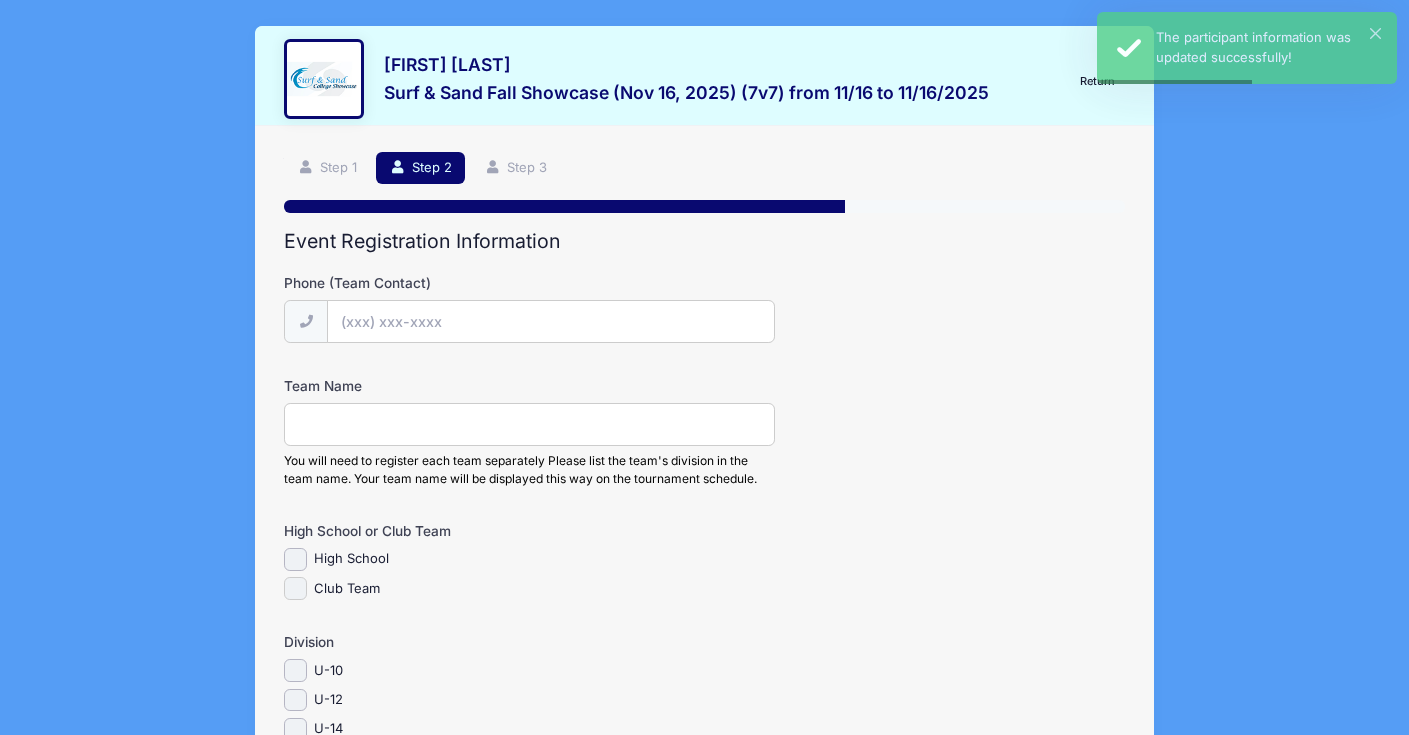 checkbox on "true" 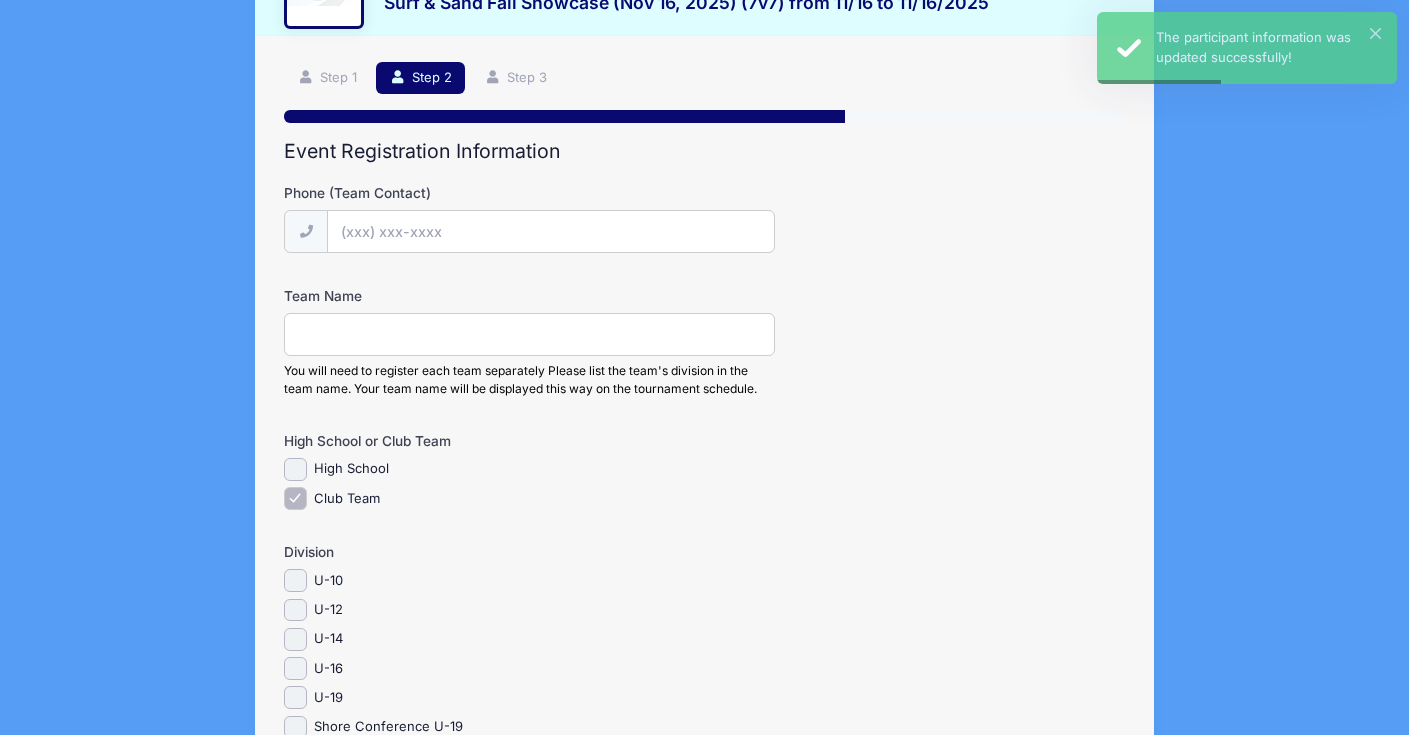 scroll, scrollTop: 152, scrollLeft: 0, axis: vertical 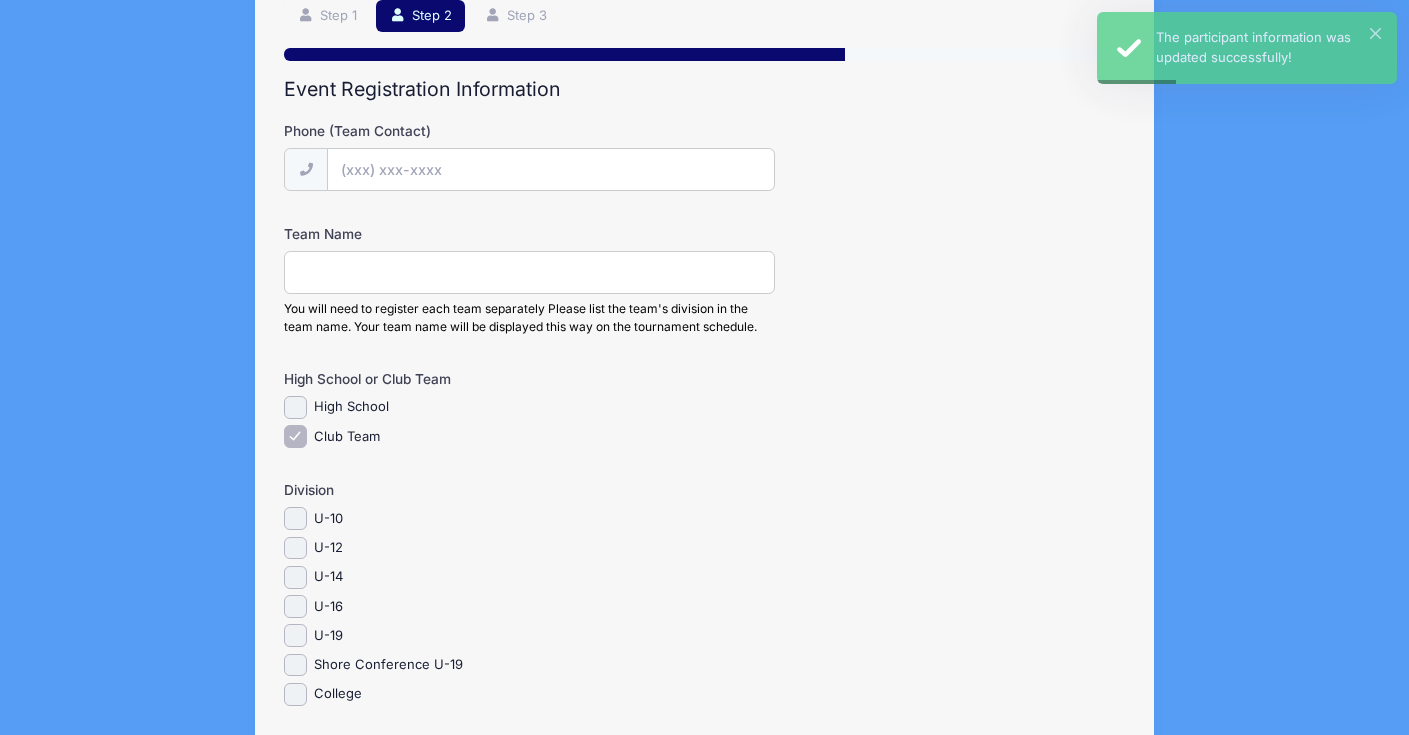 click on "U-12" at bounding box center (328, 548) 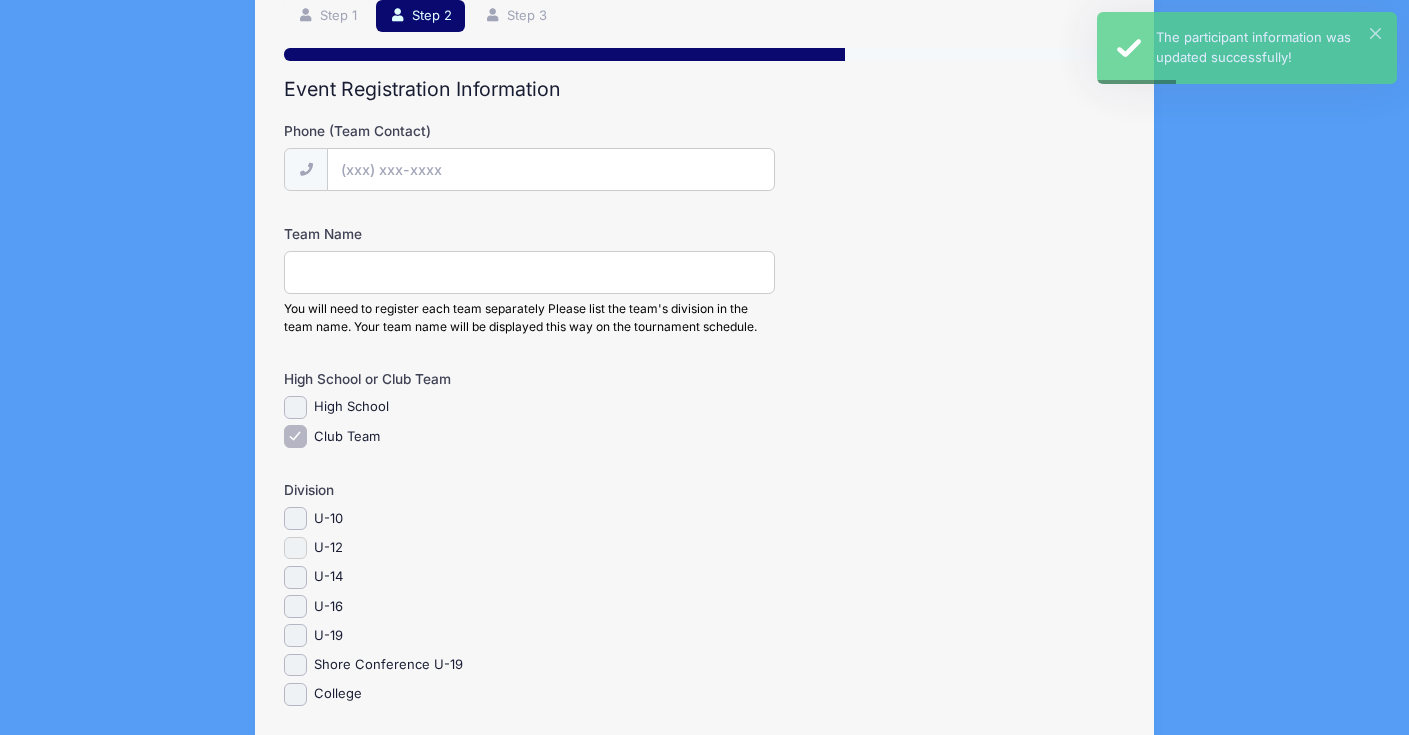 click on "U-12" at bounding box center (295, 548) 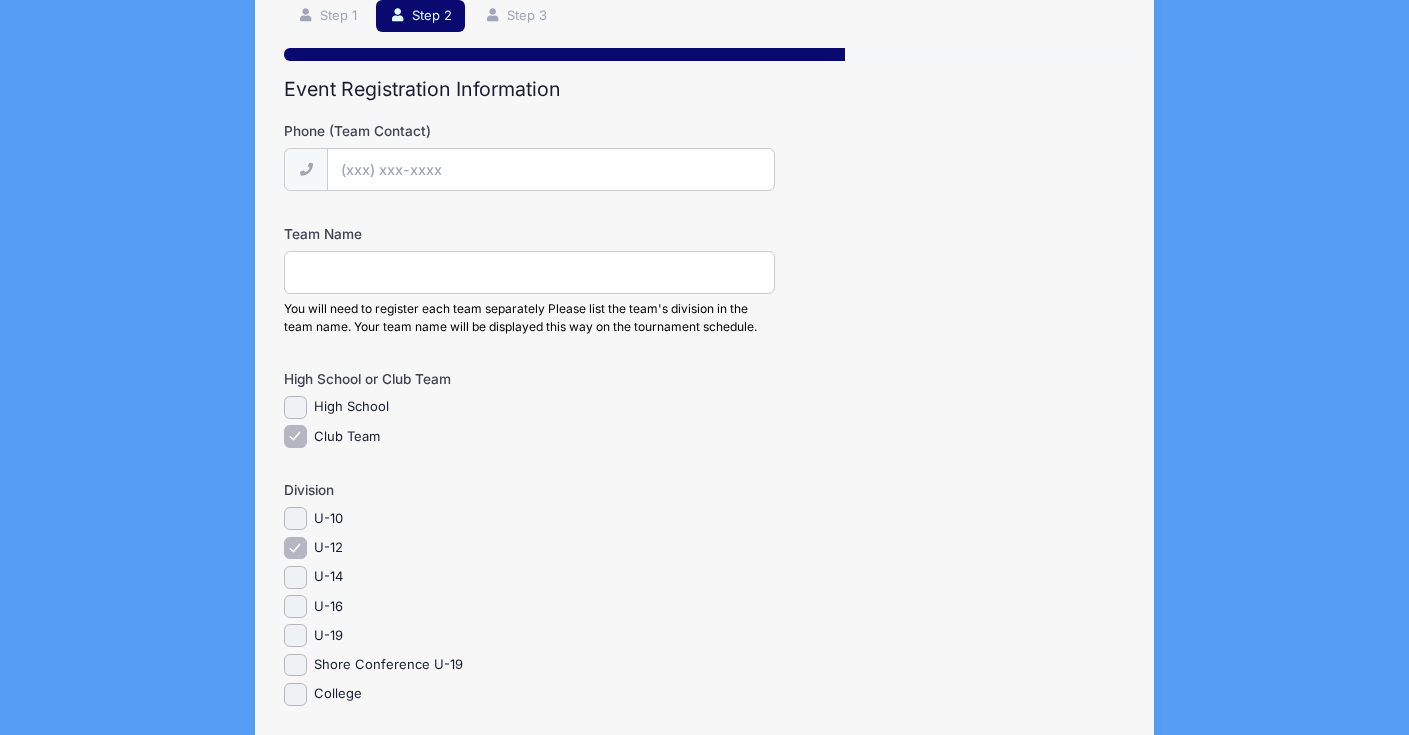 click on "Team Name" at bounding box center (529, 272) 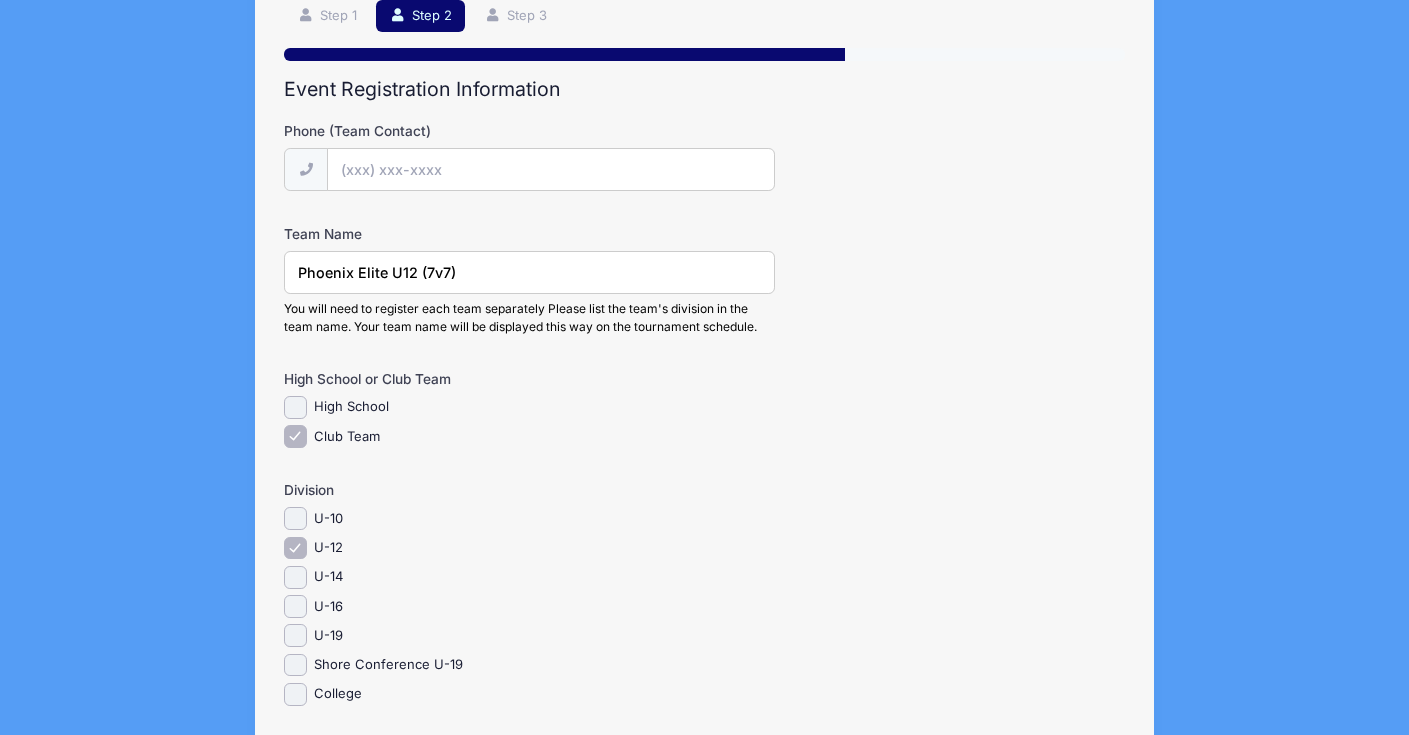 click on "Phoenix Elite U12 (7v7)" at bounding box center [529, 272] 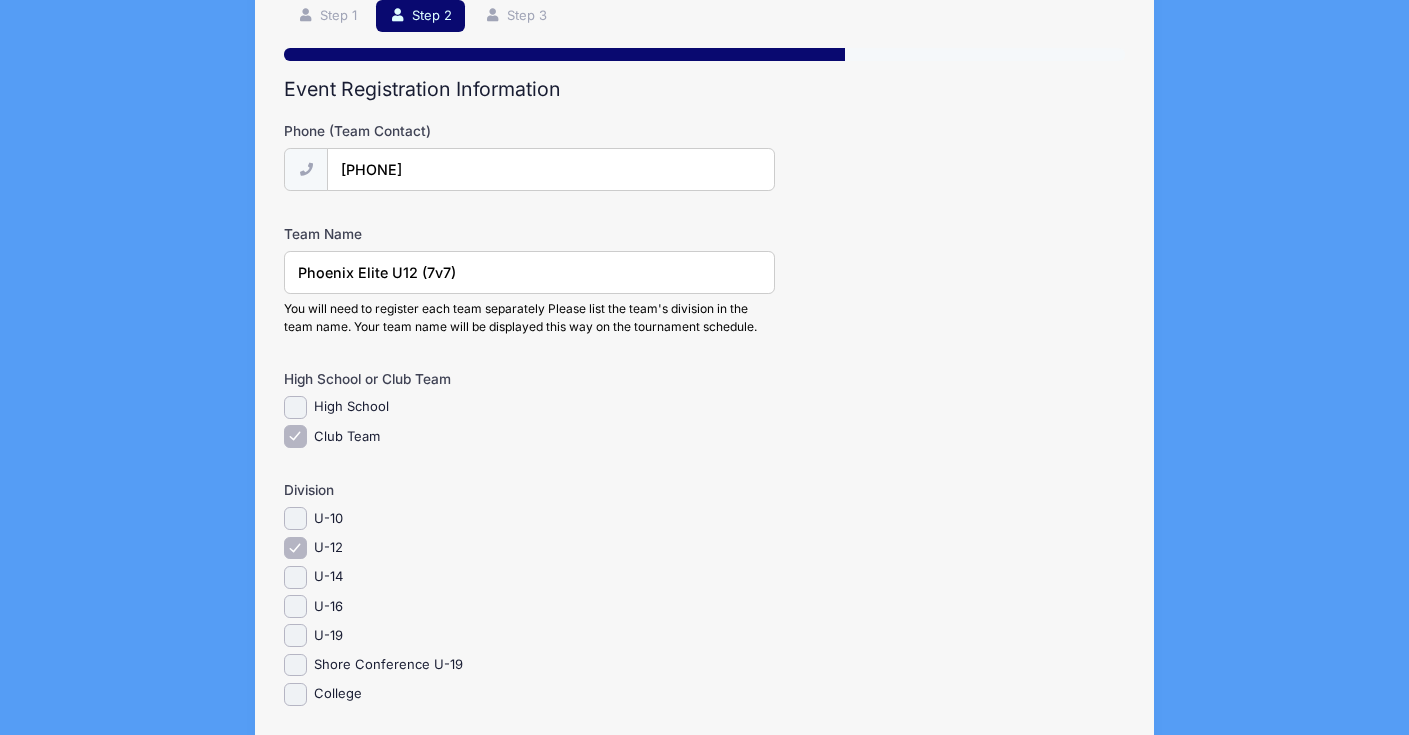 type on "(609) 204-3291" 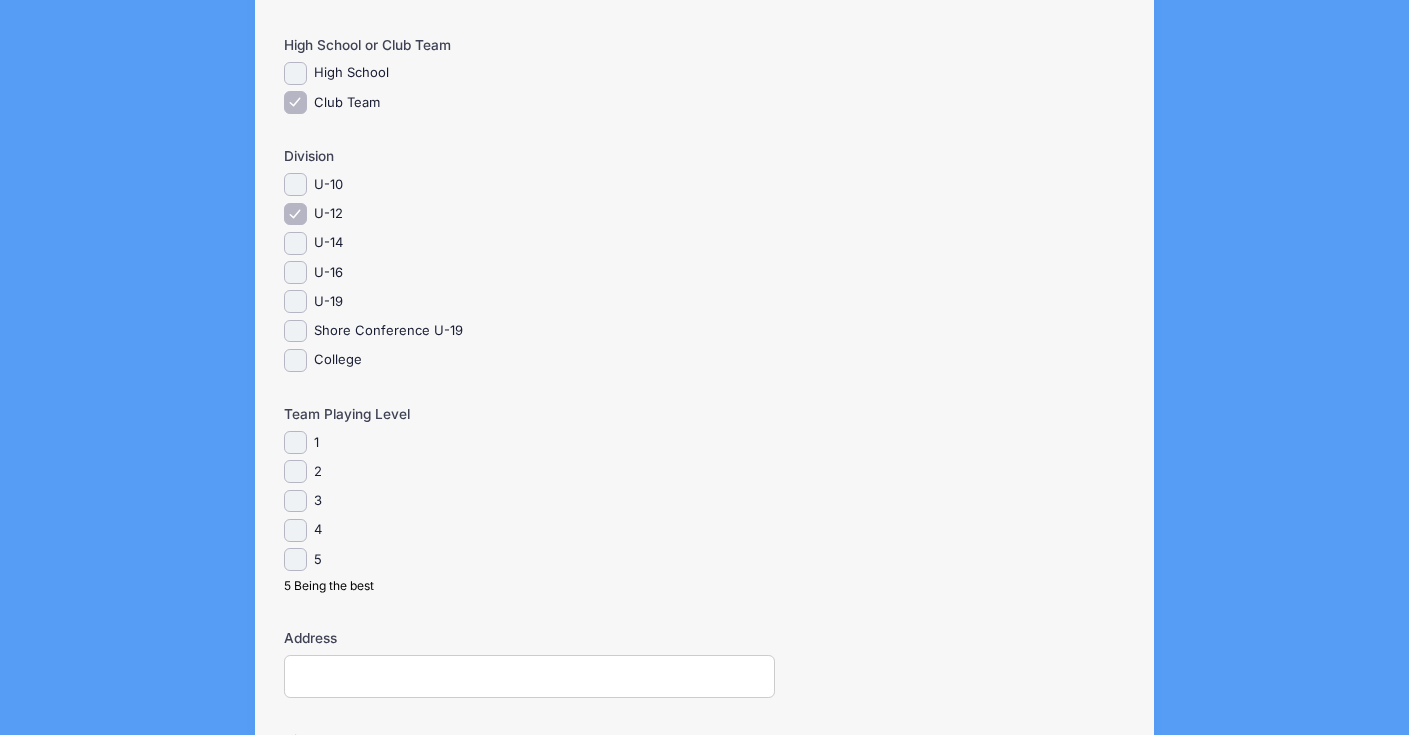 scroll, scrollTop: 984, scrollLeft: 0, axis: vertical 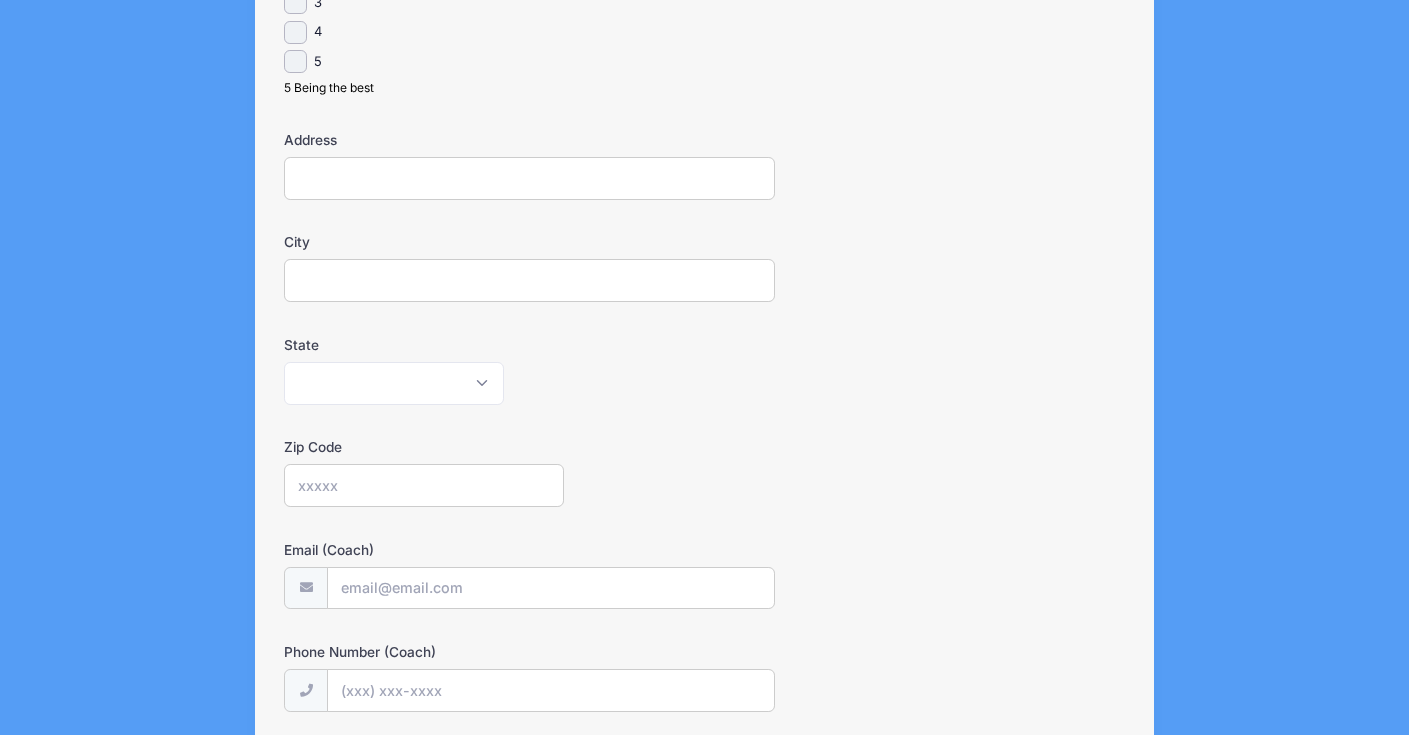 click on "City" at bounding box center (529, 280) 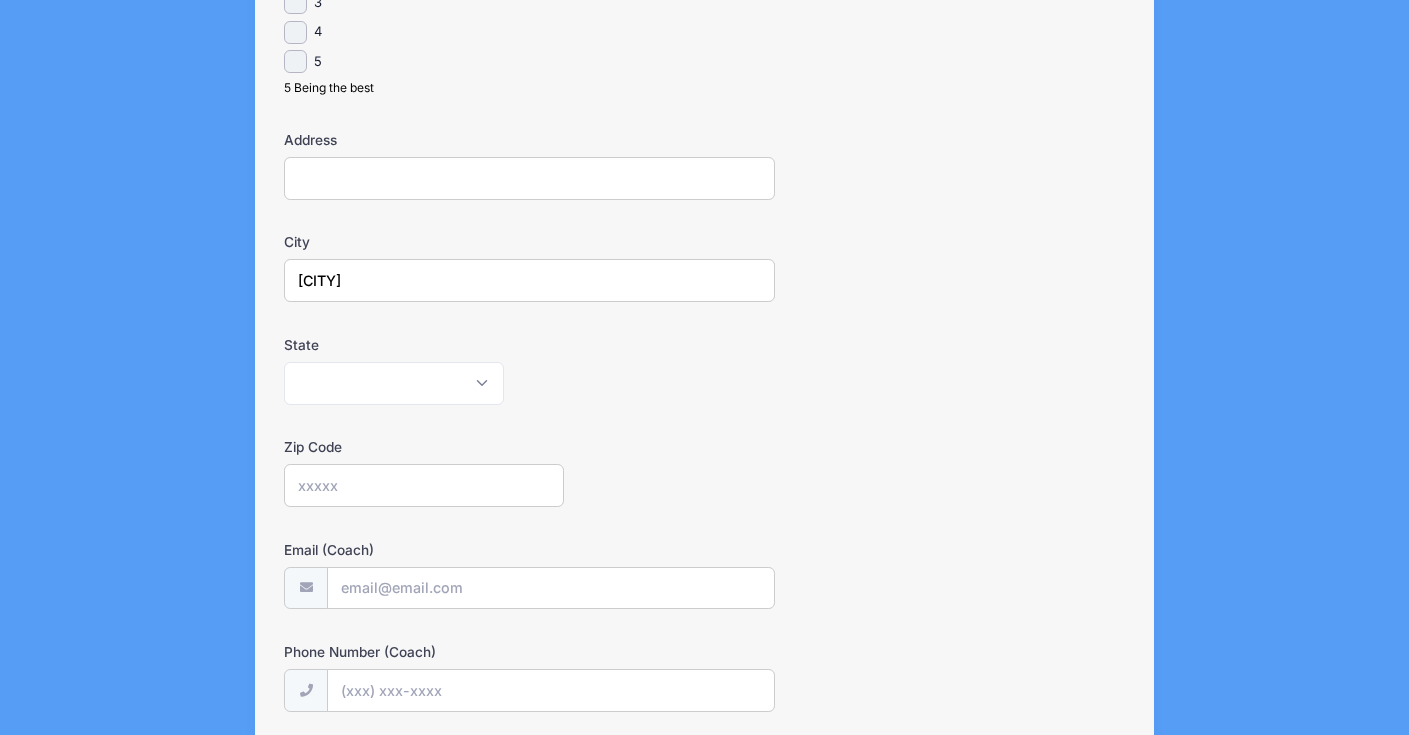 type on "Manahawkin" 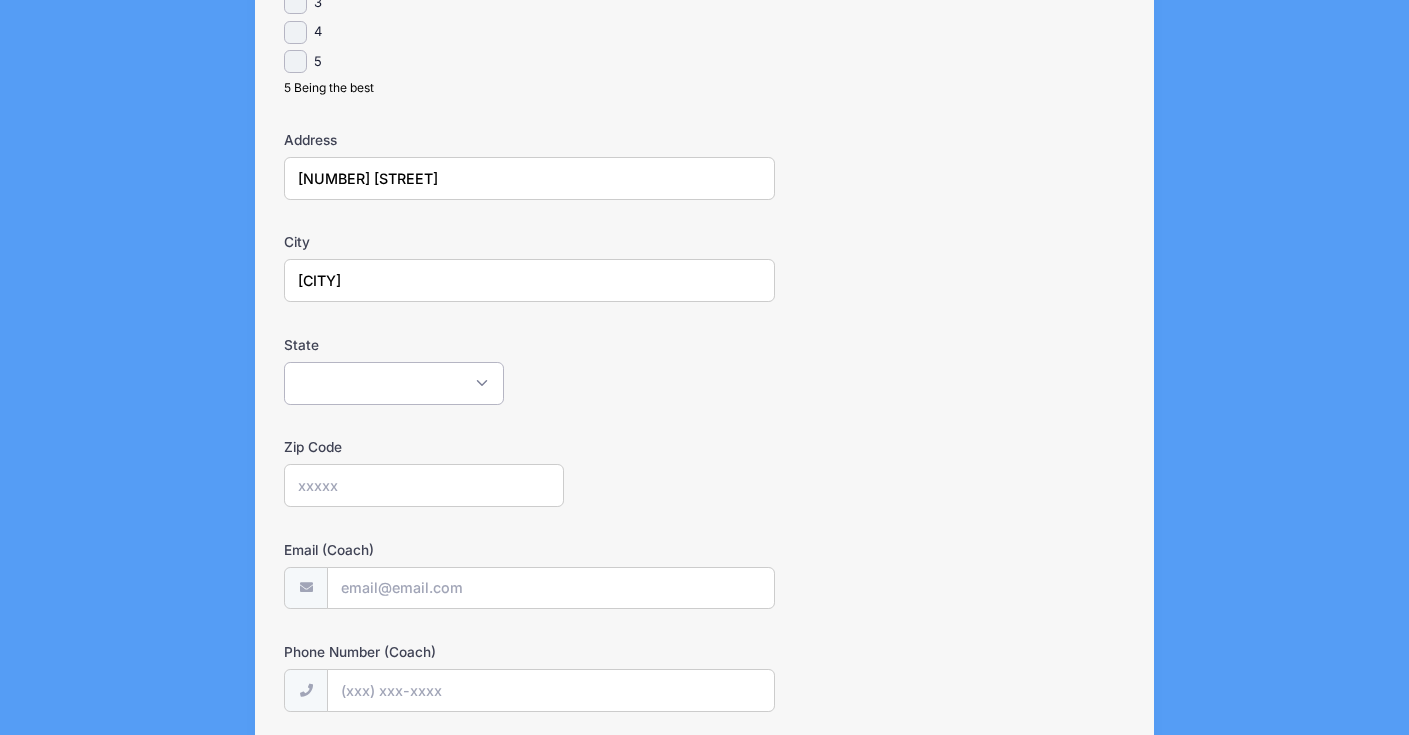 select on "NJ" 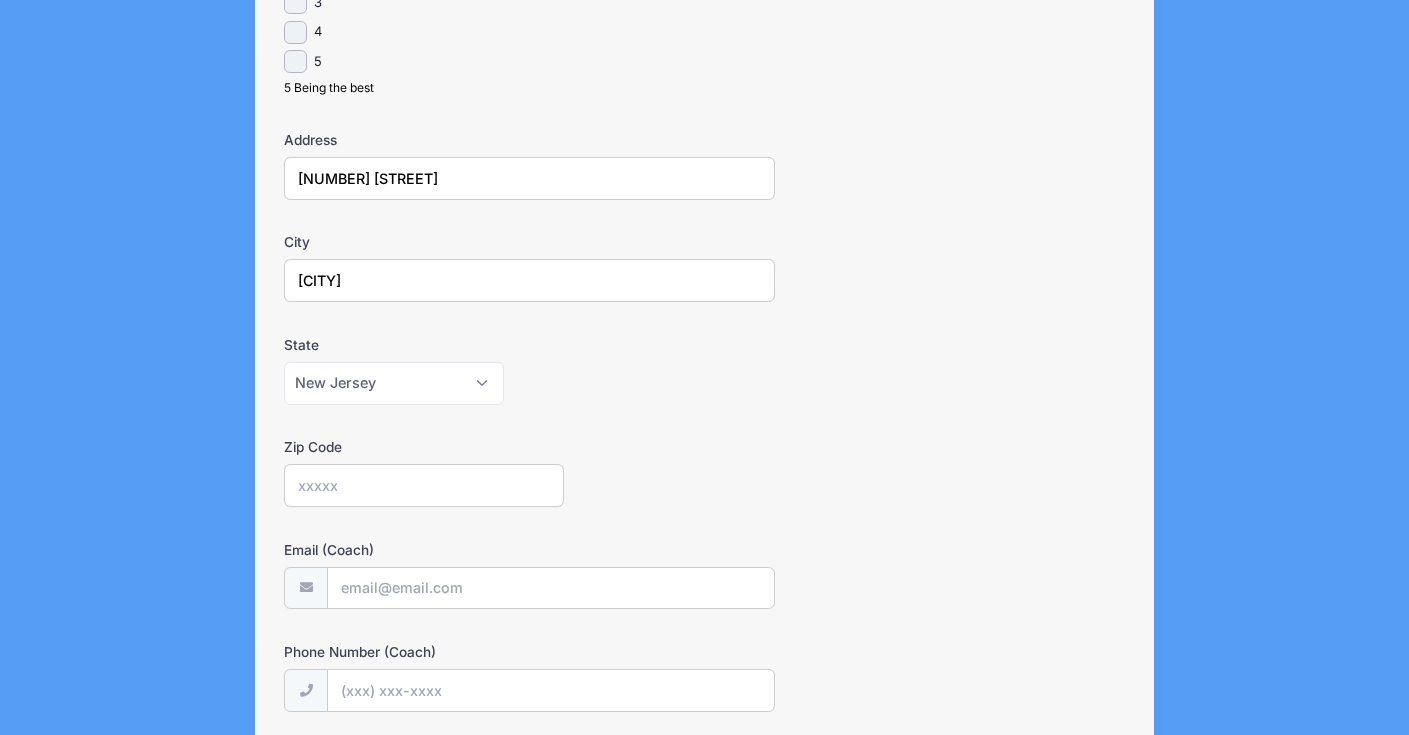 type on "08050" 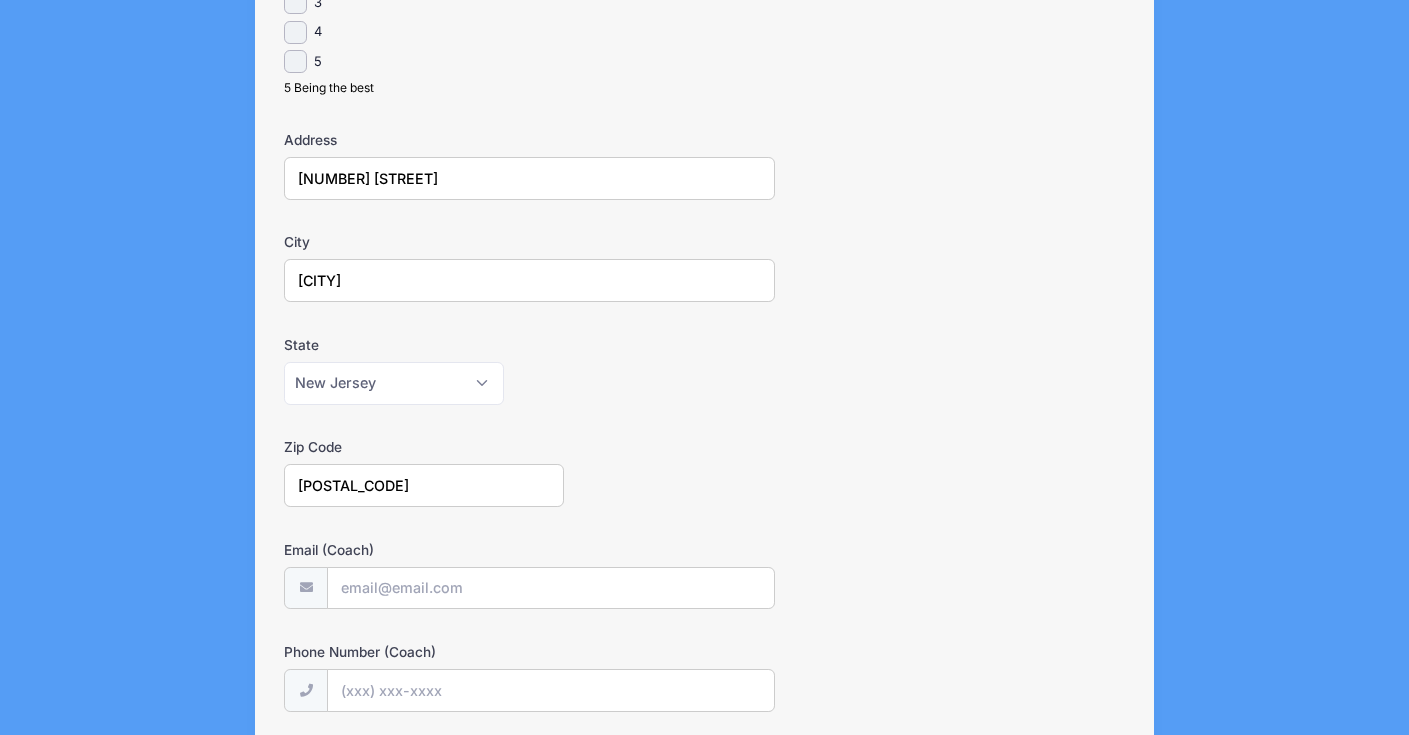 type on "[EMAIL]" 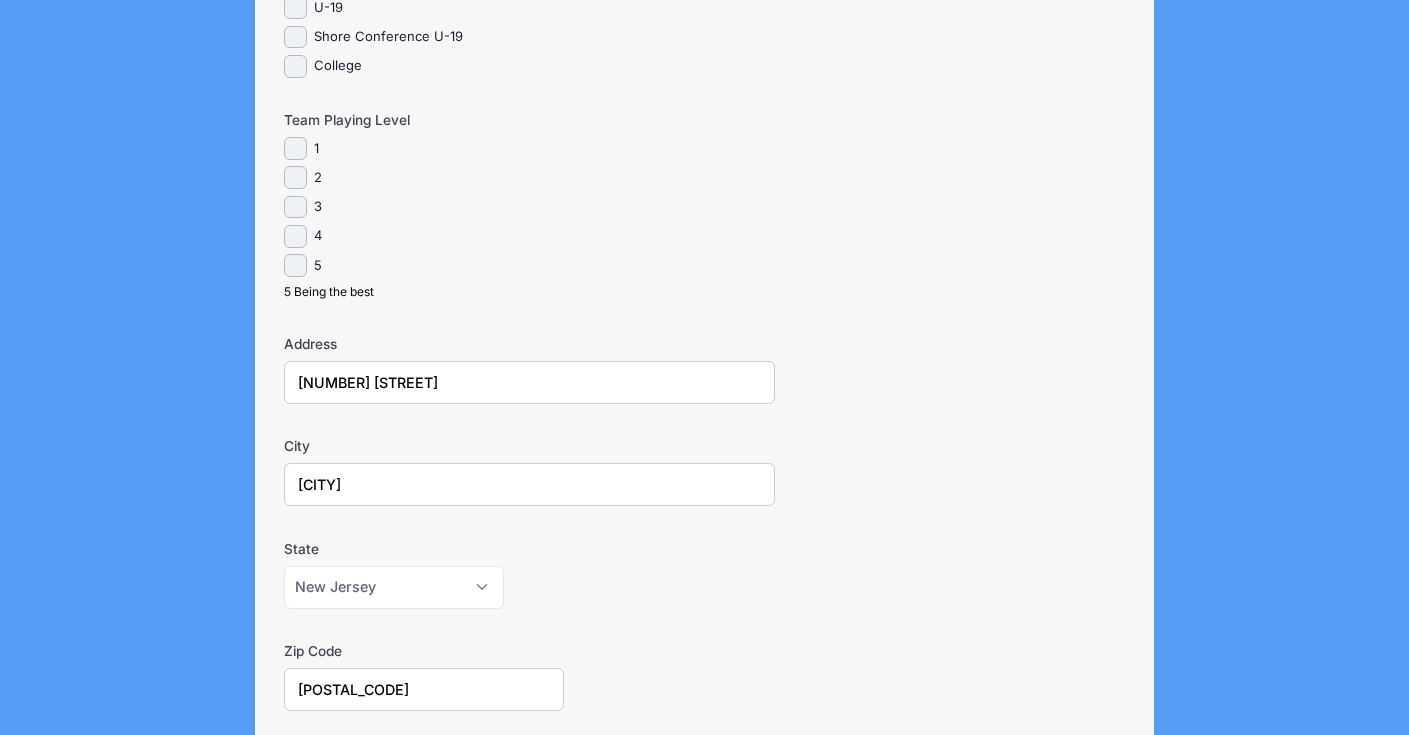 scroll, scrollTop: 1144, scrollLeft: 0, axis: vertical 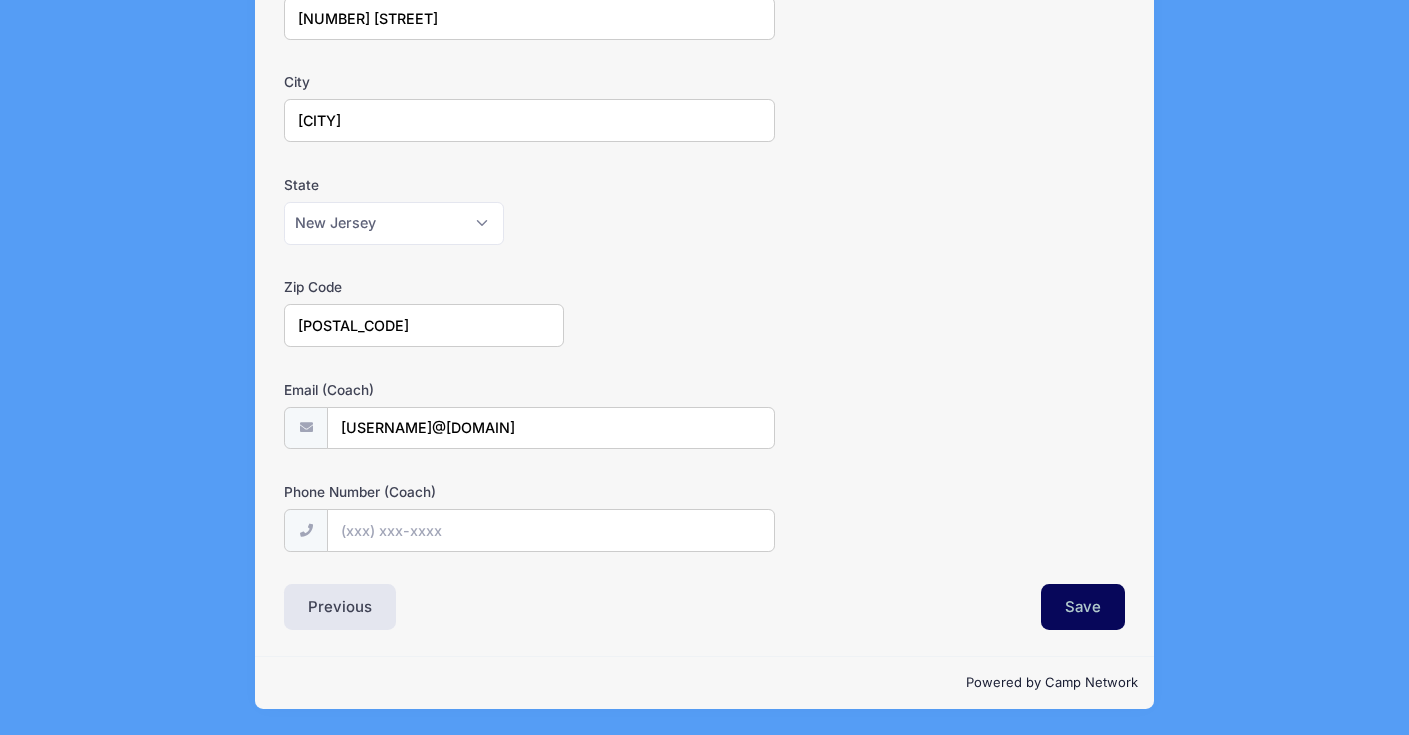 click on "Save" at bounding box center (1083, 607) 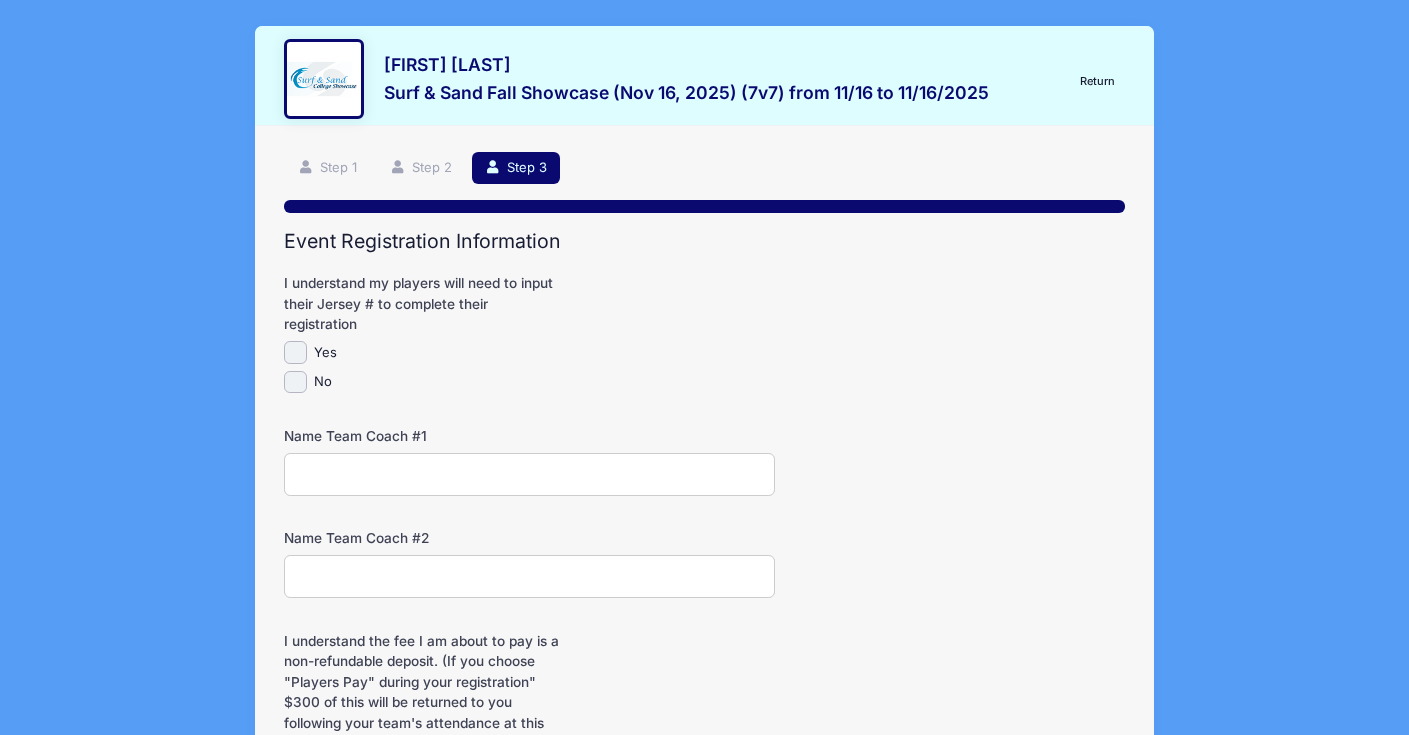 scroll, scrollTop: 294, scrollLeft: 0, axis: vertical 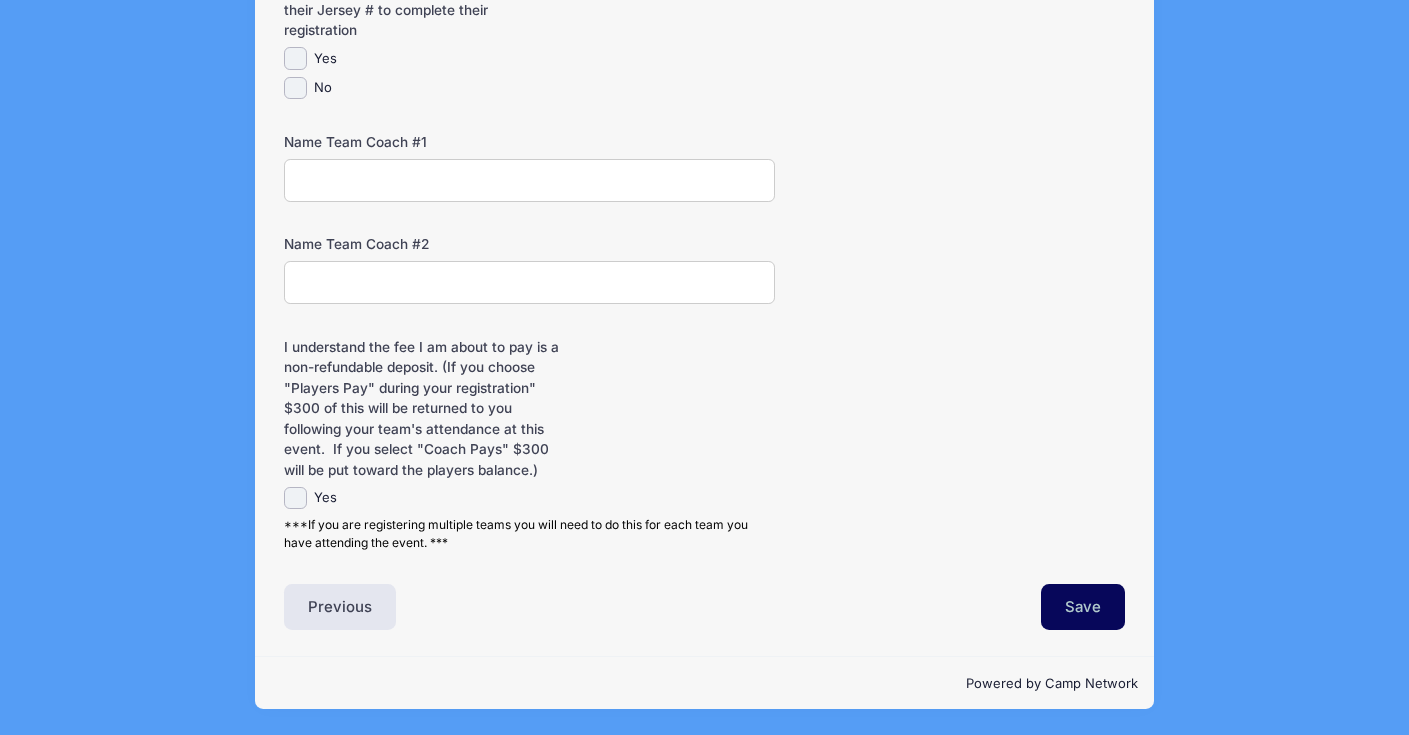 click on "Save" at bounding box center [1083, 607] 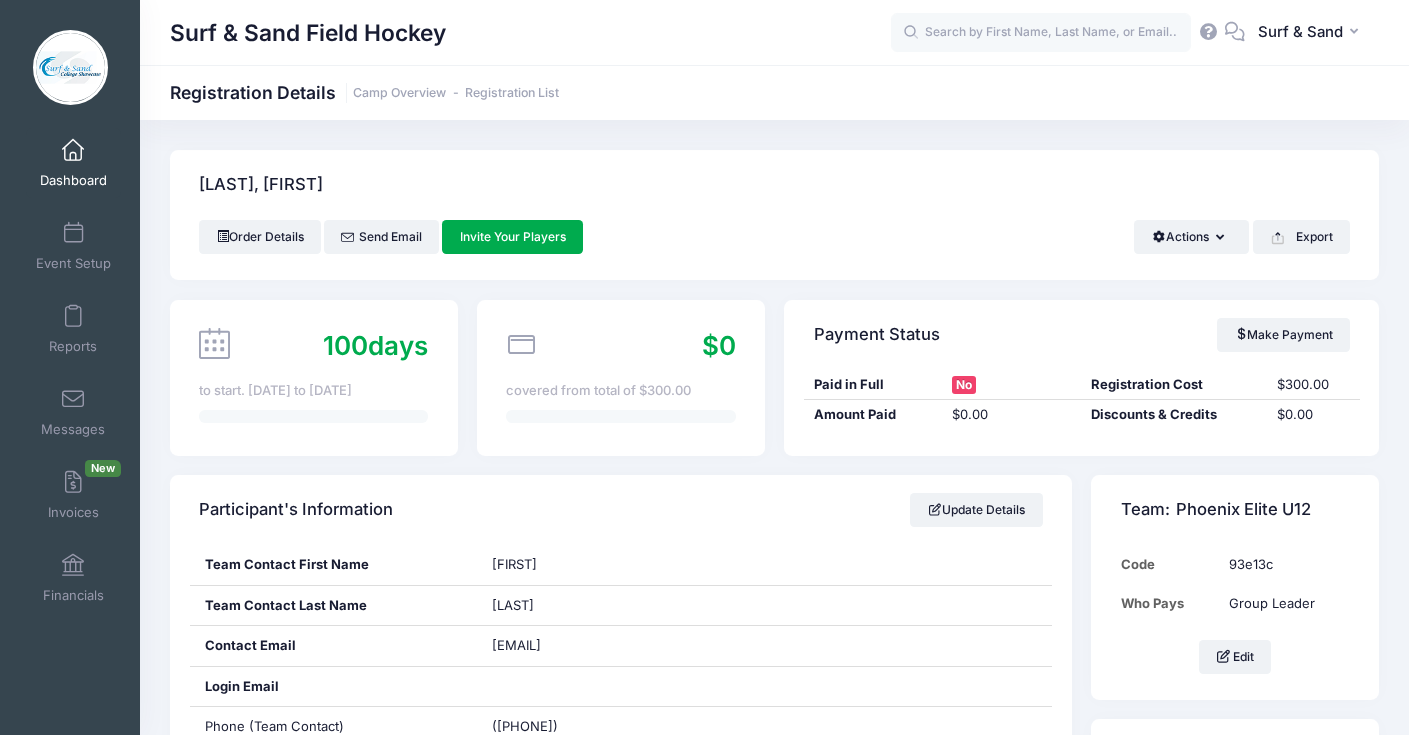 scroll, scrollTop: 3, scrollLeft: 0, axis: vertical 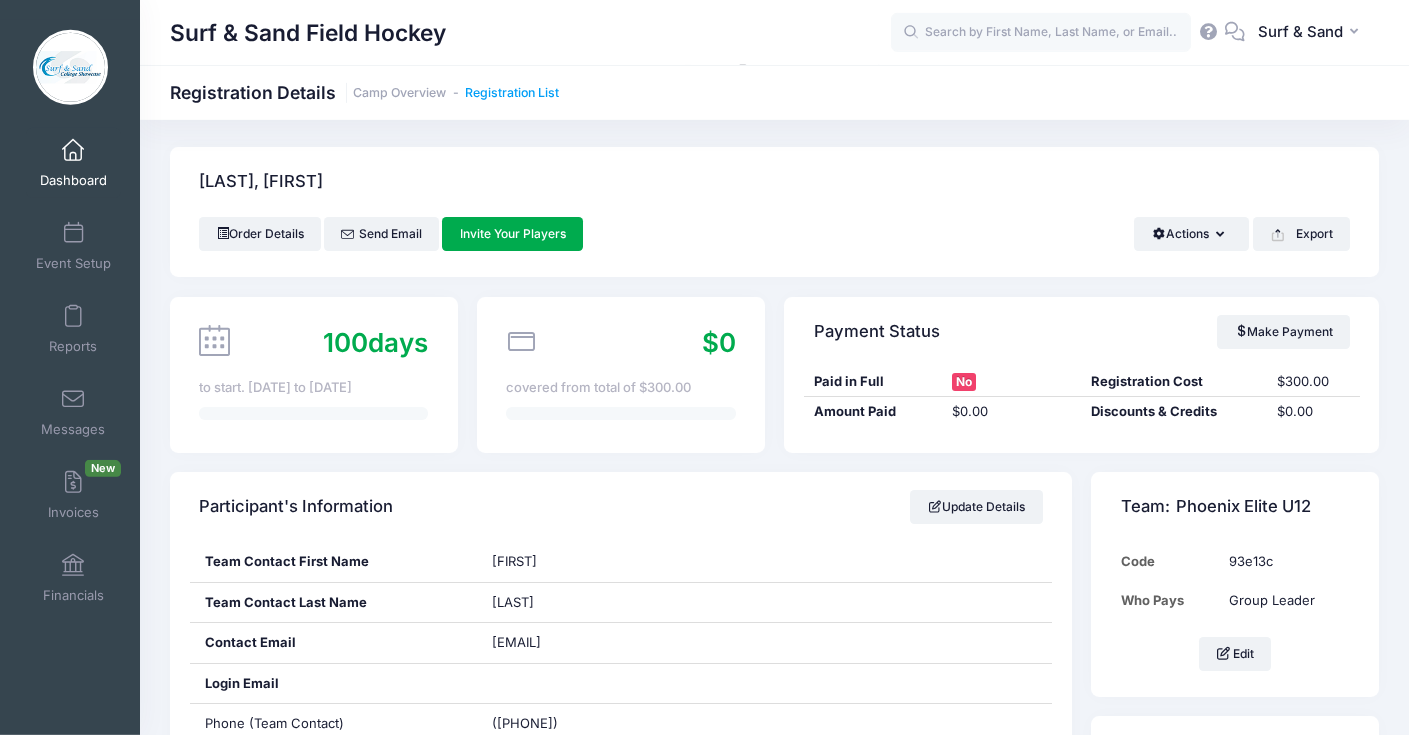 click on "Registration List" at bounding box center (512, 93) 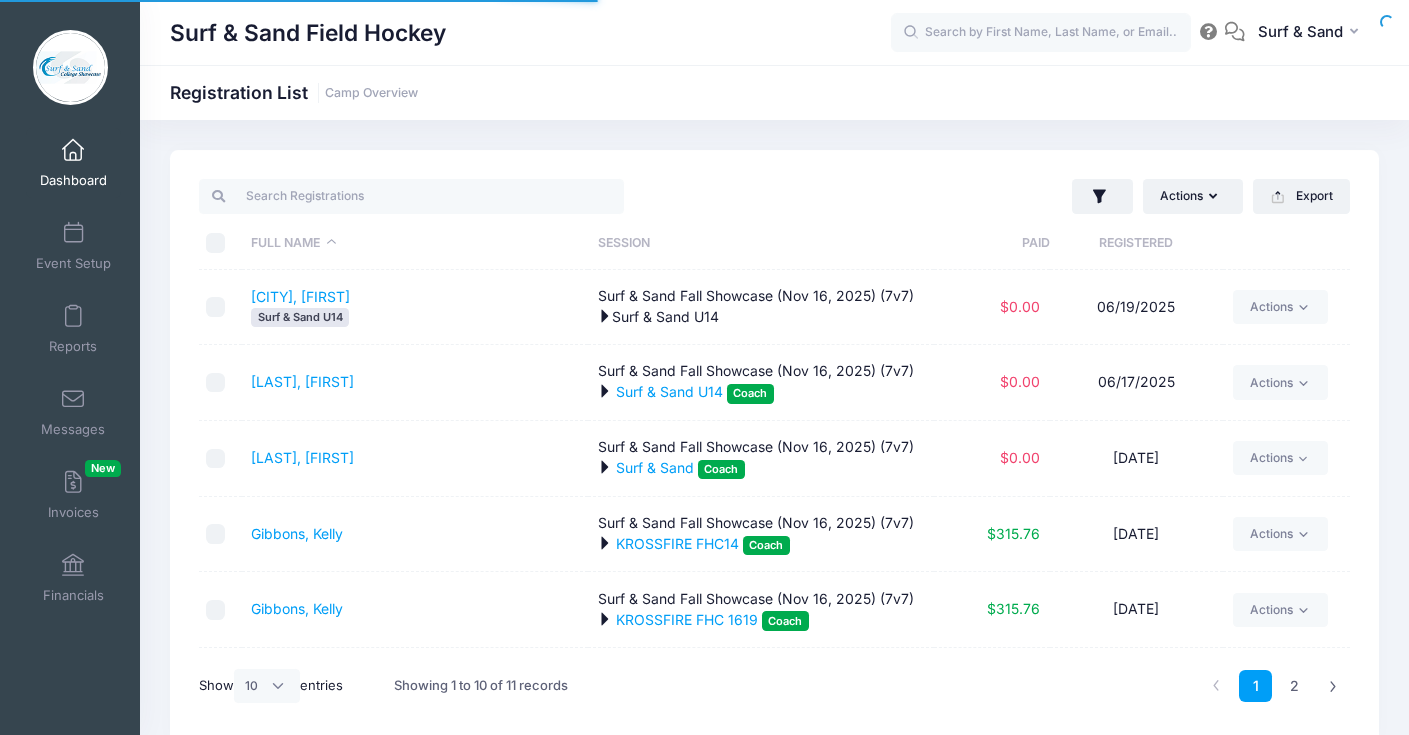 select on "10" 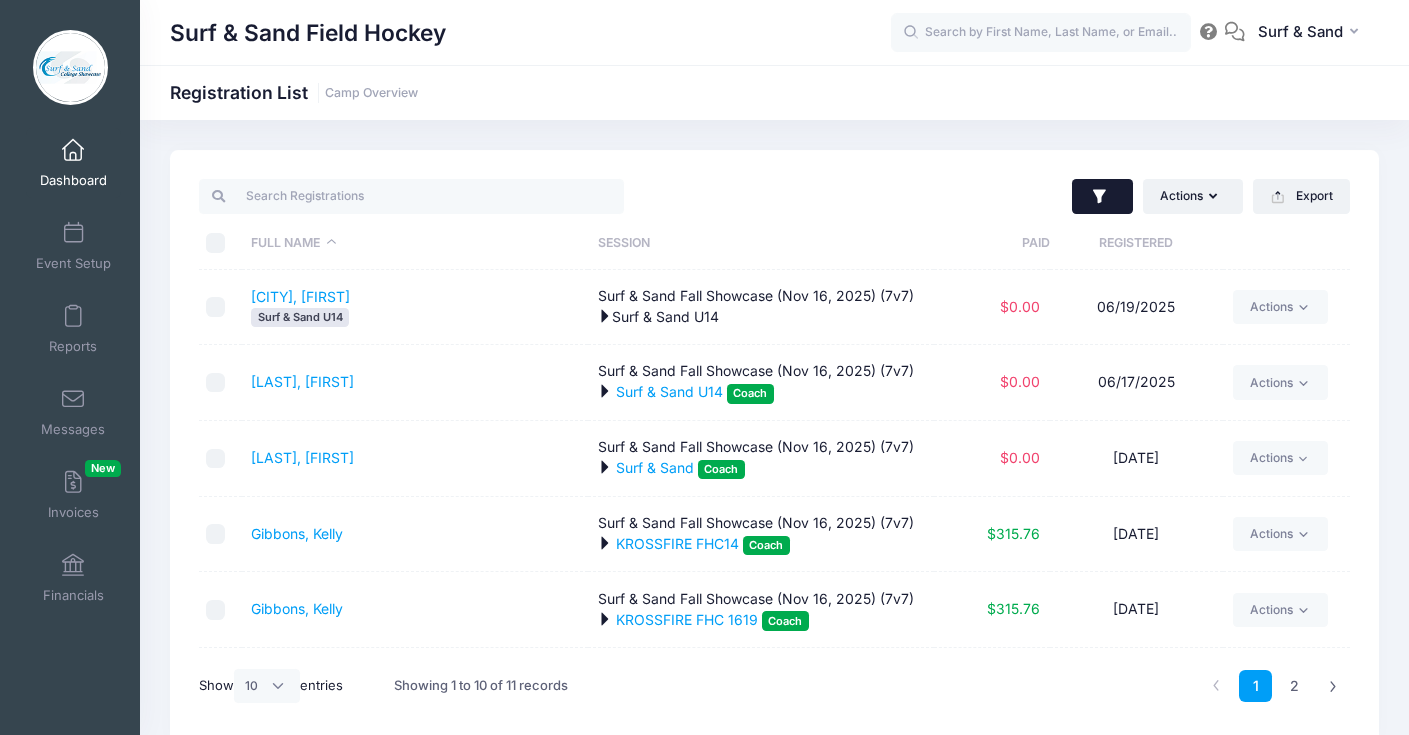 click 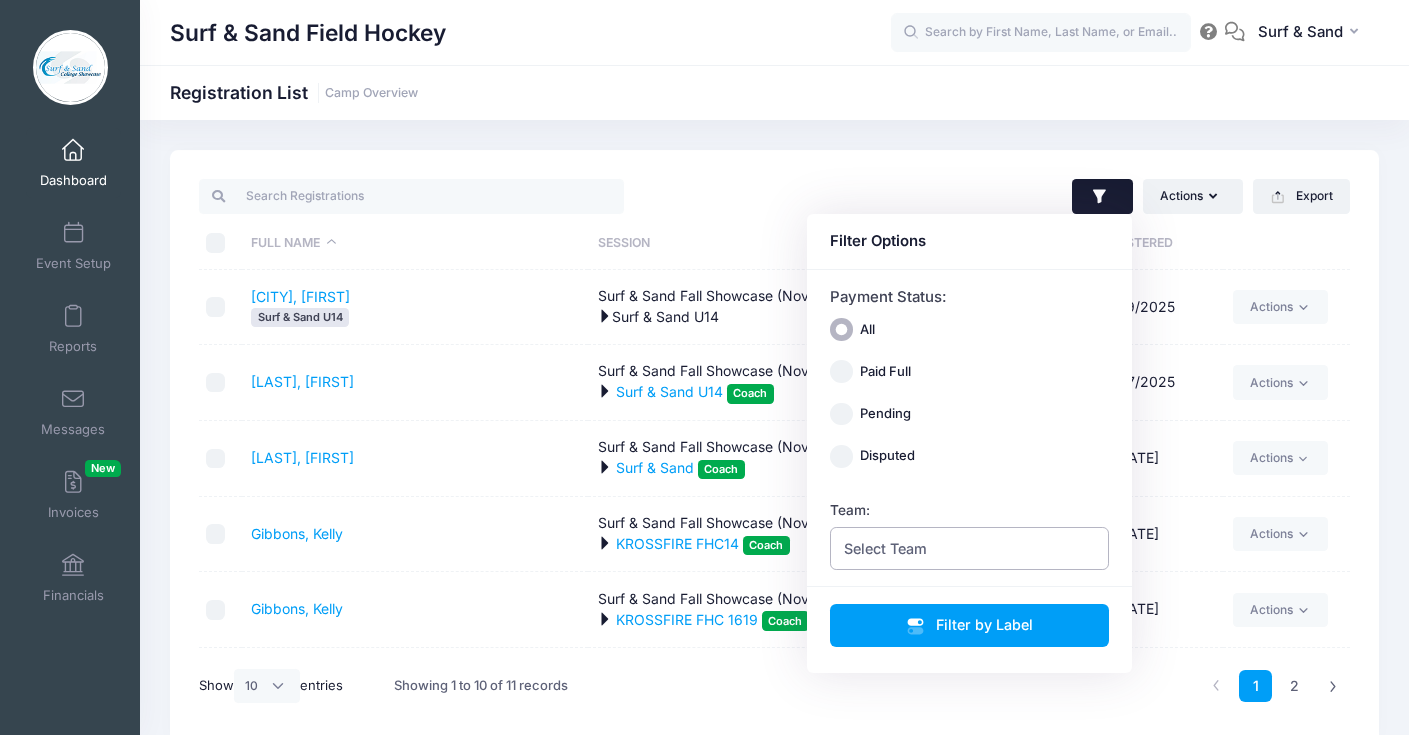 click on "Select Team" at bounding box center [970, 548] 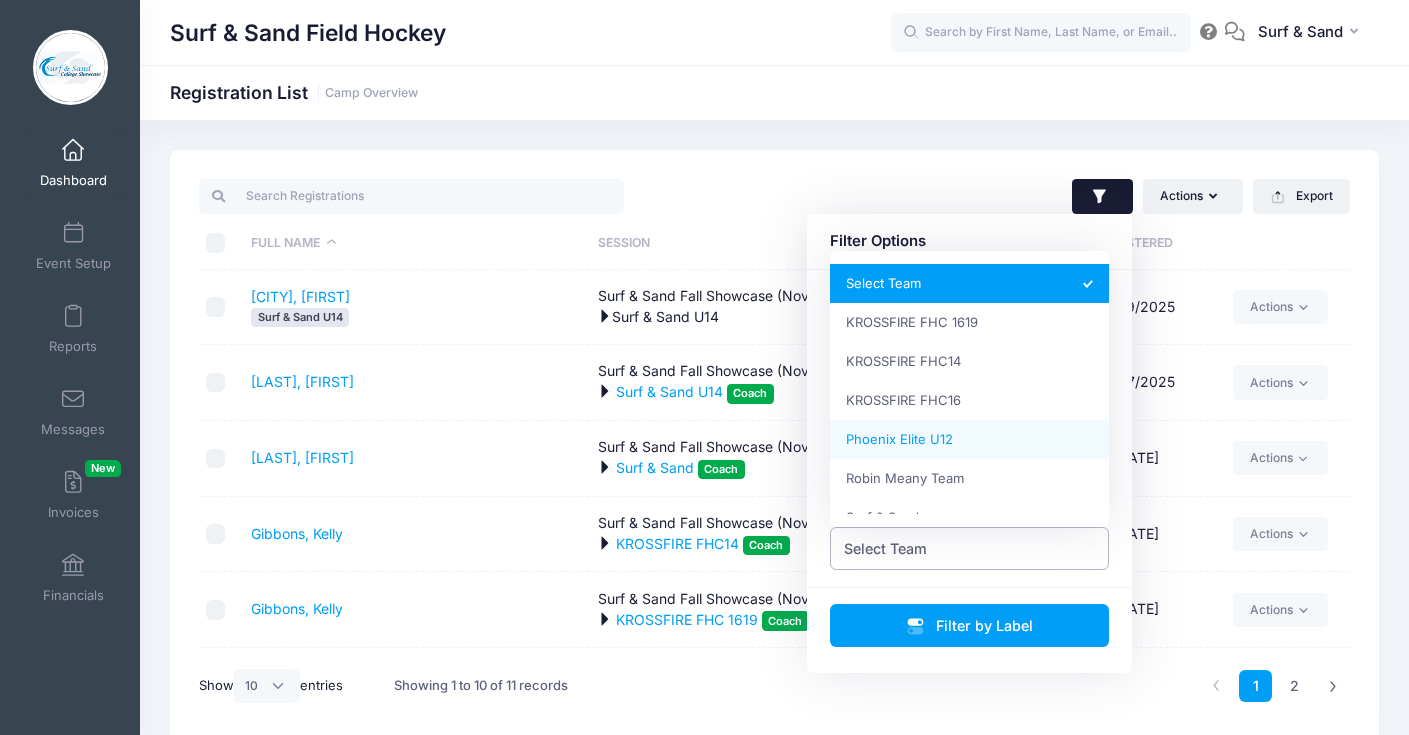 scroll, scrollTop: 62, scrollLeft: 0, axis: vertical 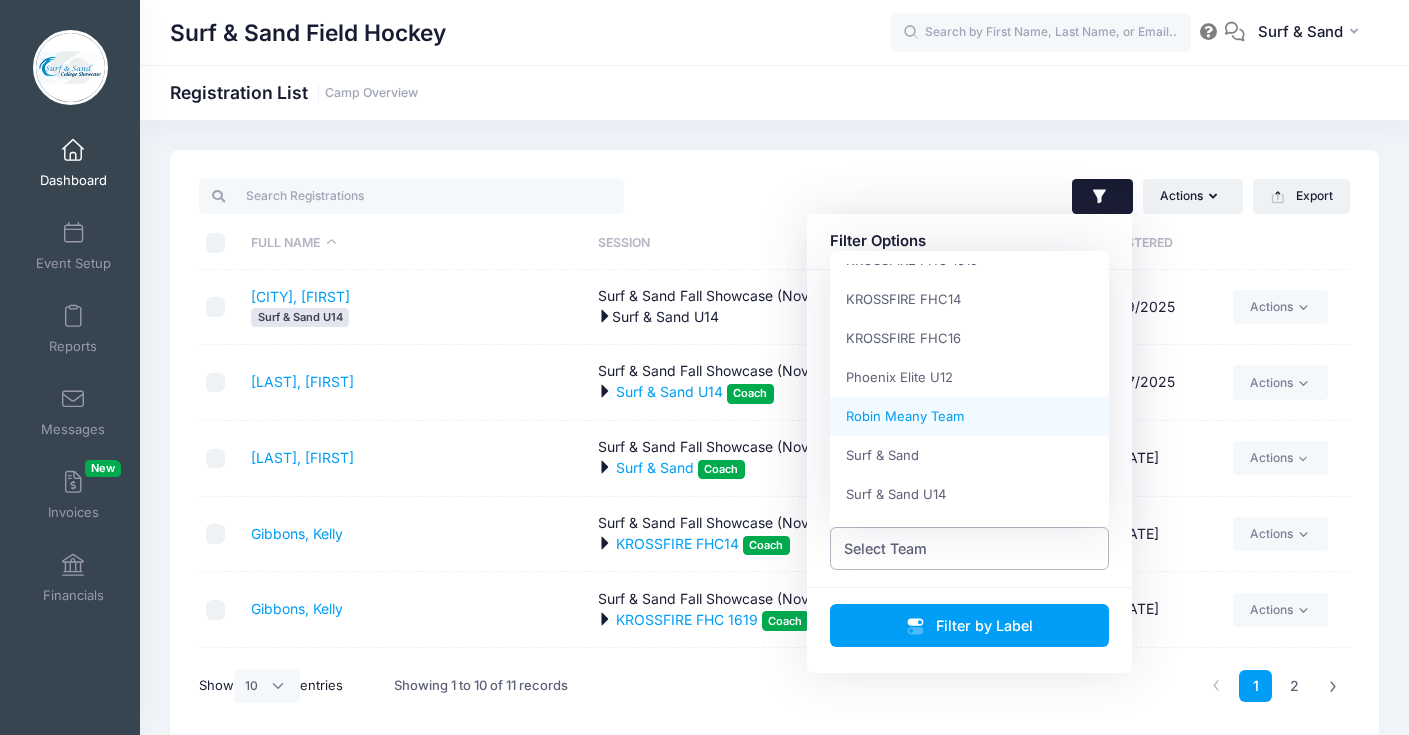 select on "Robin Meany Team" 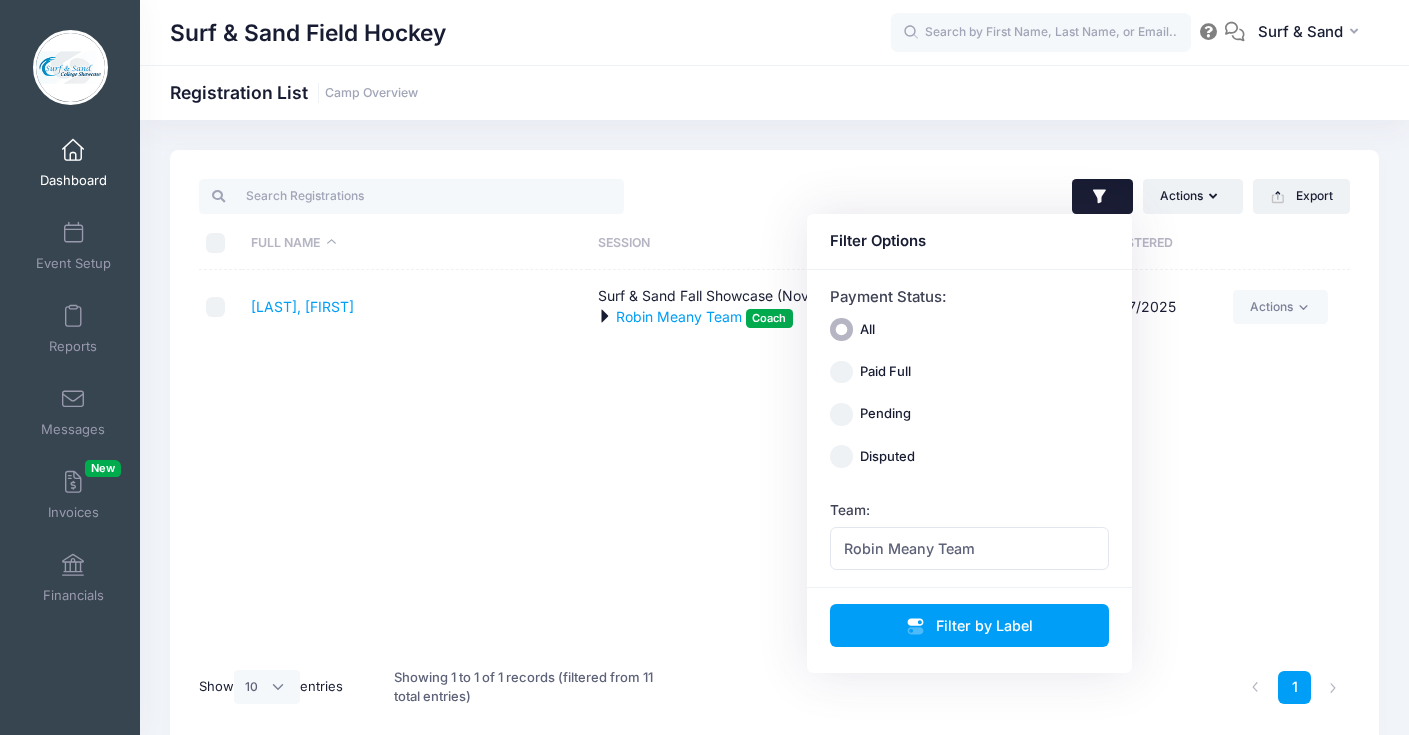click on "[LAST], [FIRST]" at bounding box center [415, 307] 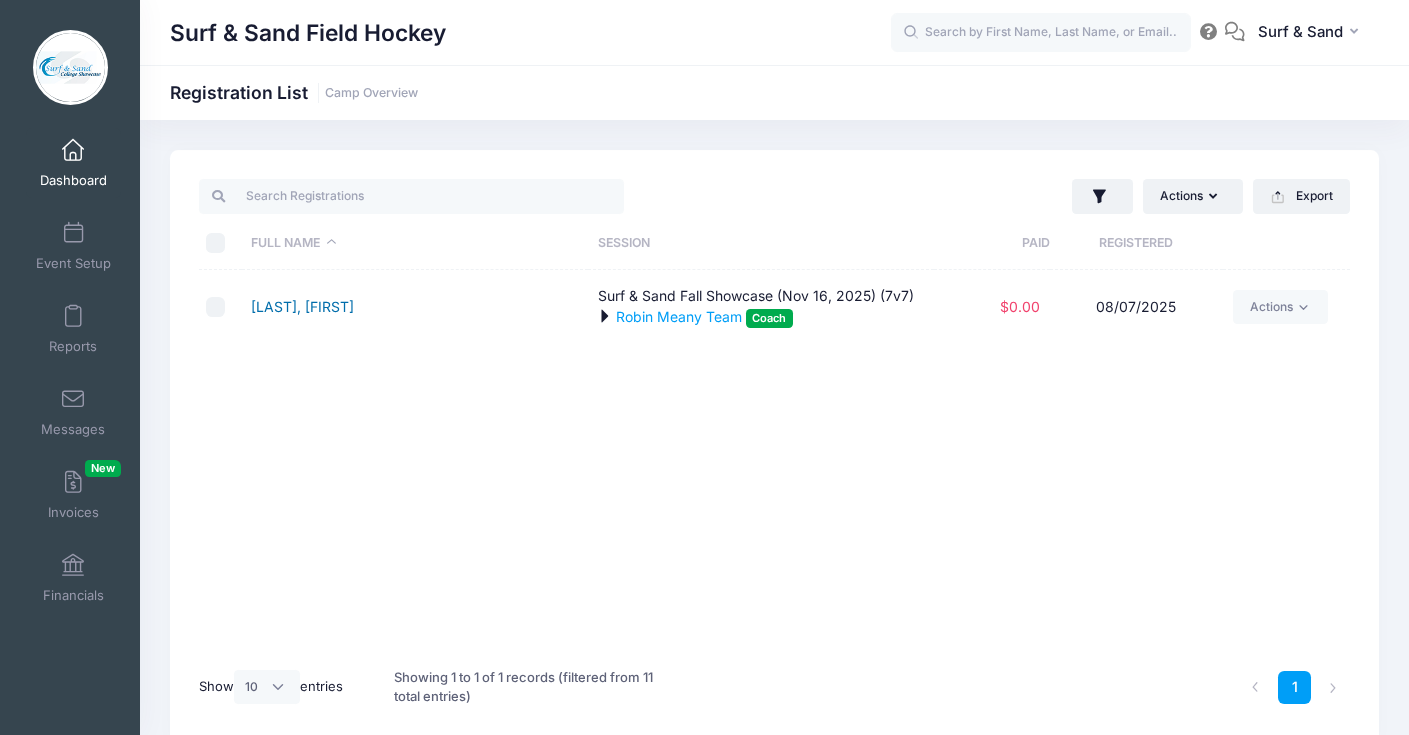 click on "[LAST], [FIRST]" at bounding box center (302, 306) 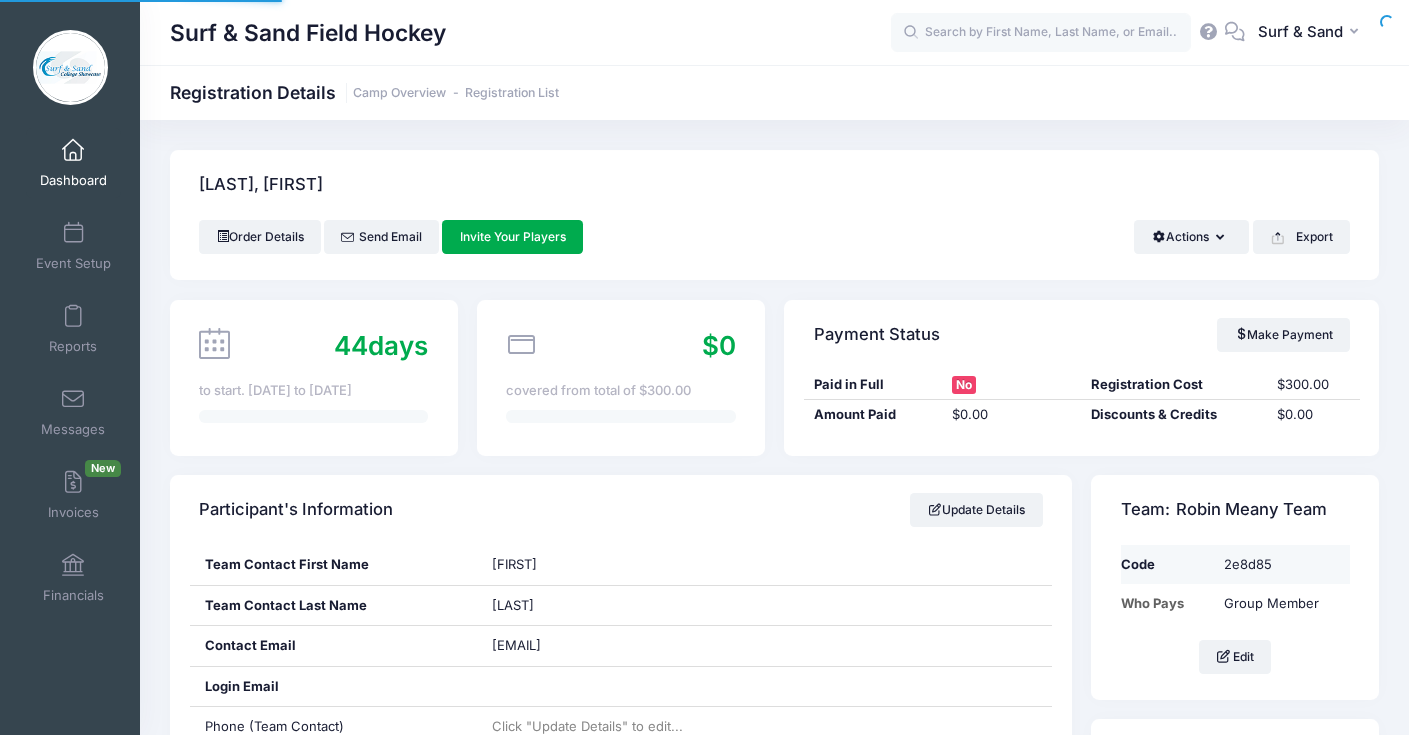 scroll, scrollTop: 0, scrollLeft: 0, axis: both 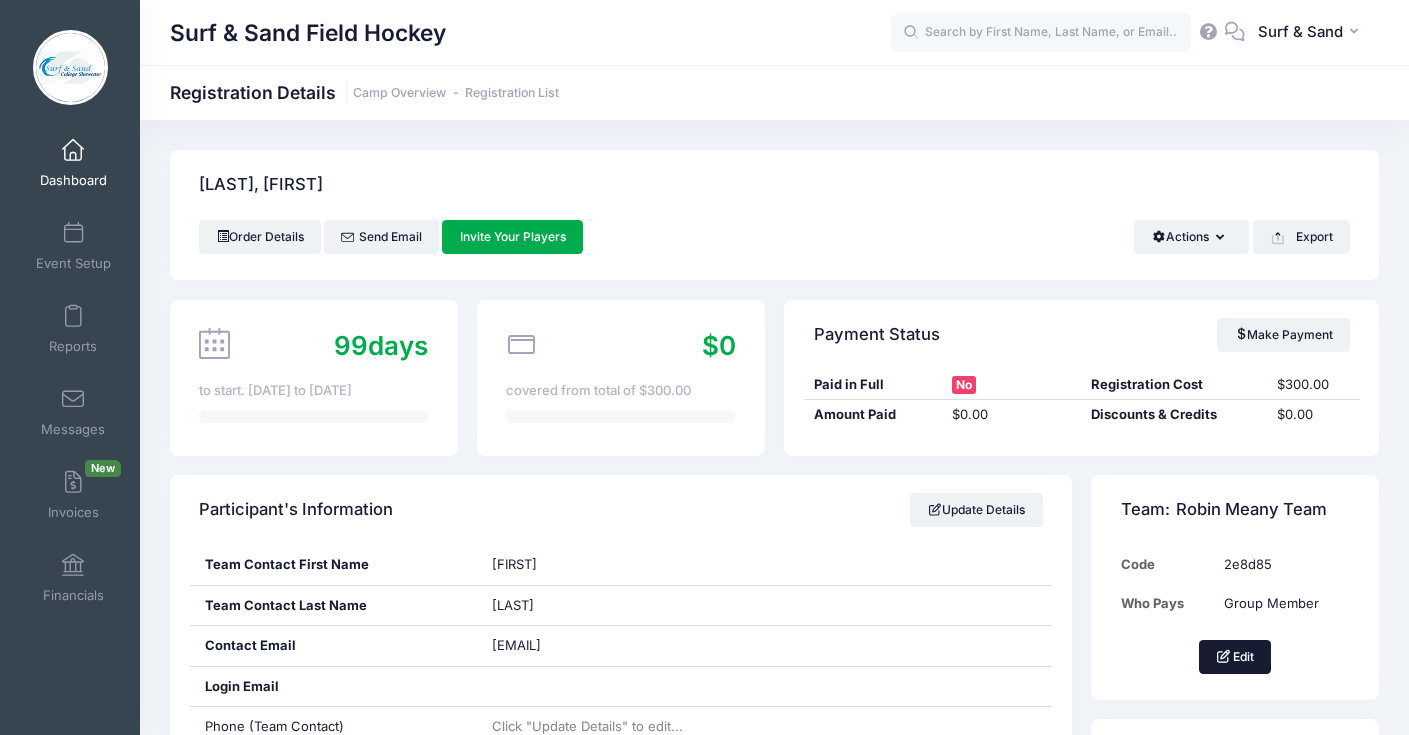 click on "Edit" at bounding box center (1235, 657) 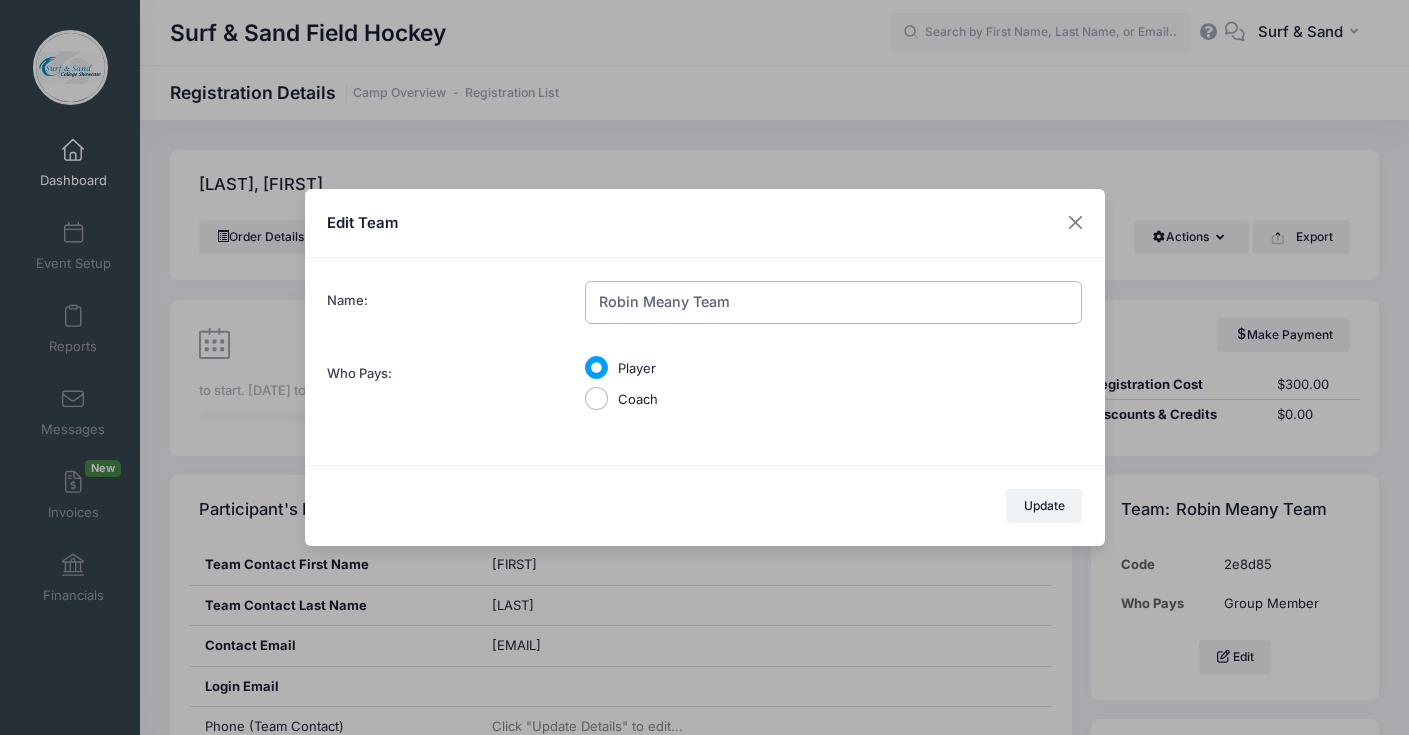 click on "Robin Meany Team" at bounding box center [833, 302] 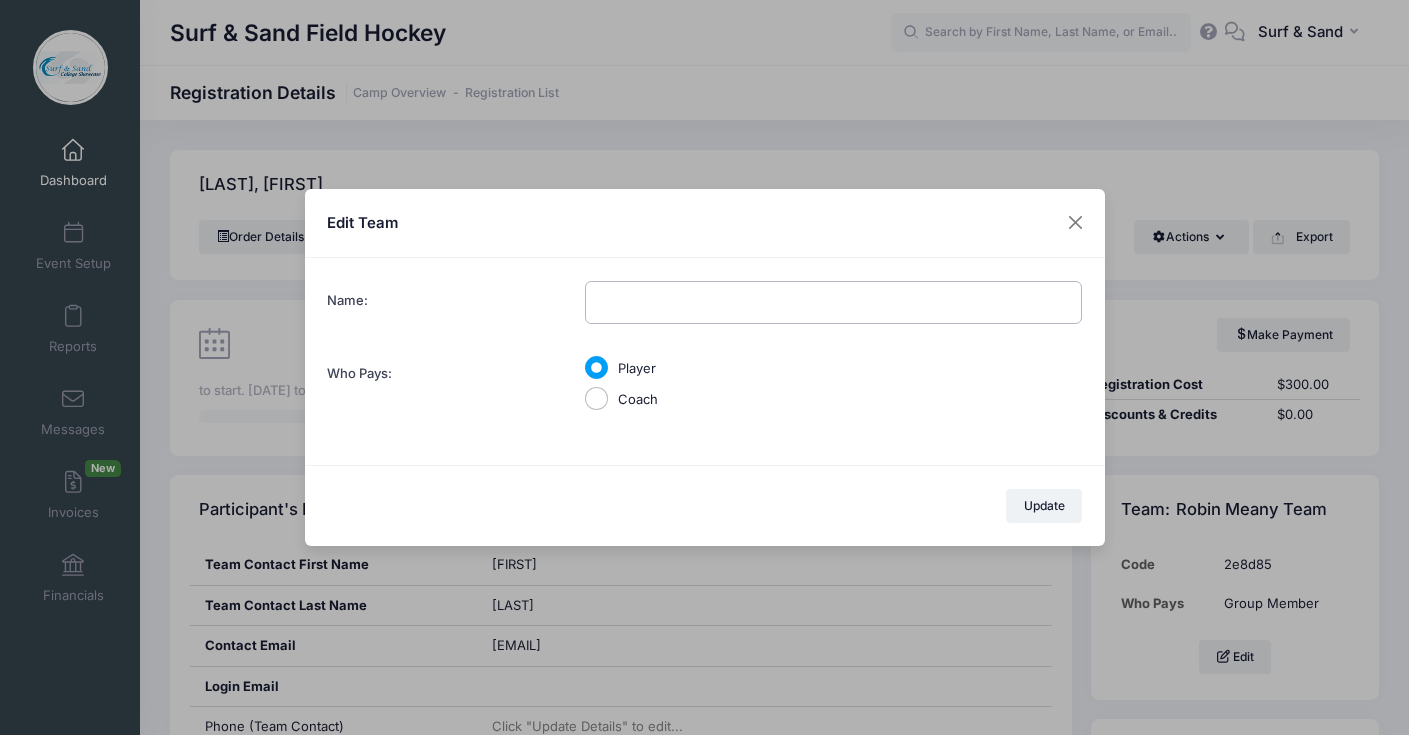 type 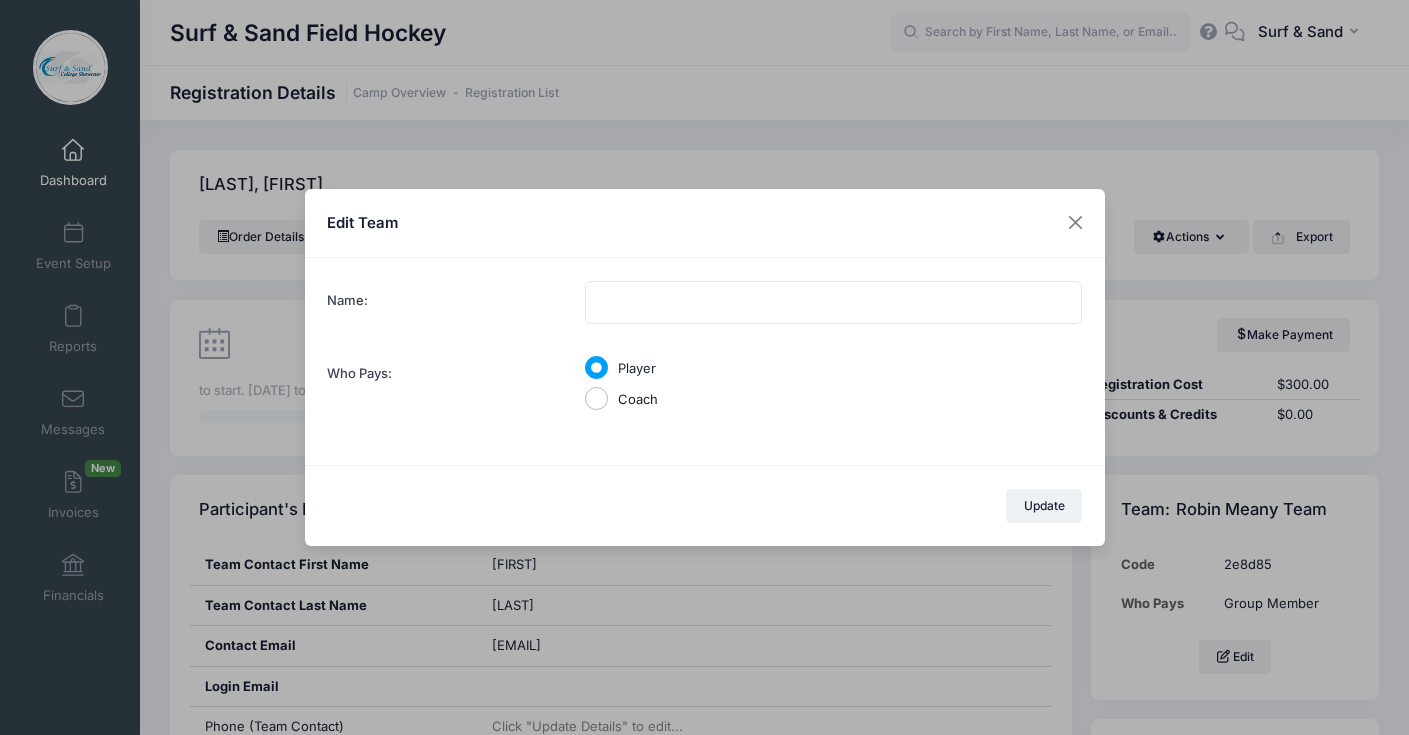 click on "Coach" at bounding box center [596, 398] 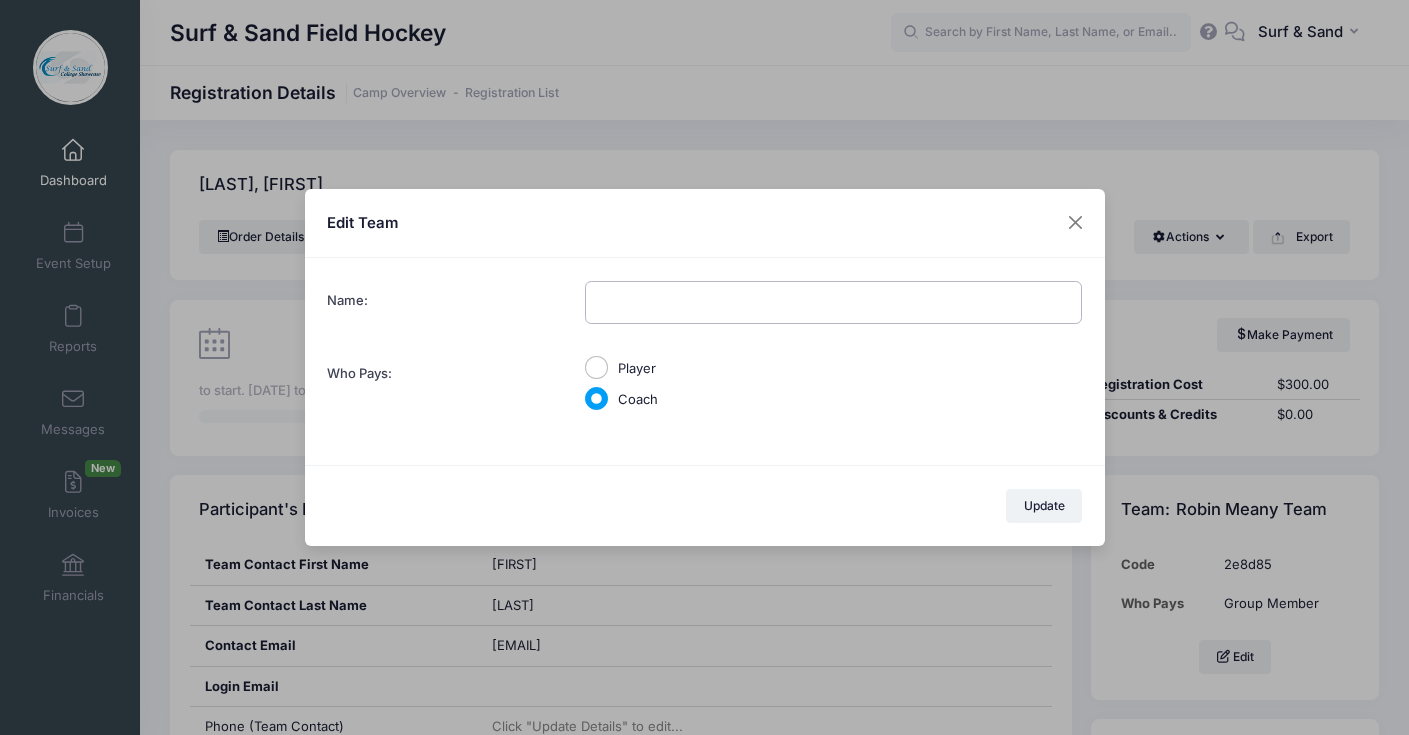 click on "Name:" at bounding box center [833, 302] 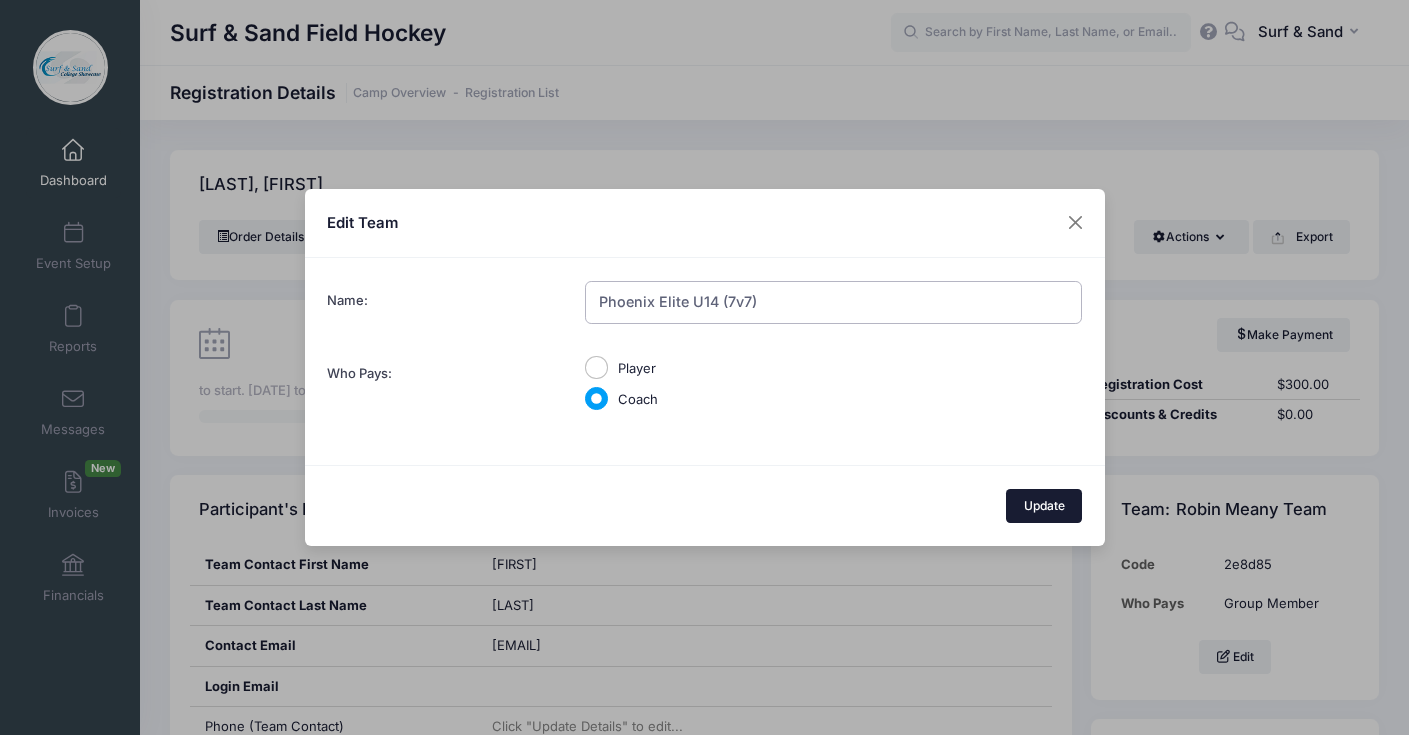 type on "Phoenix Elite U14 (7v7)" 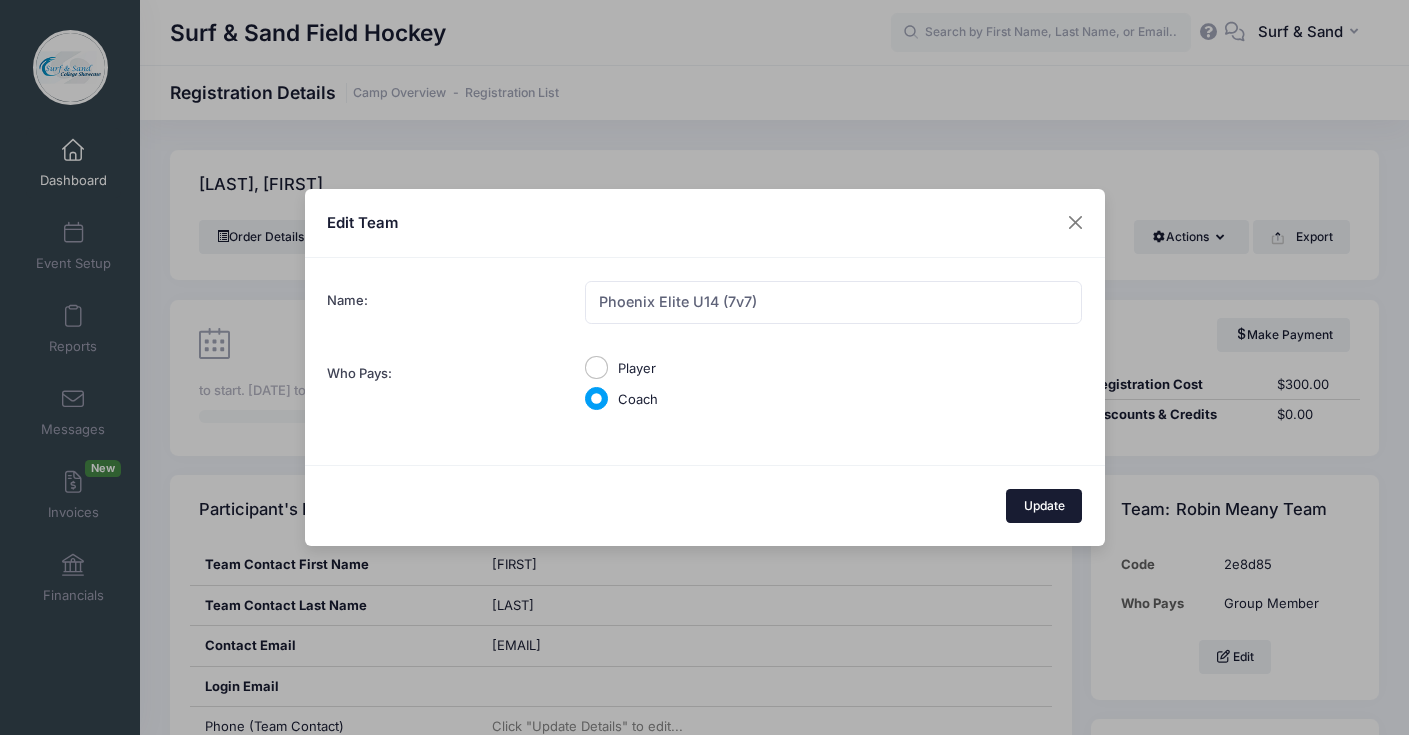 click on "Update" at bounding box center [1044, 506] 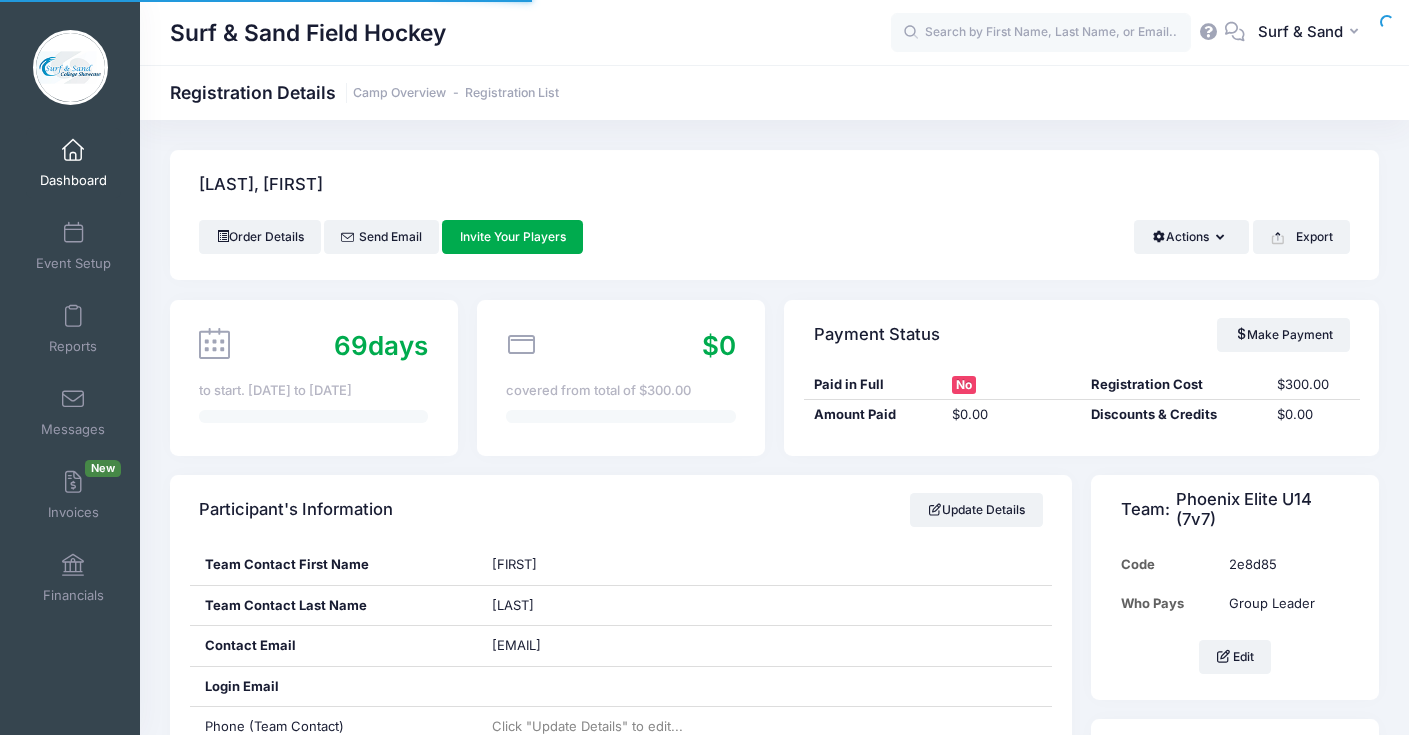 scroll, scrollTop: 0, scrollLeft: 0, axis: both 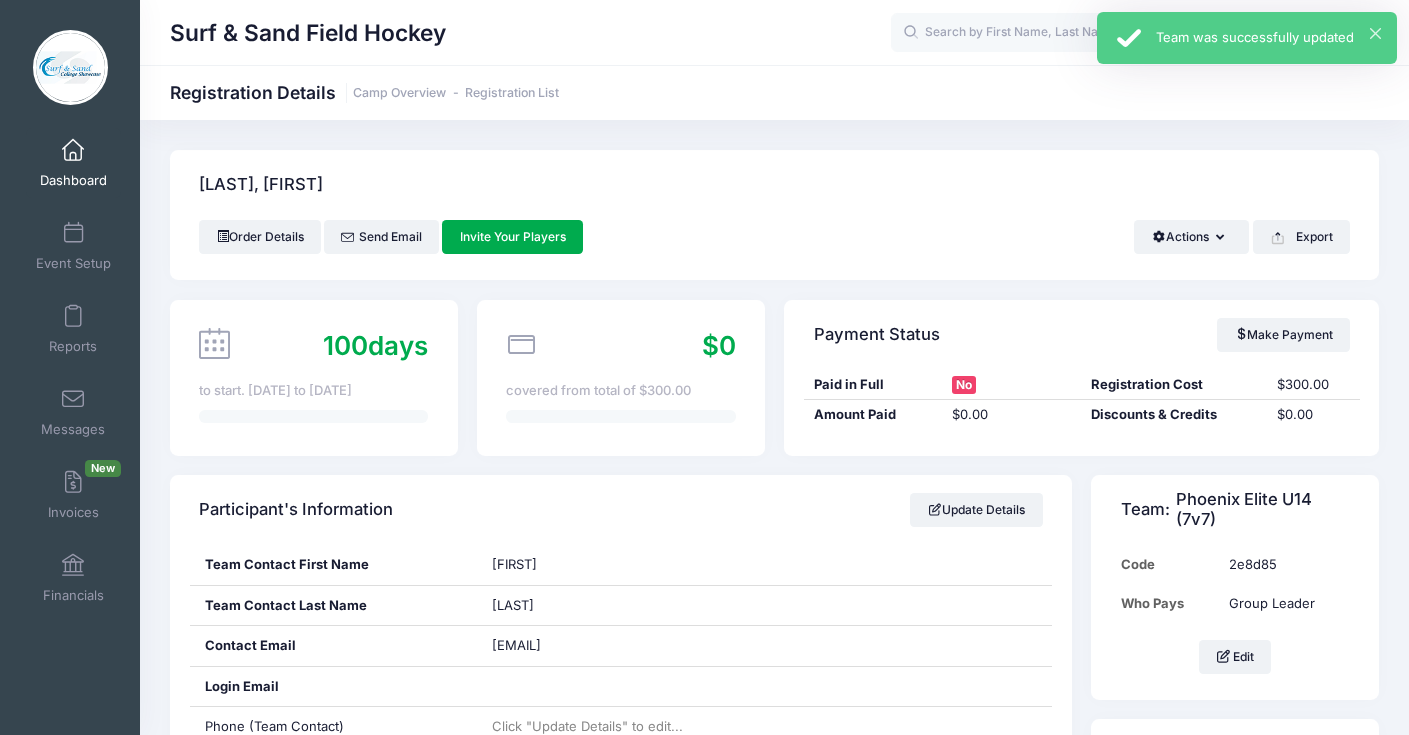 click on "× Team was successfully updated" at bounding box center (1247, 38) 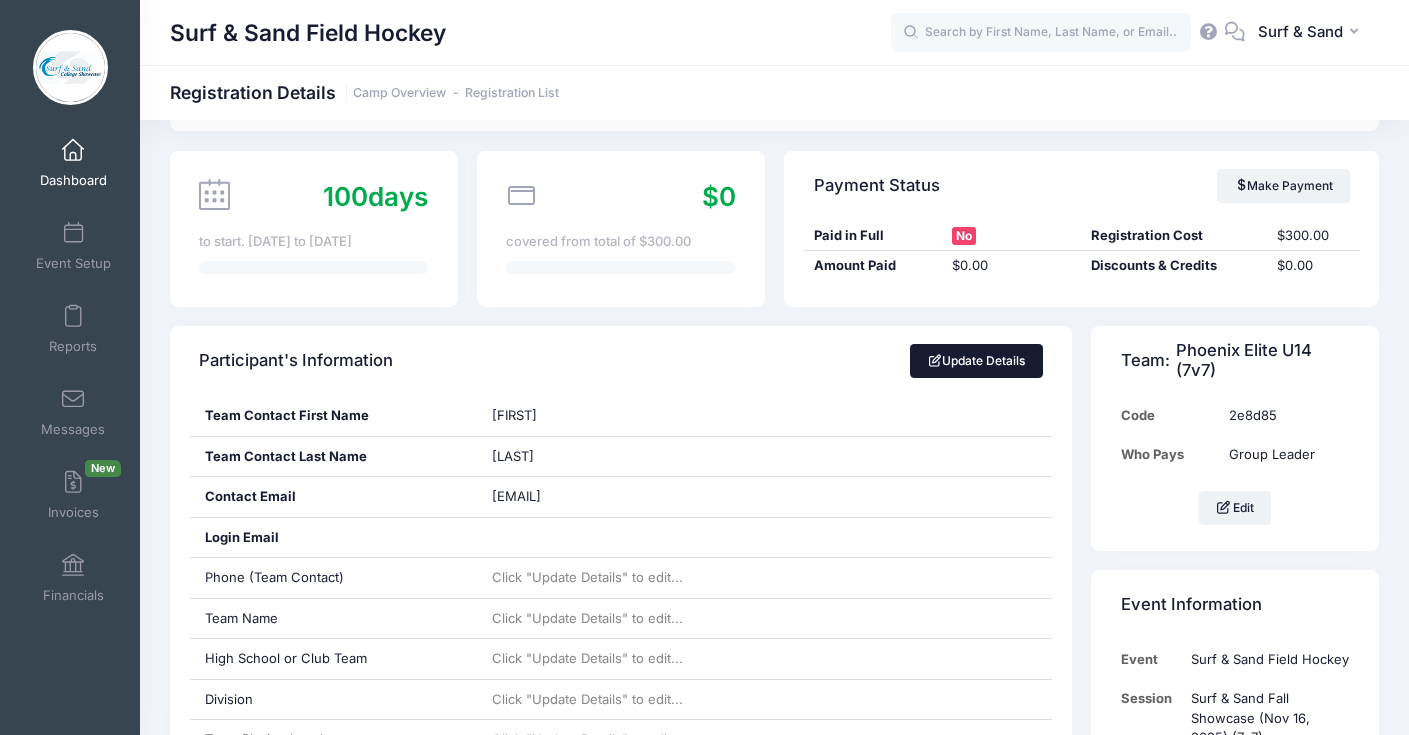 scroll, scrollTop: 0, scrollLeft: 0, axis: both 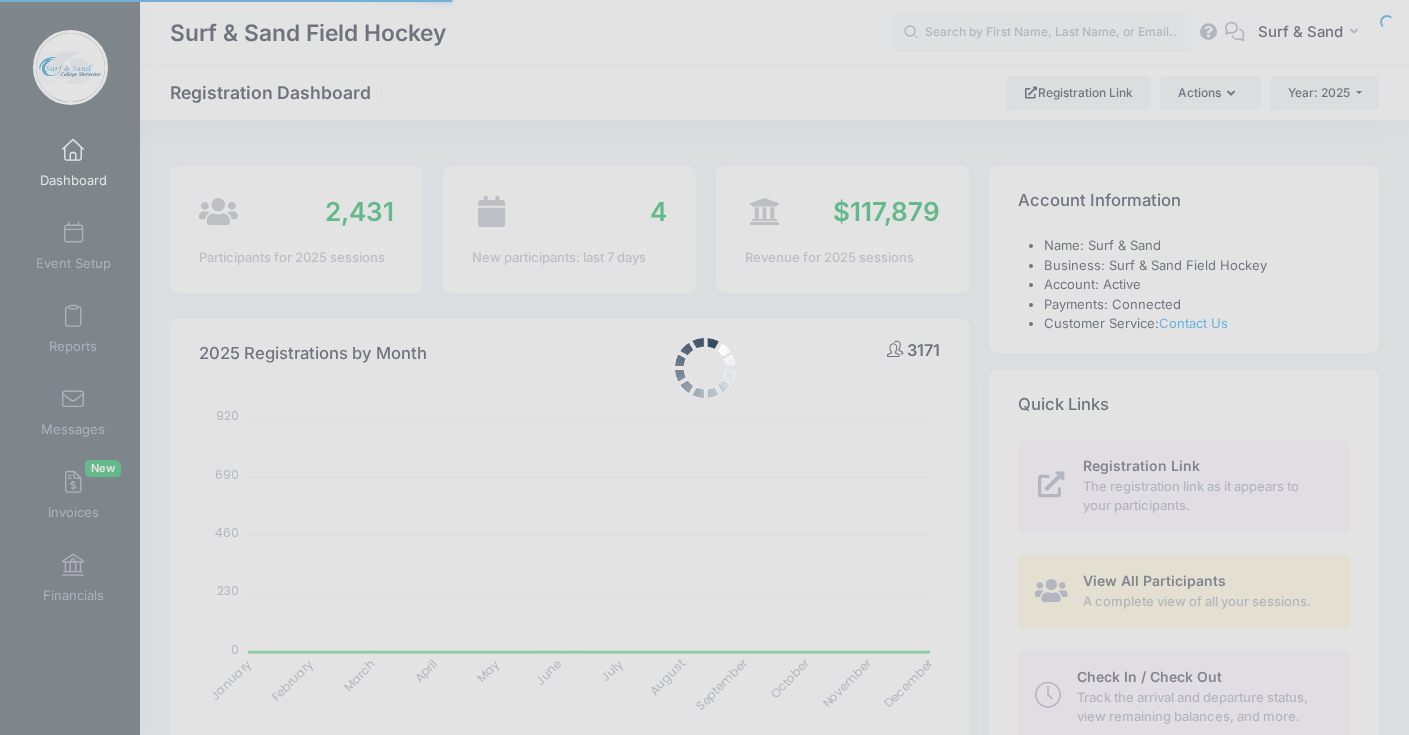select 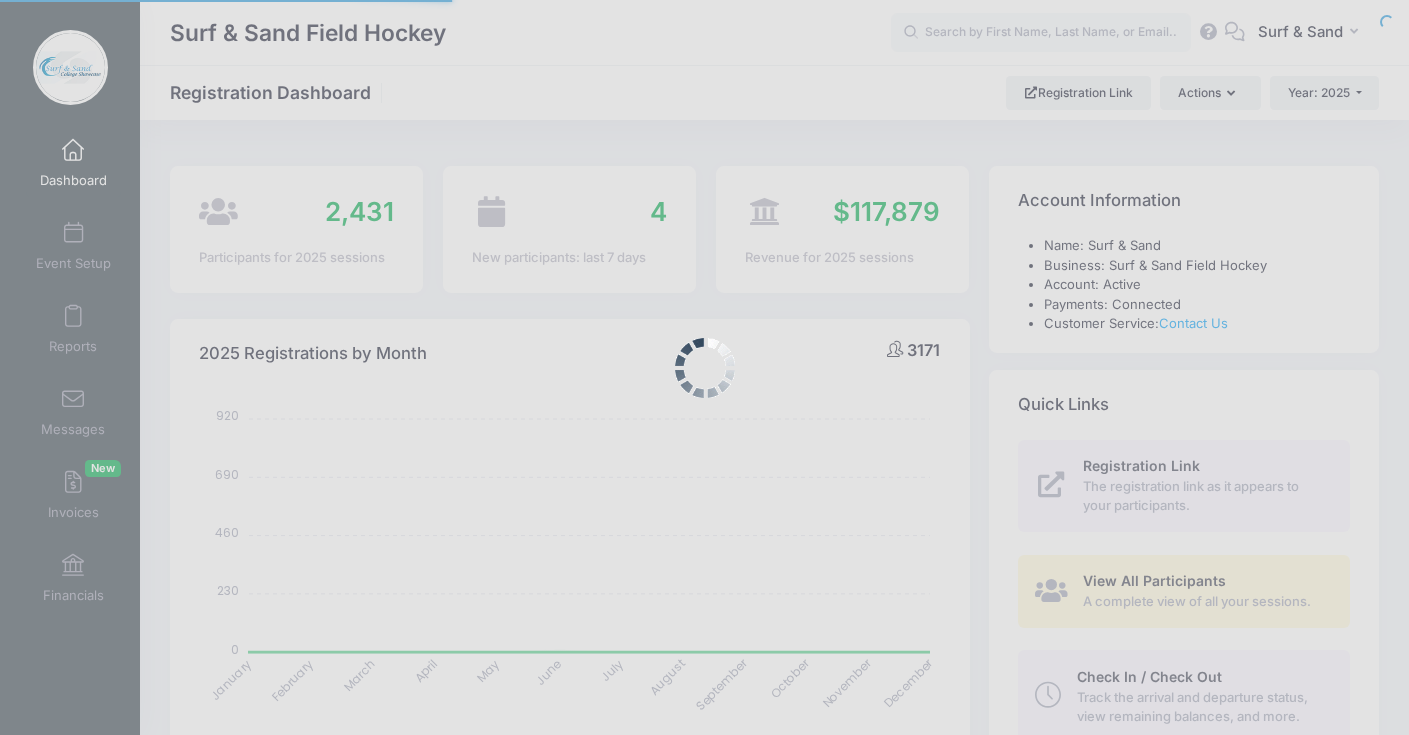 scroll, scrollTop: 0, scrollLeft: 0, axis: both 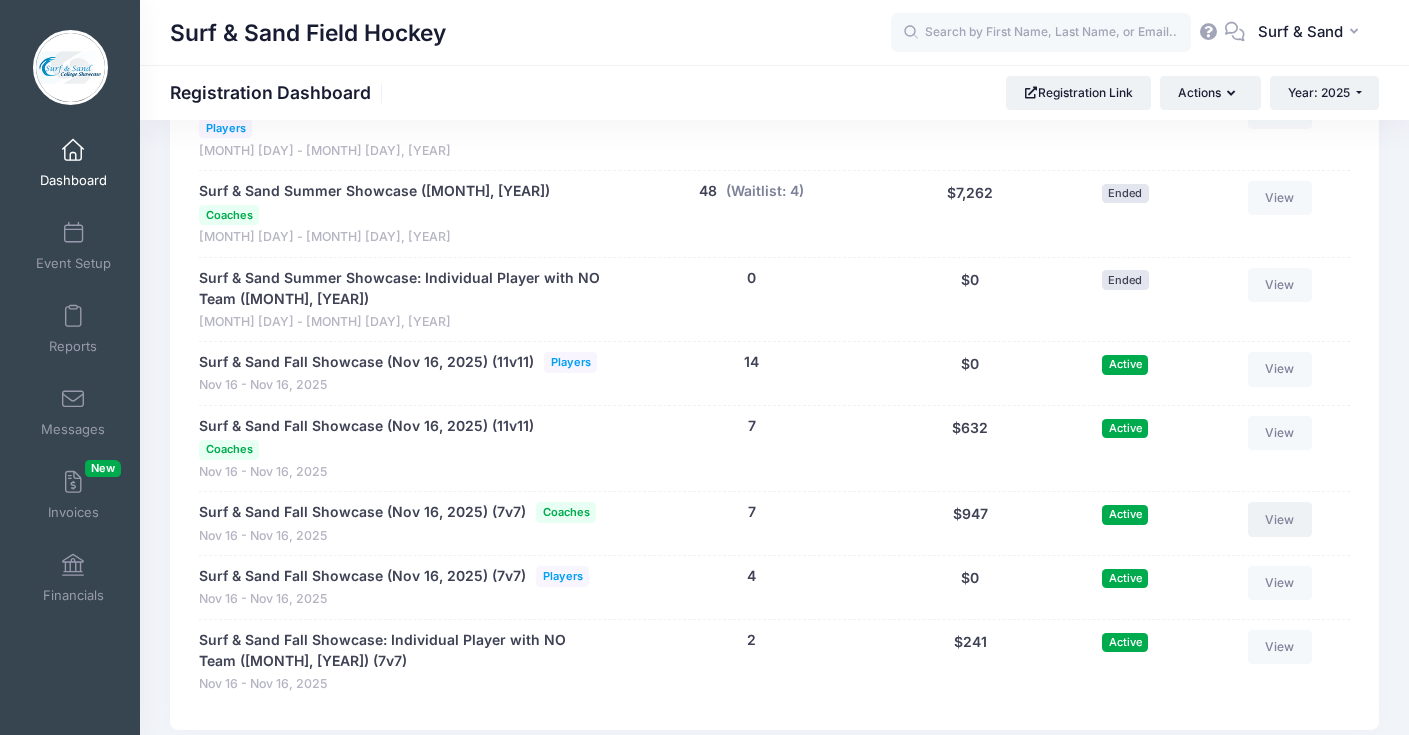click on "View" at bounding box center (1280, 519) 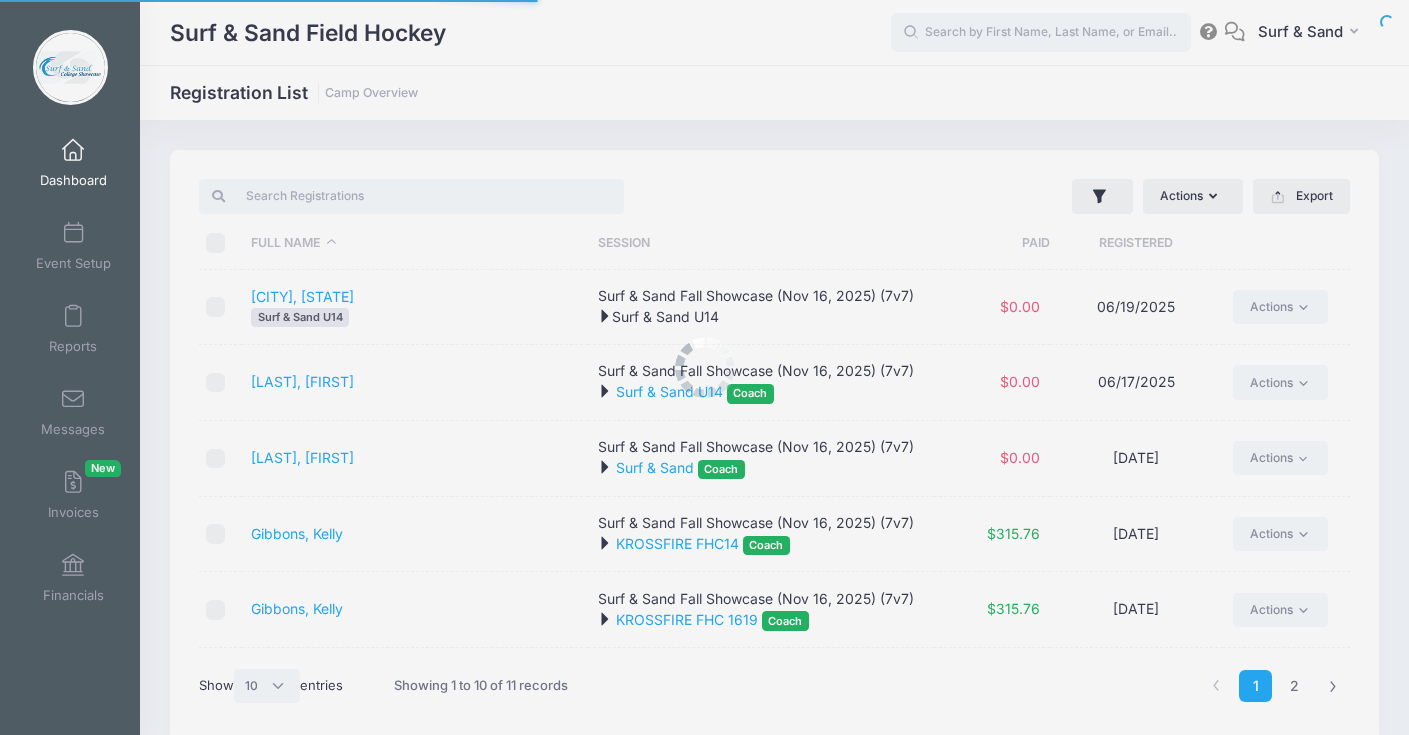 select on "10" 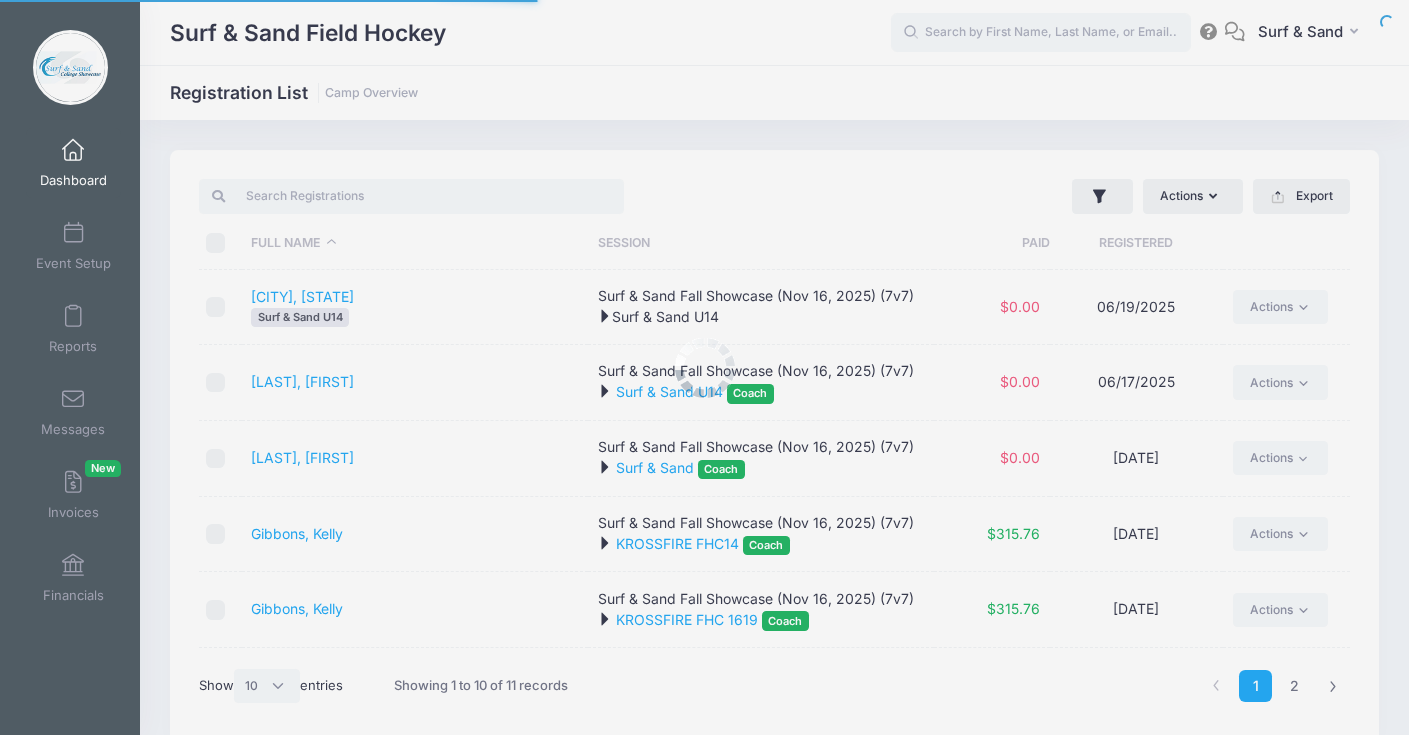 scroll, scrollTop: 0, scrollLeft: 0, axis: both 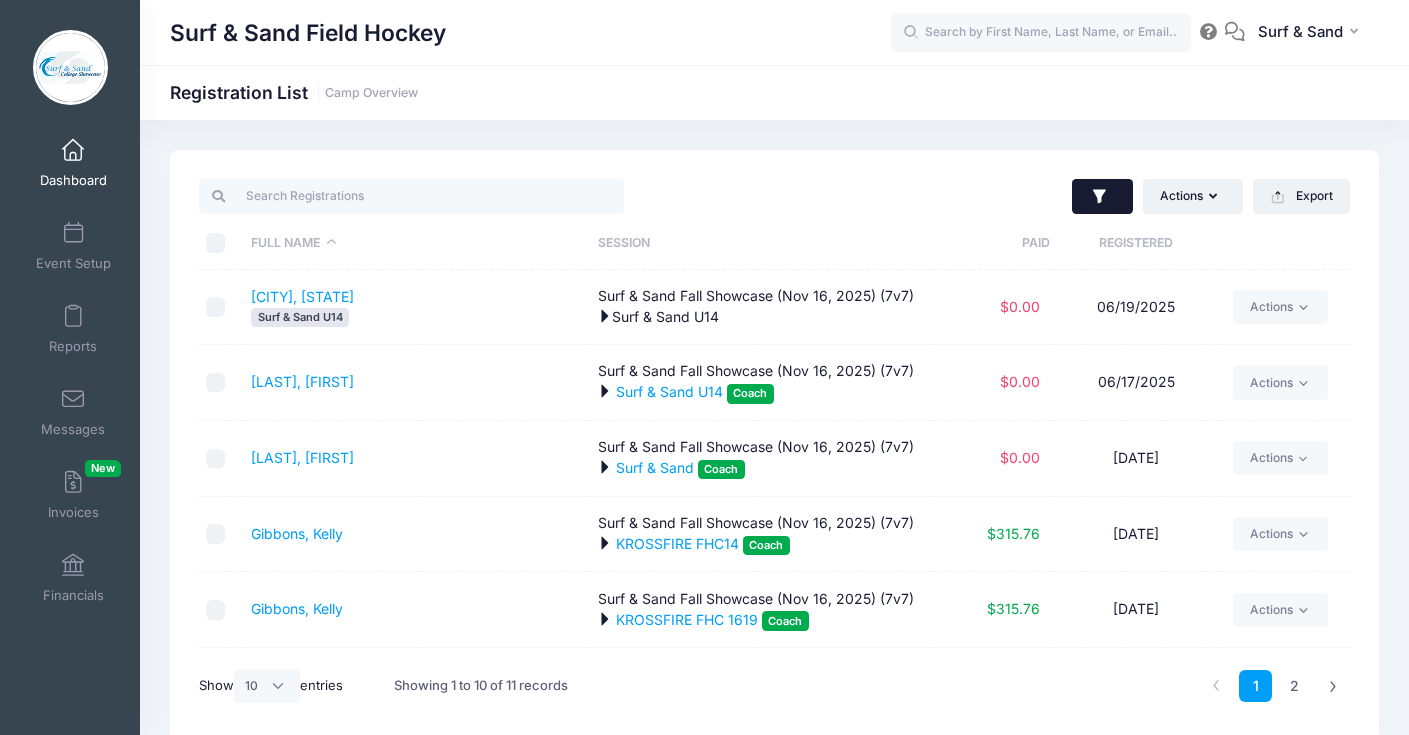 click at bounding box center (1102, 197) 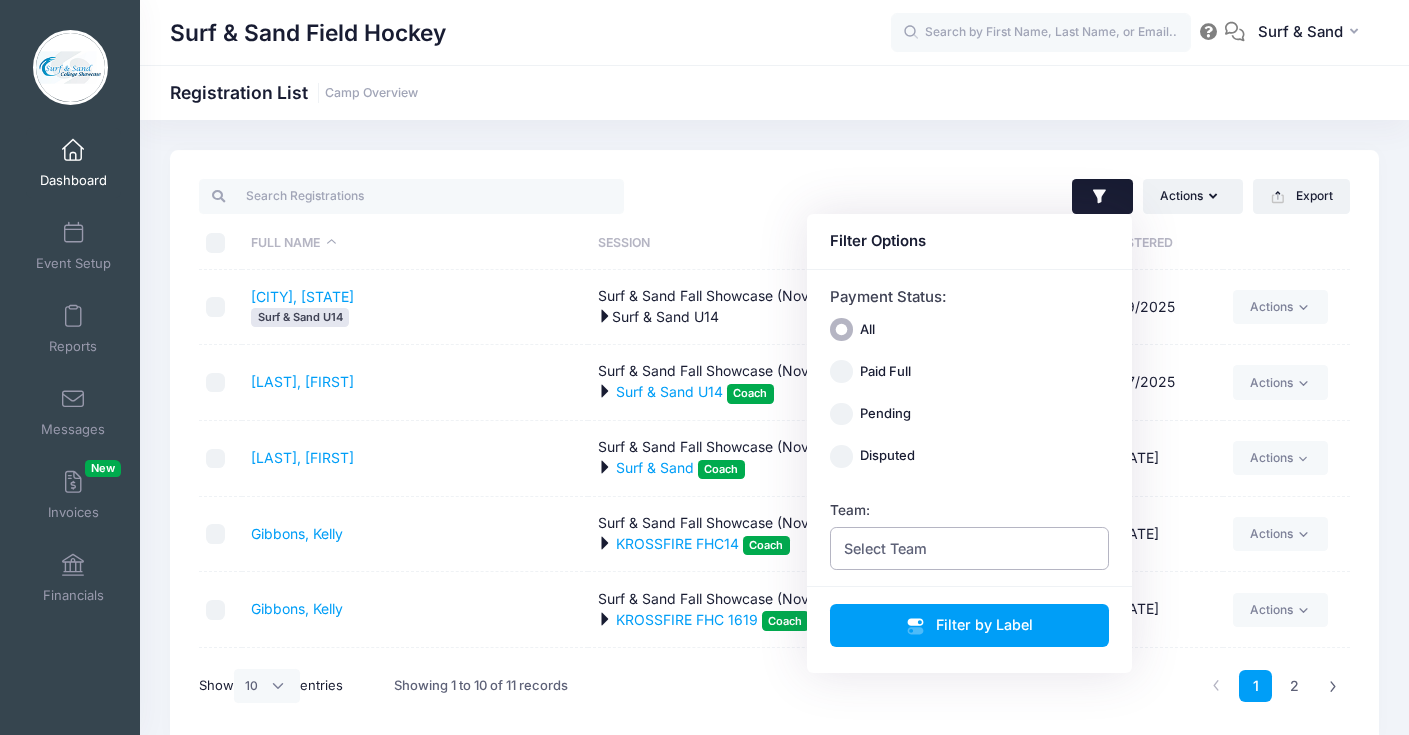 click on "Select Team" at bounding box center (970, 548) 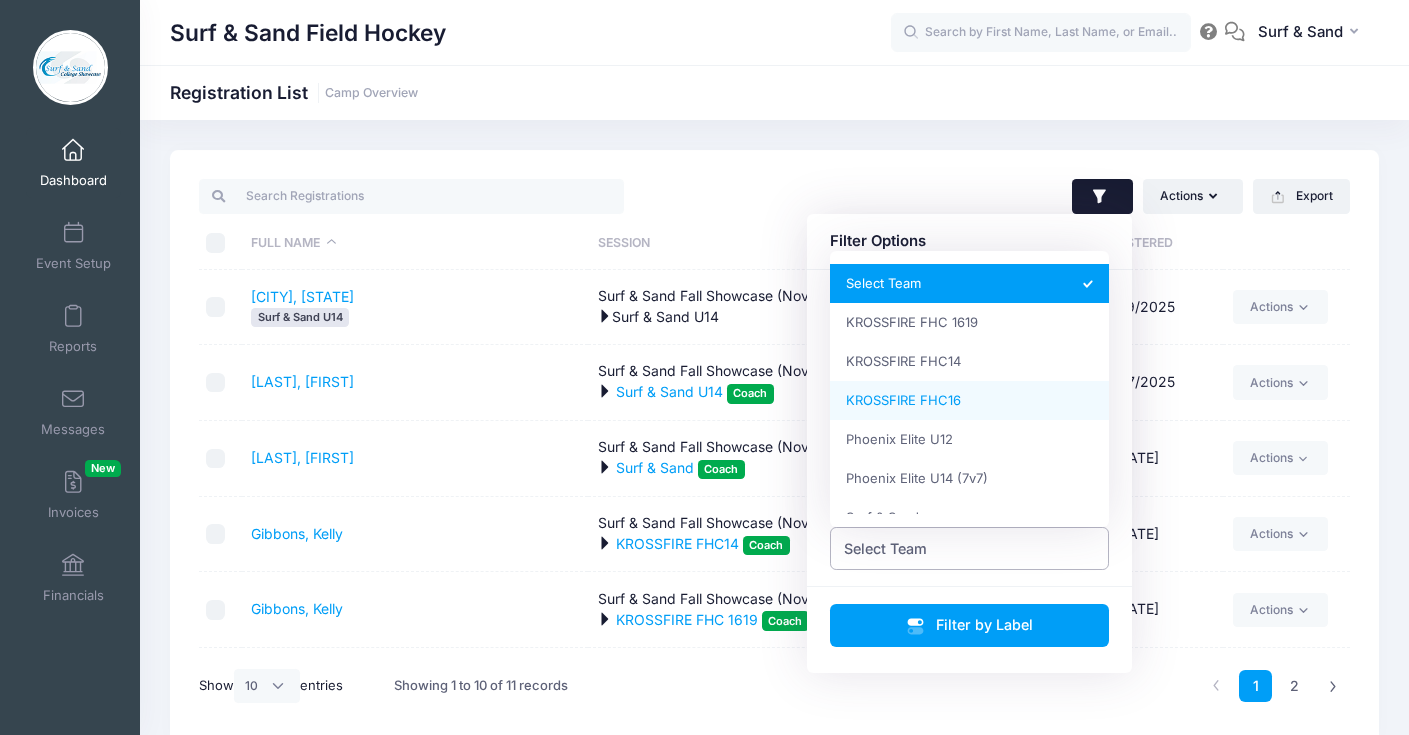 scroll, scrollTop: 62, scrollLeft: 0, axis: vertical 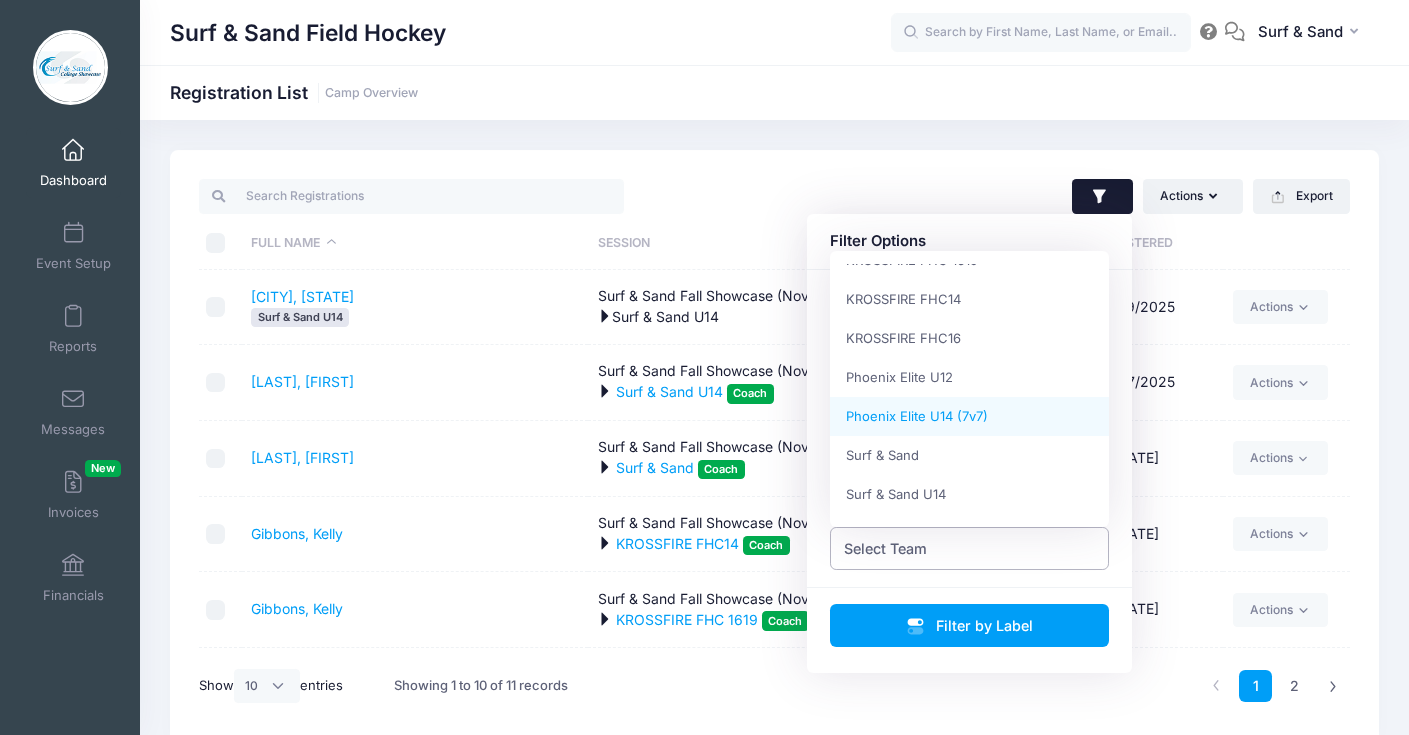 select on "Phoenix Elite U14 (7v7)" 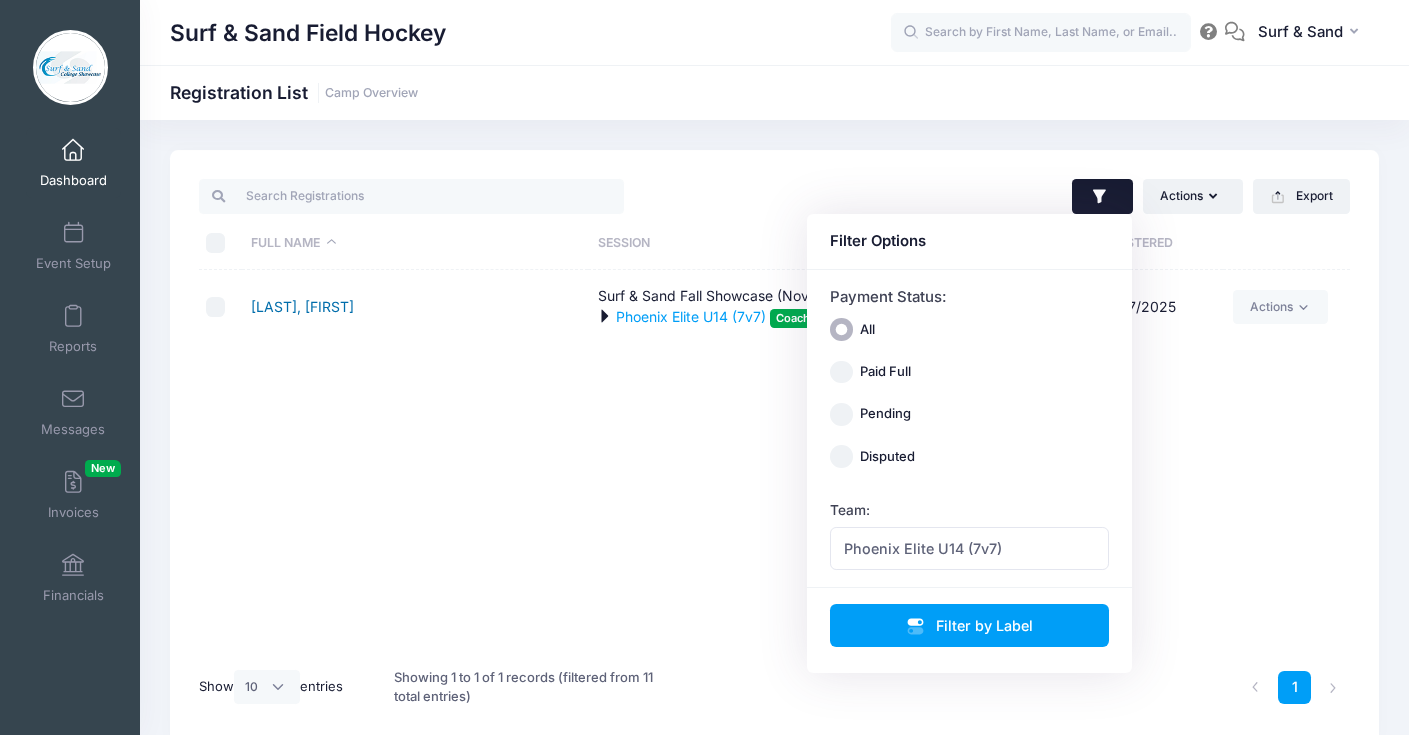 click on "[LAST], [FIRST]" at bounding box center [302, 306] 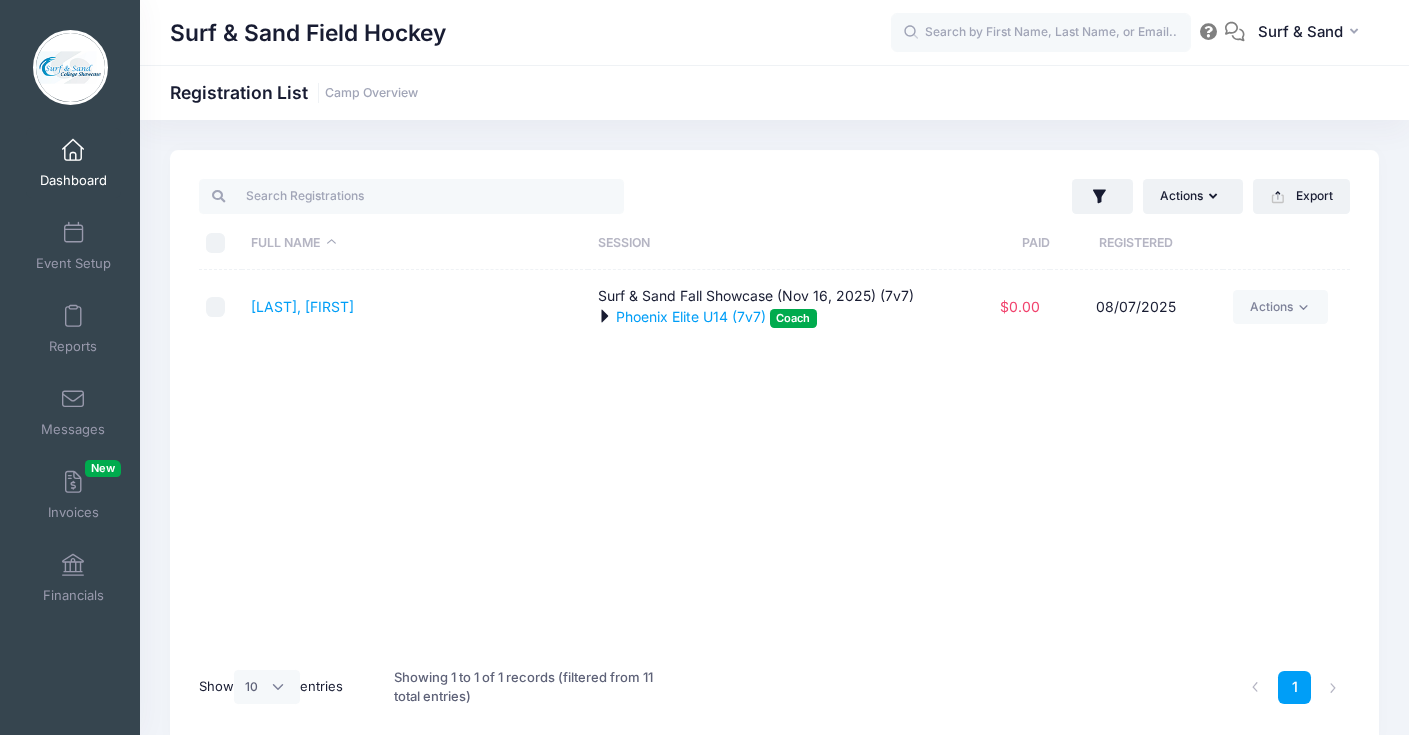 click on "Dashboard" at bounding box center (73, 163) 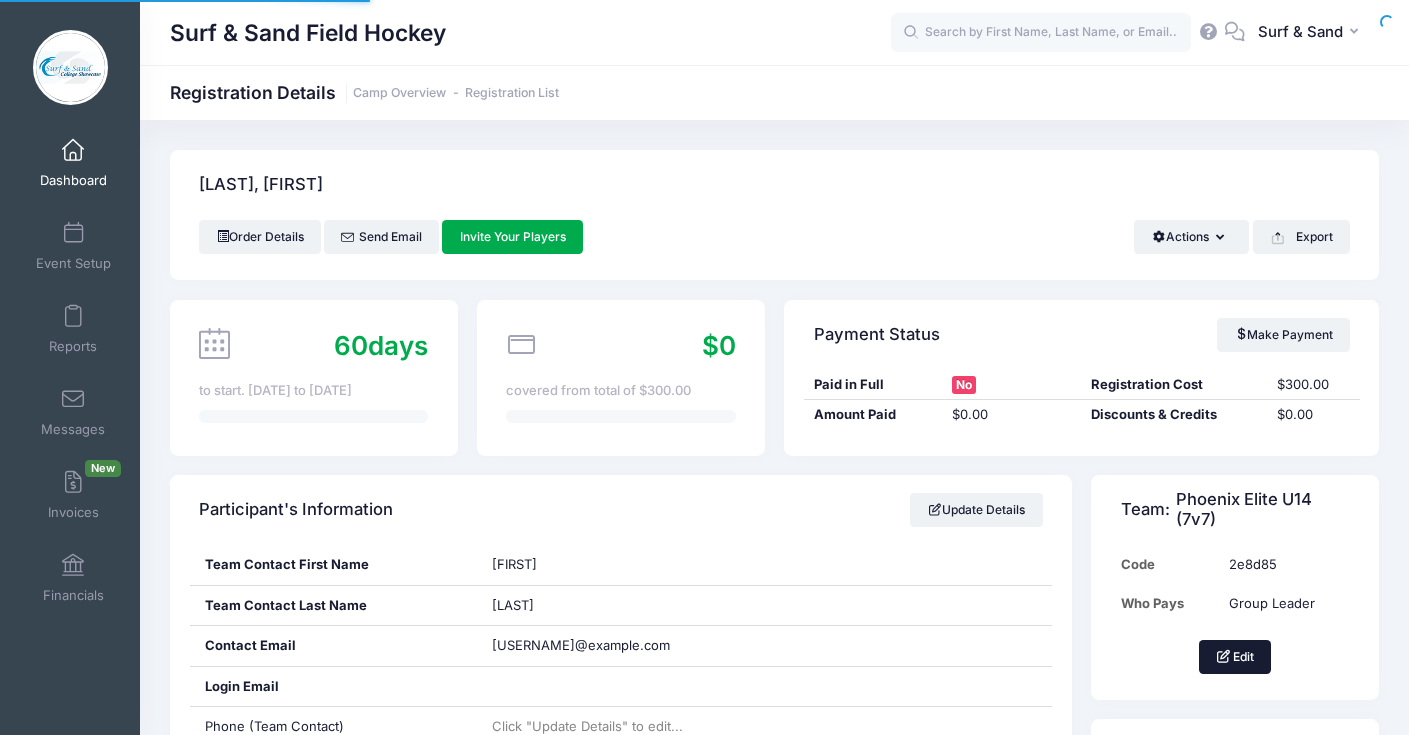 click on "Edit" at bounding box center [1235, 657] 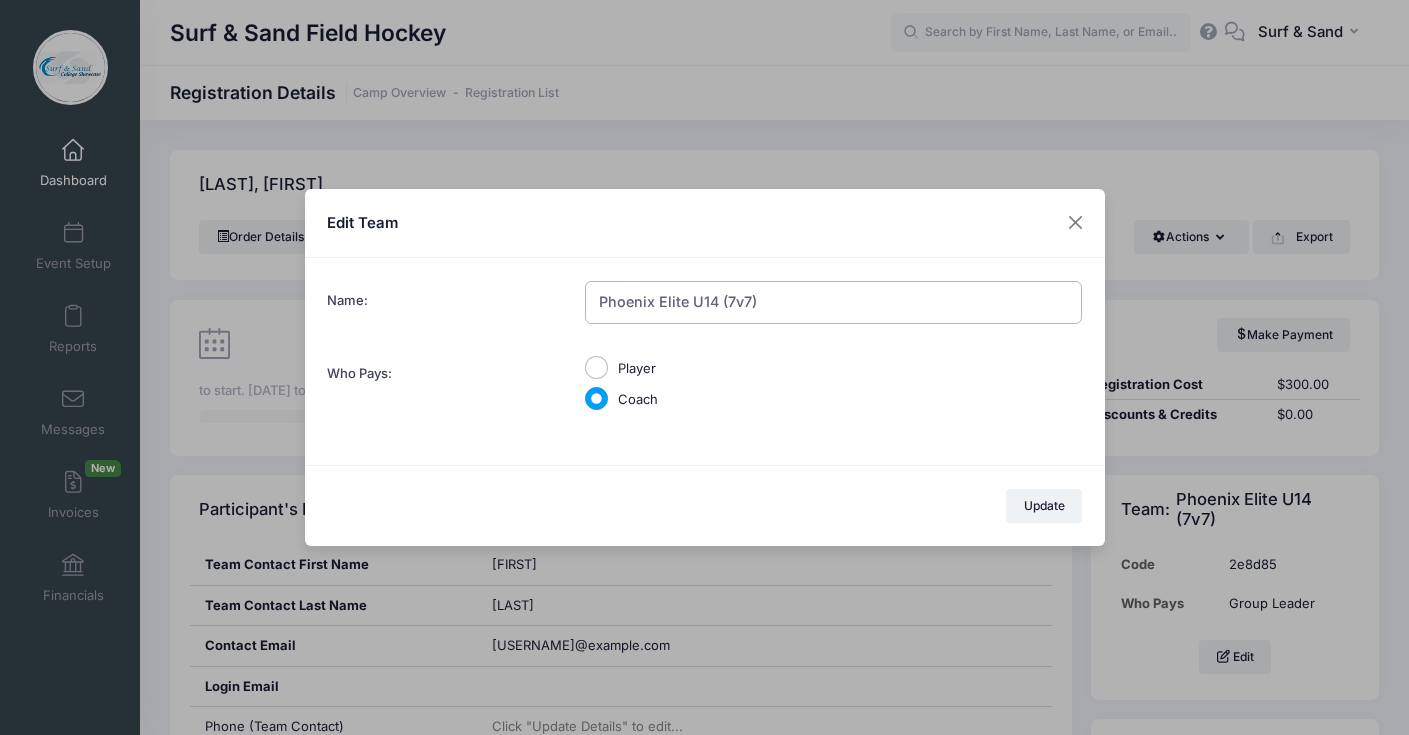 drag, startPoint x: 794, startPoint y: 294, endPoint x: 722, endPoint y: 294, distance: 72 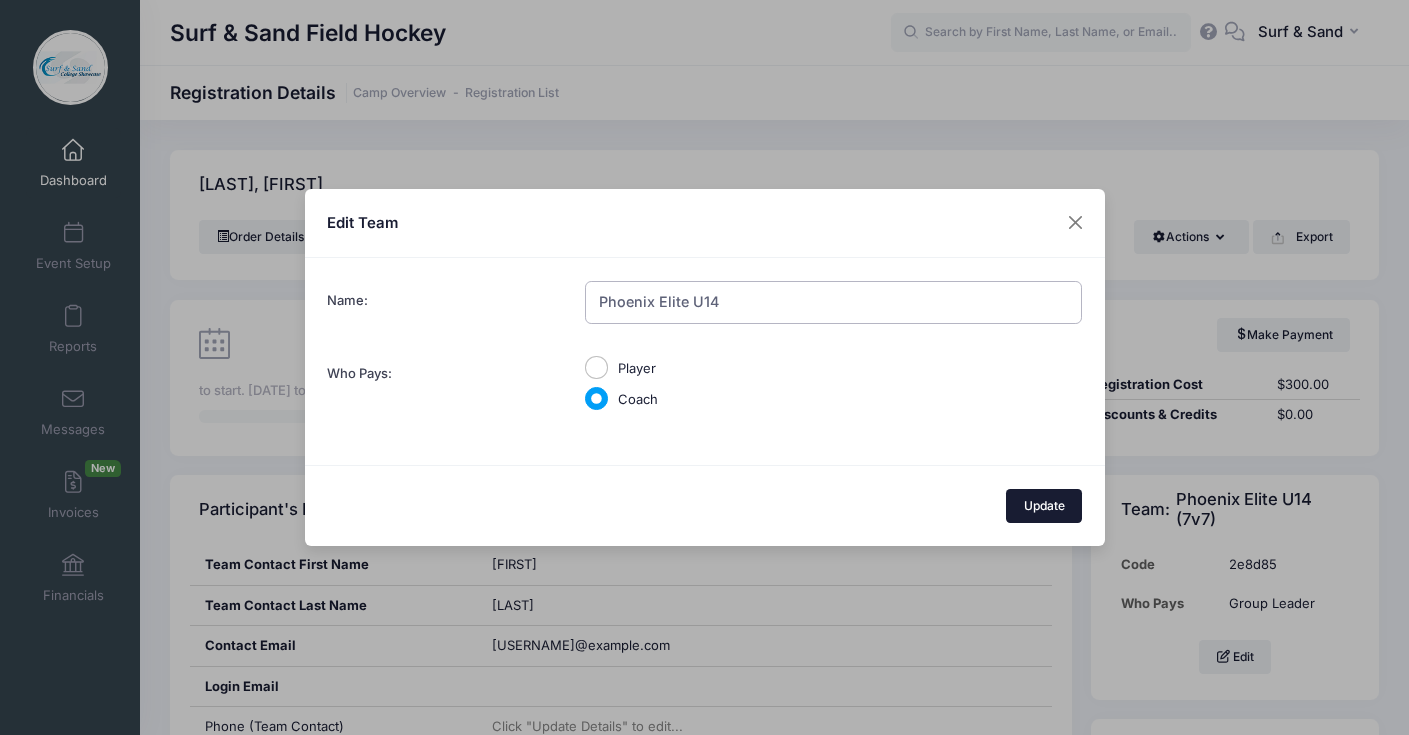 type on "Phoenix Elite U14" 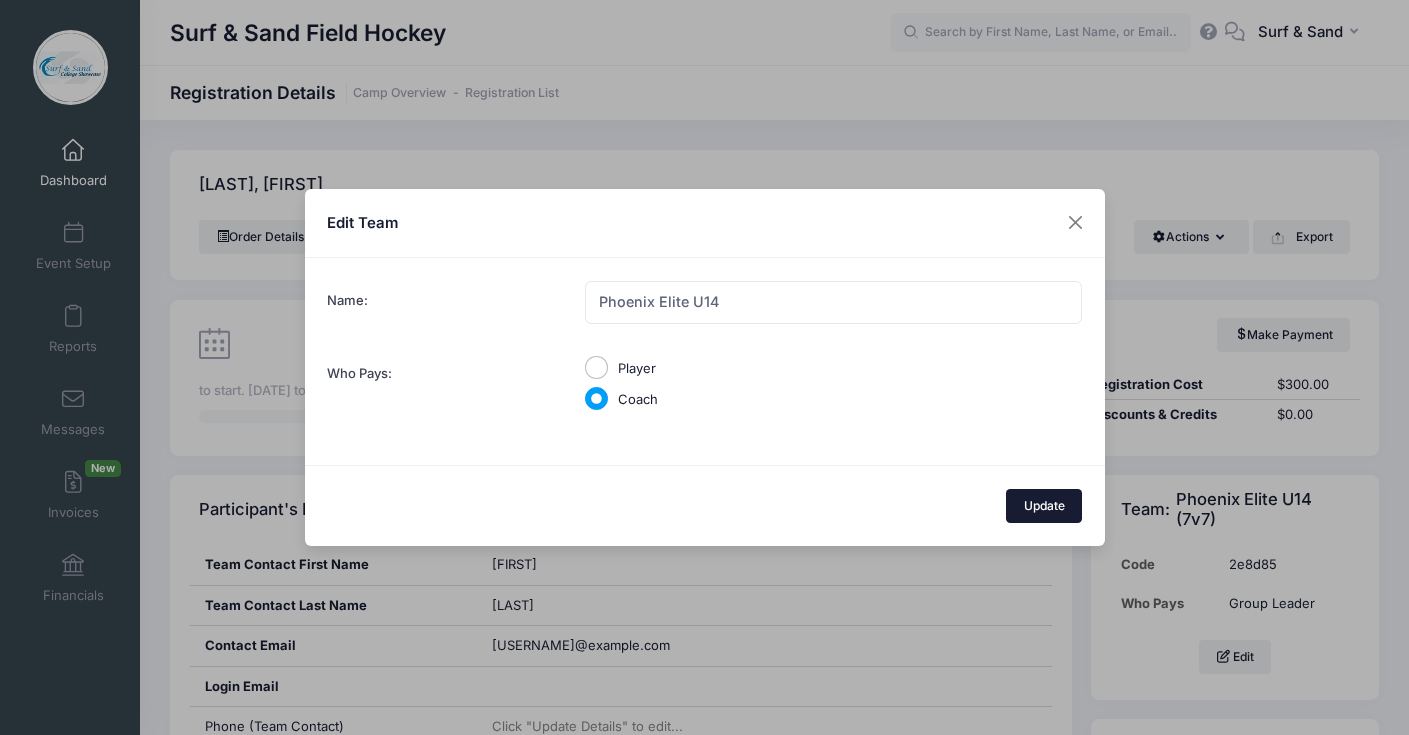 click on "Update" at bounding box center (1044, 506) 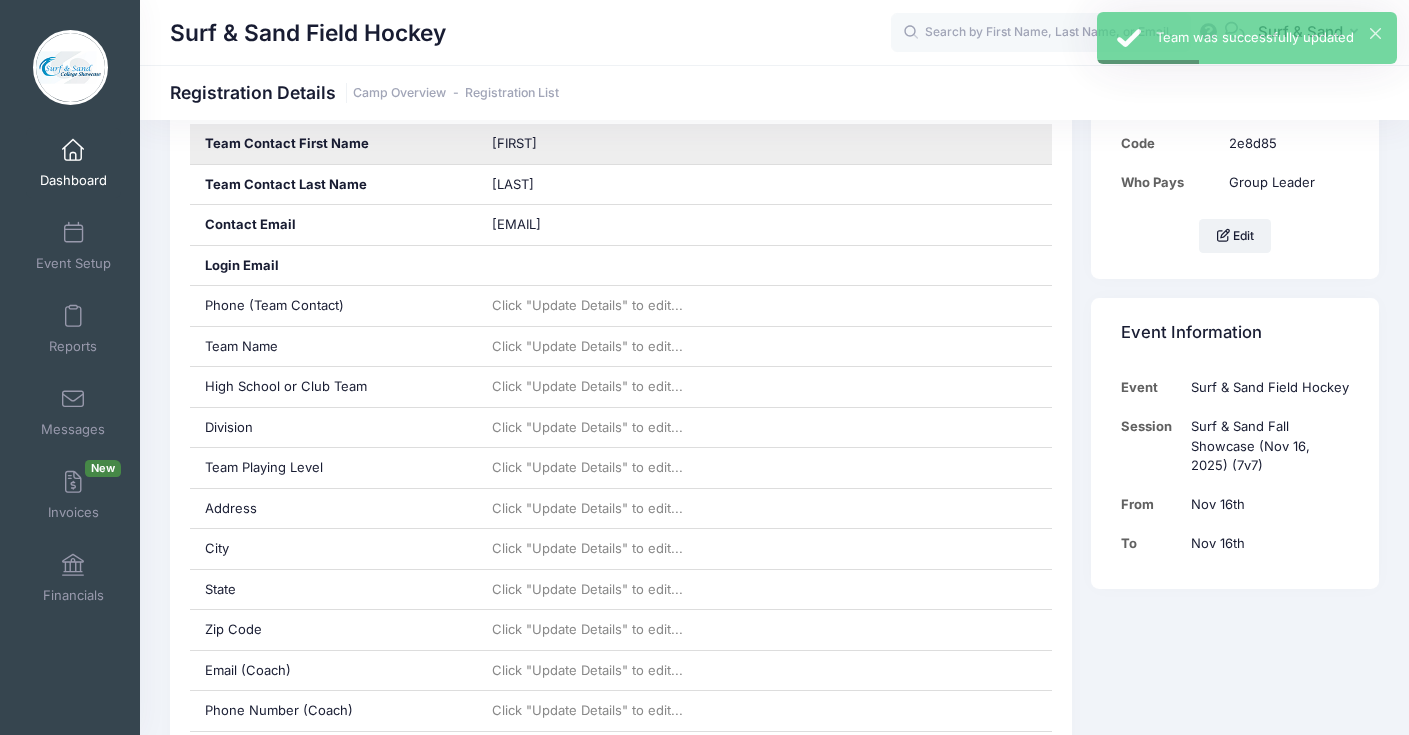 scroll, scrollTop: 0, scrollLeft: 0, axis: both 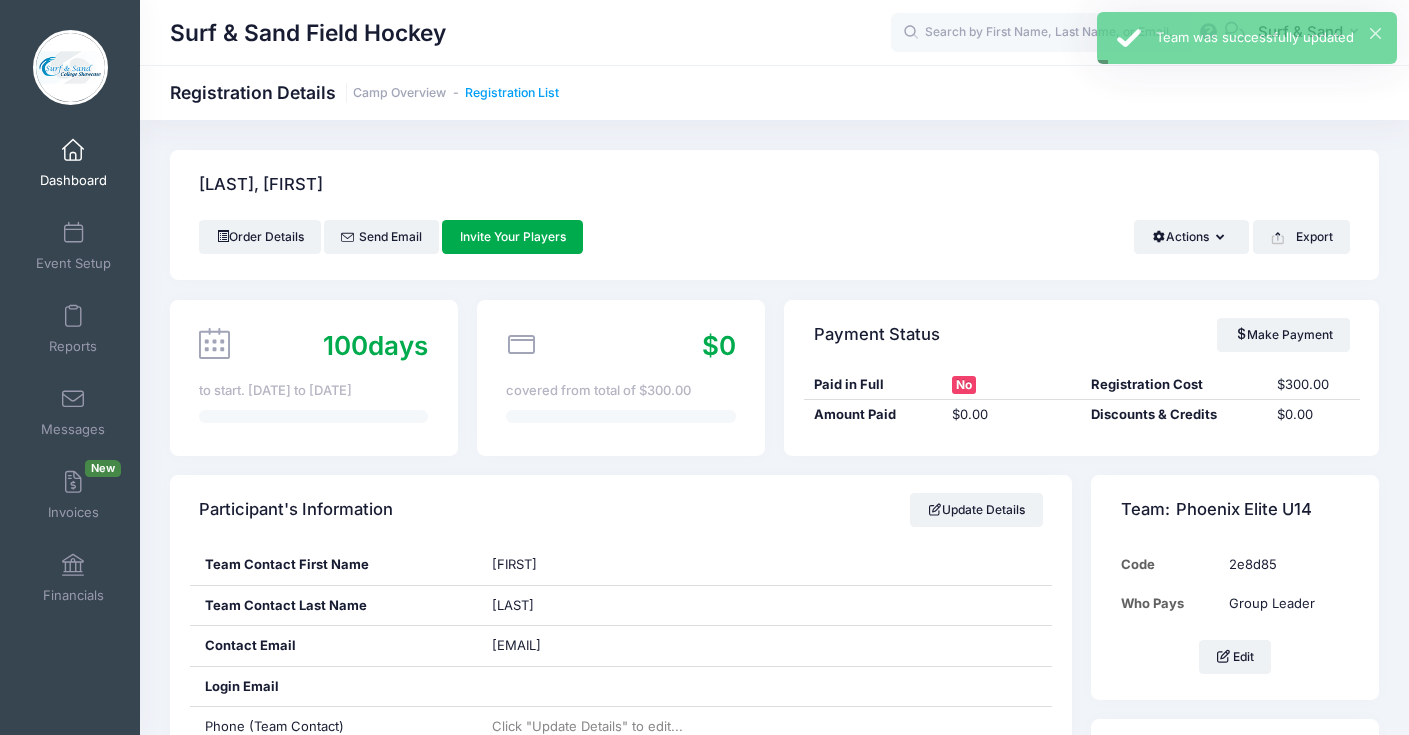 click on "Registration List" at bounding box center [512, 93] 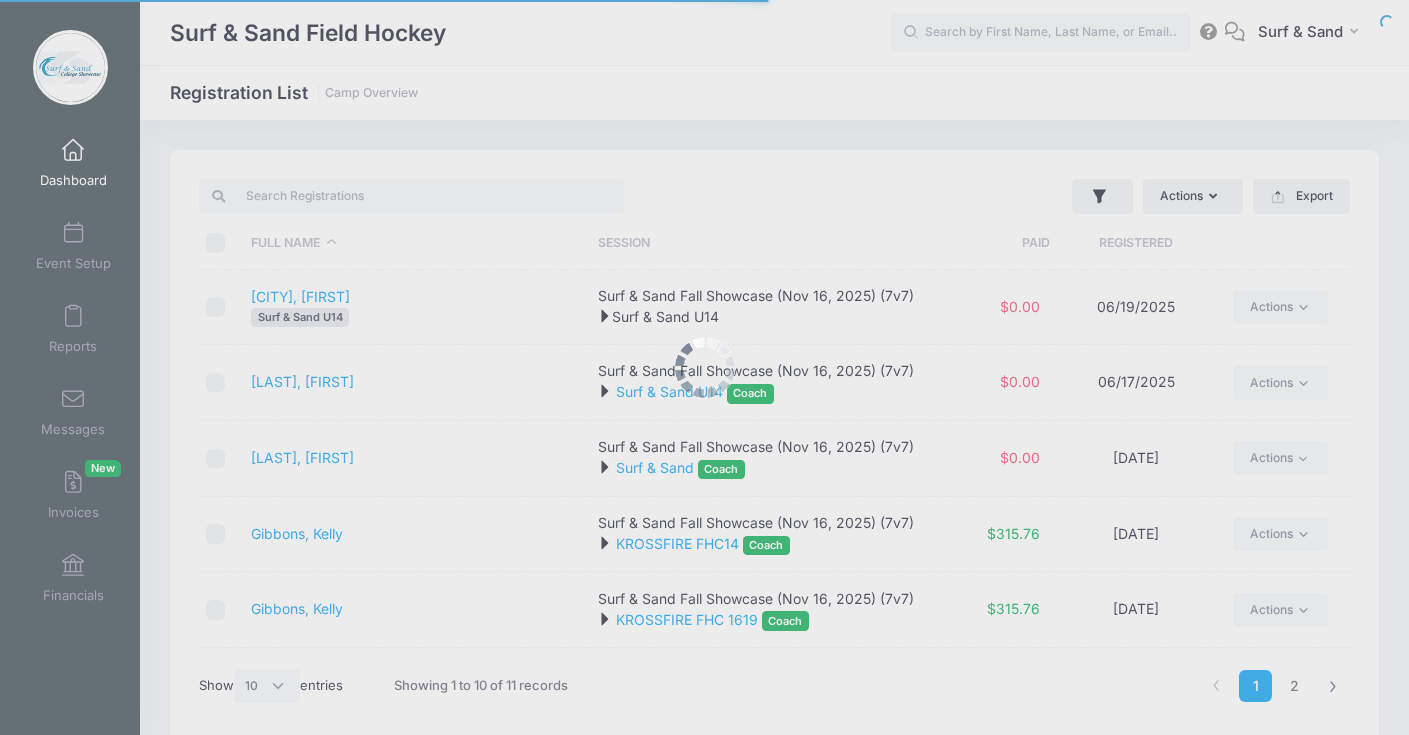 select on "10" 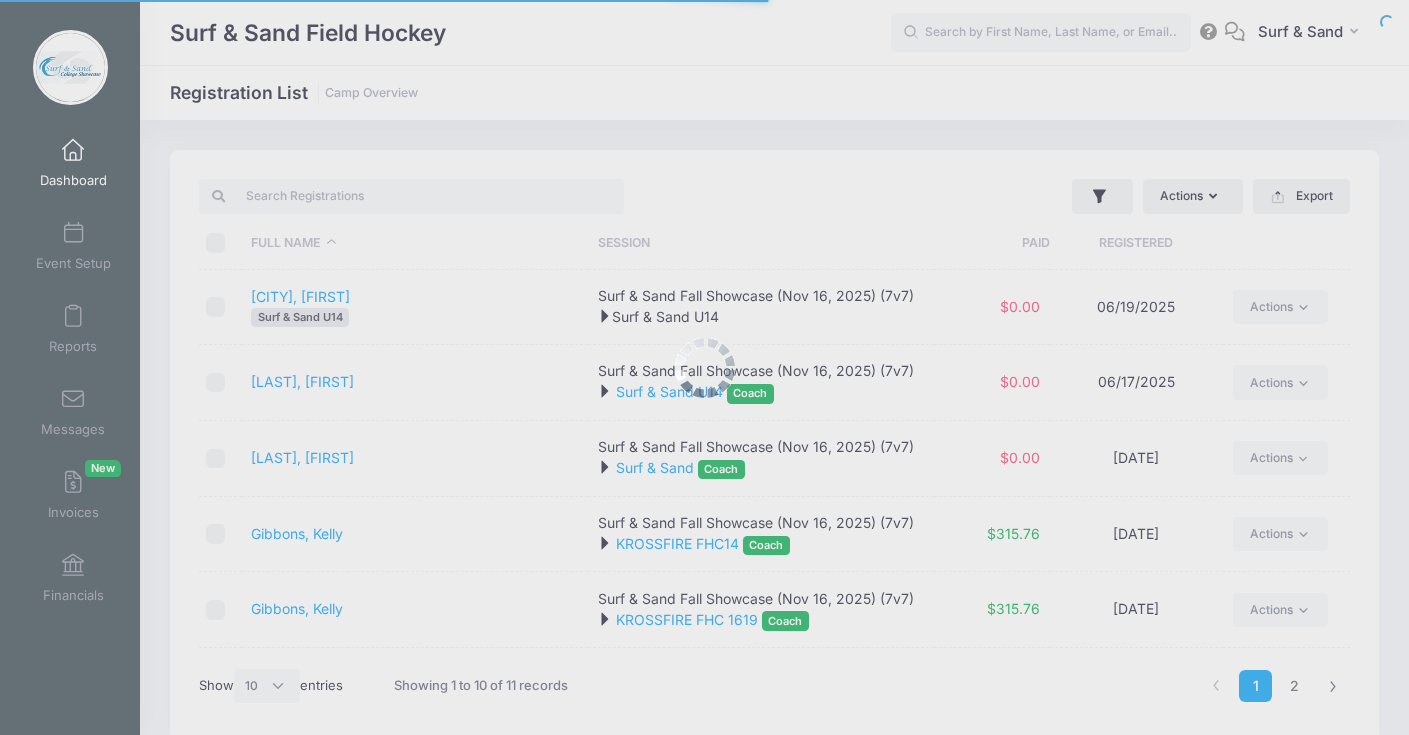 scroll, scrollTop: 0, scrollLeft: 0, axis: both 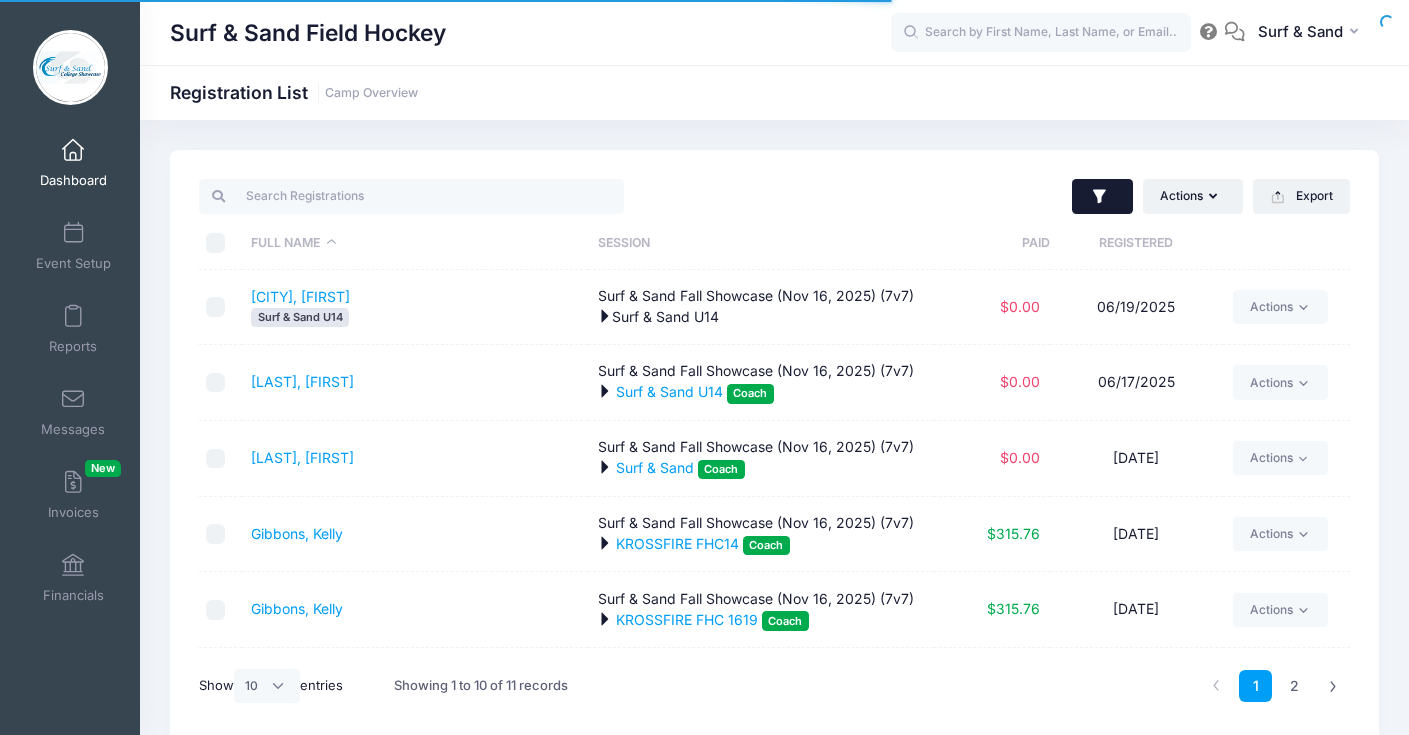 click 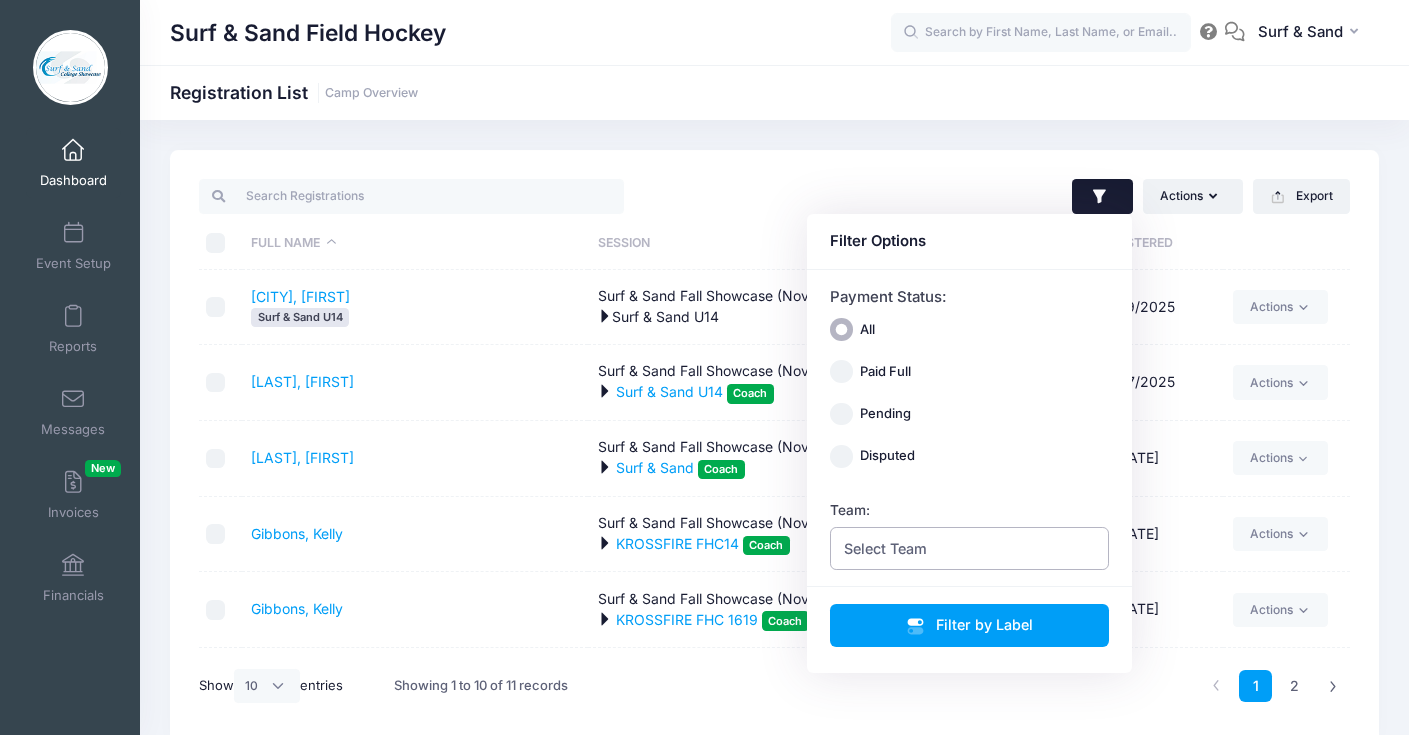click on "Select Team" at bounding box center [970, 548] 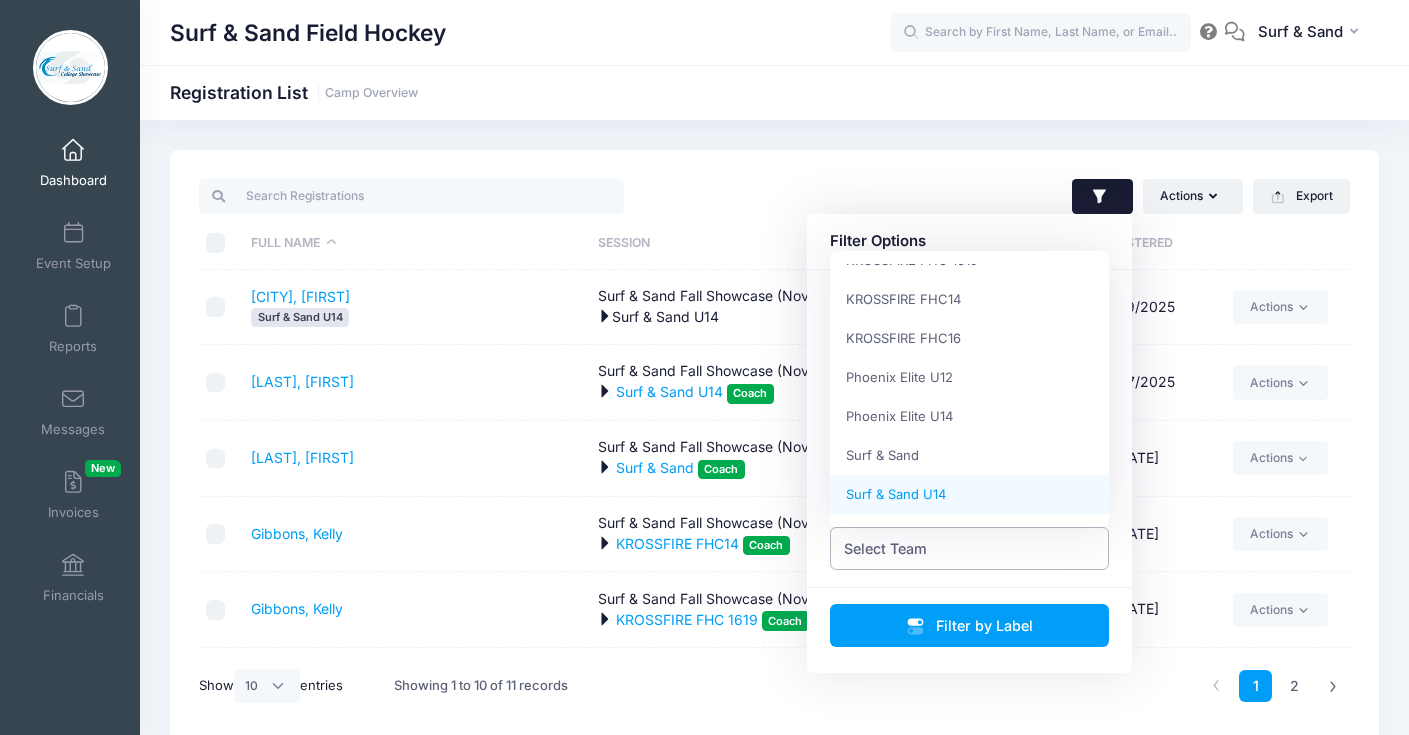 scroll, scrollTop: 0, scrollLeft: 0, axis: both 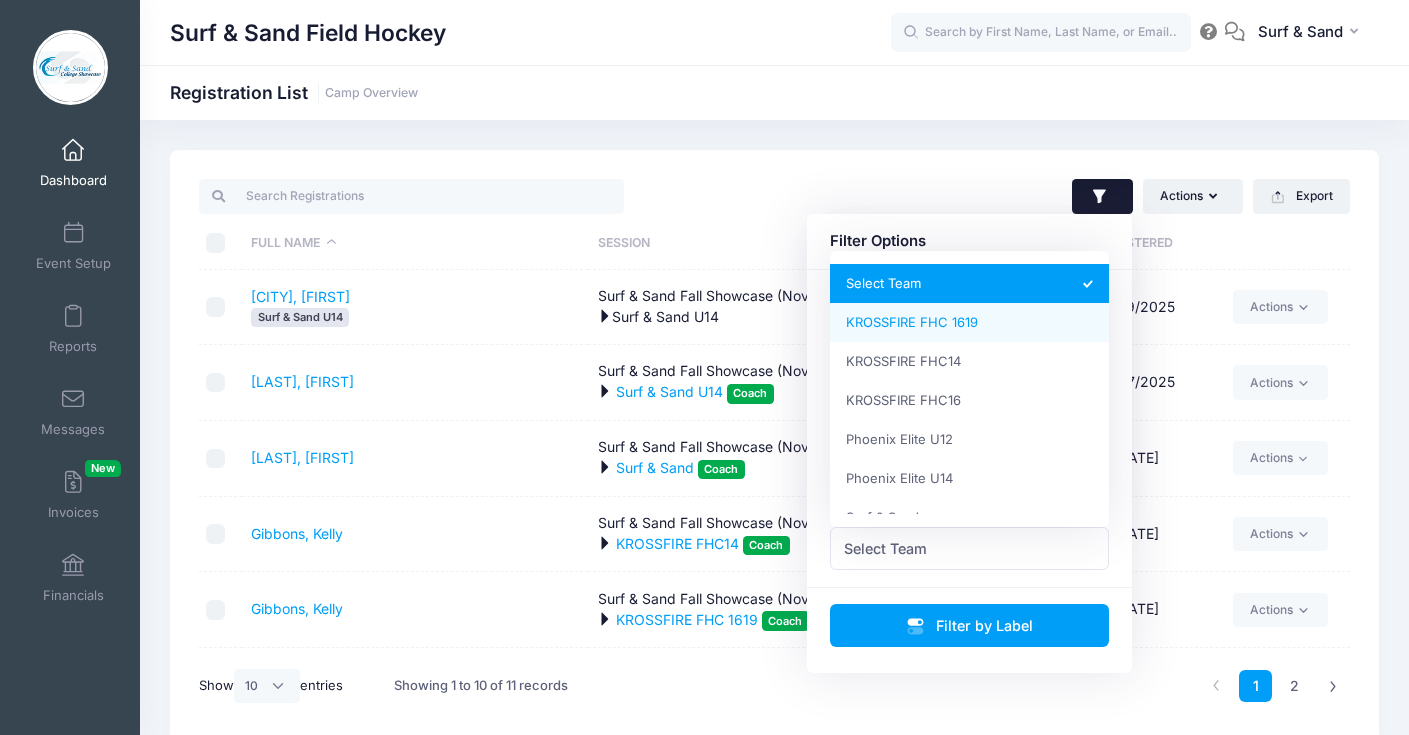 click on "Surf & Sand Field Hockey
Registration List
Camp Overview" at bounding box center [774, 446] 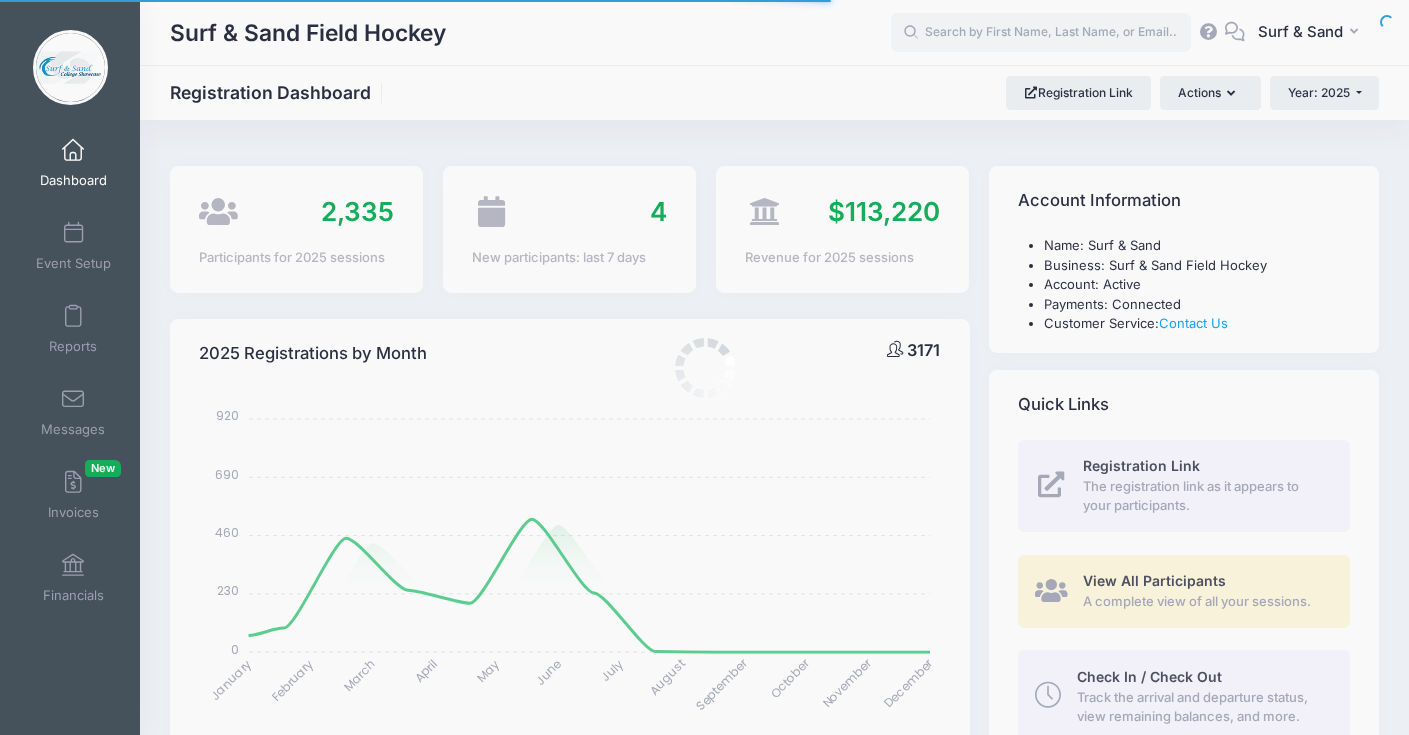 select 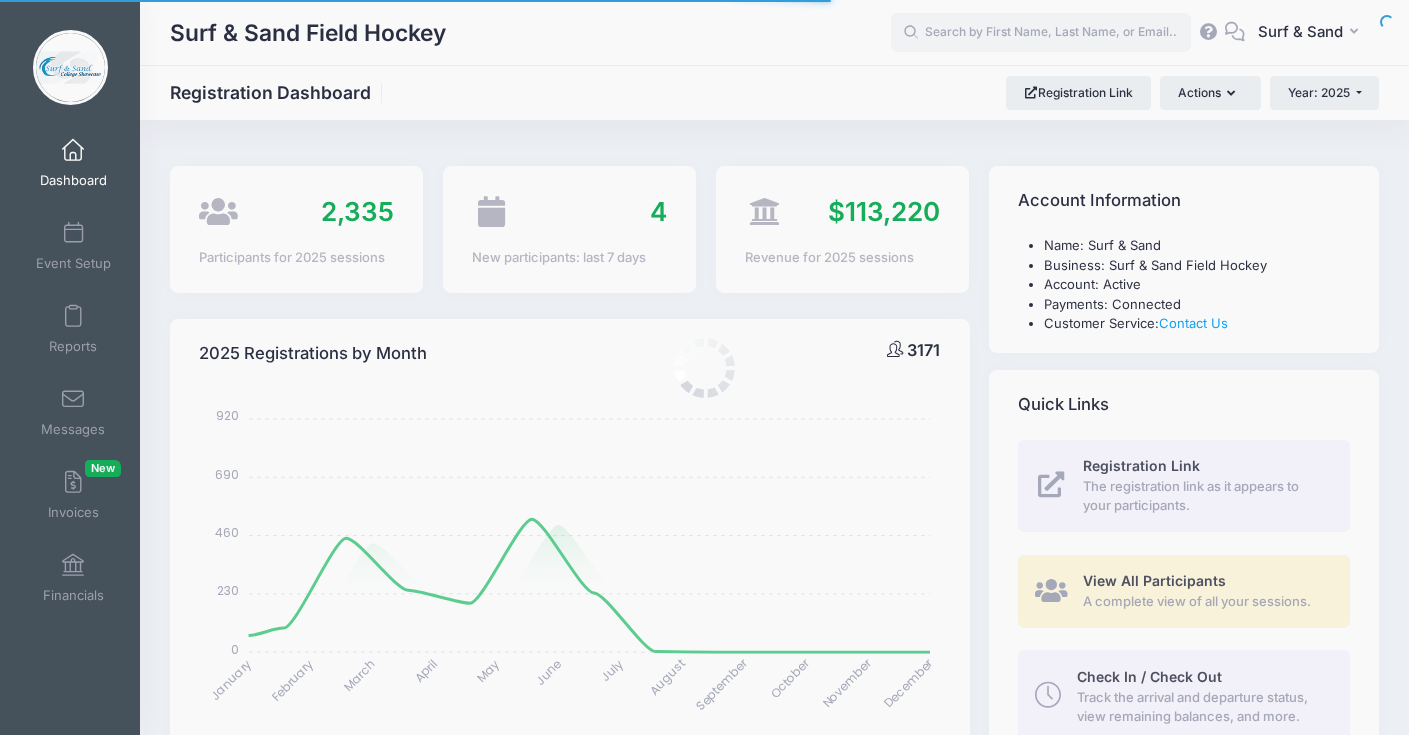 scroll, scrollTop: 0, scrollLeft: 0, axis: both 